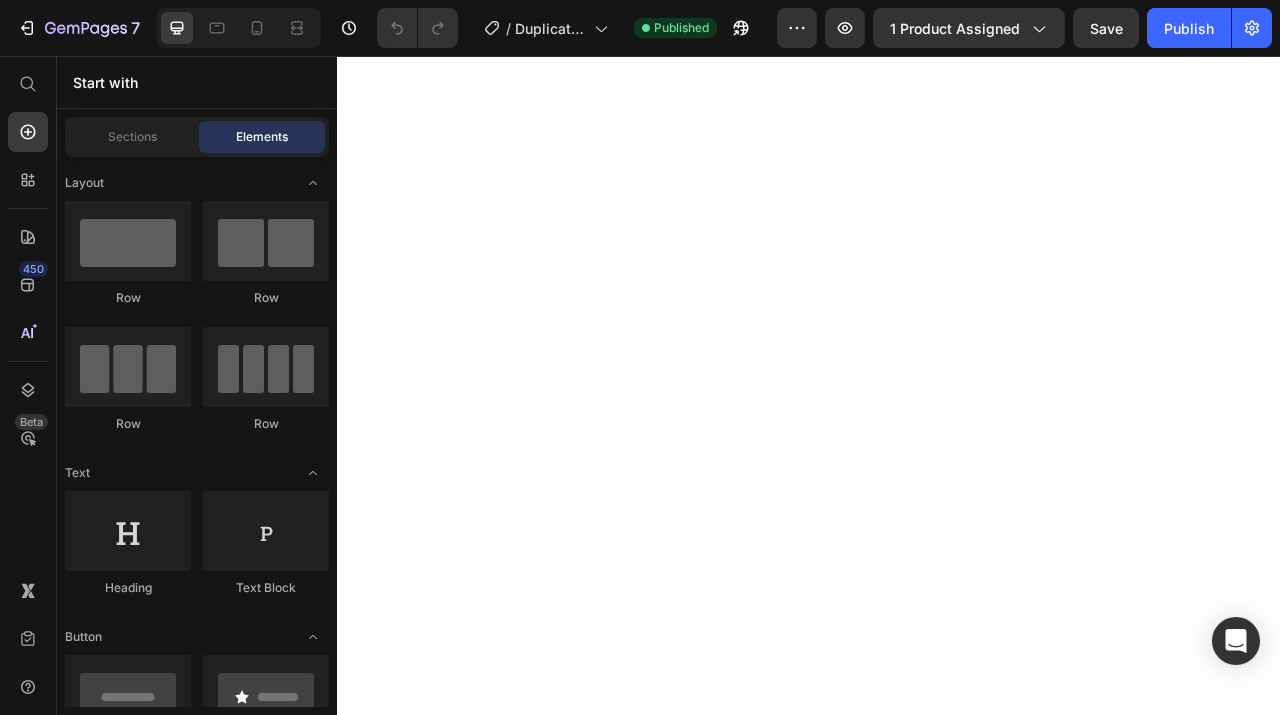 scroll, scrollTop: 0, scrollLeft: 0, axis: both 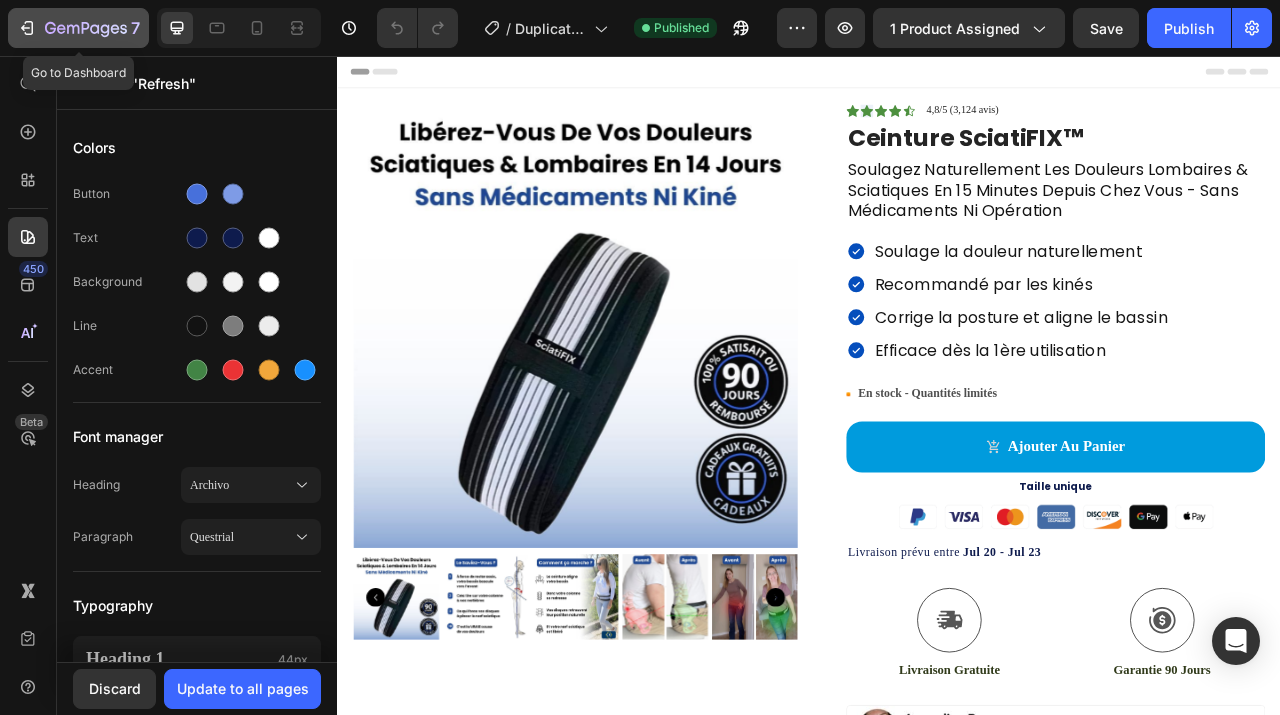click 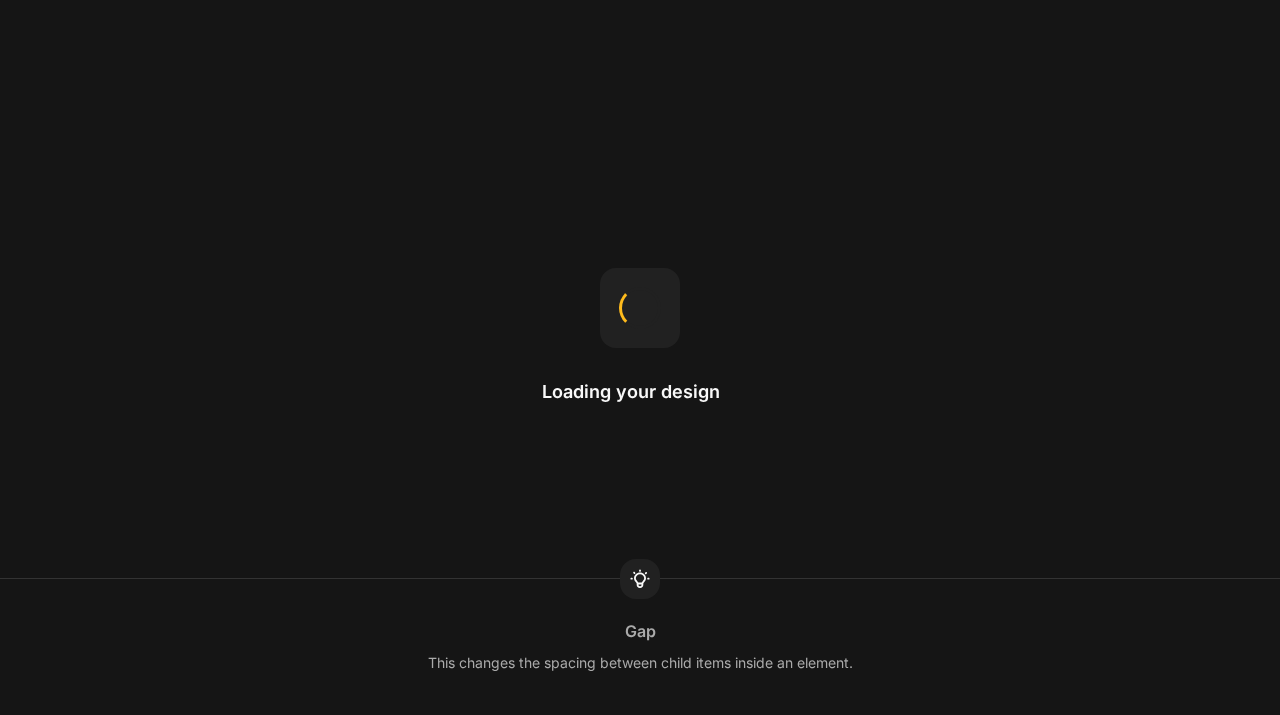 scroll, scrollTop: 0, scrollLeft: 0, axis: both 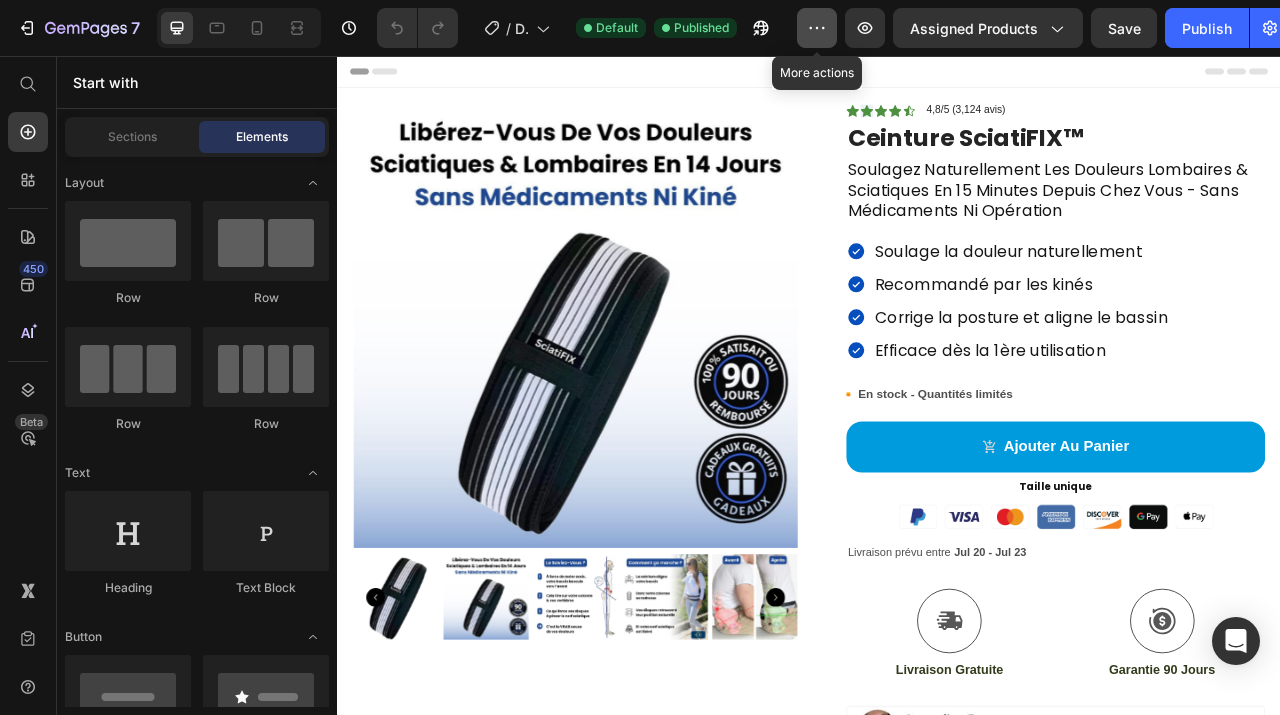 click 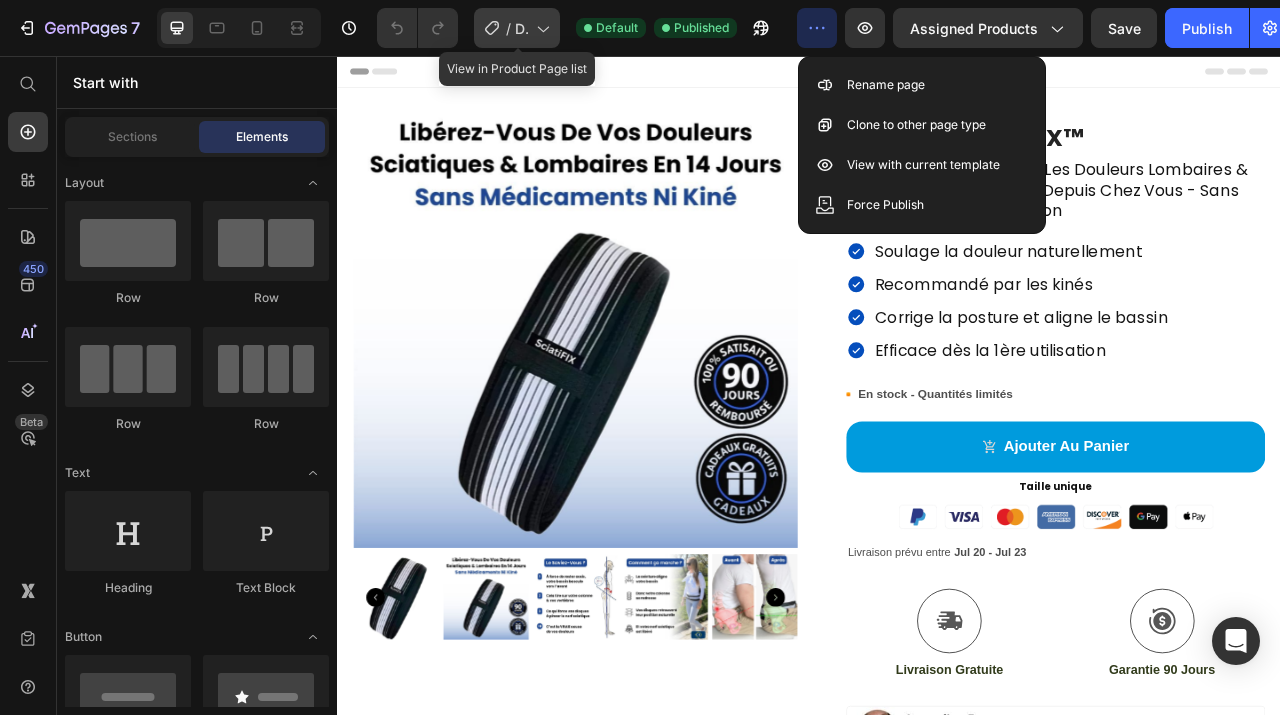 click on "/  Duplicate from Landing Page - Jul 10, 15:40:53" 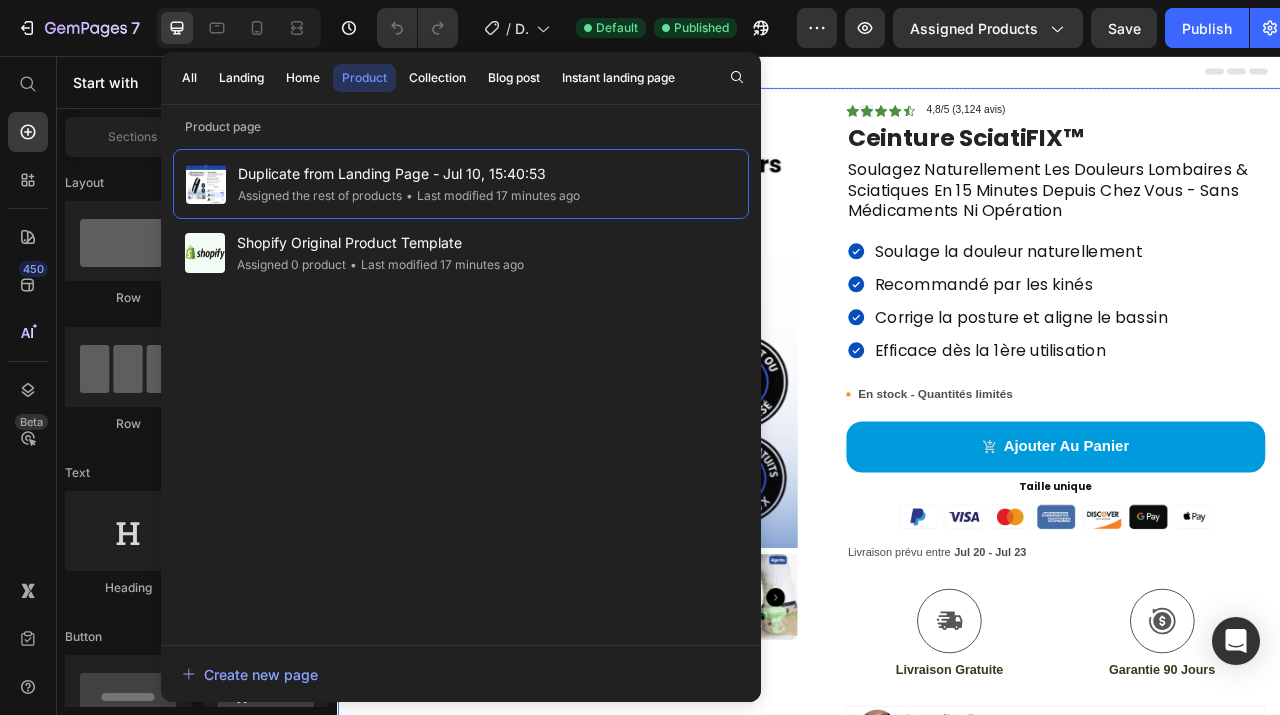 click on "Icon Icon Icon Icon Icon Icon List 4,8/5 (3,124 avis) Text Block Row
Product Images Row Icon Icon Icon Icon
Icon Icon List 4,8/5 (3,124 avis) Text Block Row Ceinture SciatiFIX™ Product Title Soulagez Naturellement Les Douleurs Lombaires & Sciatiques En 15 Minutes Depuis Chez Vous - Sans Médicaments Ni Opération Text Block Soulage la douleur naturellement Recommandé par les kinés Corrige la posture et aligne le bassin Efficace dès la 1ère utilisation Item List Image En stock - Quantités limités Text Block Row
ajouter au panier Add to Cart Taille unique Heading Taille unique Heading Image
Livraison prévu entre
Jul 20 - Jul 23
Delivery Date
Icon Livraison Gratuite Text Block
Icon Garantie 90 Jours Text Block Row Image
Livraison
Garantie
Comment ça marche ?" at bounding box center (937, 764) 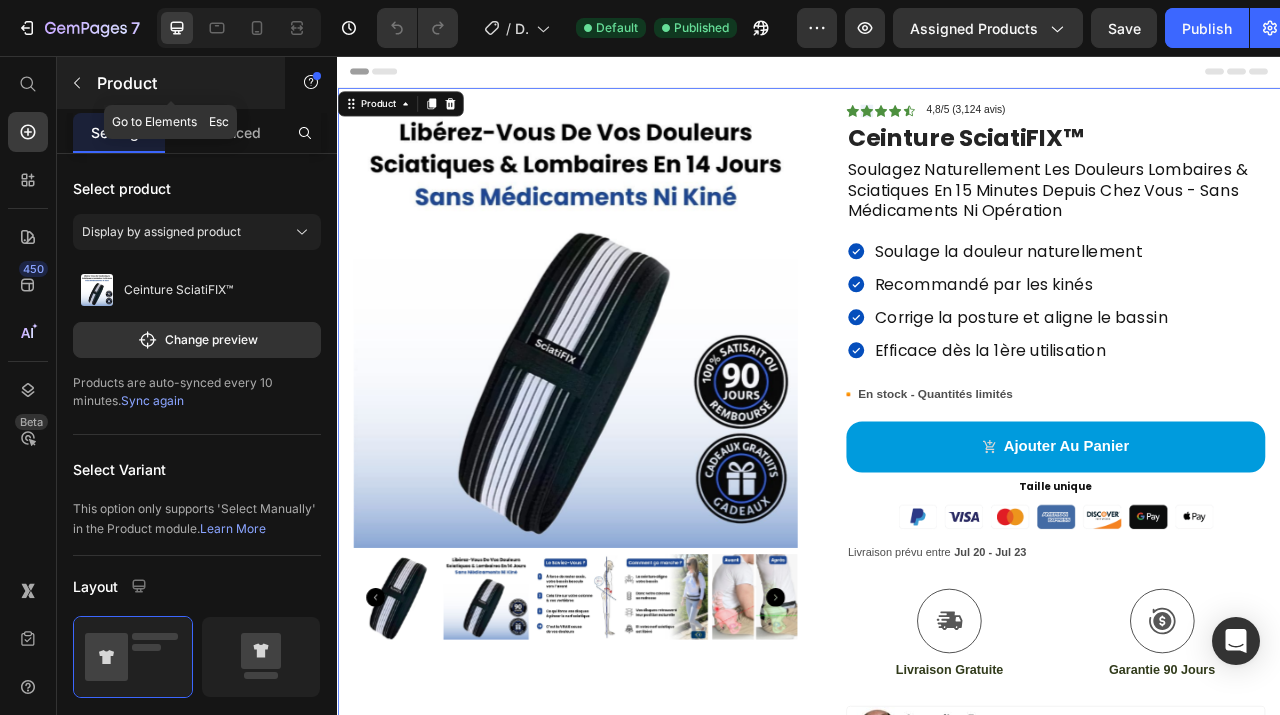 click on "Product" at bounding box center (171, 83) 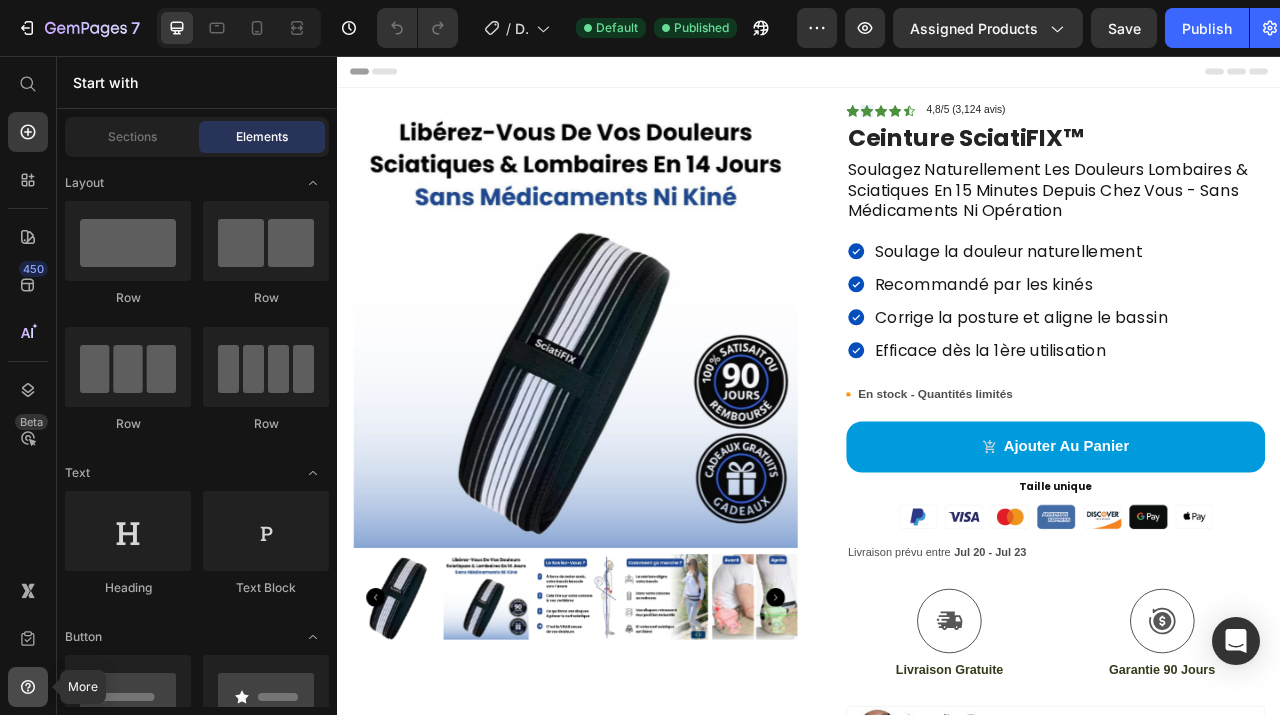 click 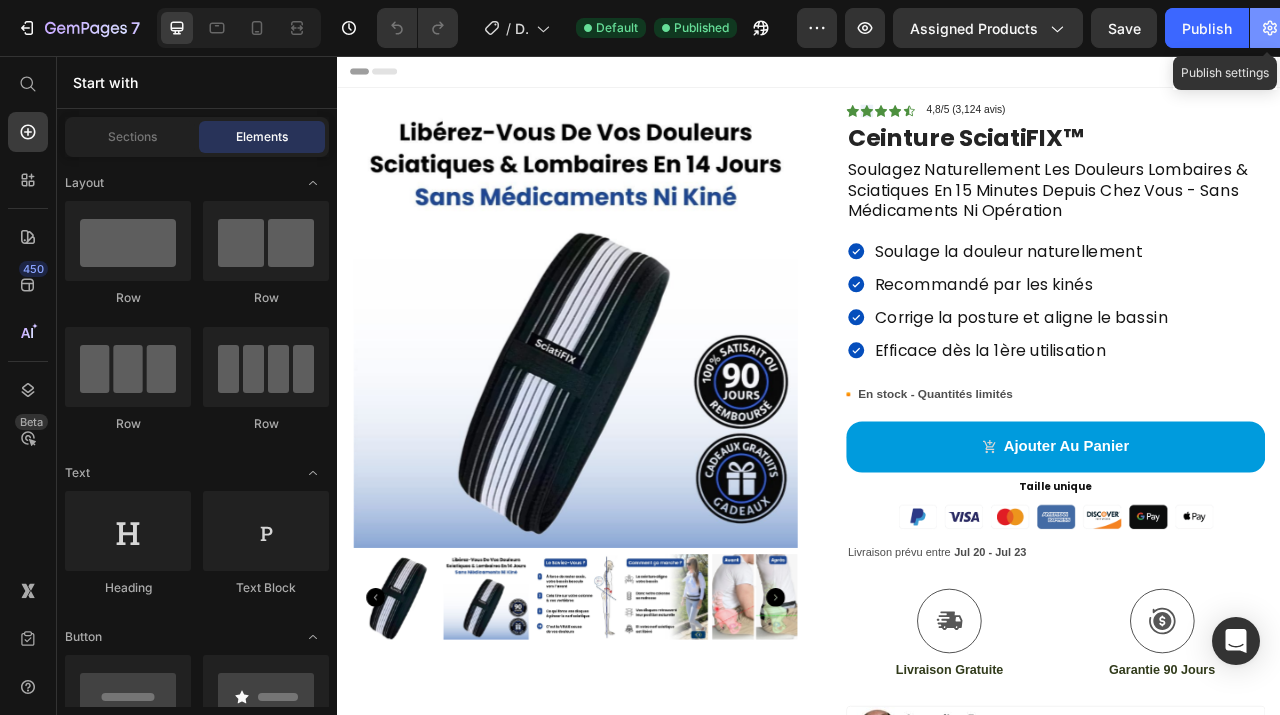 click 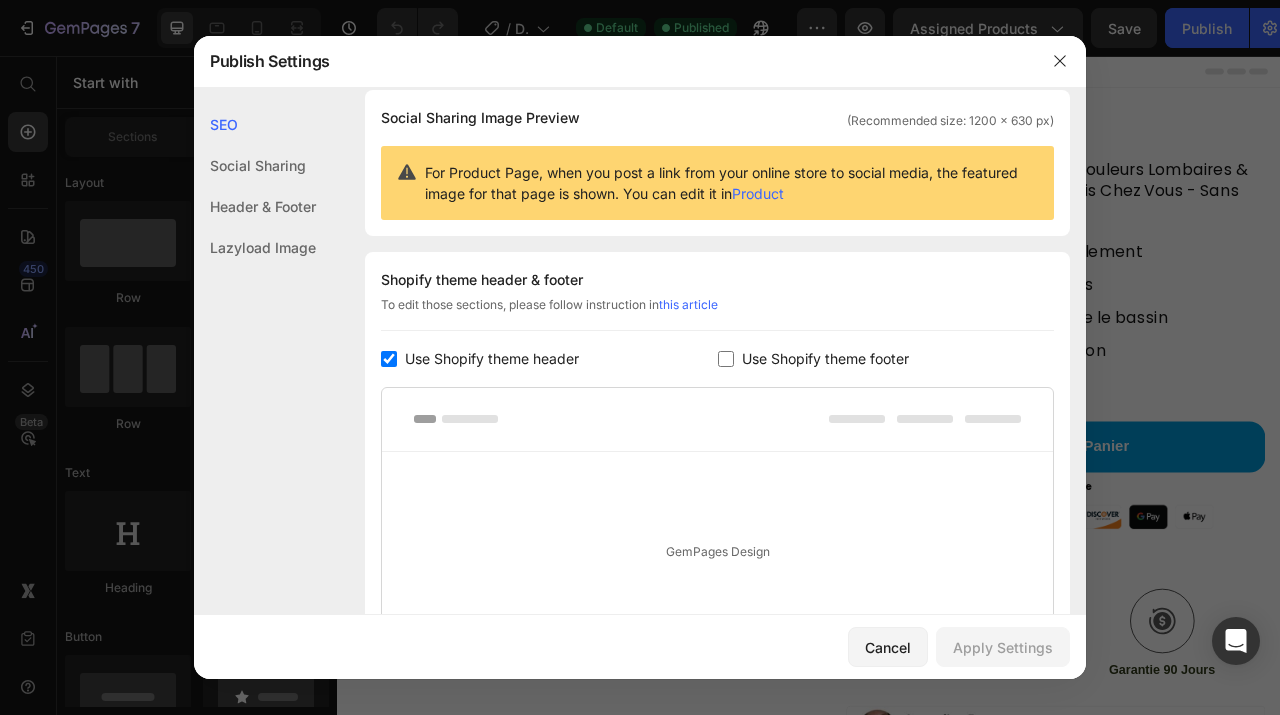 scroll, scrollTop: 0, scrollLeft: 0, axis: both 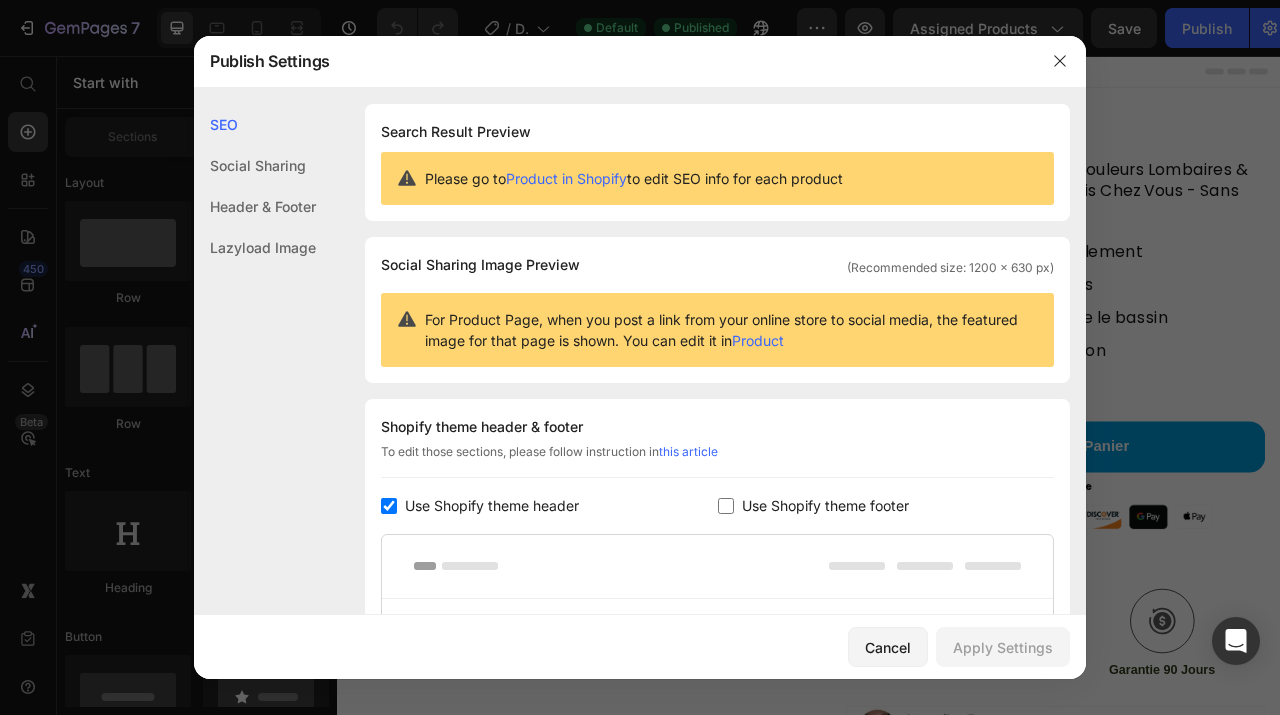 click on "Header & Footer" 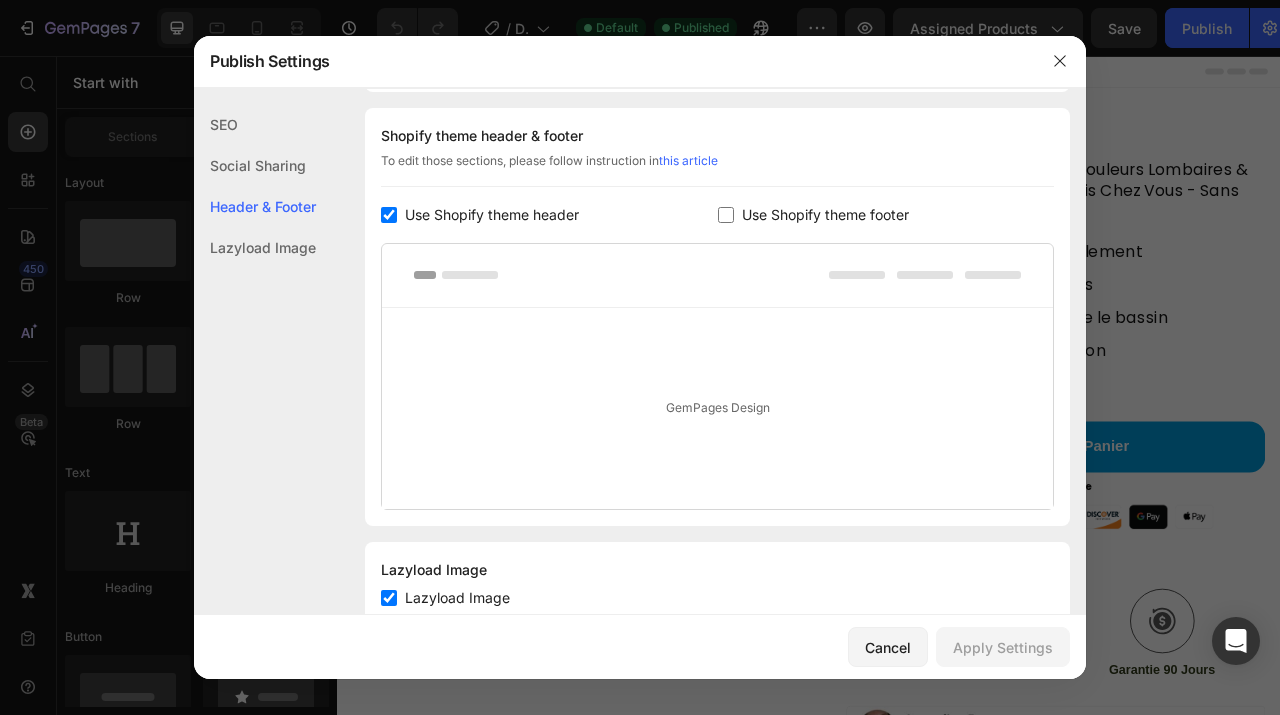 click on "Lazyload Image" 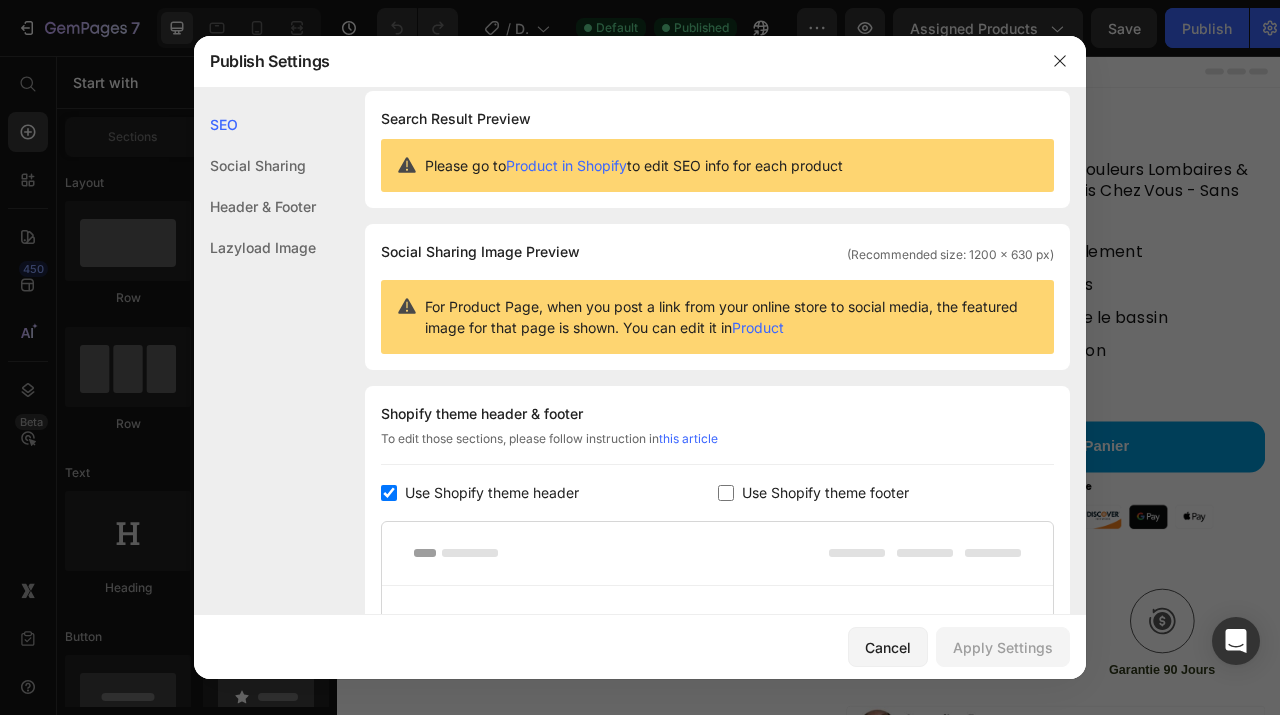 scroll, scrollTop: 0, scrollLeft: 0, axis: both 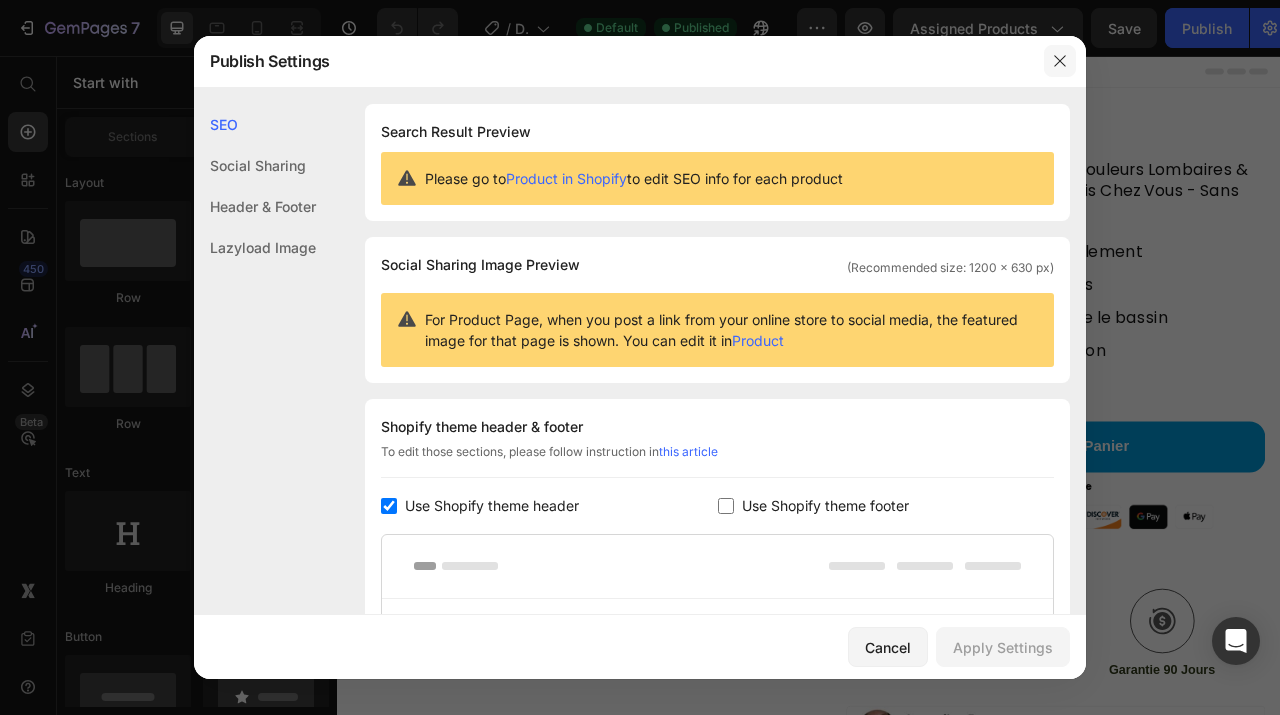 click 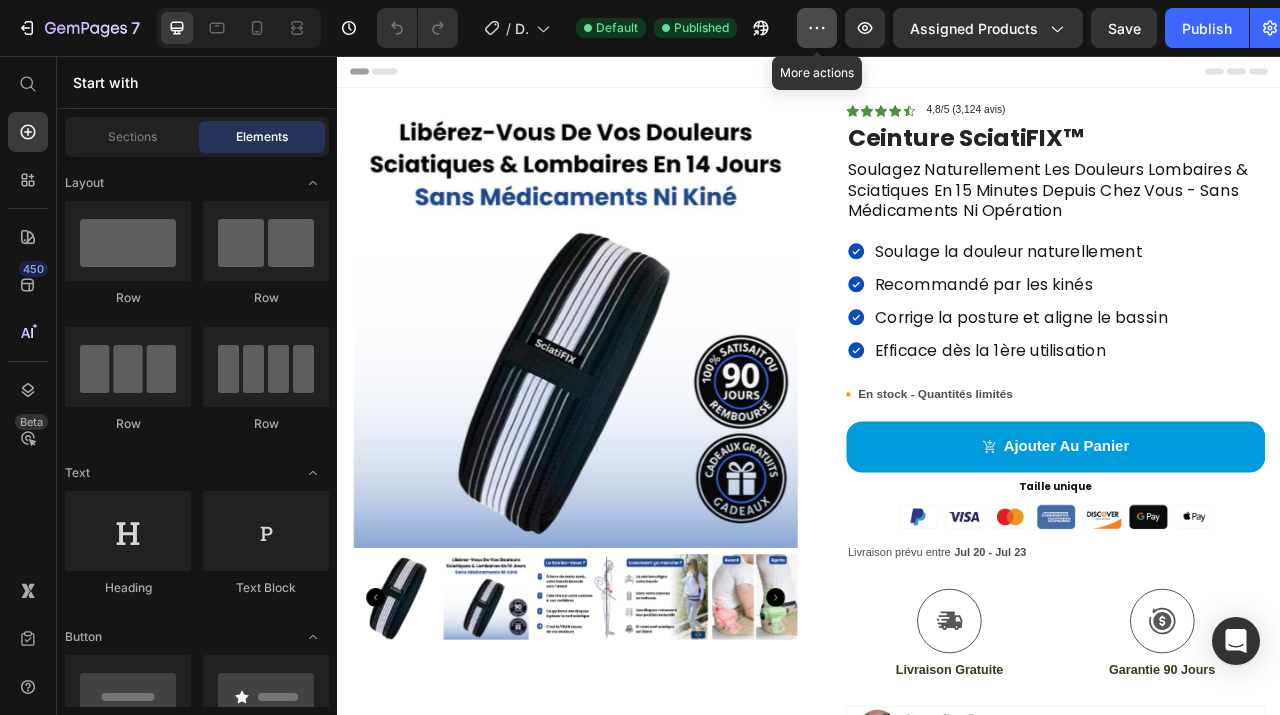 click 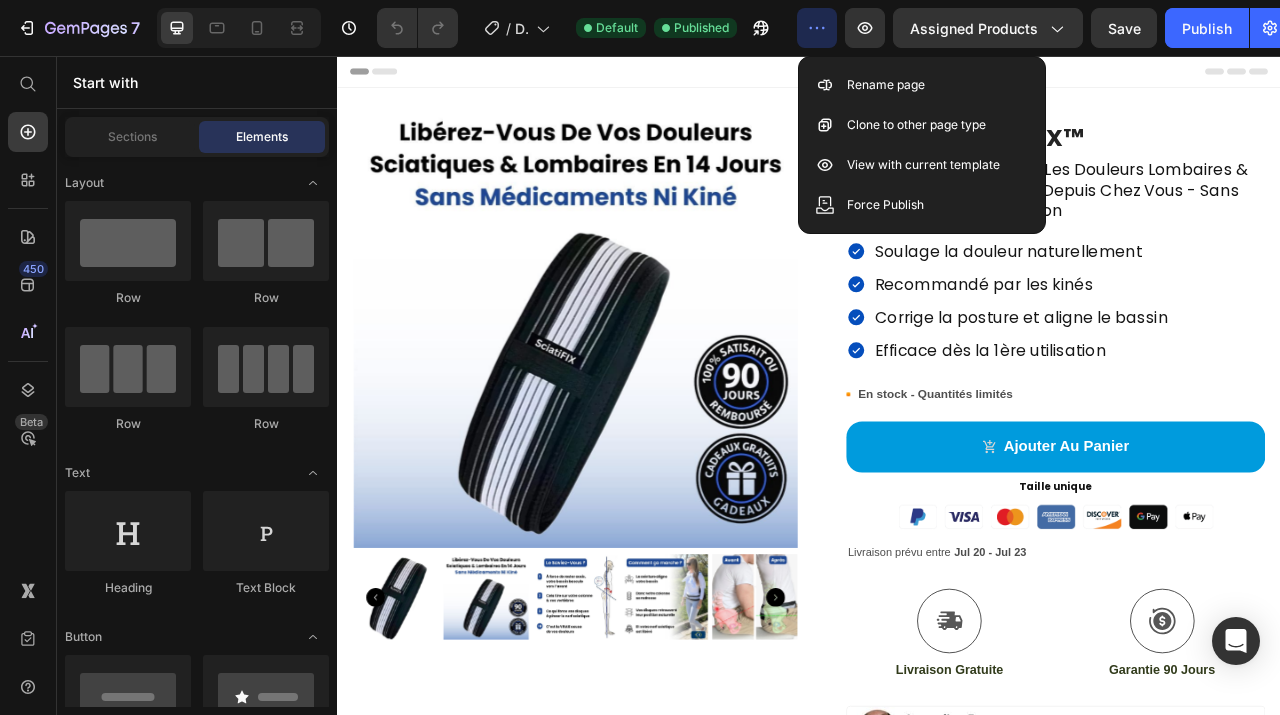 click 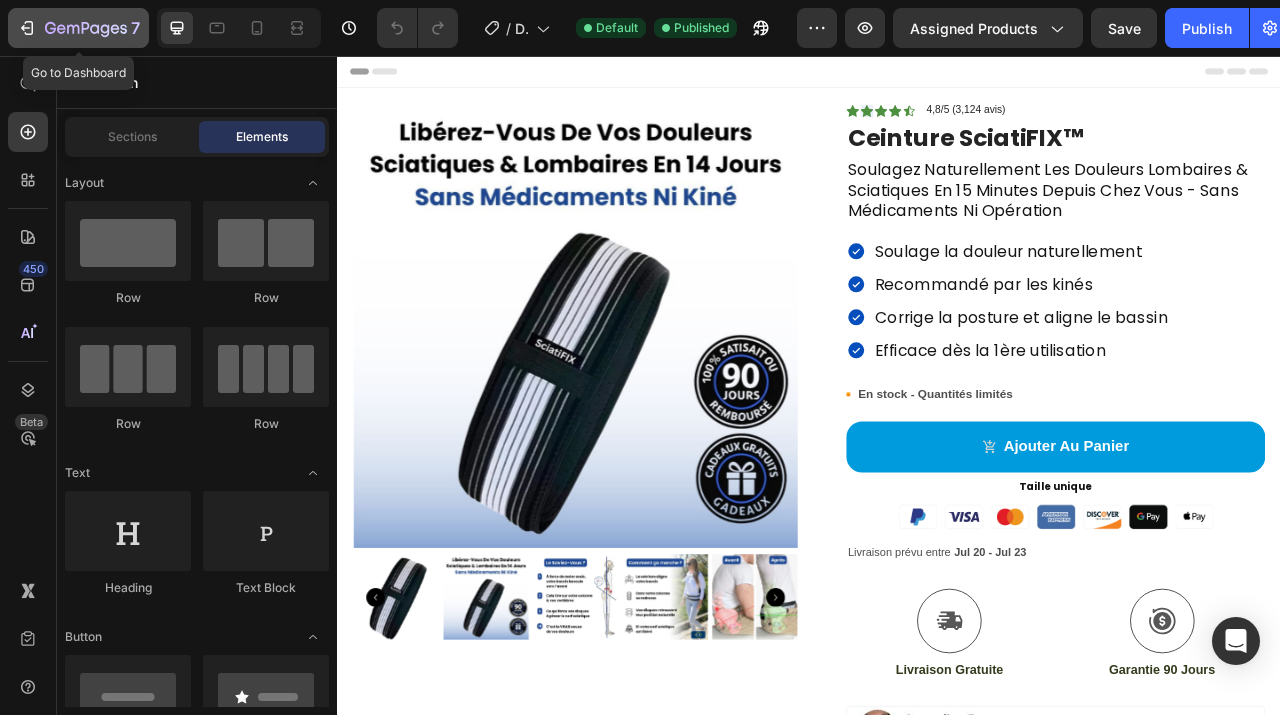 click 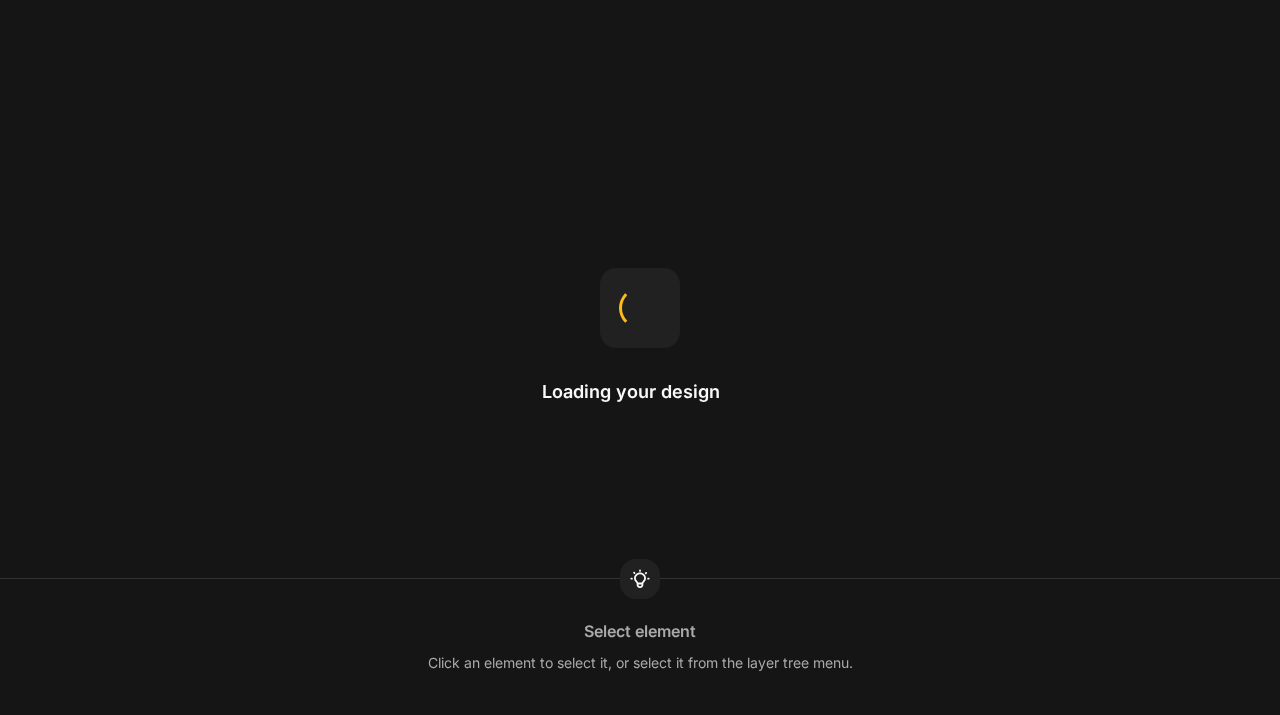 scroll, scrollTop: 0, scrollLeft: 0, axis: both 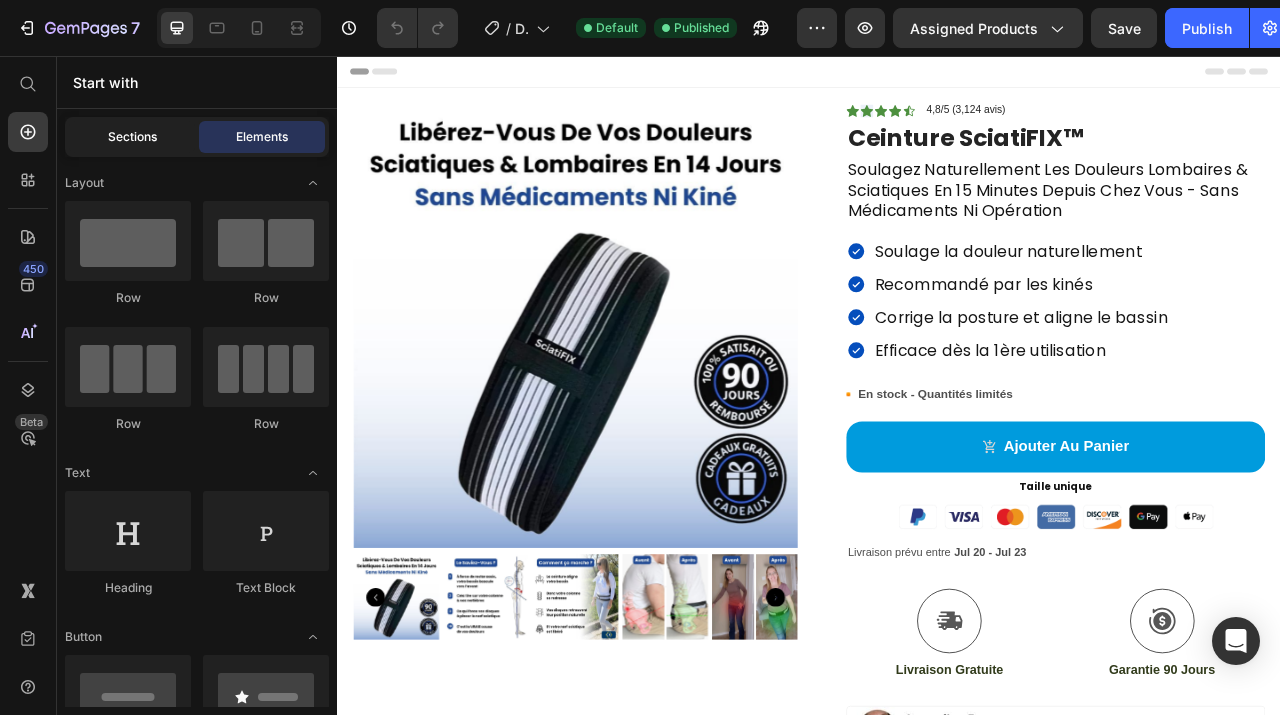 click on "Sections" at bounding box center (132, 137) 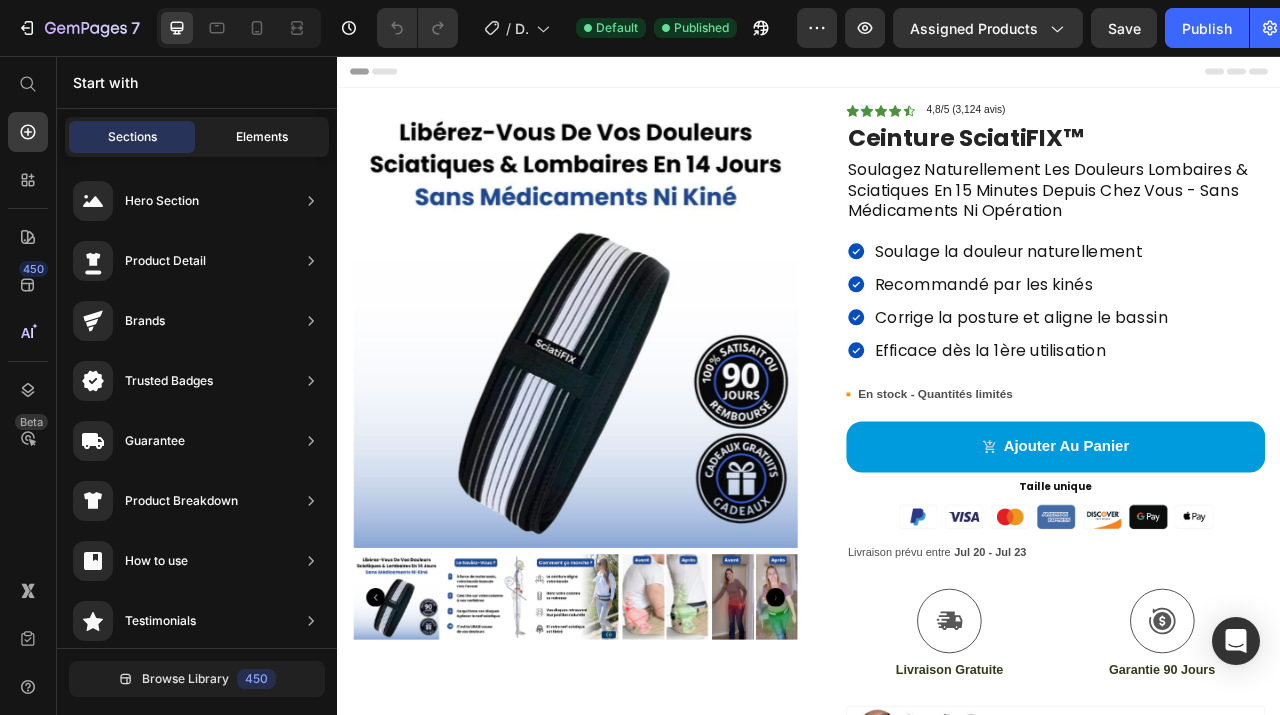 click on "Elements" at bounding box center (262, 137) 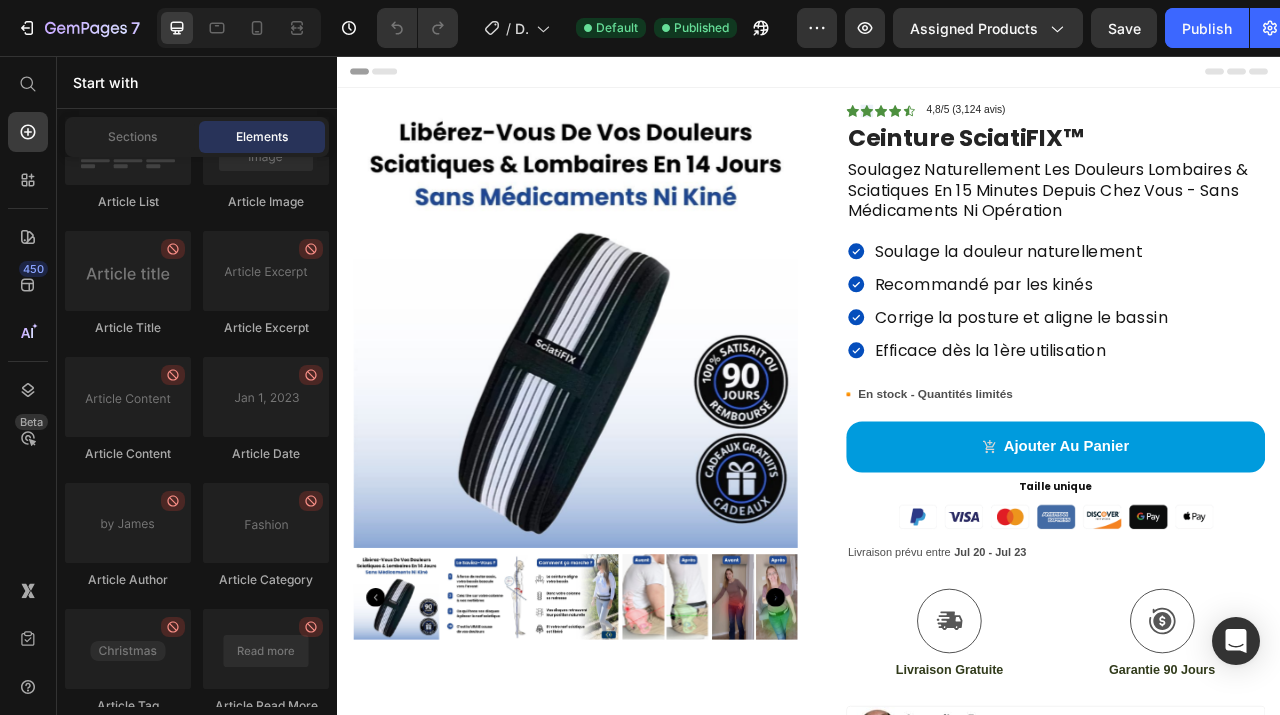 scroll, scrollTop: 5635, scrollLeft: 0, axis: vertical 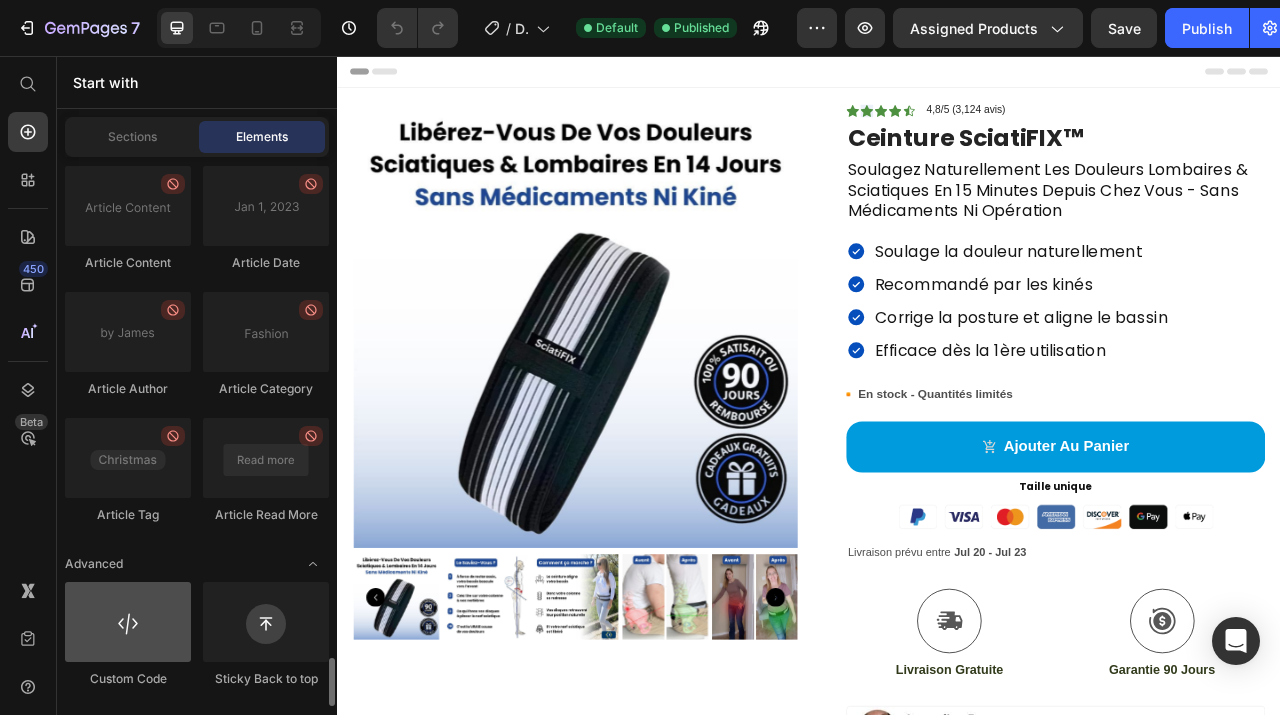 click at bounding box center [128, 622] 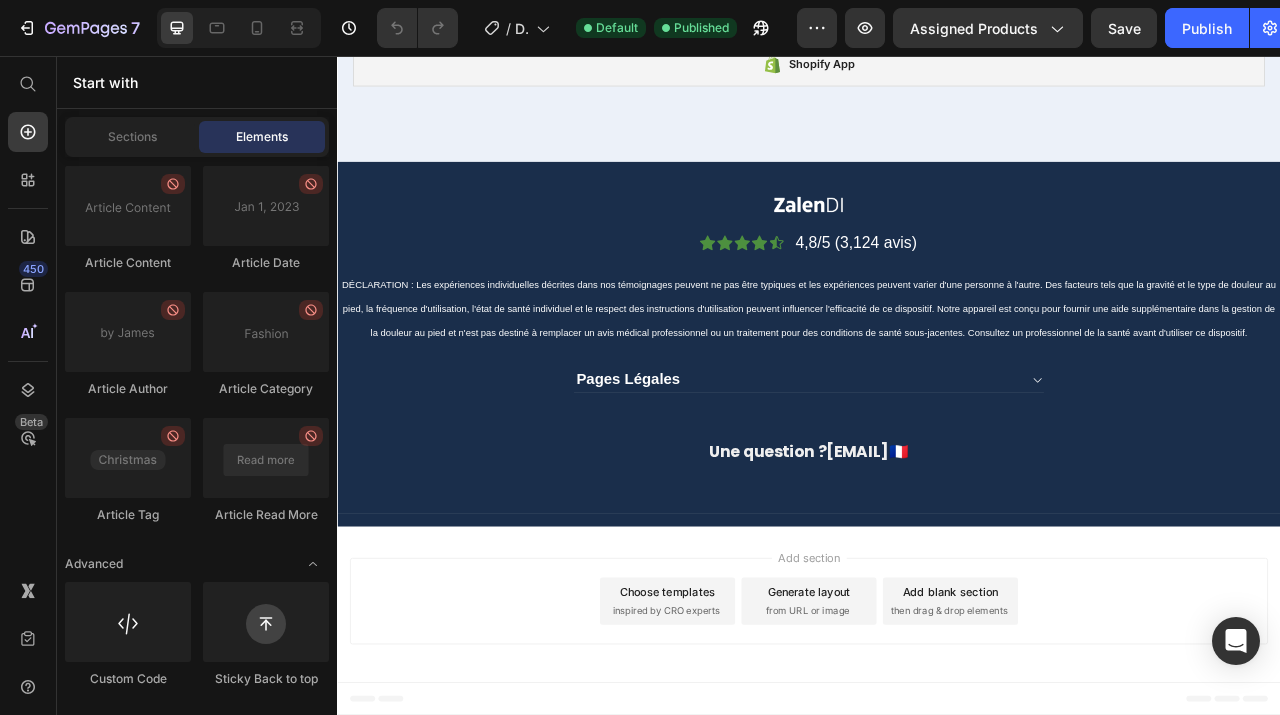 scroll, scrollTop: 11646, scrollLeft: 0, axis: vertical 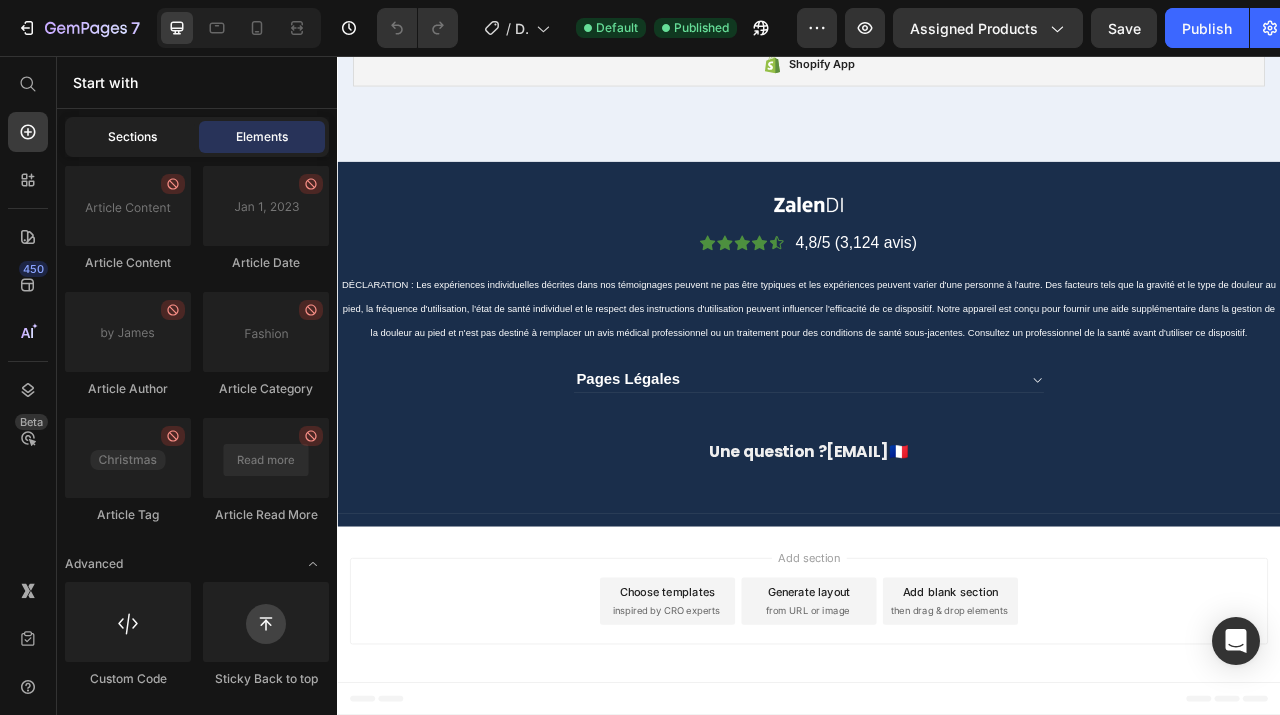 click on "Sections" 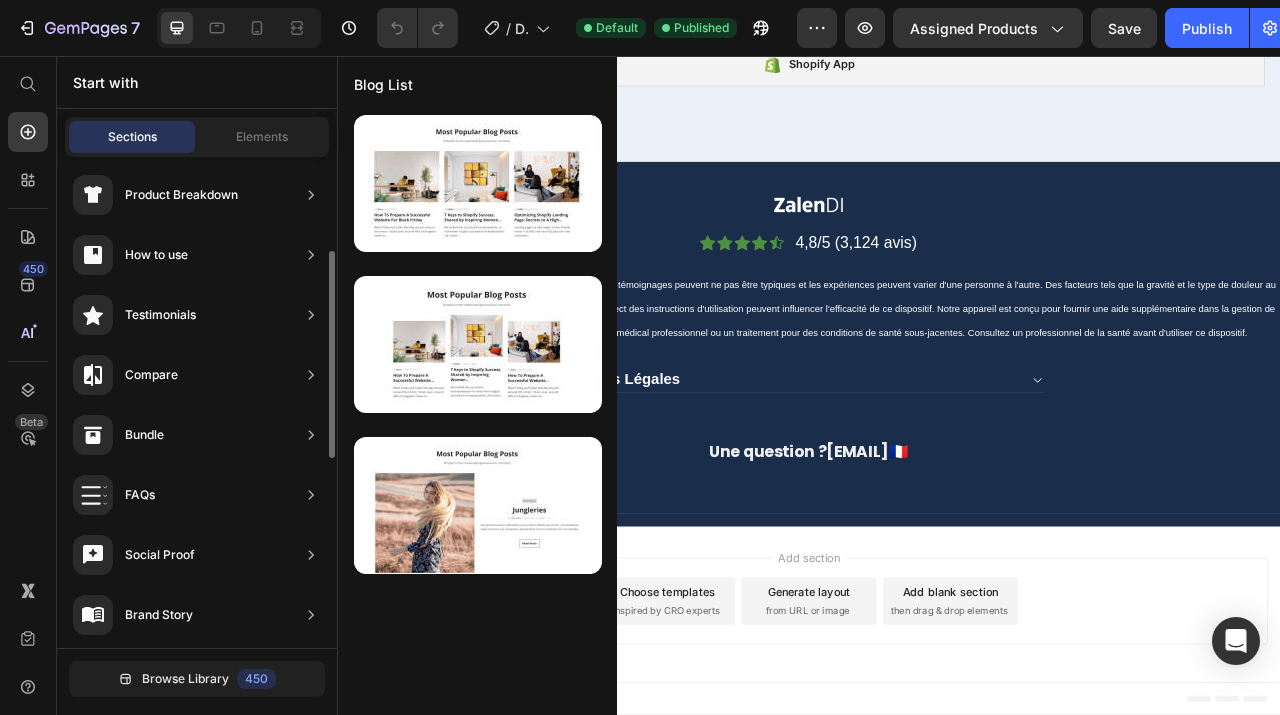 scroll, scrollTop: 0, scrollLeft: 0, axis: both 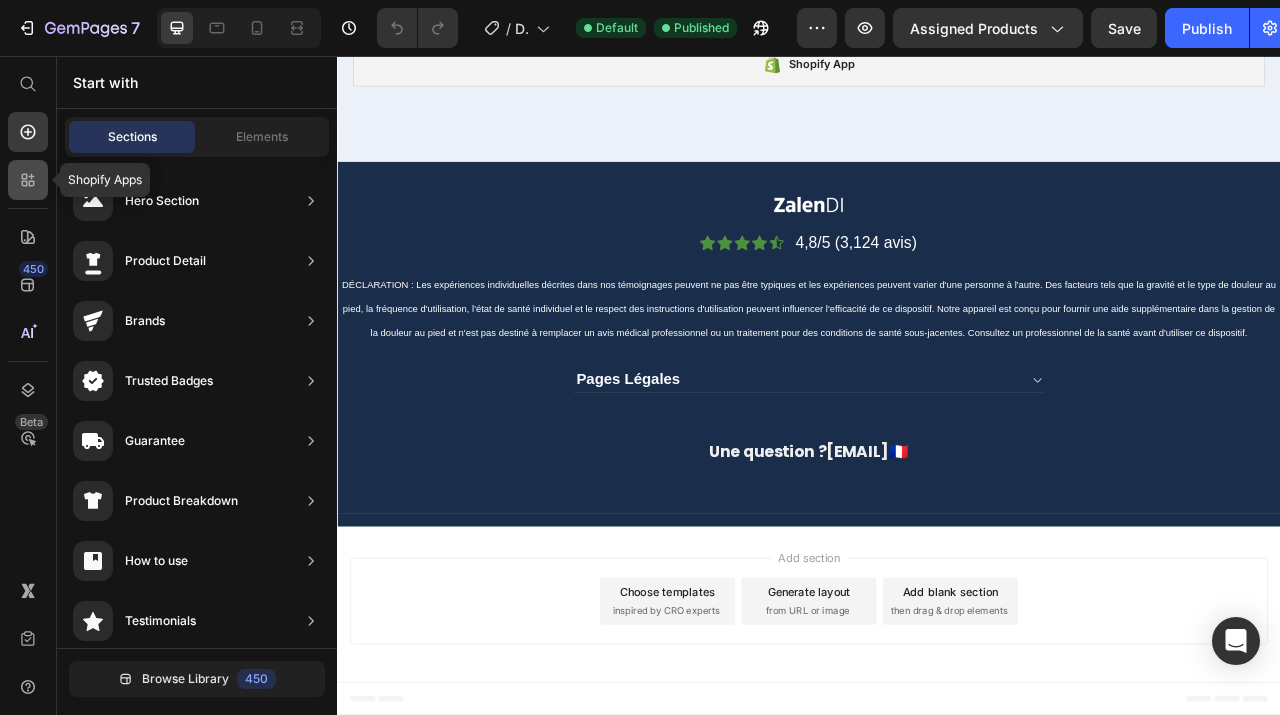 click 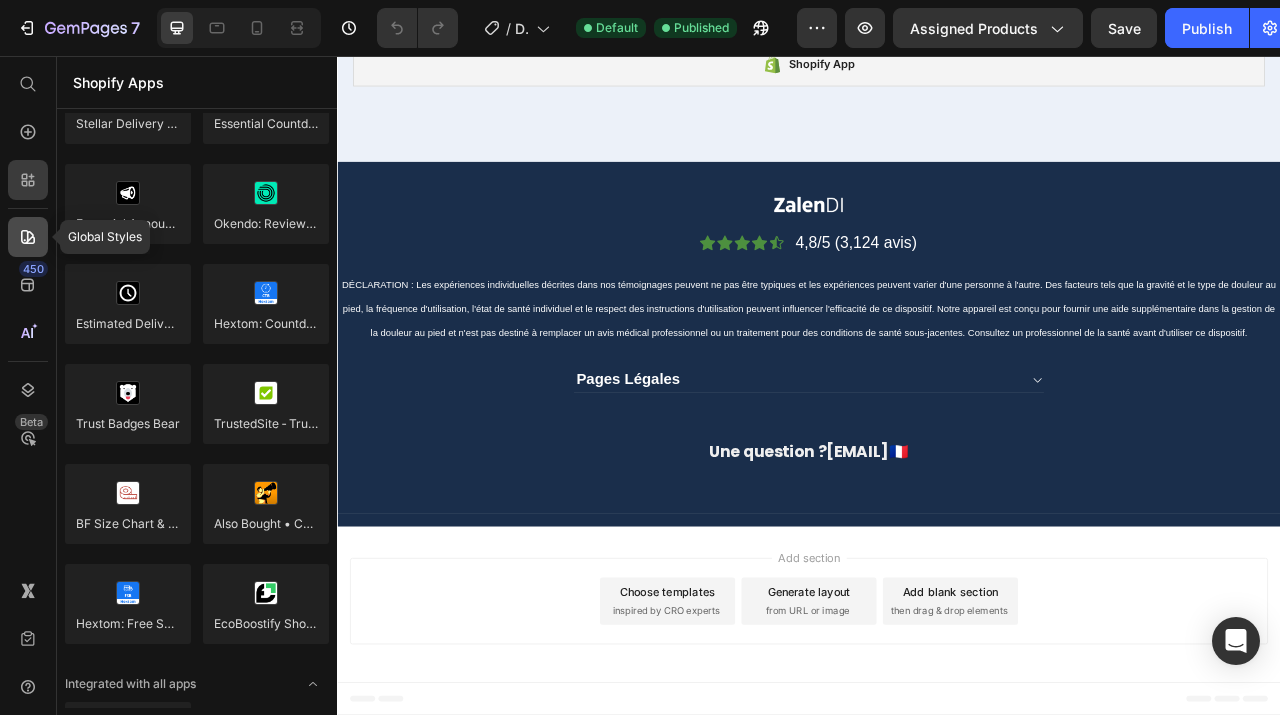 click 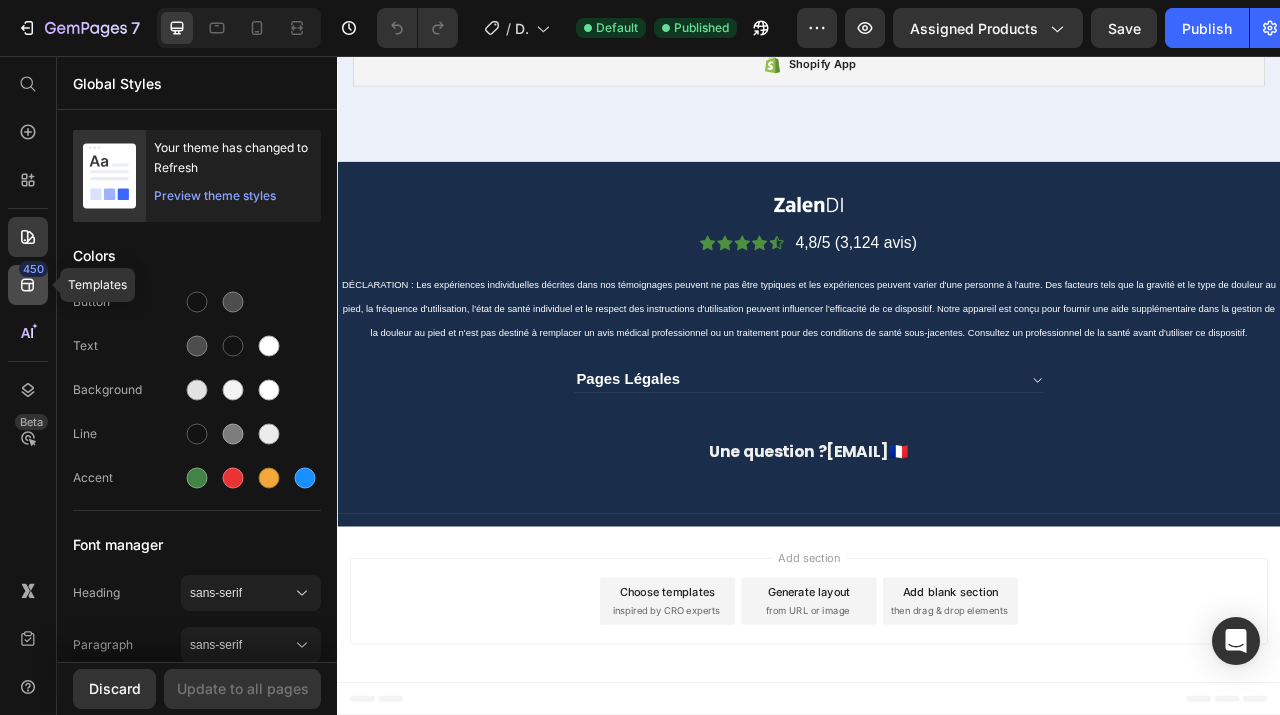 click 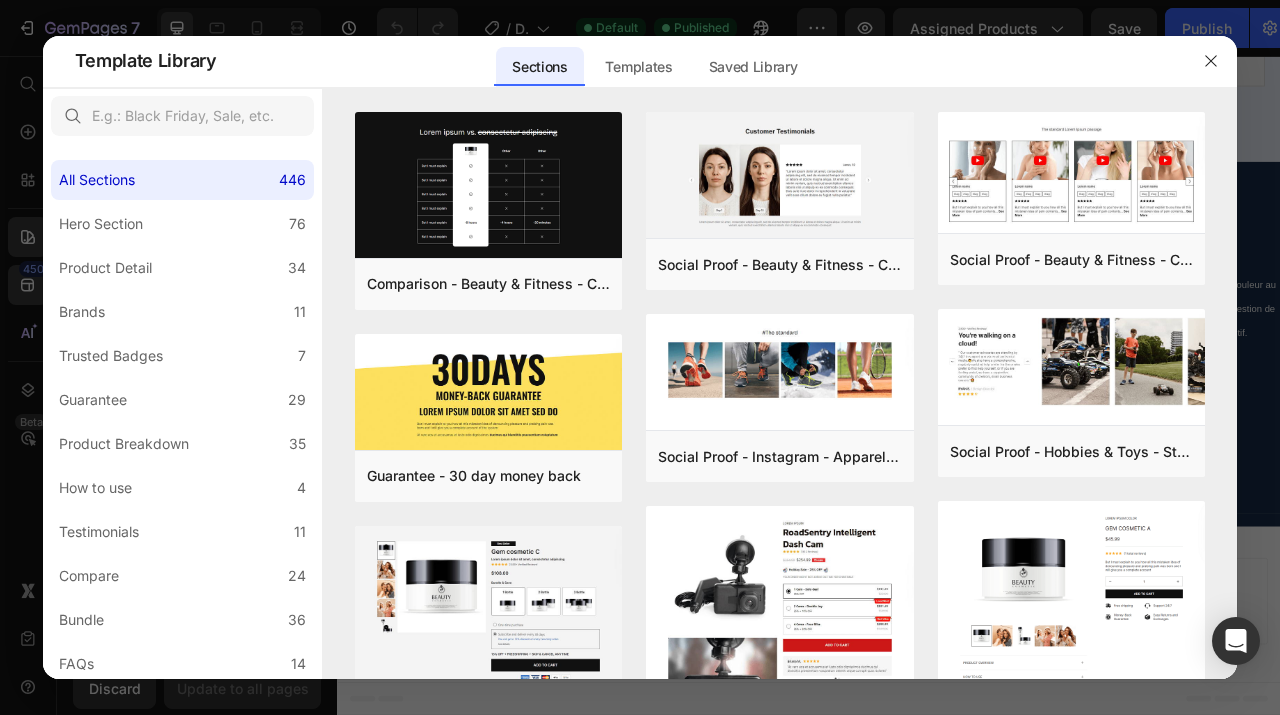 click at bounding box center [640, 357] 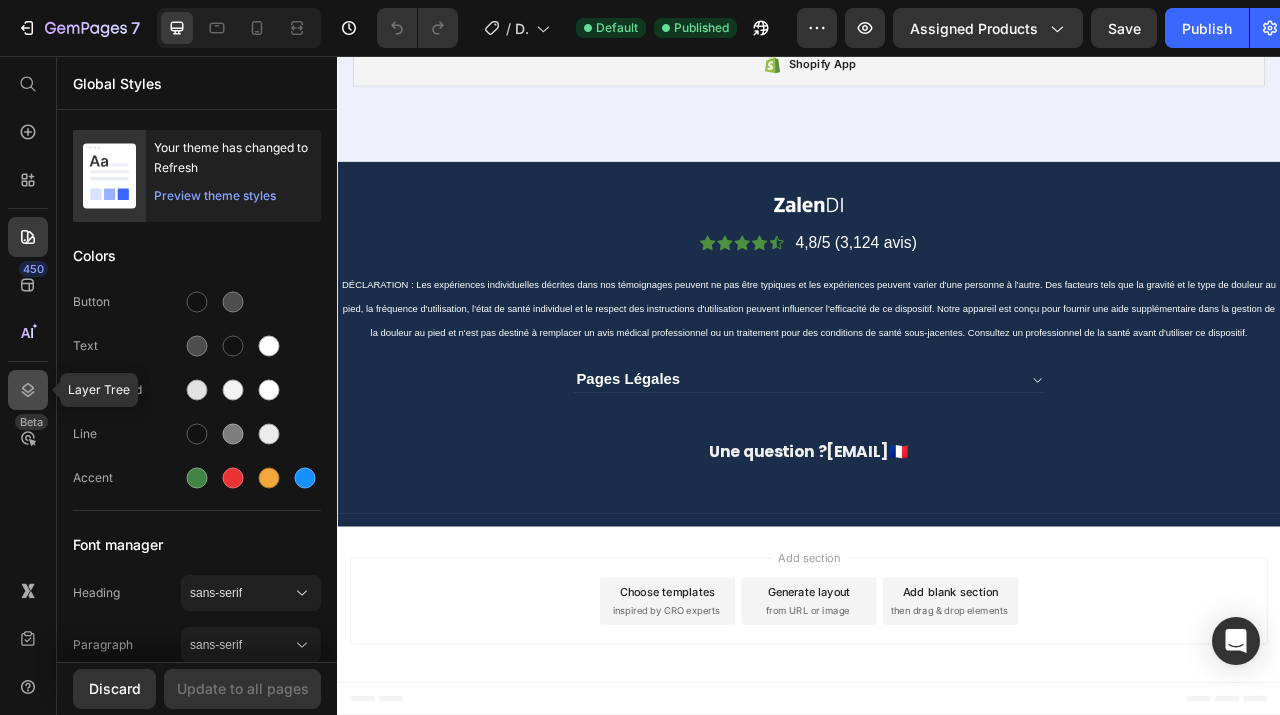 click 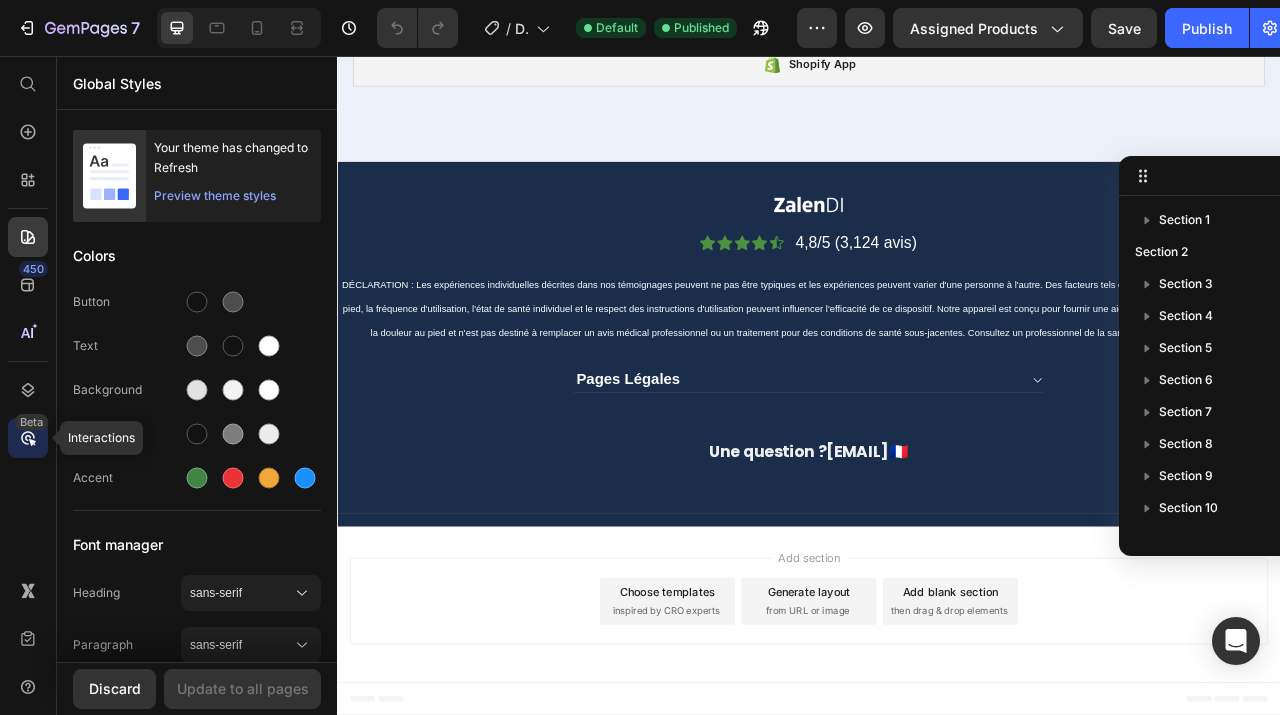 click 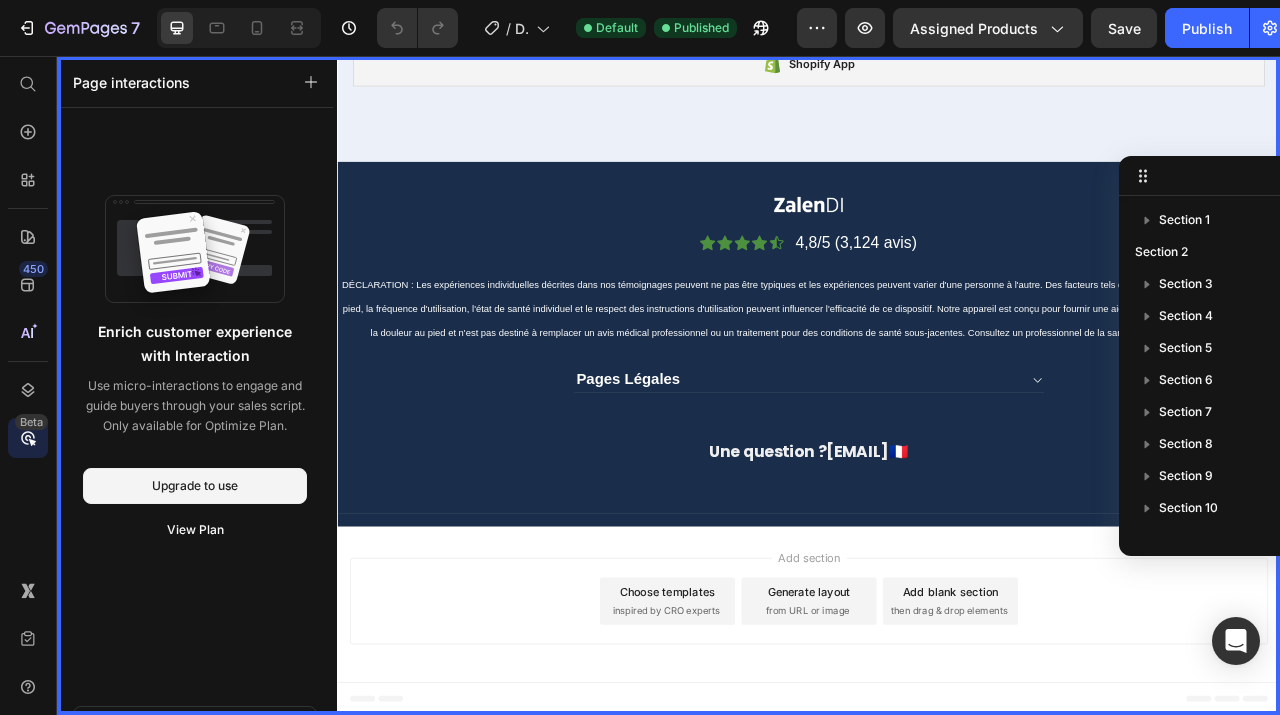 click on "450 Beta" at bounding box center [28, 317] 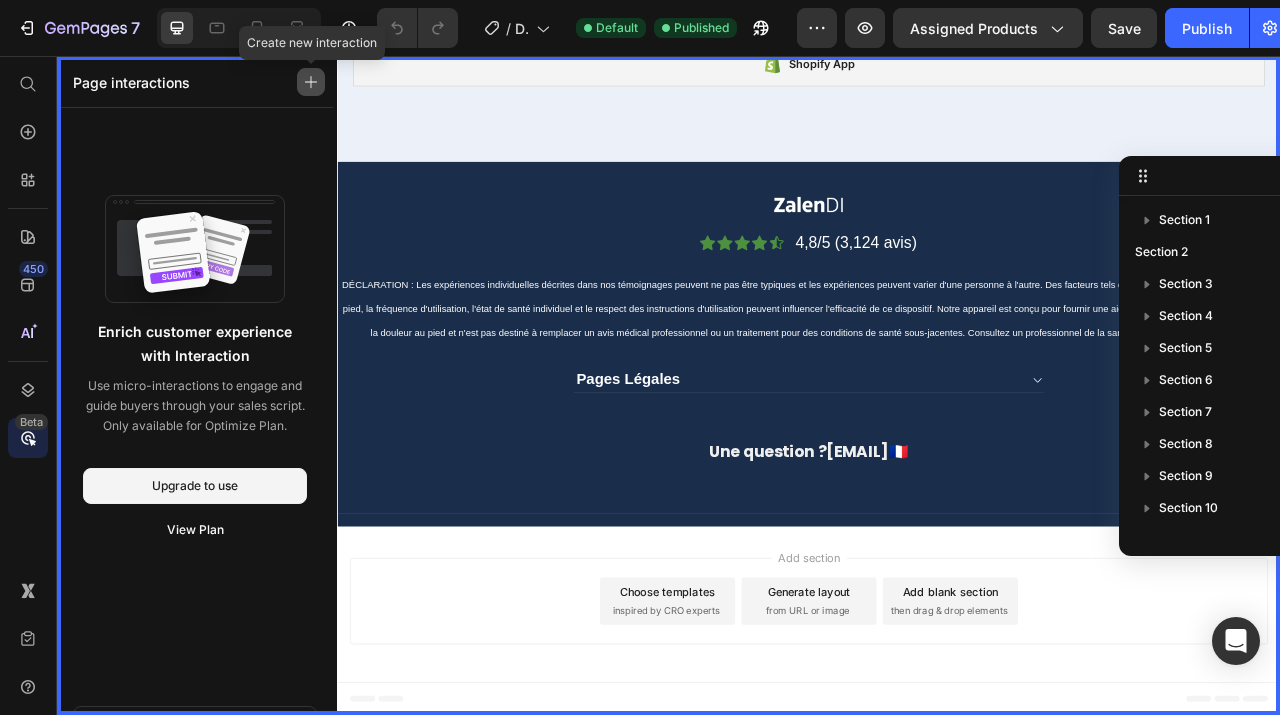click 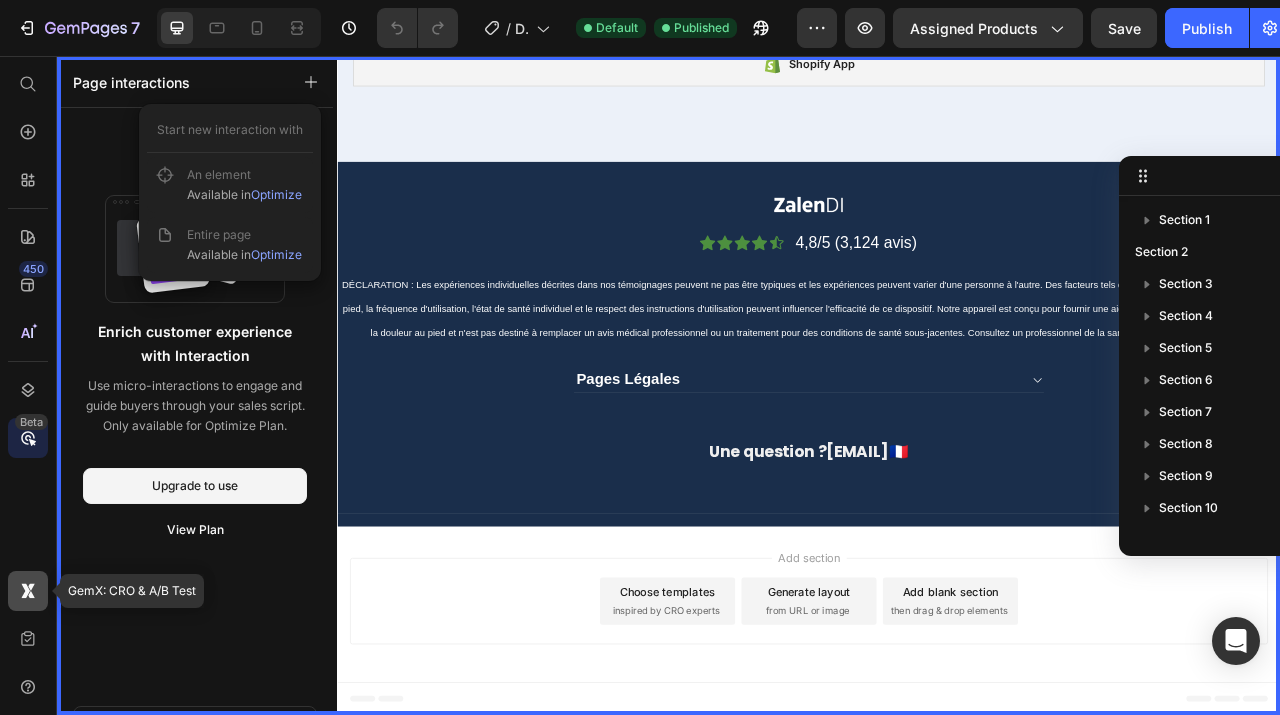 click 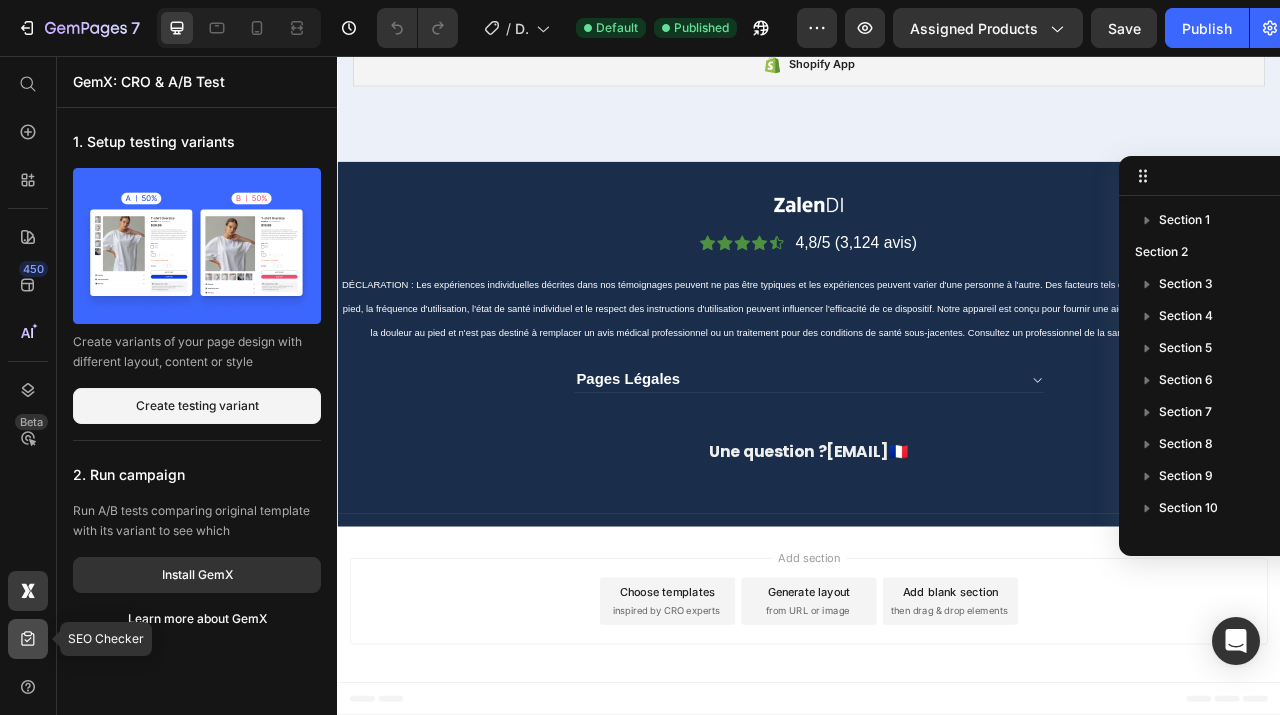 click 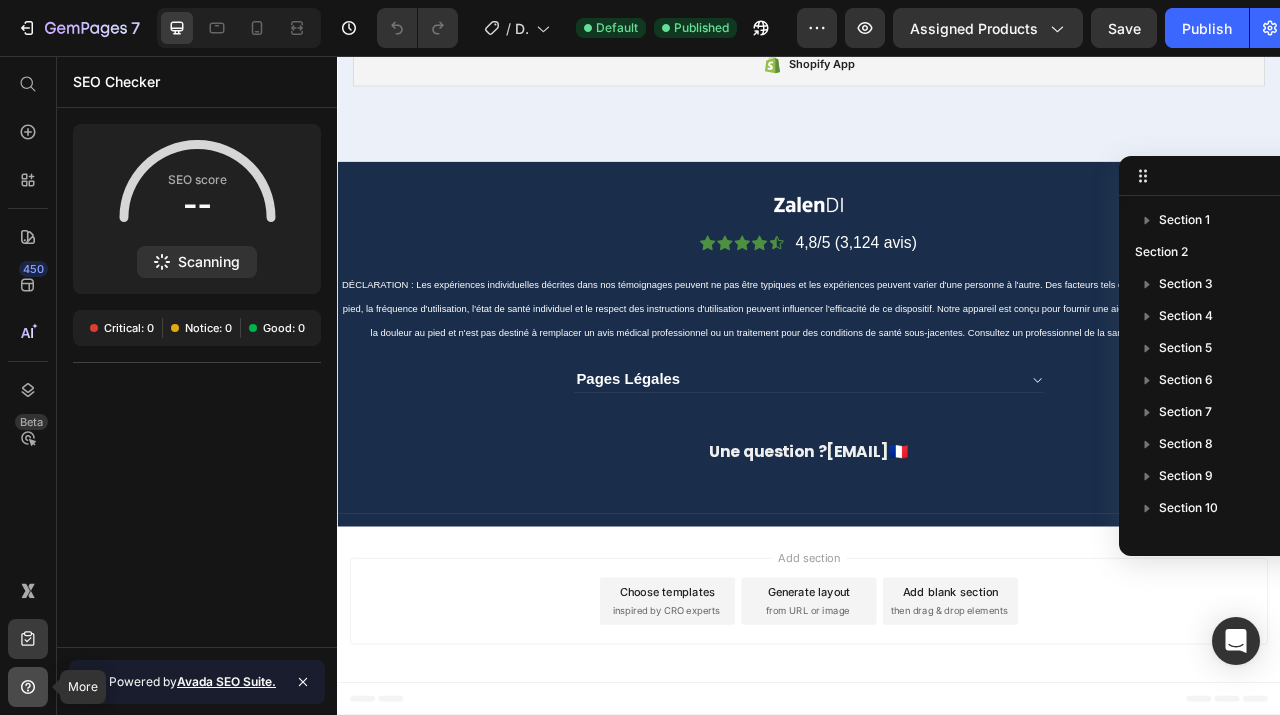click 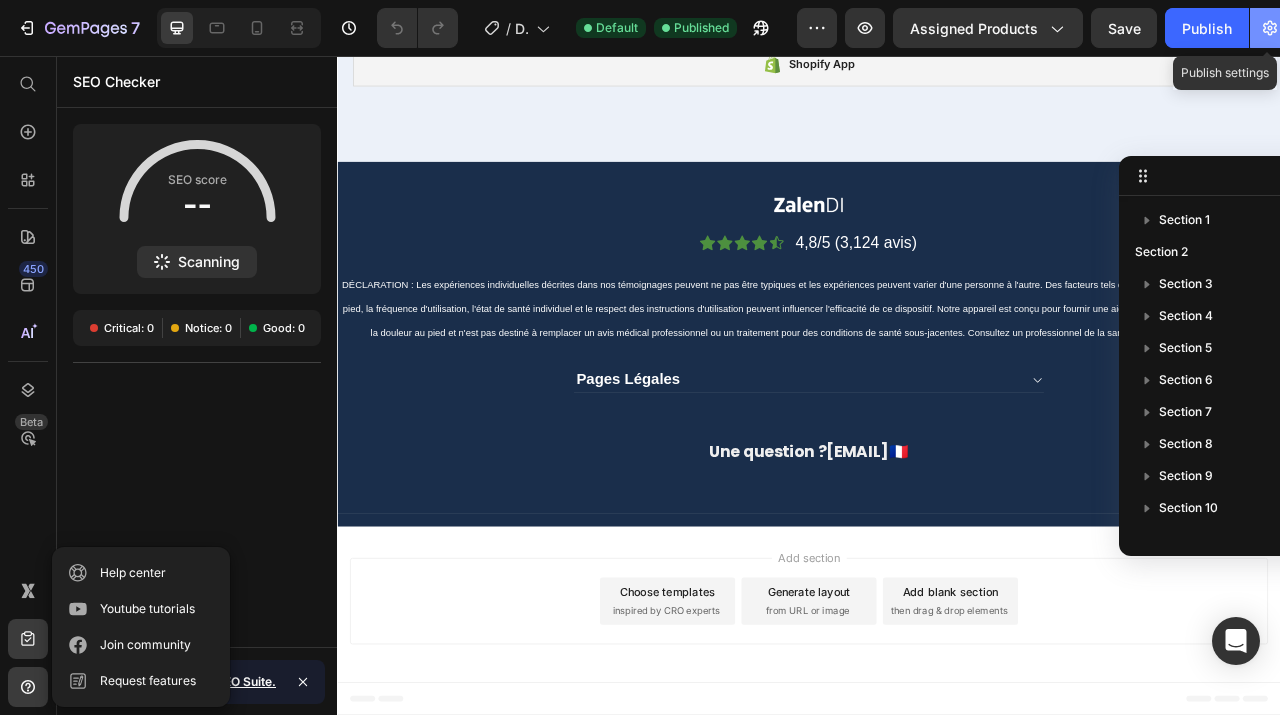 click 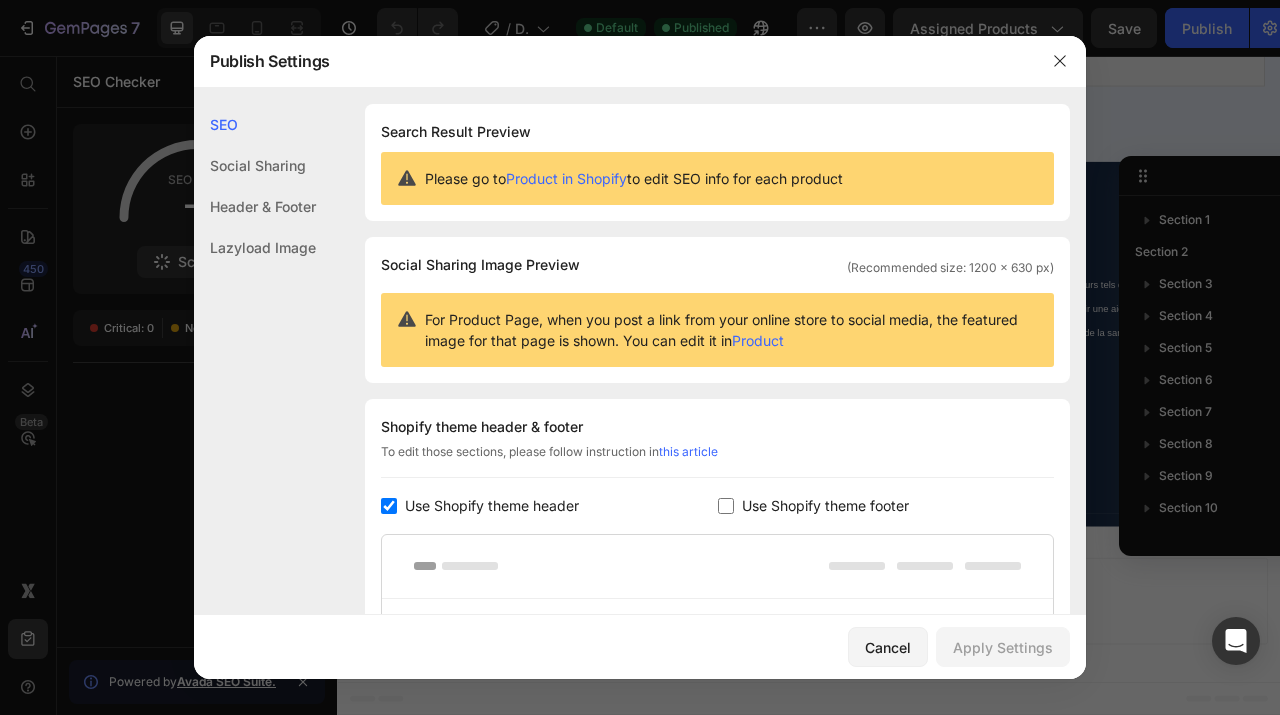 click on "Header & Footer" 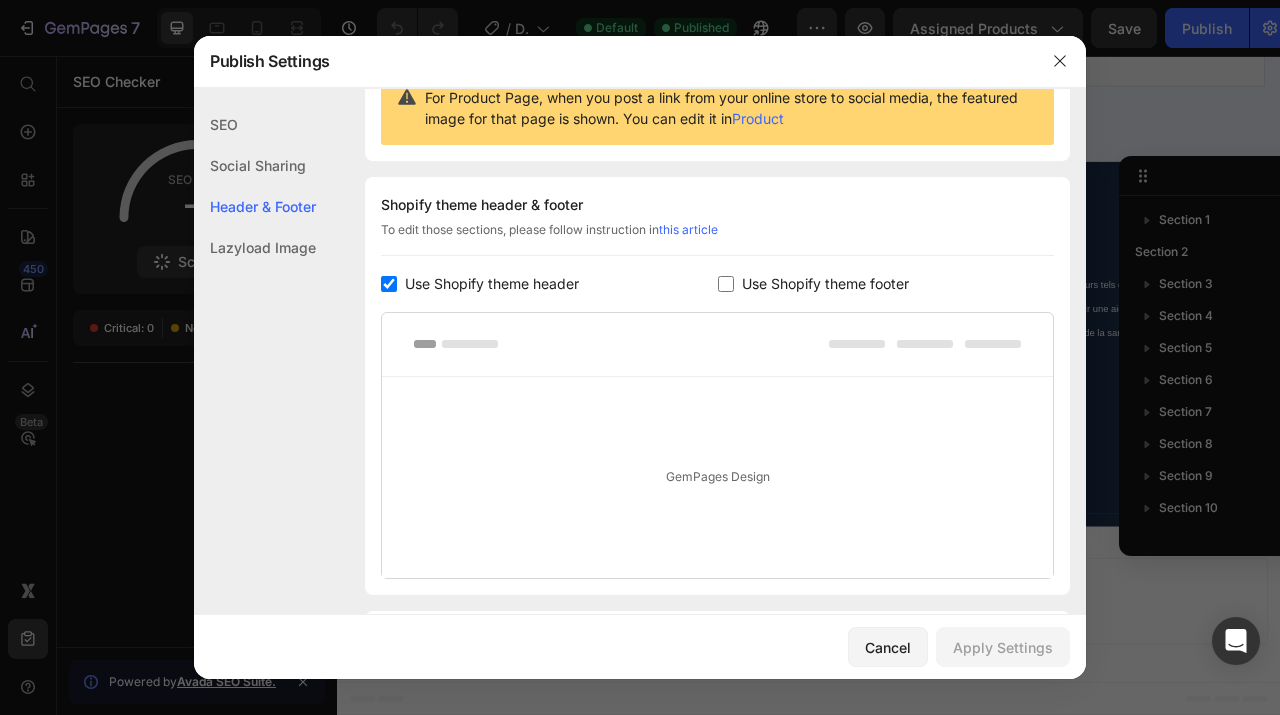 scroll, scrollTop: 291, scrollLeft: 0, axis: vertical 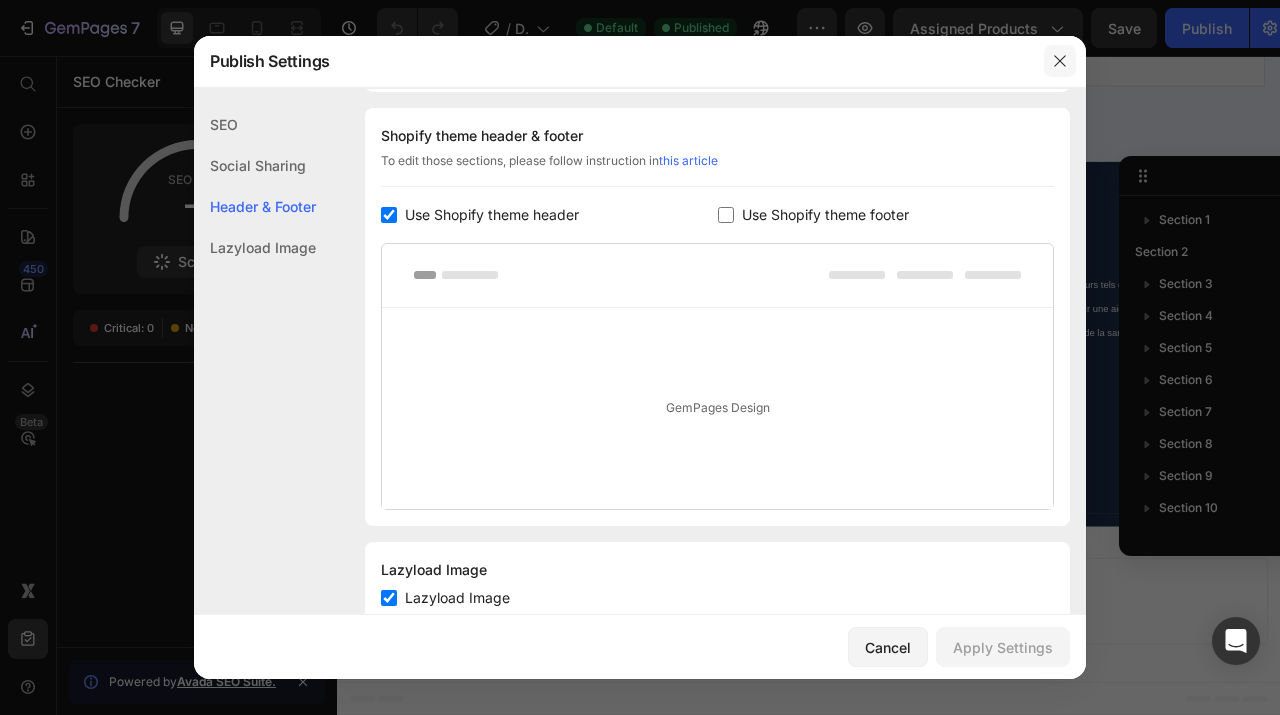 click at bounding box center [1060, 61] 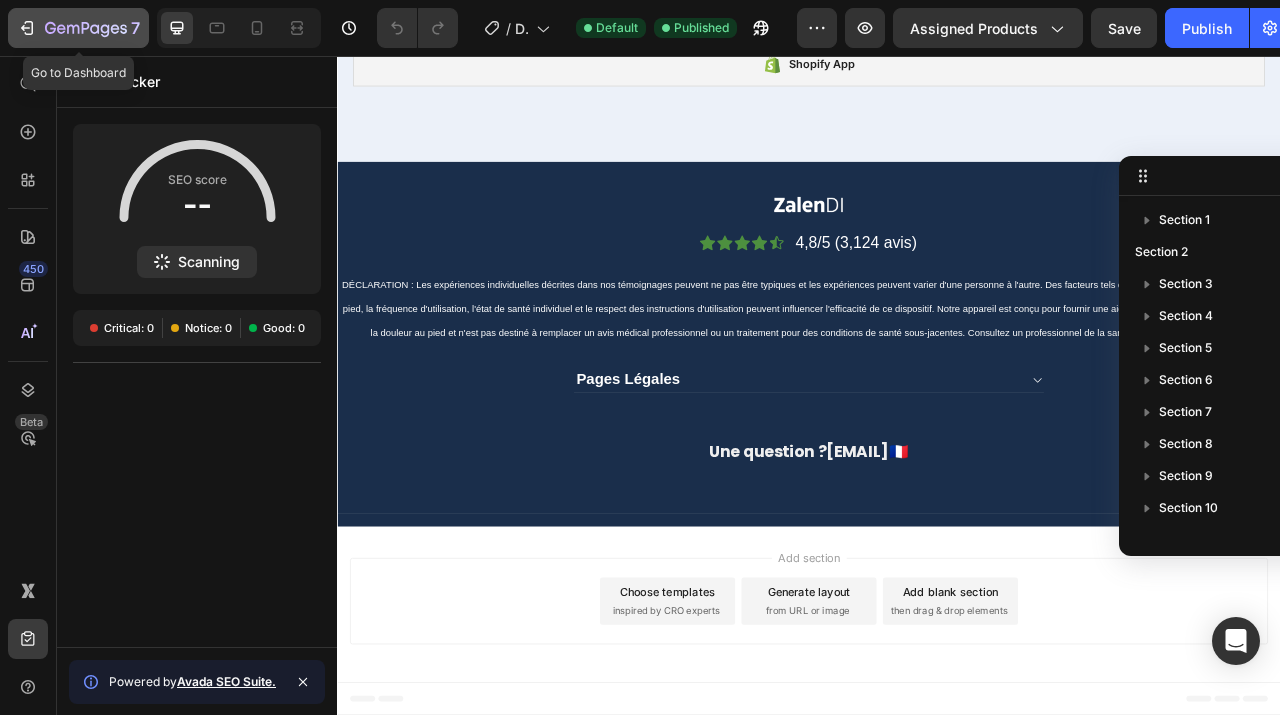 click 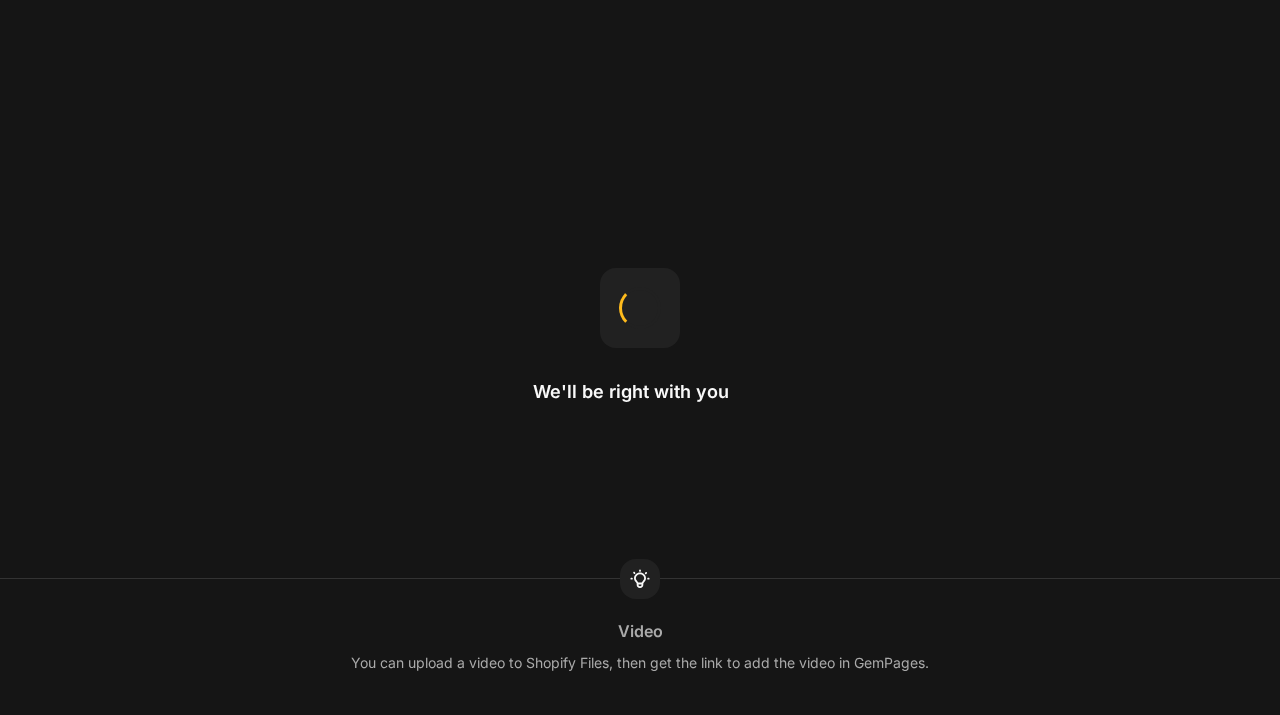 scroll, scrollTop: 0, scrollLeft: 0, axis: both 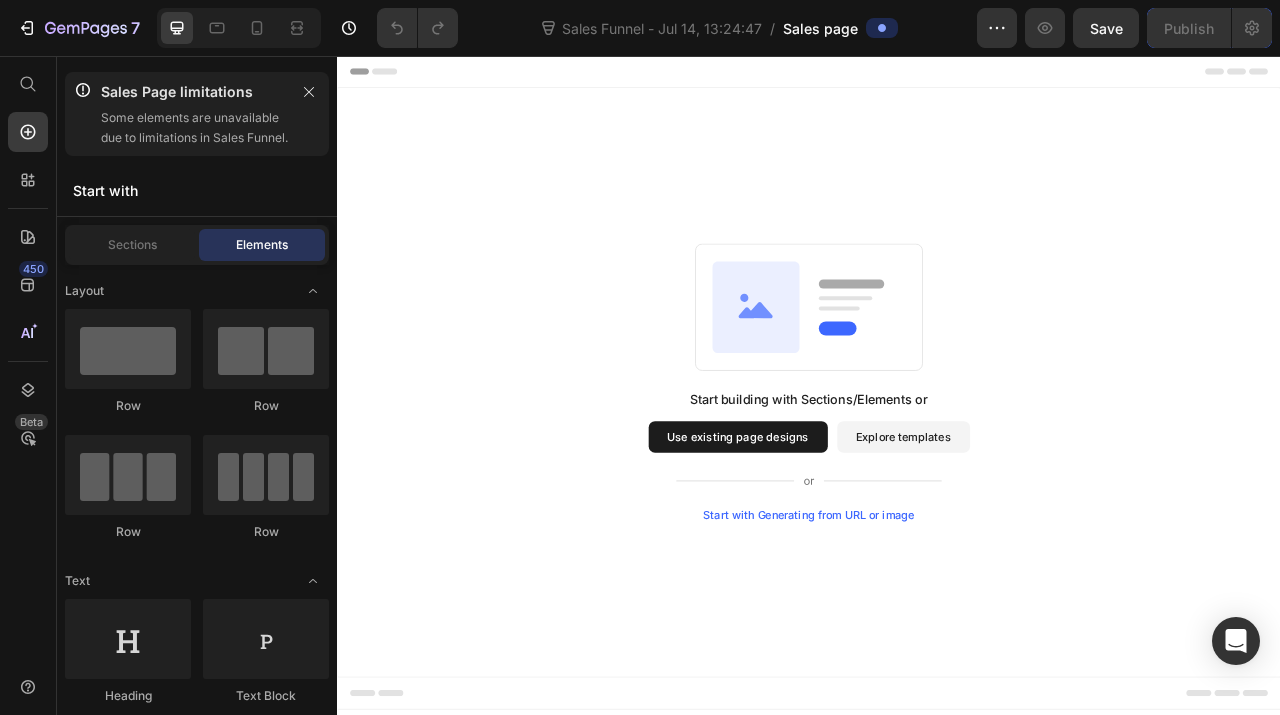 click on "Use existing page designs" at bounding box center (847, 541) 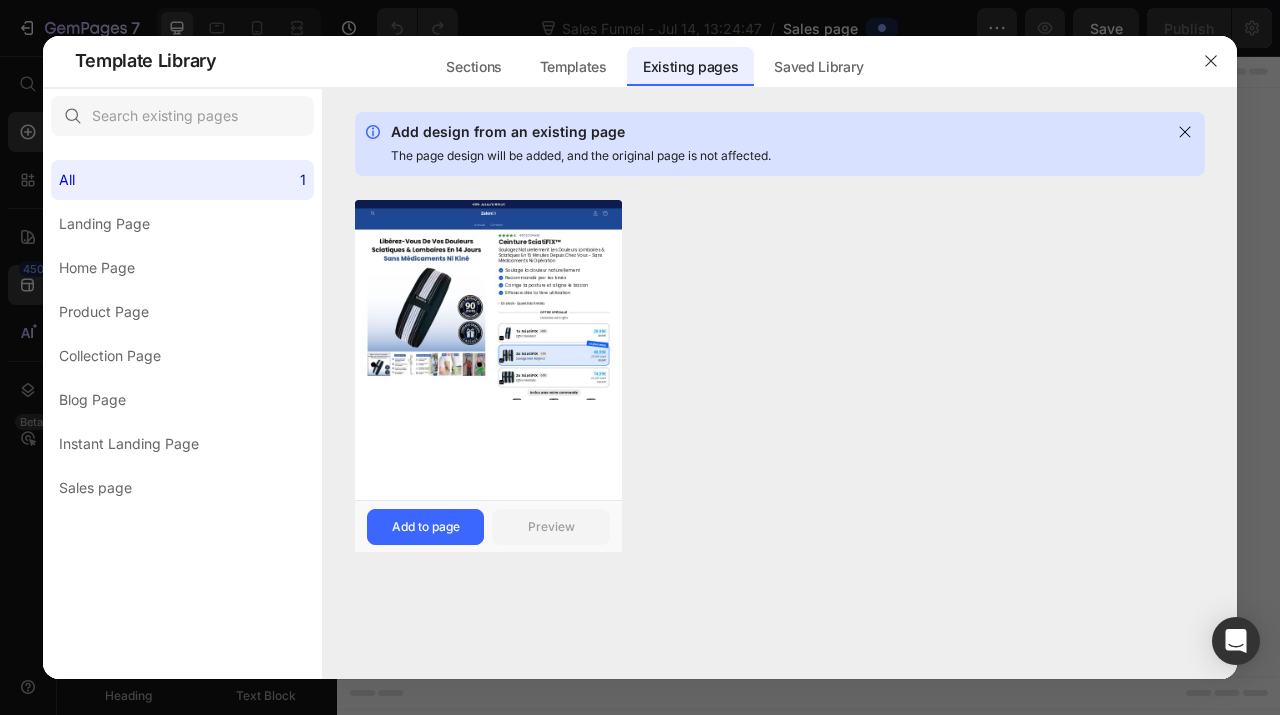 click at bounding box center (489, 300) 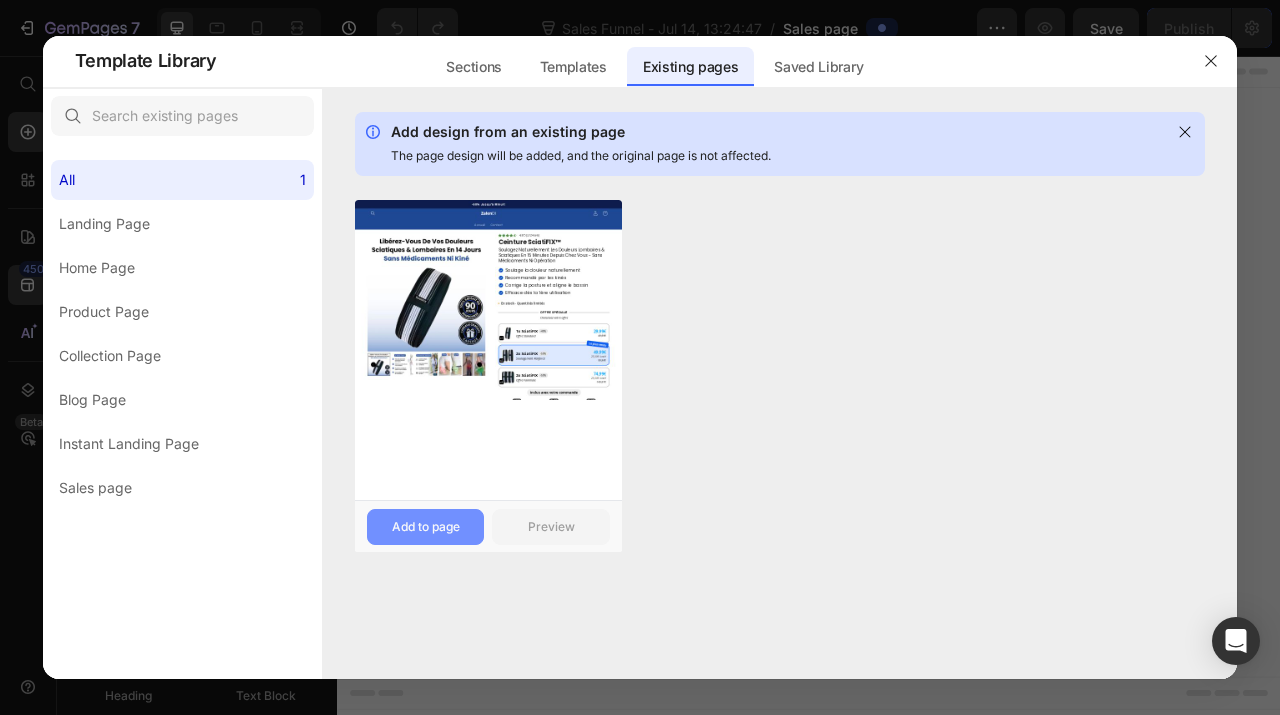 click on "Add to page" at bounding box center [426, 527] 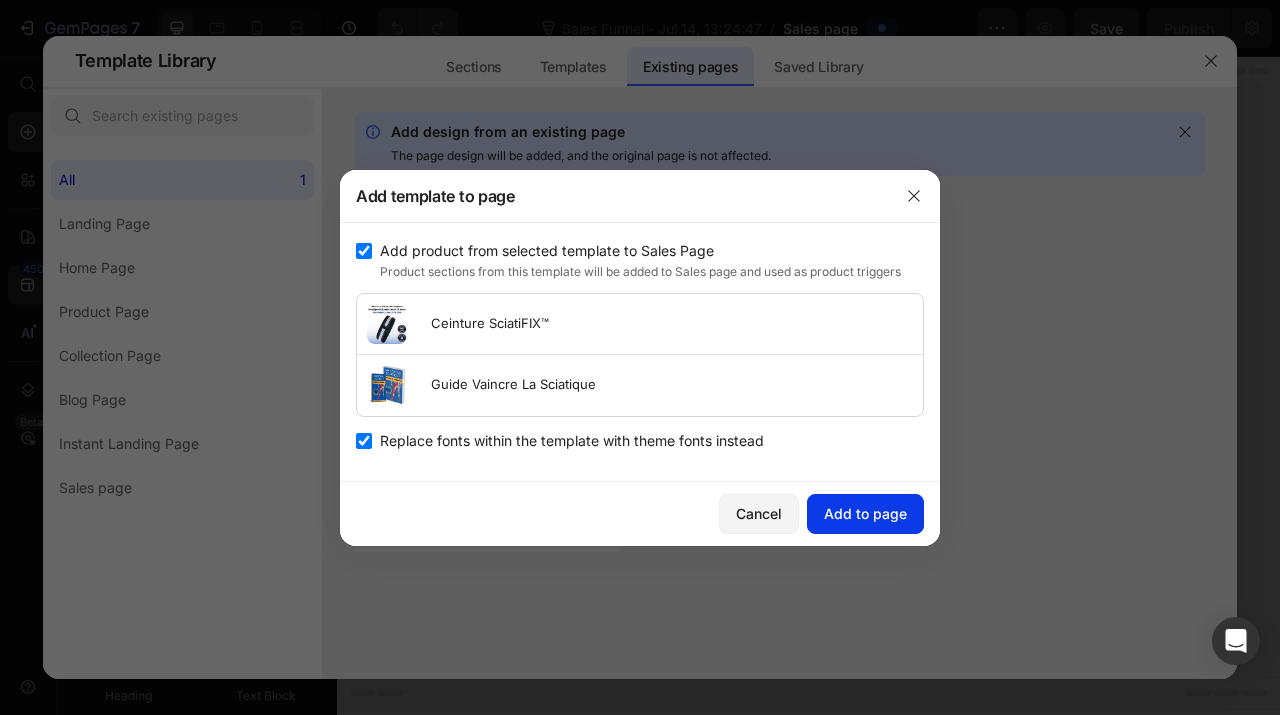 click on "Add to page" at bounding box center [865, 513] 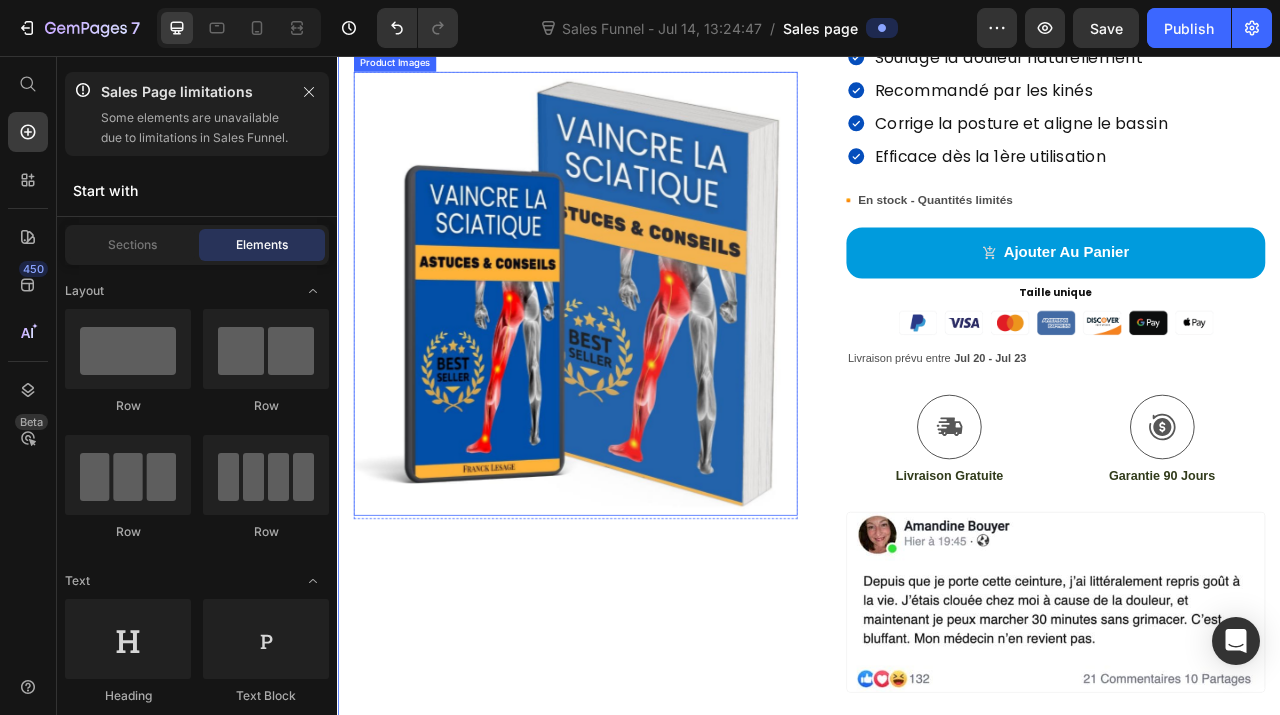 scroll, scrollTop: 0, scrollLeft: 0, axis: both 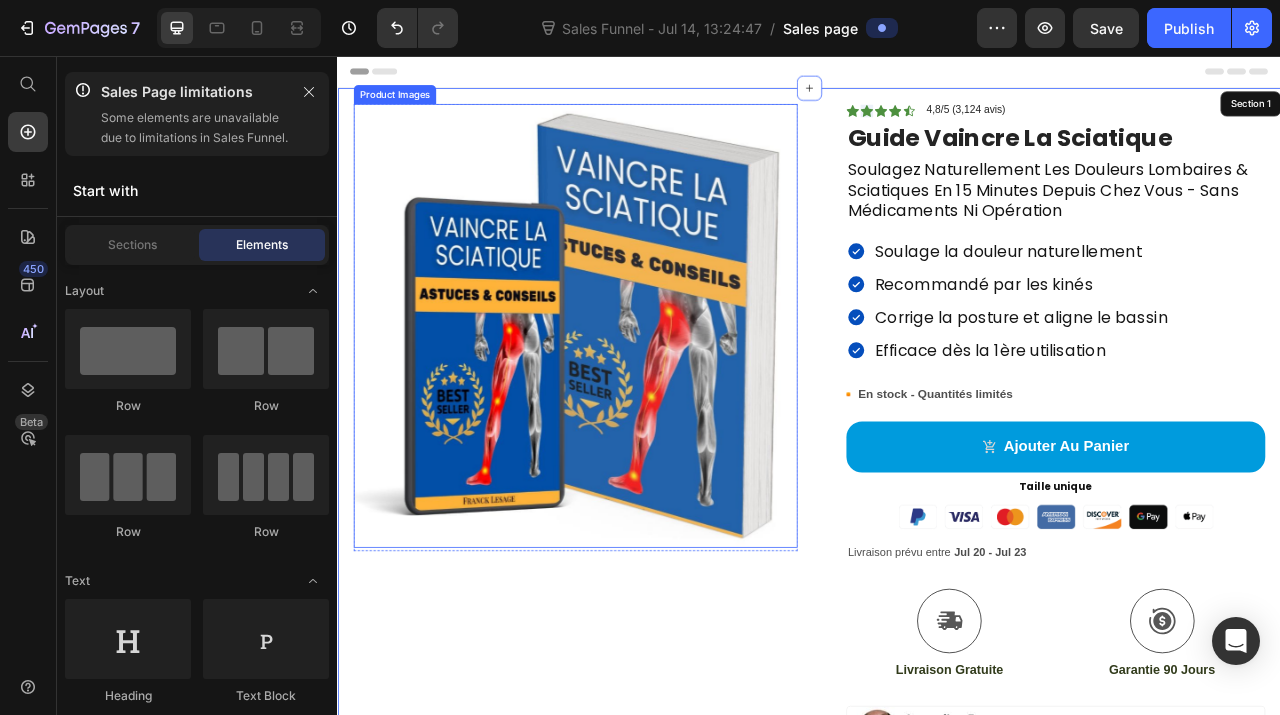 click at bounding box center (639, 399) 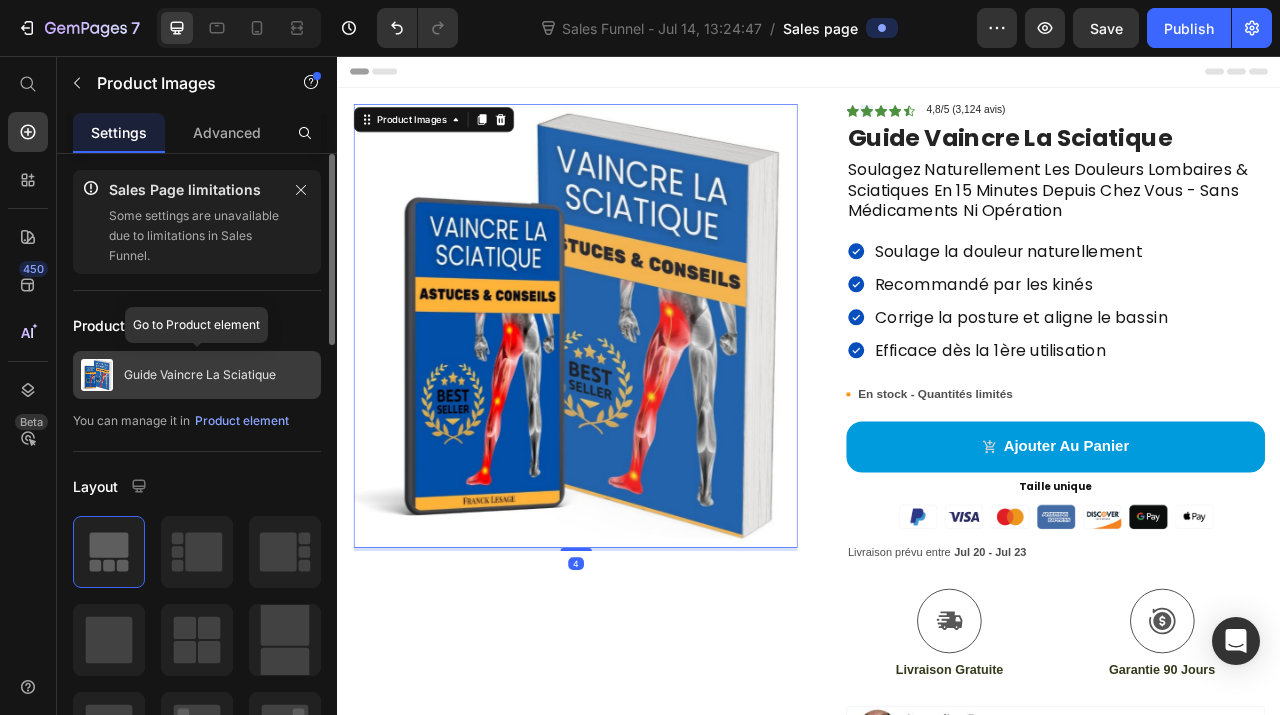 click on "Guide Vaincre La Sciatique" at bounding box center (197, 375) 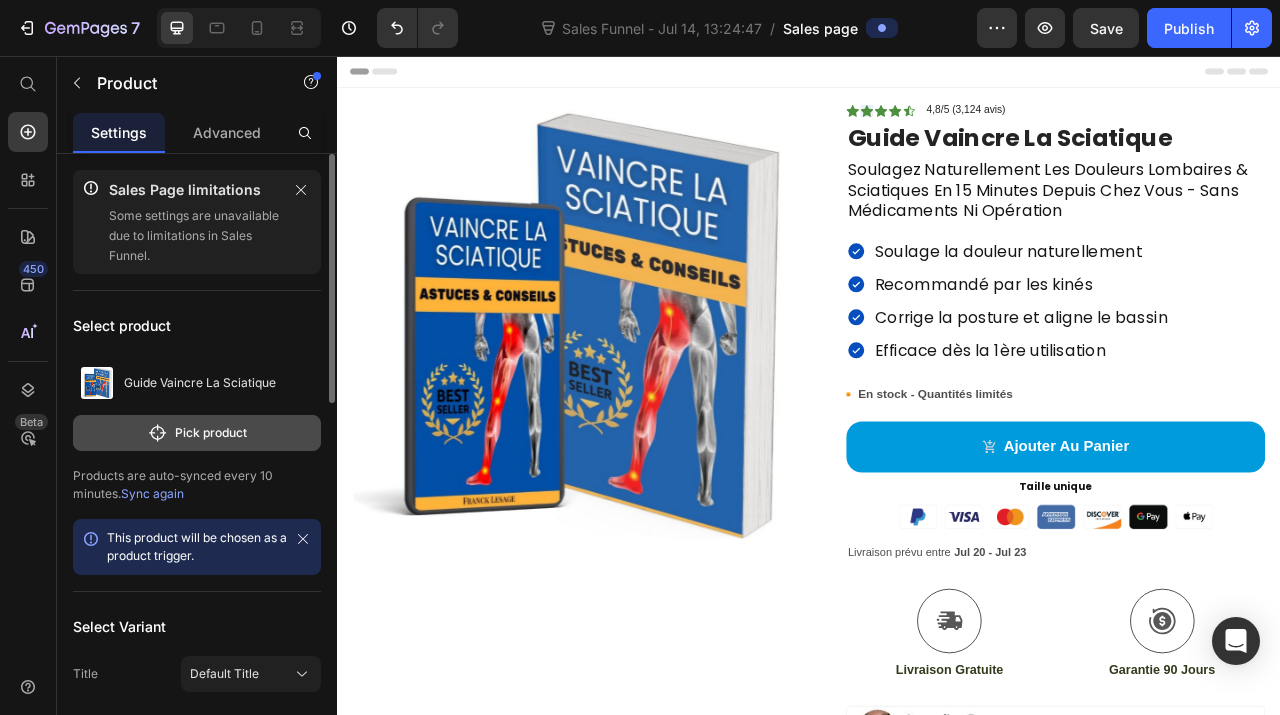 click on "Pick product" at bounding box center [197, 433] 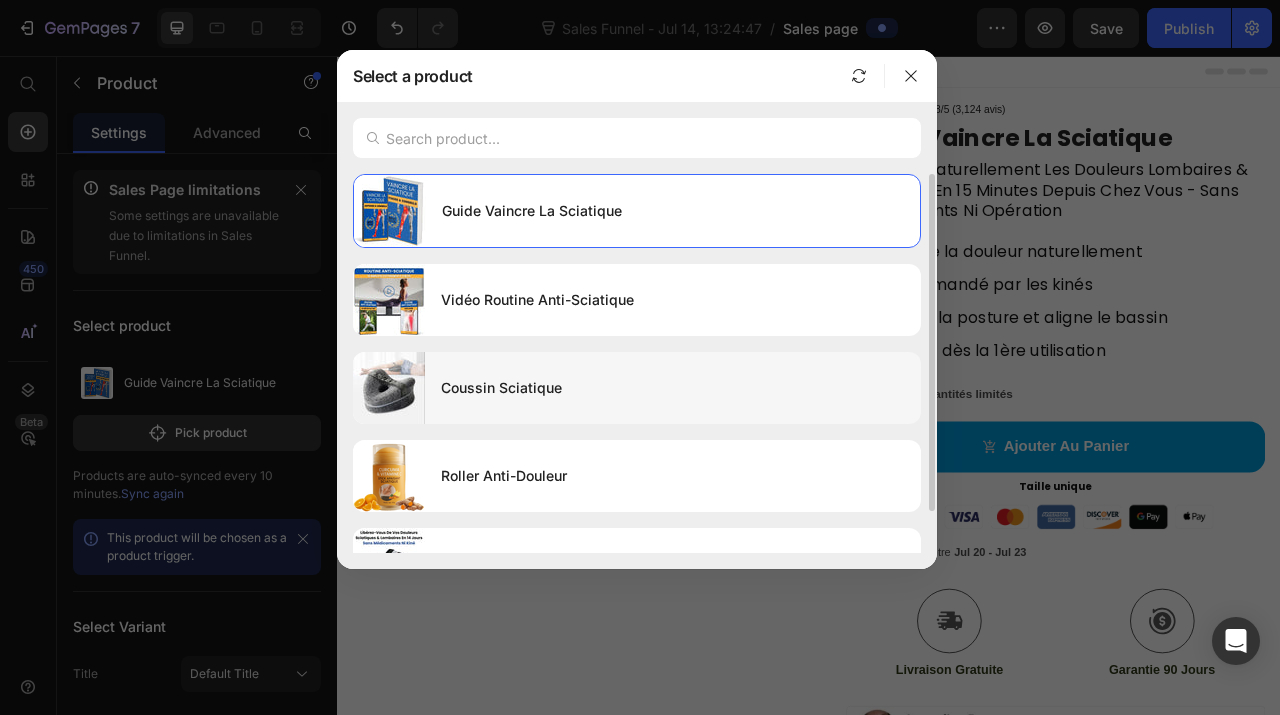 scroll, scrollTop: 47, scrollLeft: 0, axis: vertical 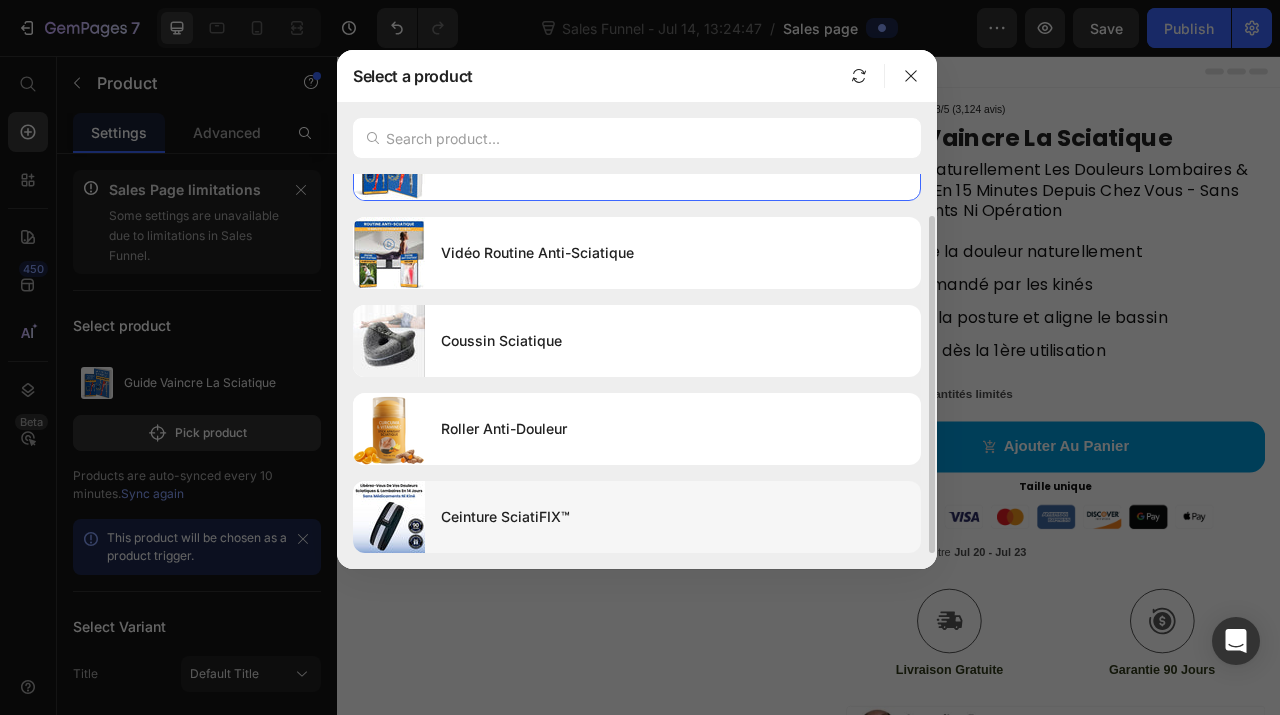 click on "Ceinture SciatiFIX™" 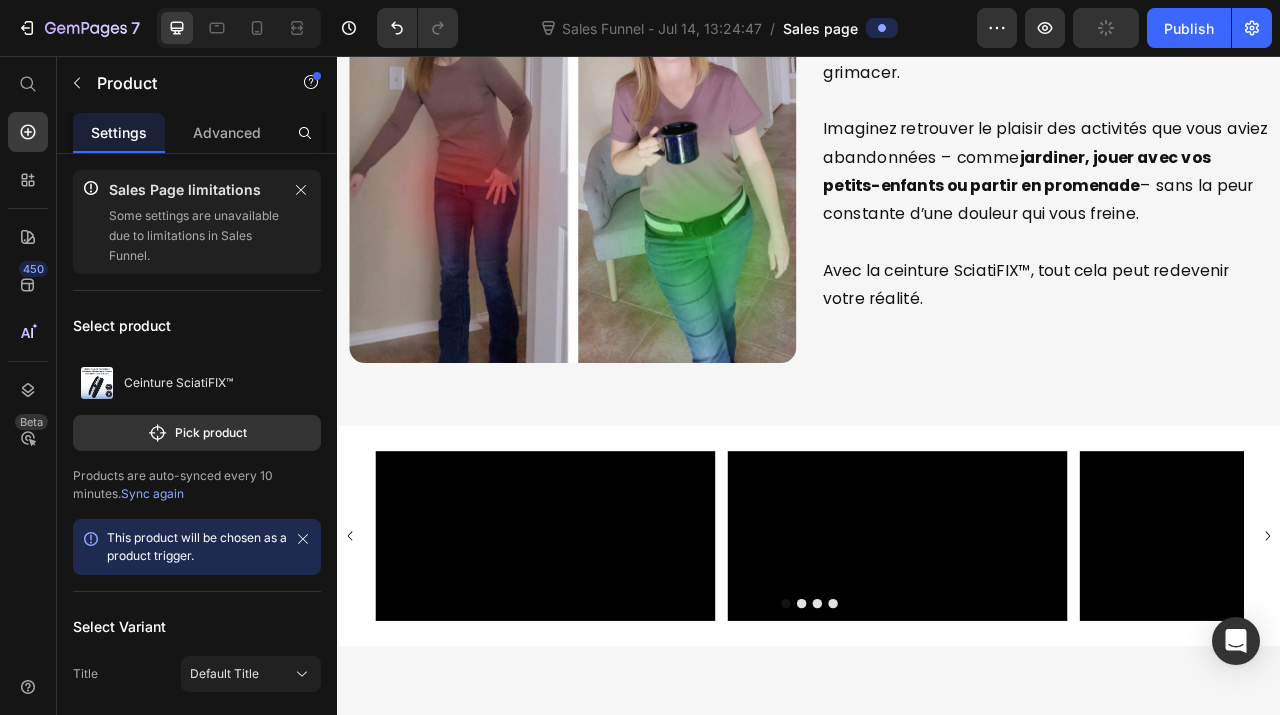 scroll, scrollTop: 4063, scrollLeft: 0, axis: vertical 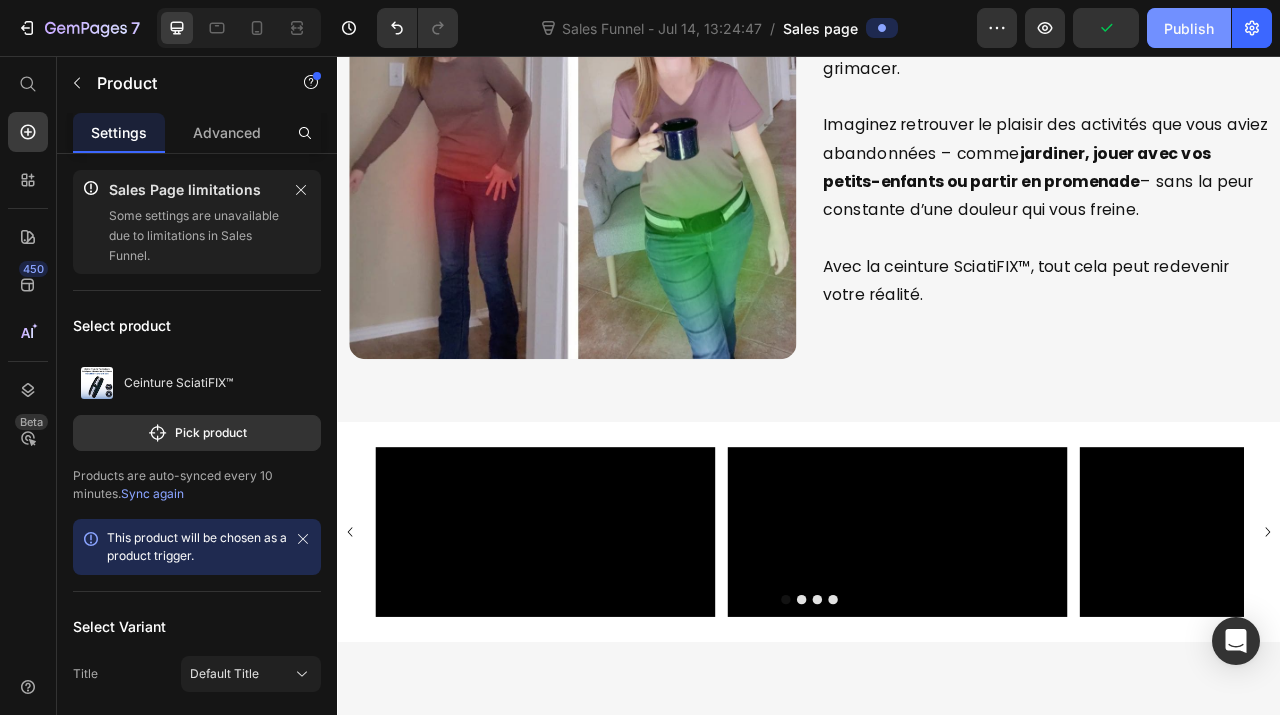 click on "Publish" at bounding box center [1189, 28] 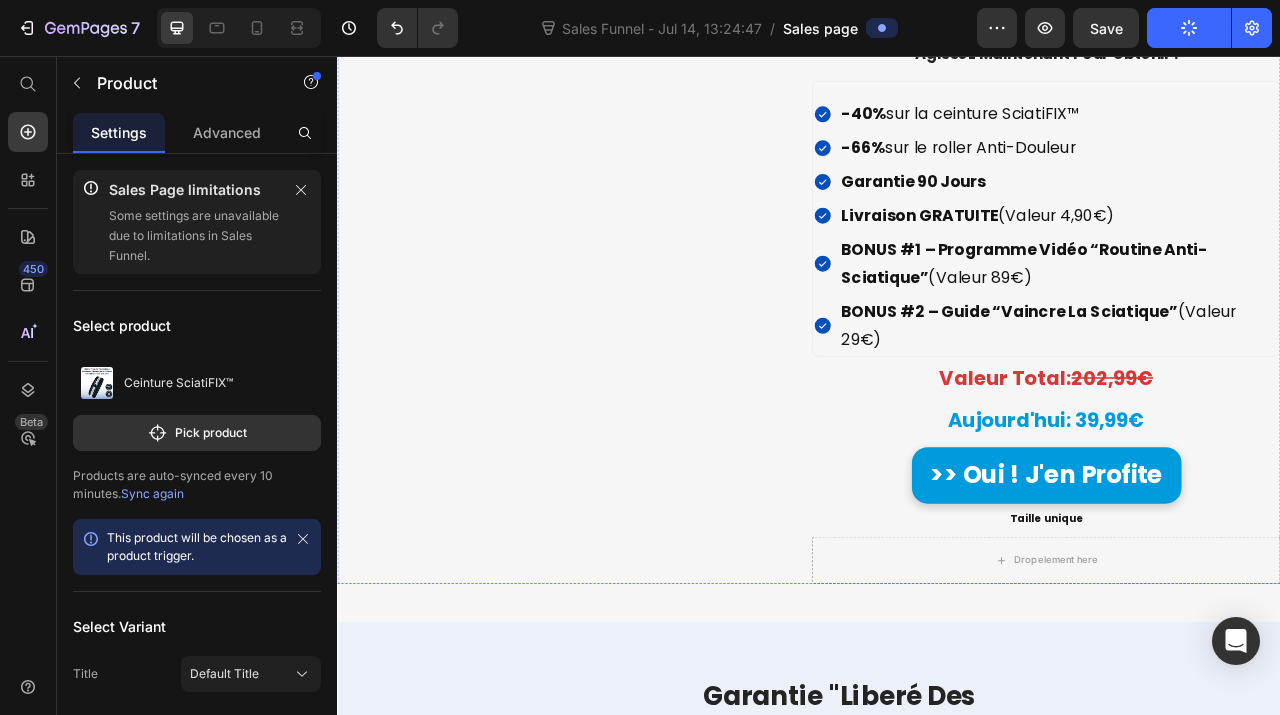 scroll, scrollTop: 8835, scrollLeft: 0, axis: vertical 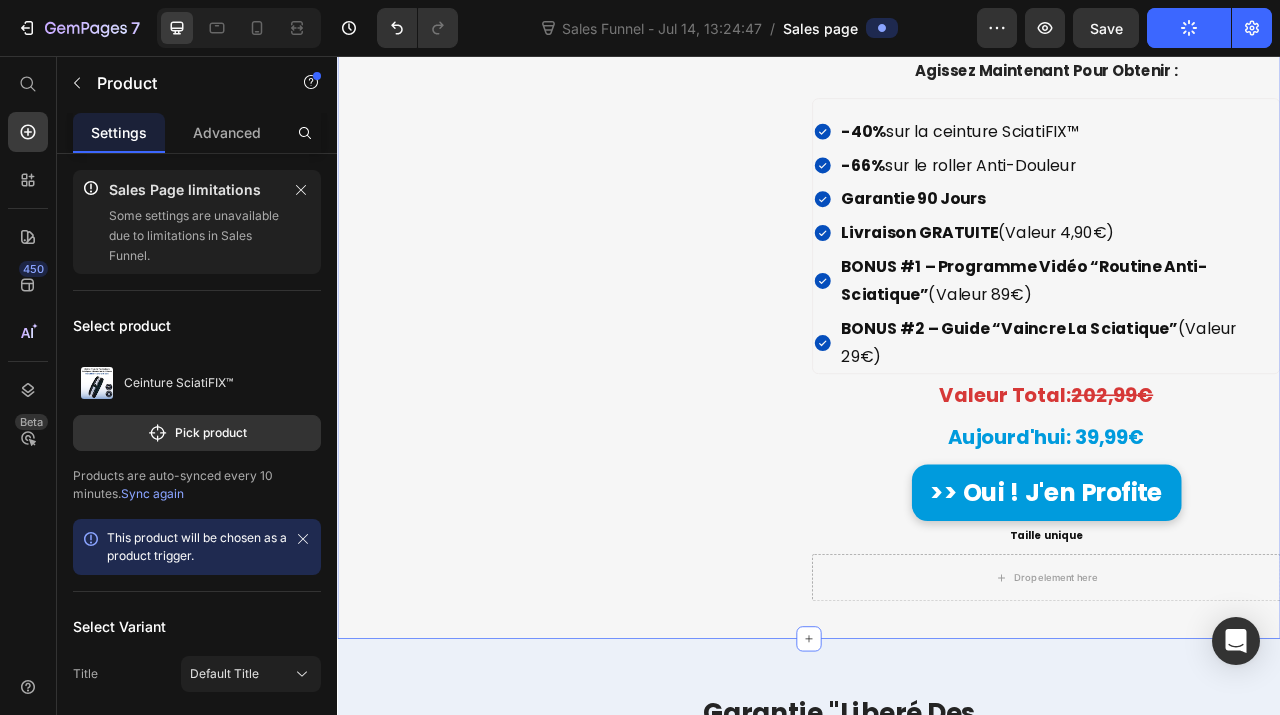 click on "Image Icon Icon Icon Icon Icon Icon List 4,8/5 (3,124 avis) Text Block Row Offre Spéciale En Cours Heading Commandez aujourd'hui pour profiter d'une réduction unique sur votre commande. Text block Agissez Maintenant Pour Obtenir : Heading -40%  sur la ceinture SciatiFIX™ -66%  sur le roller Anti-Douleur Garantie 90 Jours Livraison GRATUITE  (Valeur 4,90€) BONUS #1 – Programme Vidéo “Routine Anti-Sciatique”  (Valeur 89€) BONUS #2 – Guide “Vaincre La Sciatique”  (Valeur 29€) Item List Valeur Total:  202,99€ Heading Aujourd'hui: 39,99€ Heading >> Oui ! J'en Profite Button >> Oui ! J'en Profite Button Taille unique Heading Taille unique Heading
Drop element here Product Row Section 9   You can create reusable sections Create Theme Section AI Content Write with GemAI What would you like to describe here? Tone and Voice Persuasive Product Getting products... Show more Generate" at bounding box center [937, 351] 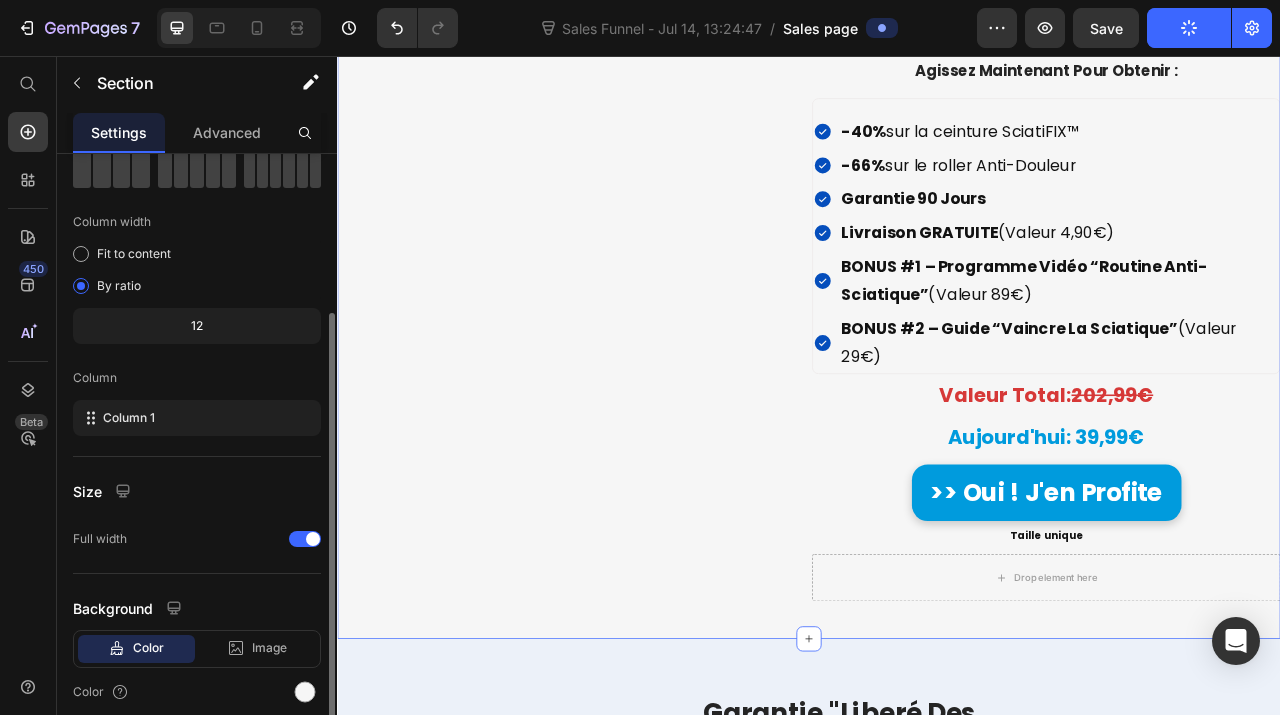 scroll, scrollTop: 0, scrollLeft: 0, axis: both 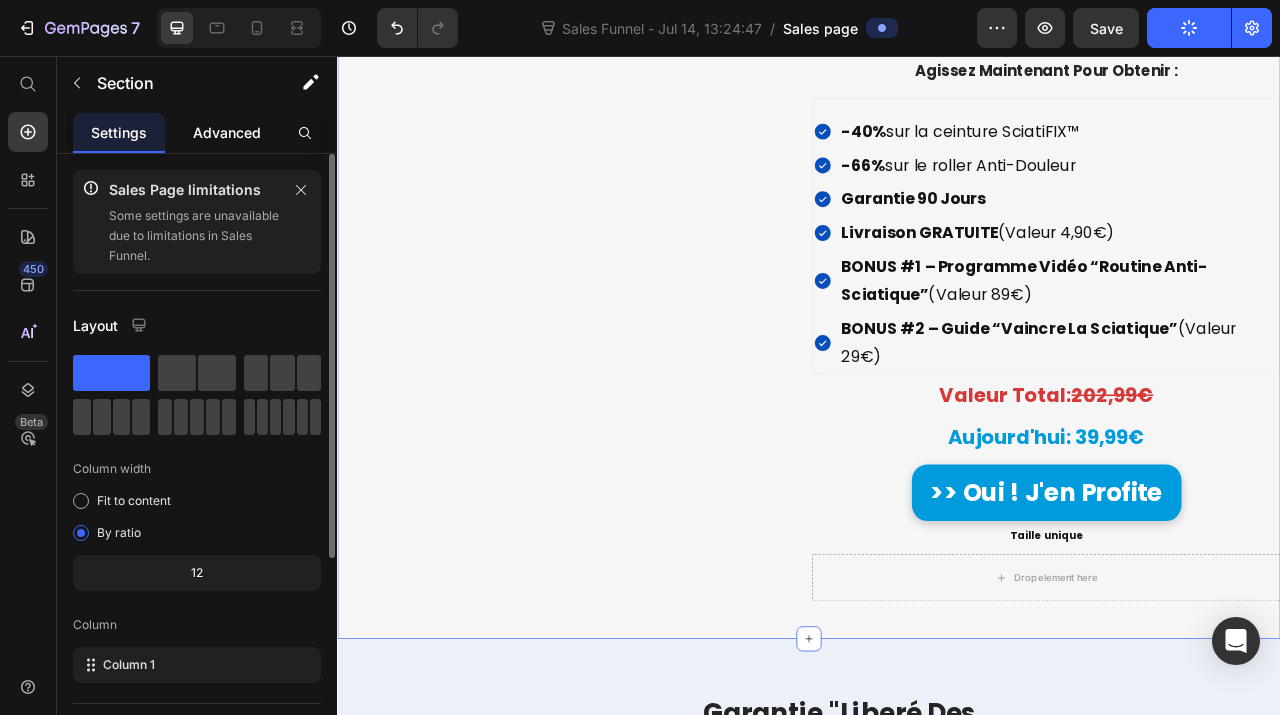 click on "Advanced" 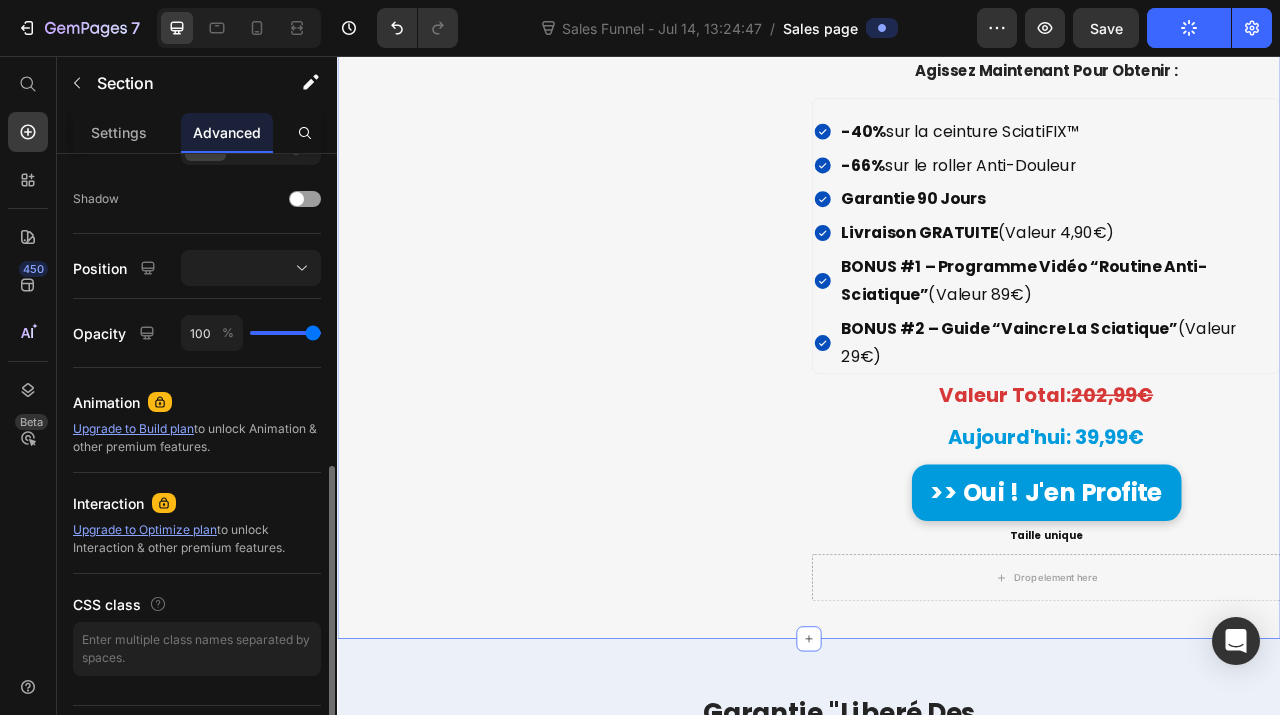 scroll, scrollTop: 687, scrollLeft: 0, axis: vertical 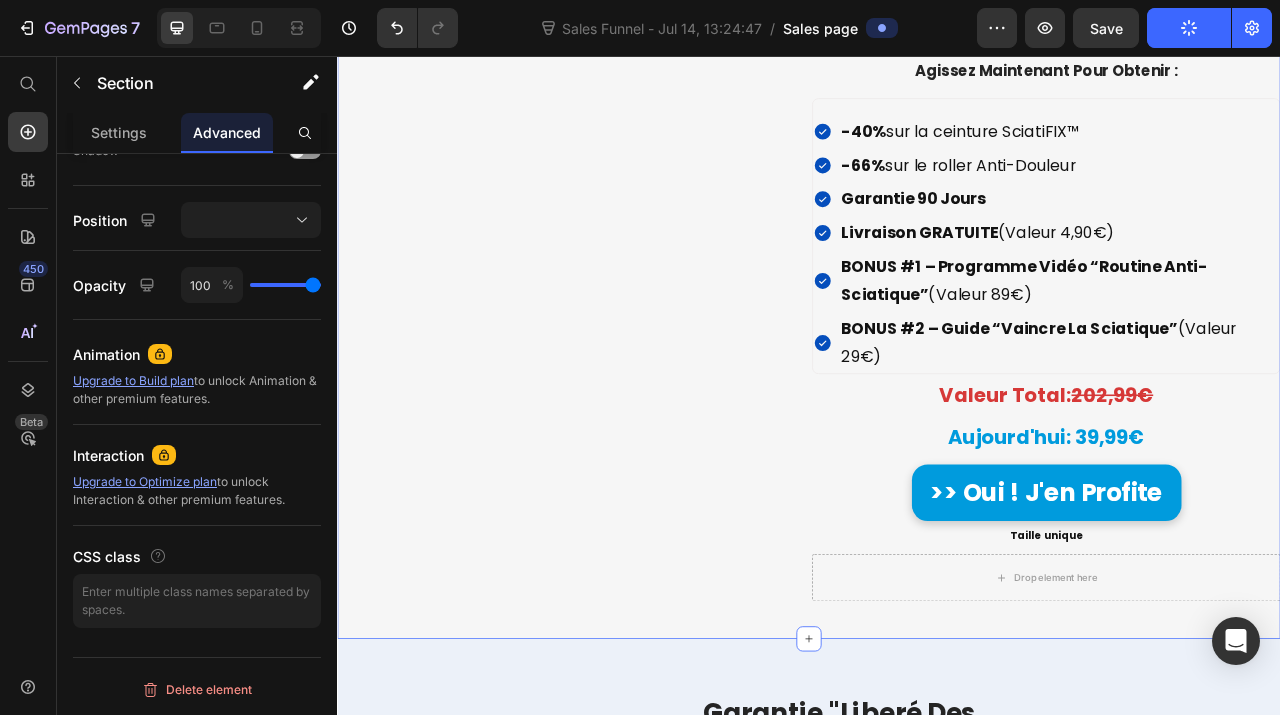 click on "Image Icon Icon Icon Icon Icon Icon List 4,8/5 (3,124 avis) Text Block Row Offre Spéciale En Cours Heading Commandez aujourd'hui pour profiter d'une réduction unique sur votre commande. Text block Agissez Maintenant Pour Obtenir : Heading -40%  sur la ceinture SciatiFIX™ -66%  sur le roller Anti-Douleur Garantie 90 Jours Livraison GRATUITE  (Valeur 4,90€) BONUS #1 – Programme Vidéo “Routine Anti-Sciatique”  (Valeur 89€) BONUS #2 – Guide “Vaincre La Sciatique”  (Valeur 29€) Item List Valeur Total:  202,99€ Heading Aujourd'hui: 39,99€ Heading >> Oui ! J'en Profite Button >> Oui ! J'en Profite Button Taille unique Heading Taille unique Heading
Drop element here Product Row Section 9   You can create reusable sections Create Theme Section AI Content Write with GemAI What would you like to describe here? Tone and Voice Persuasive Product Guide Vaincre La Sciatique Show more Generate" at bounding box center (937, 351) 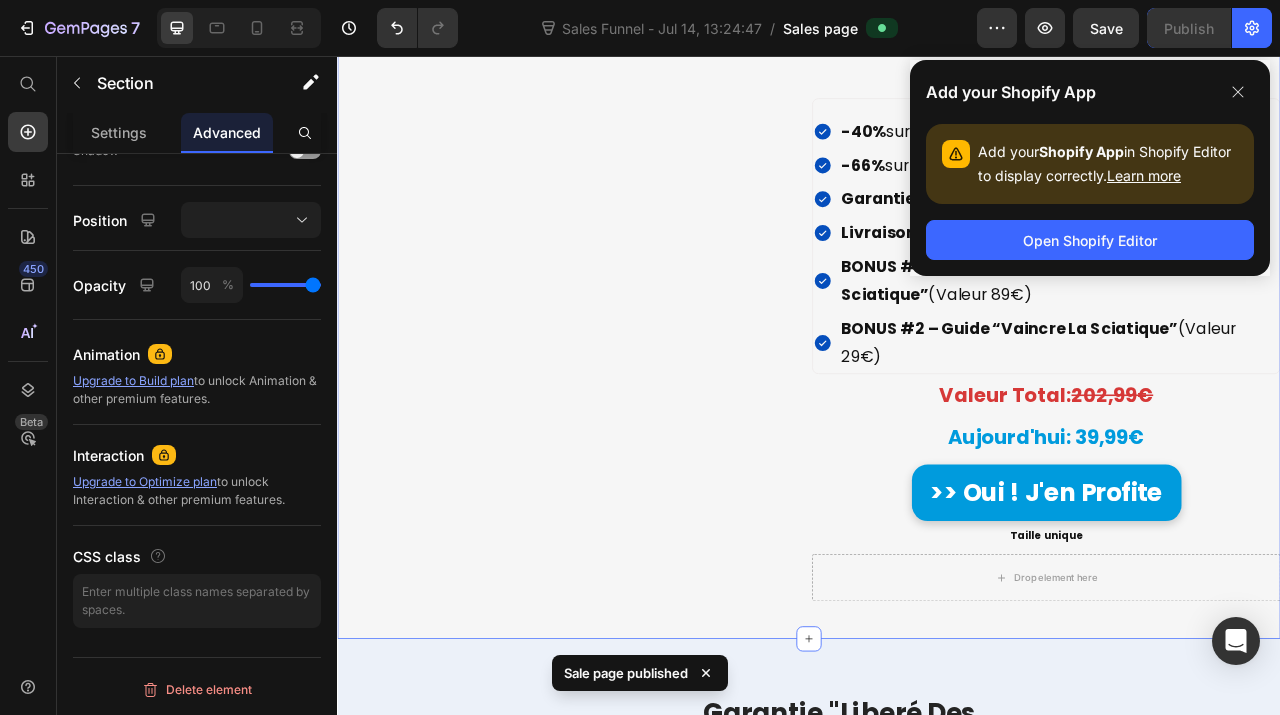 click on "Add your  Shopify App  in Shopify Editor to display correctly.  Learn more" at bounding box center (1108, 164) 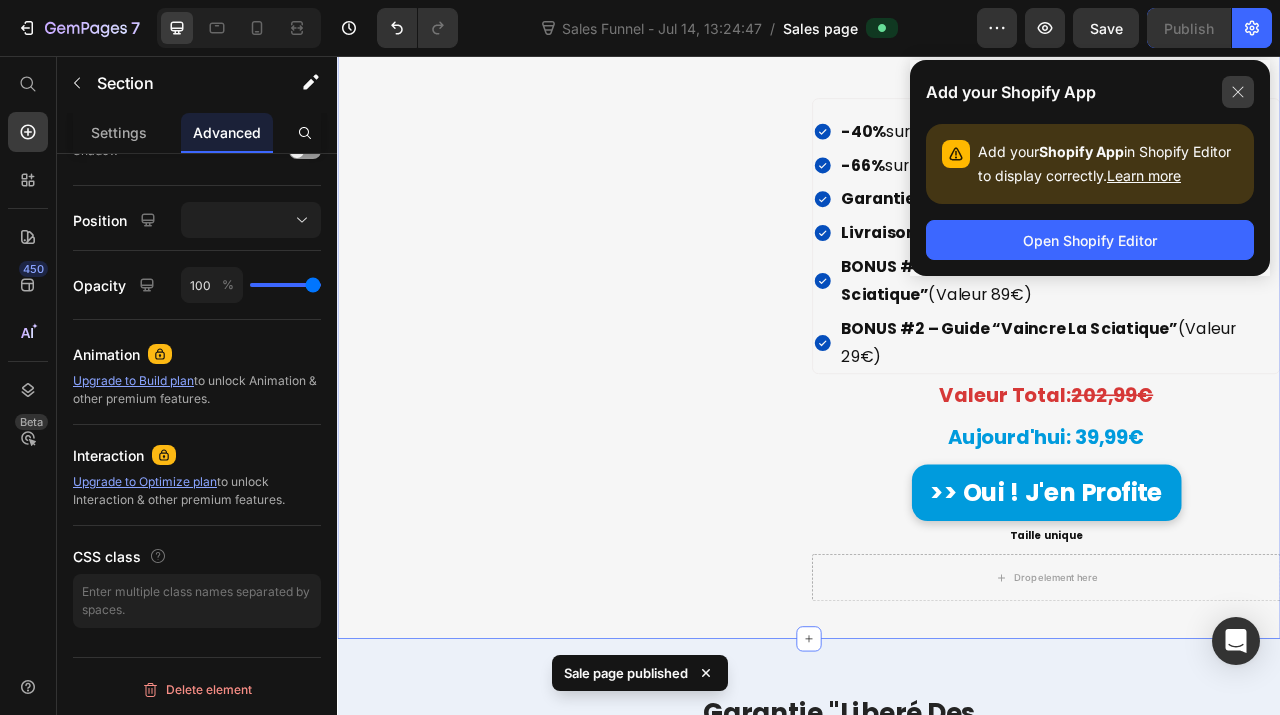 click 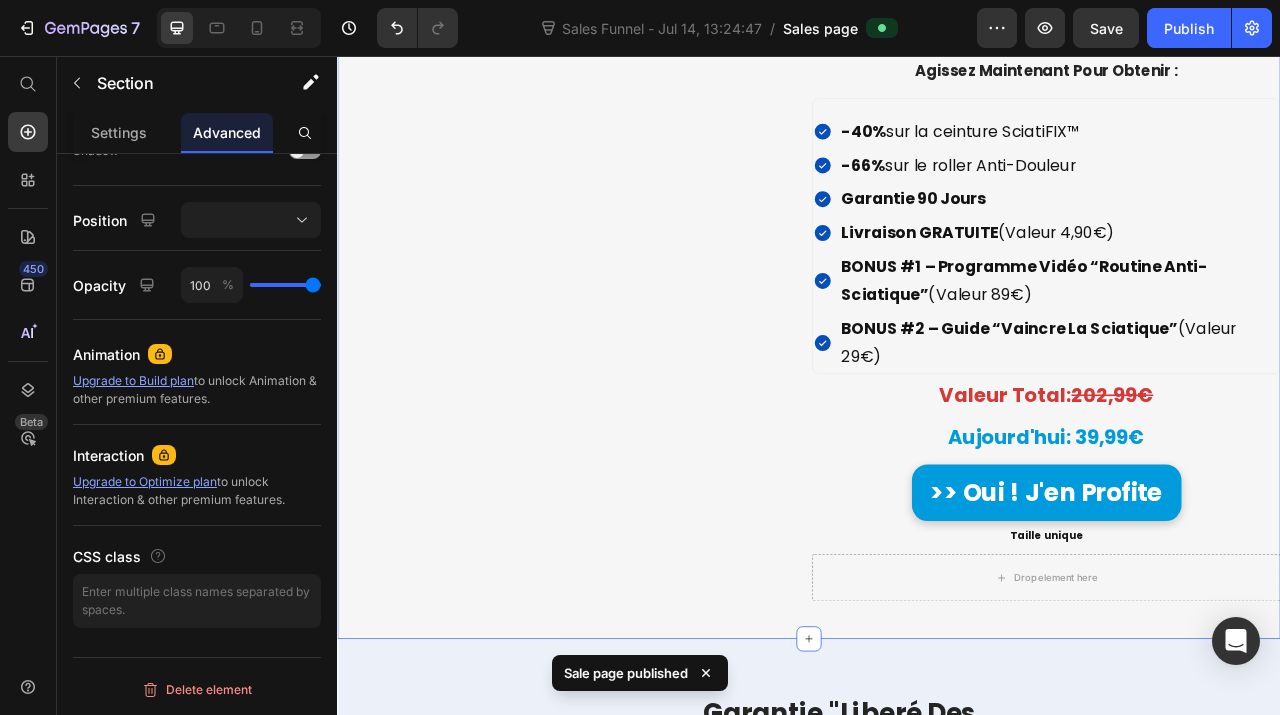 click on "Create Theme Section" at bounding box center (1310, -114) 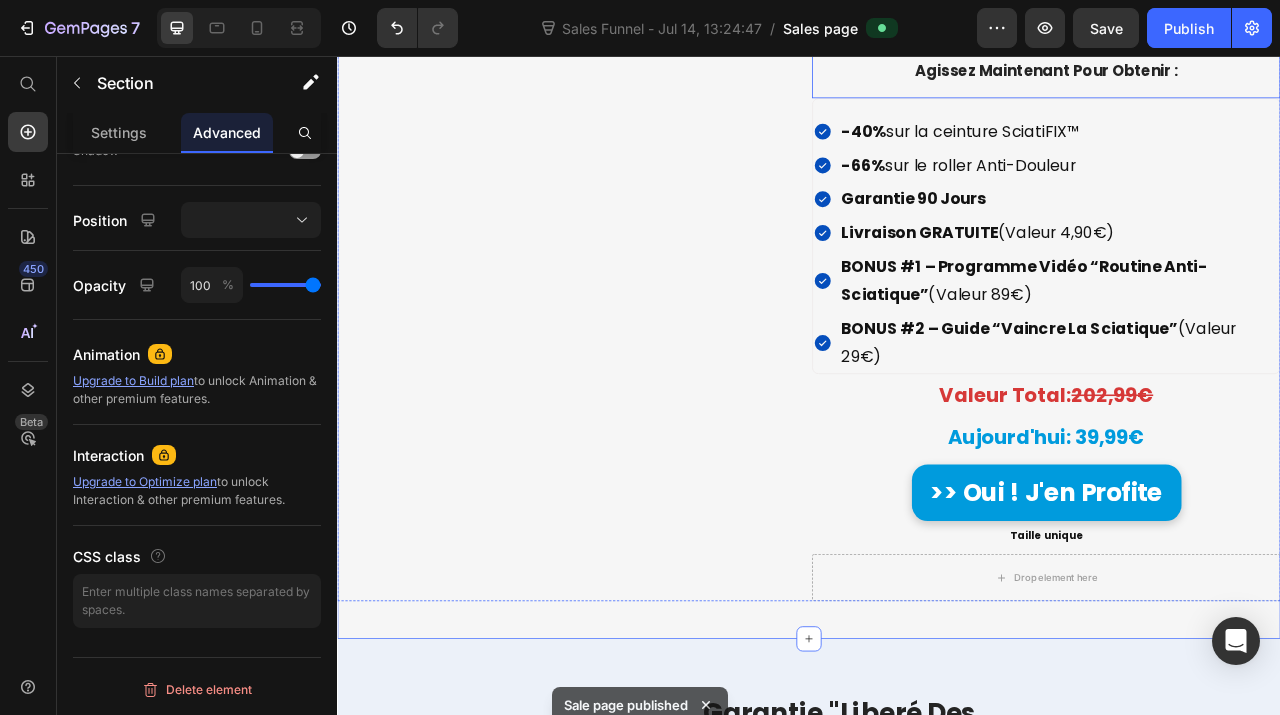 click on "Agissez Maintenant Pour Obtenir :" at bounding box center (1239, 76) 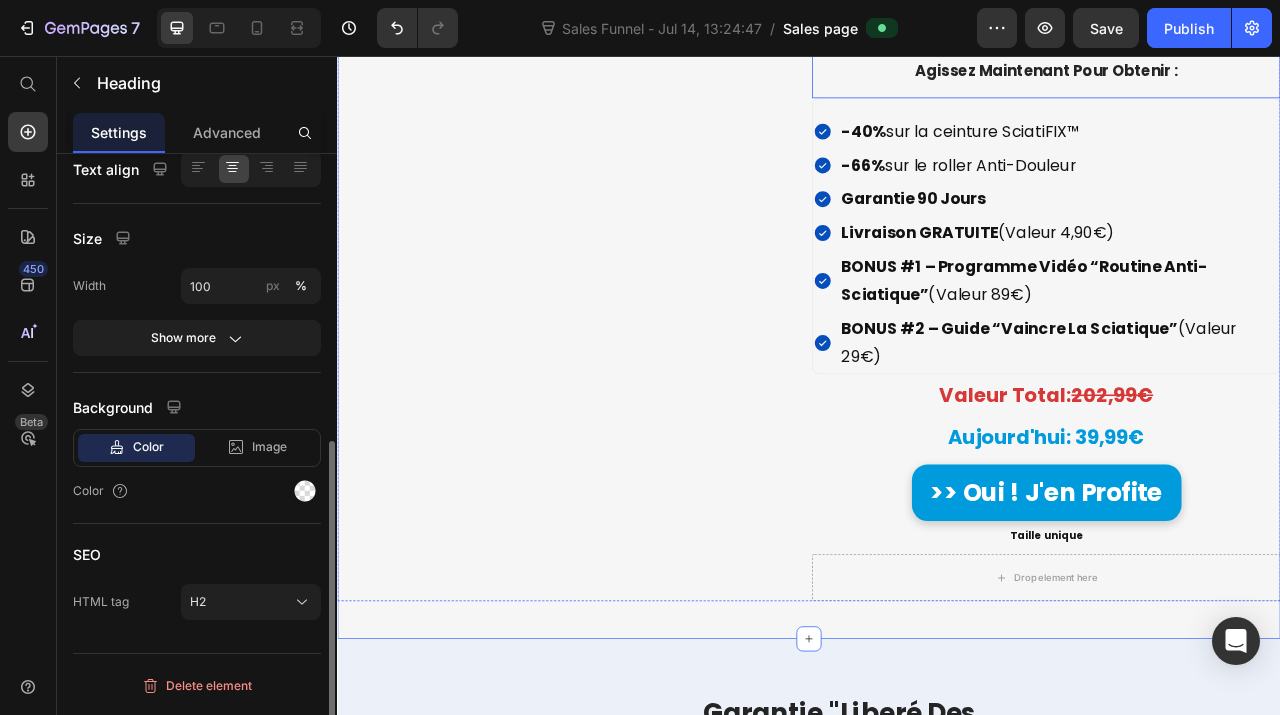 scroll, scrollTop: 0, scrollLeft: 0, axis: both 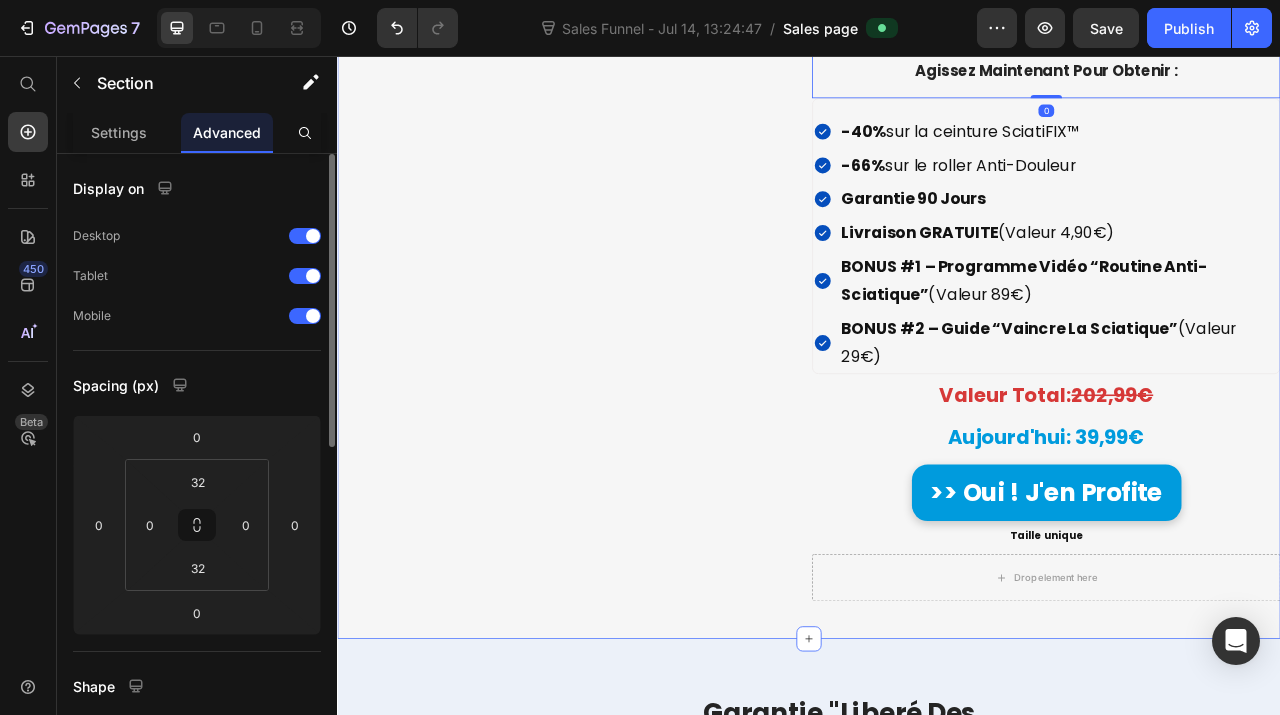 click on "Image Icon Icon Icon Icon Icon Icon List 4,8/5 (3,124 avis) Text Block Row Offre Spéciale En Cours Heading Commandez aujourd'hui pour profiter d'une réduction unique sur votre commande. Text block Agissez Maintenant Pour Obtenir : Heading   0 -40%  sur la ceinture SciatiFIX™ -66%  sur le roller Anti-Douleur Garantie 90 Jours Livraison GRATUITE  (Valeur 4,90€) BONUS #1 – Programme Vidéo “Routine Anti-Sciatique”  (Valeur 89€) BONUS #2 – Guide “Vaincre La Sciatique”  (Valeur 29€) Item List Valeur Total:  202,99€ Heading Aujourd'hui: 39,99€ Heading >> Oui ! J'en Profite Button >> Oui ! J'en Profite Button Taille unique Heading Taille unique Heading
Drop element here Product Row Section 9" at bounding box center [937, 351] 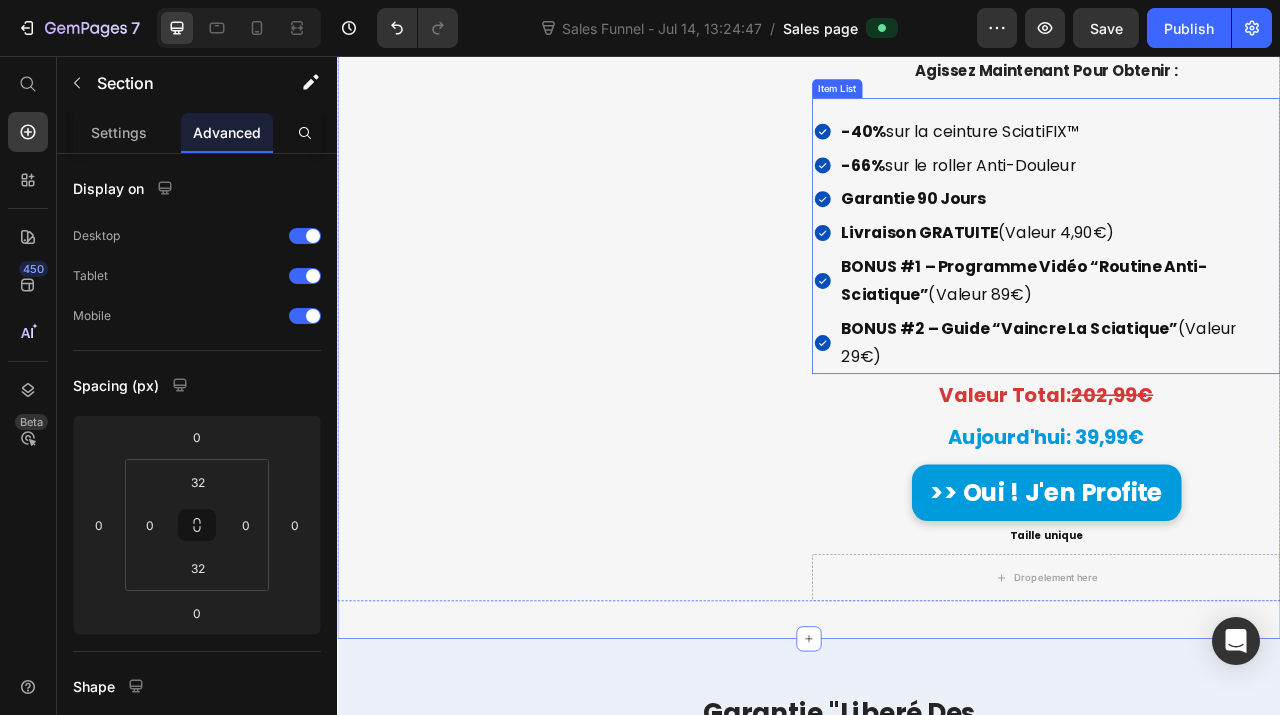 click on "-66%  sur le roller Anti-Douleur" at bounding box center [1255, 195] 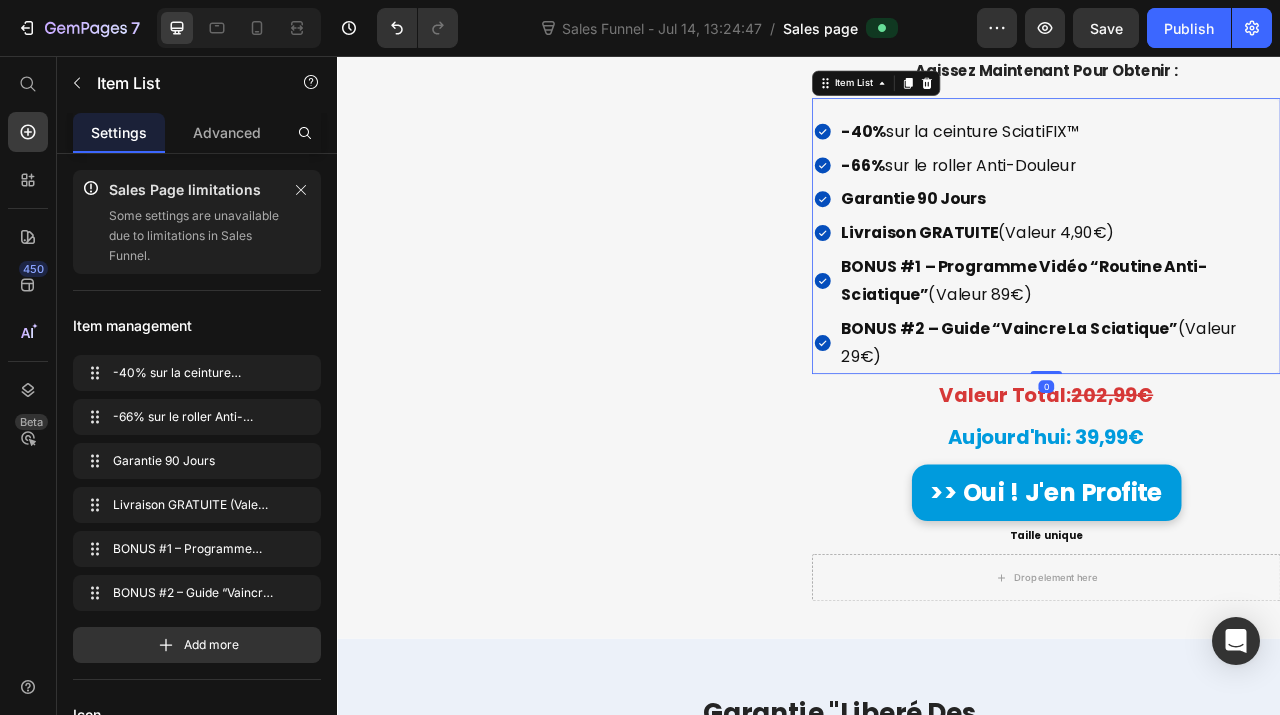 click 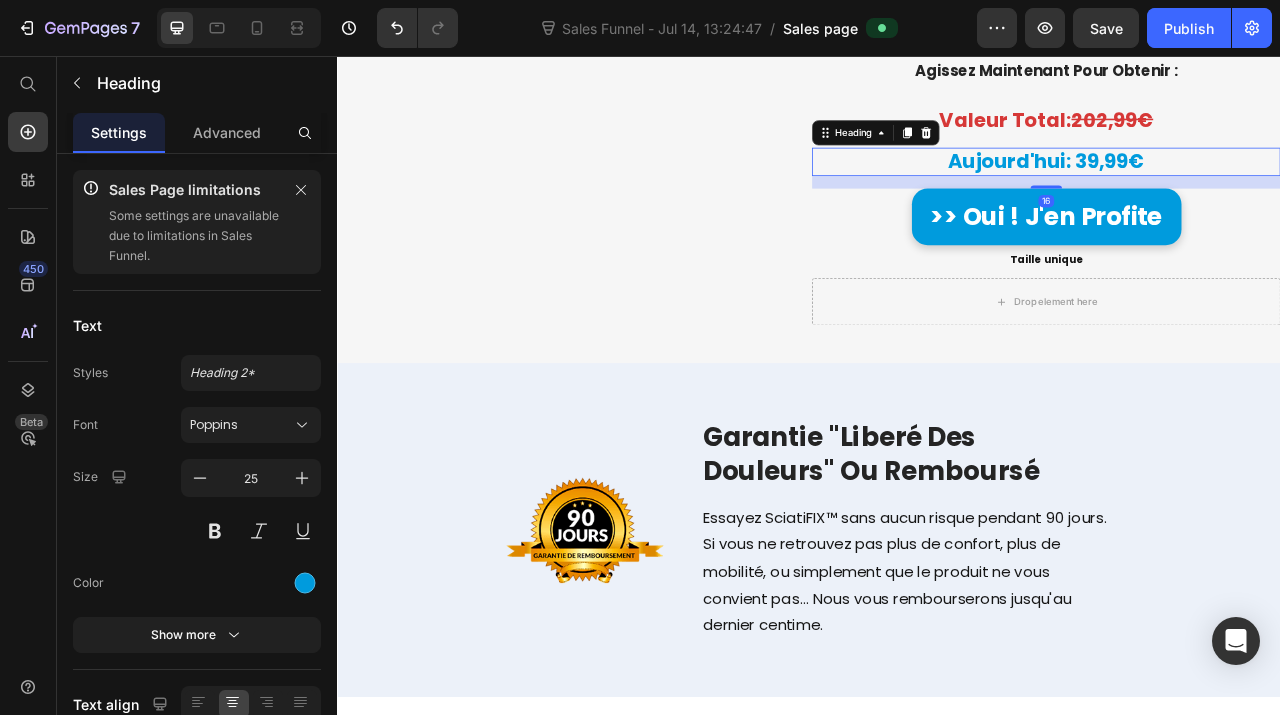 click on "Aujourd'hui: 39,99€" at bounding box center (1239, 190) 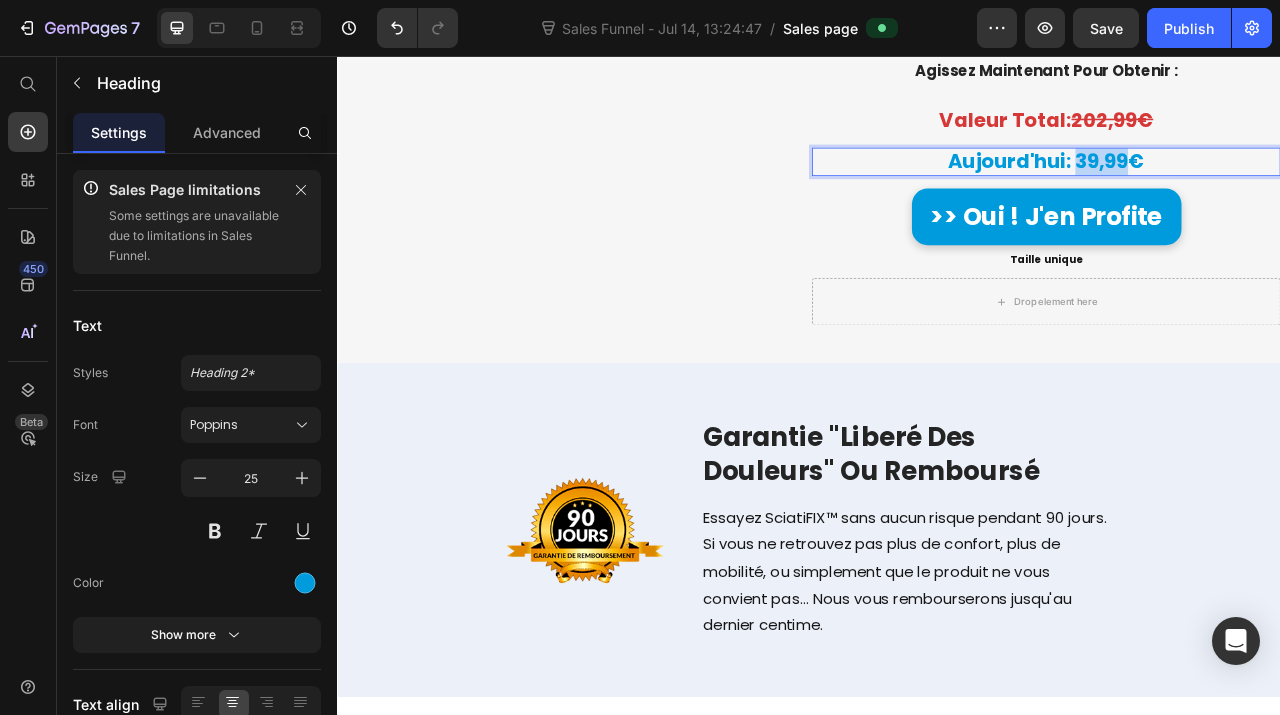 click on "Aujourd'hui: 39,99€" at bounding box center [1239, 190] 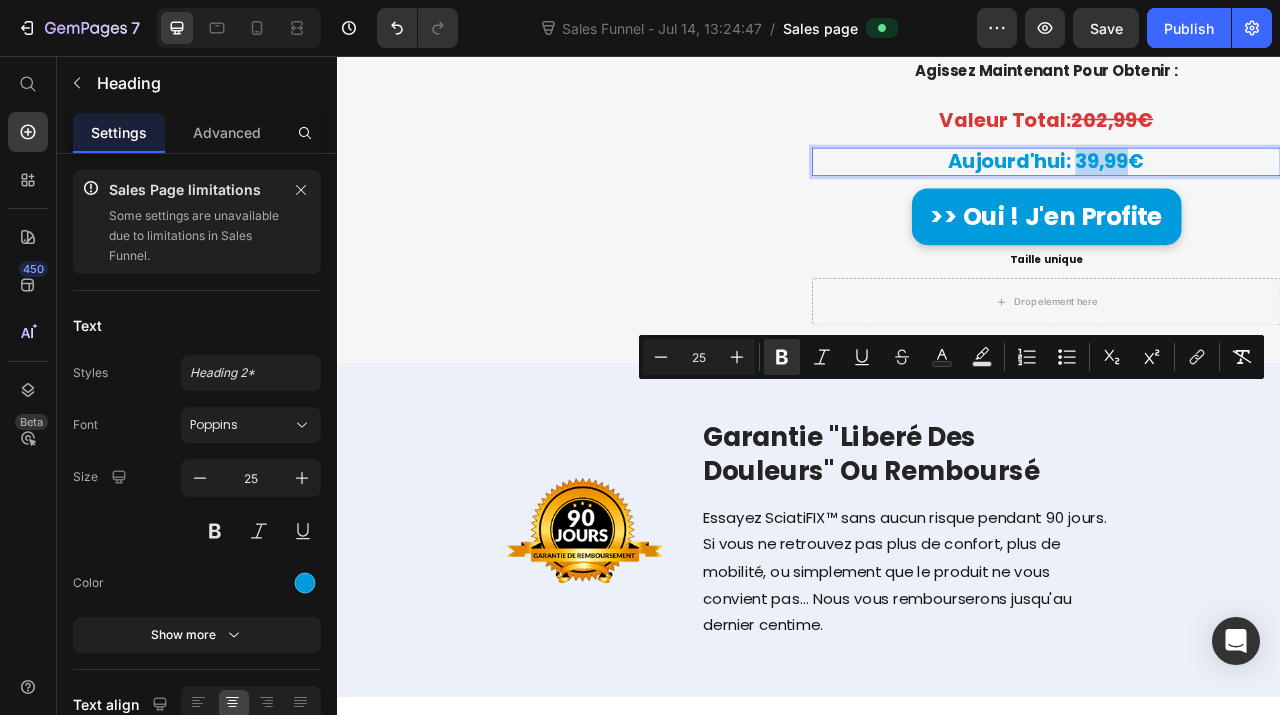 click on "Aujourd'hui: 39,99€" at bounding box center [1239, 190] 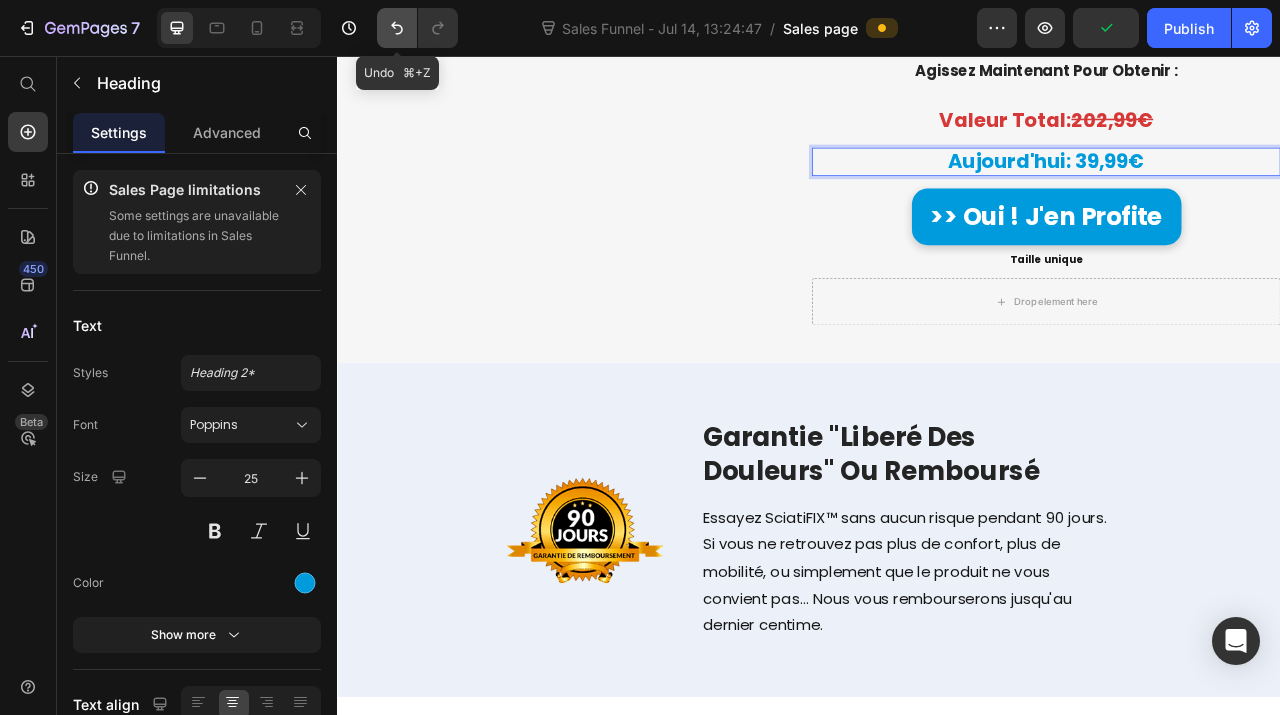 click 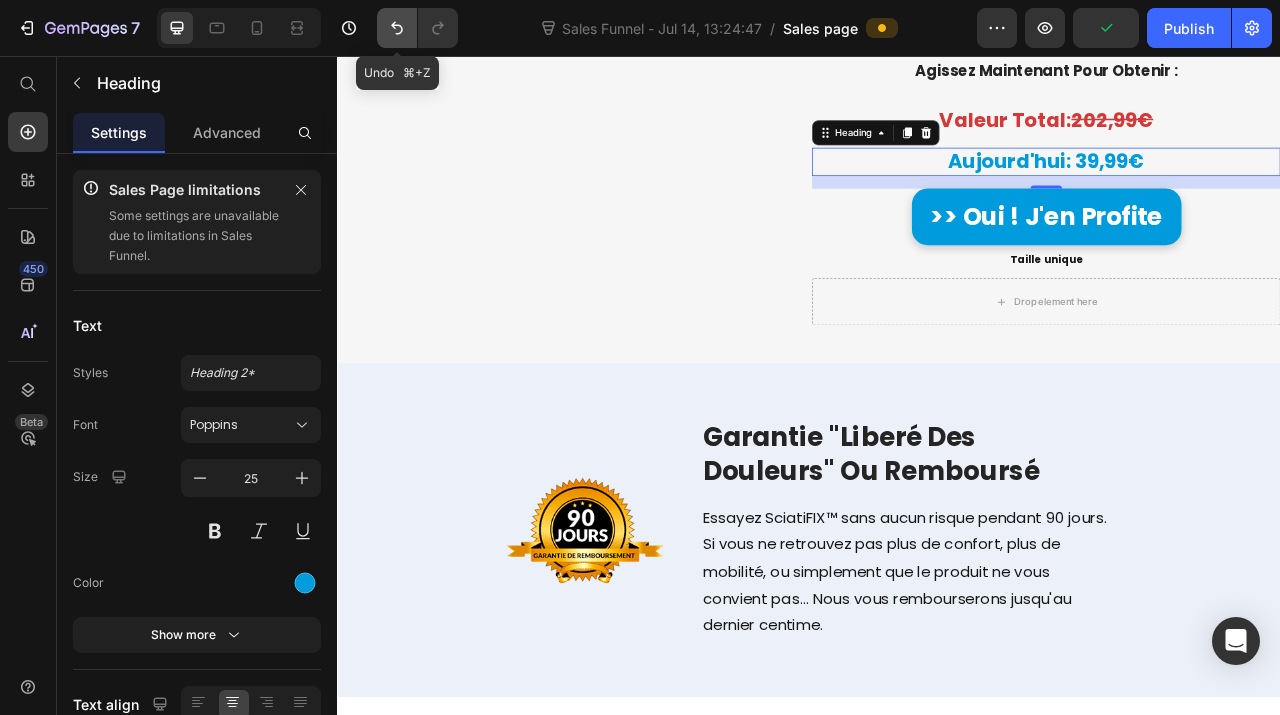 click 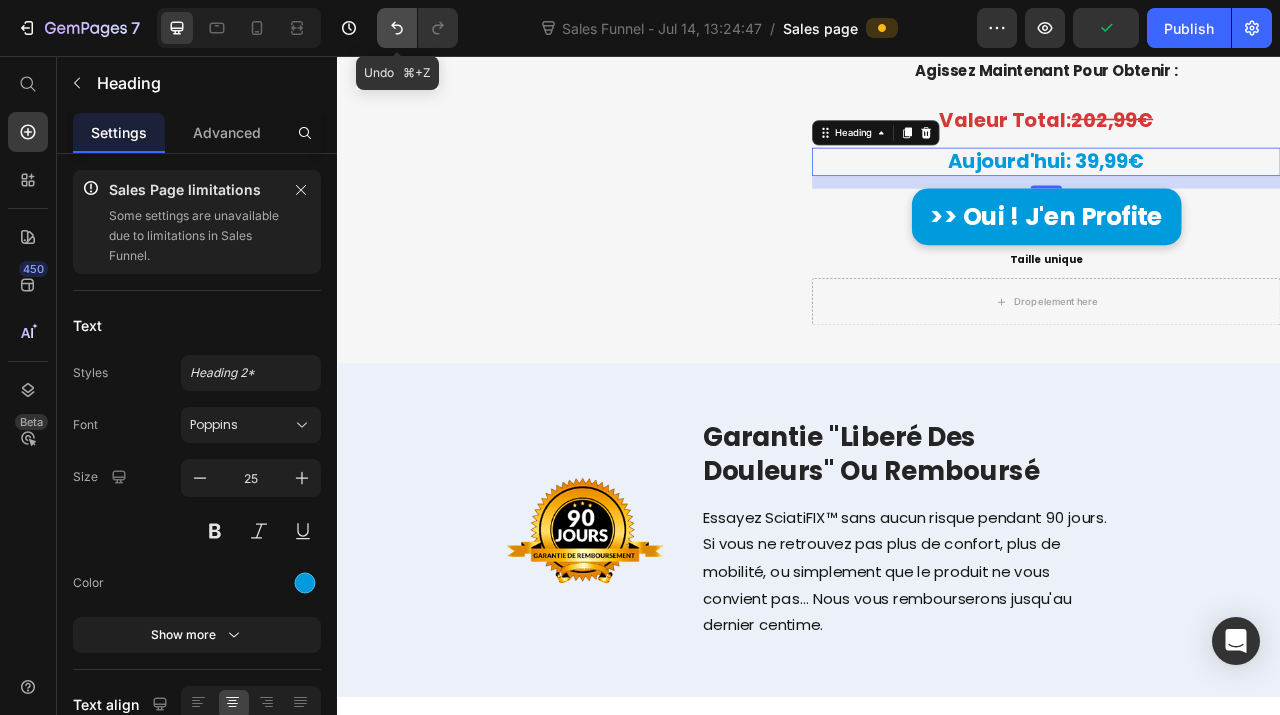 click 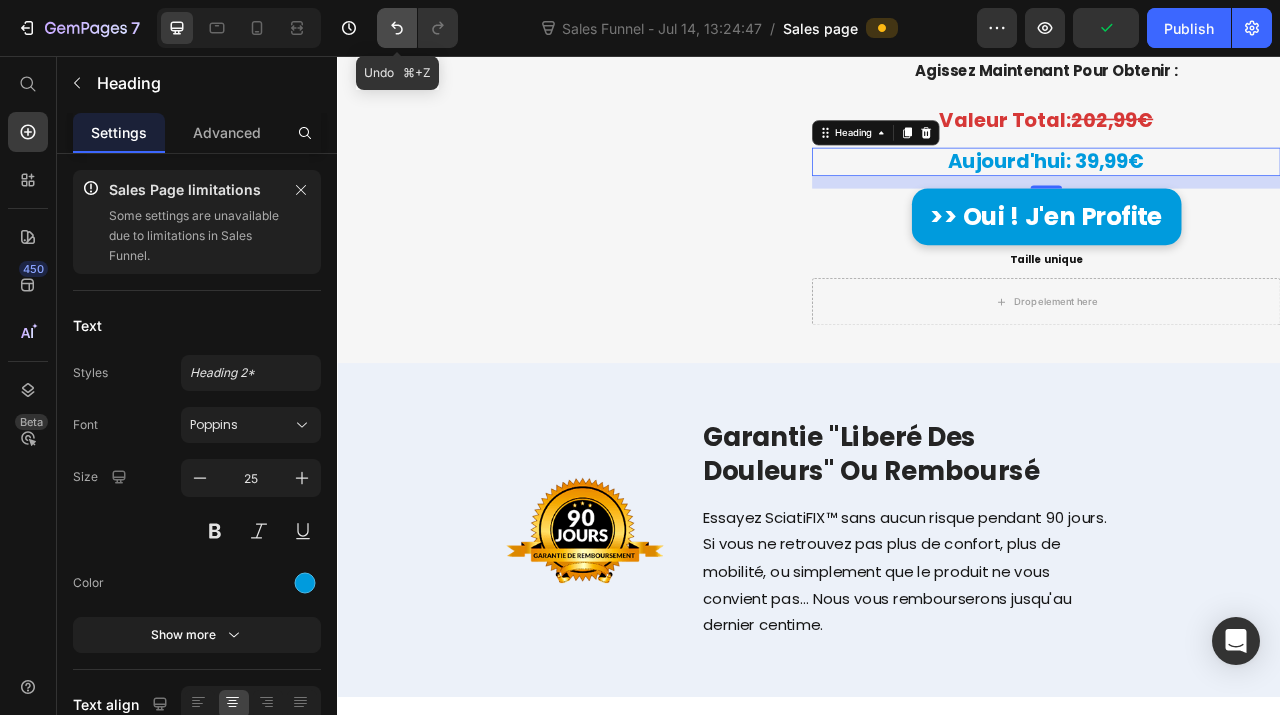 click 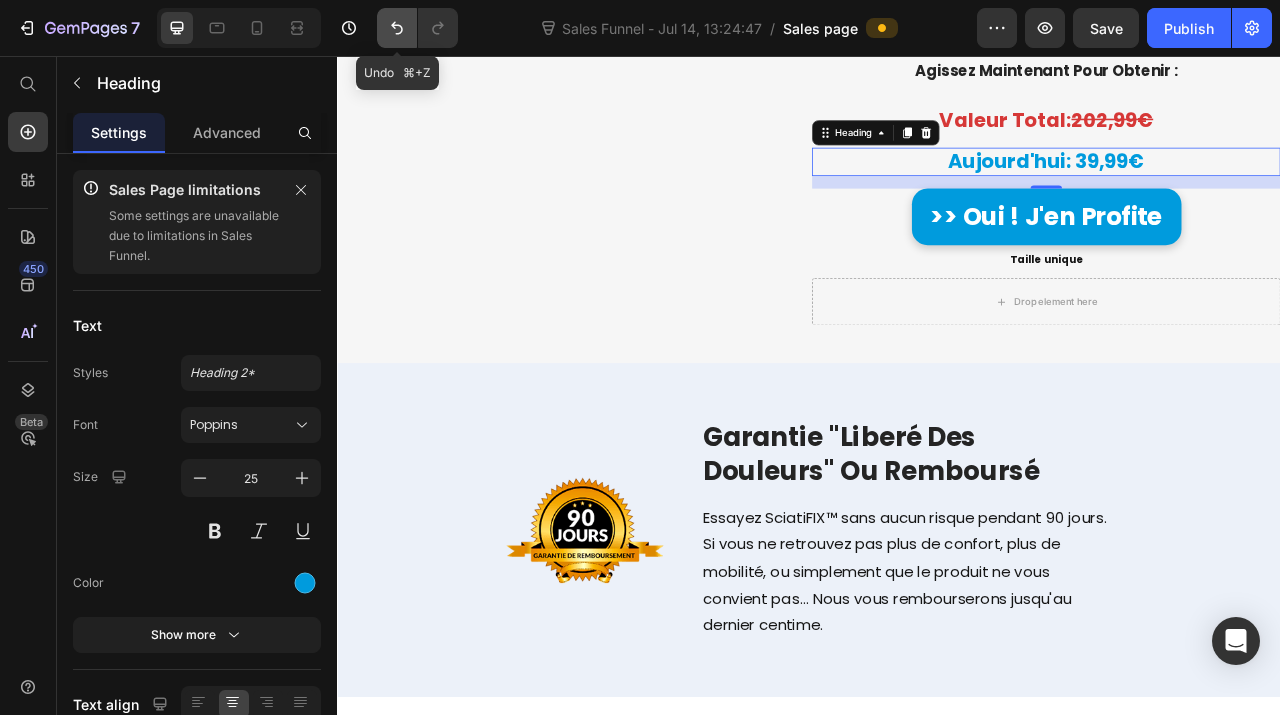 click 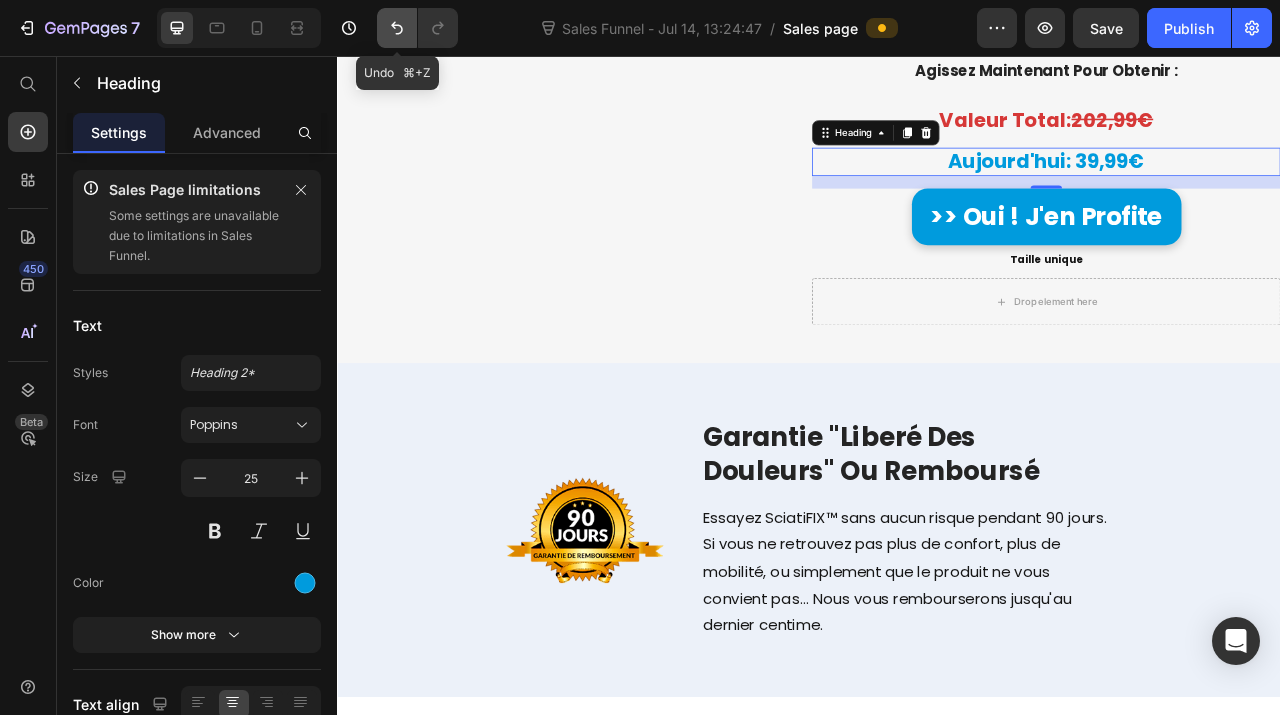 click 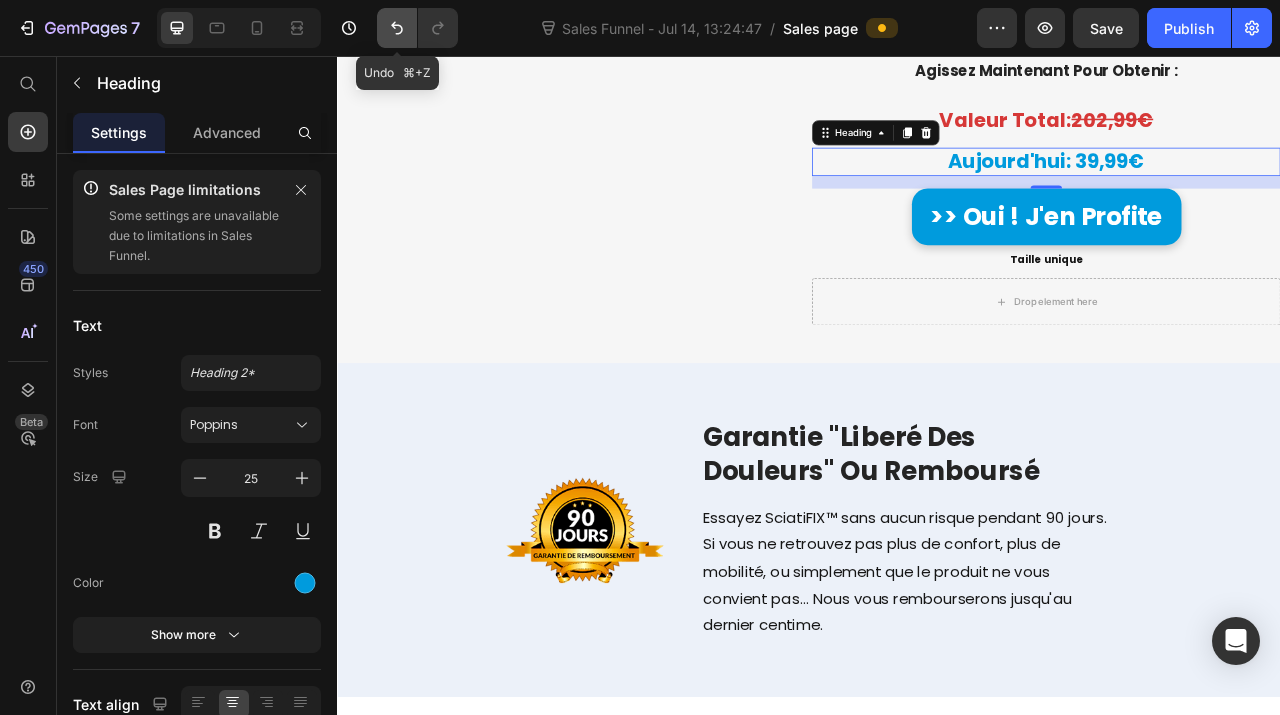 click 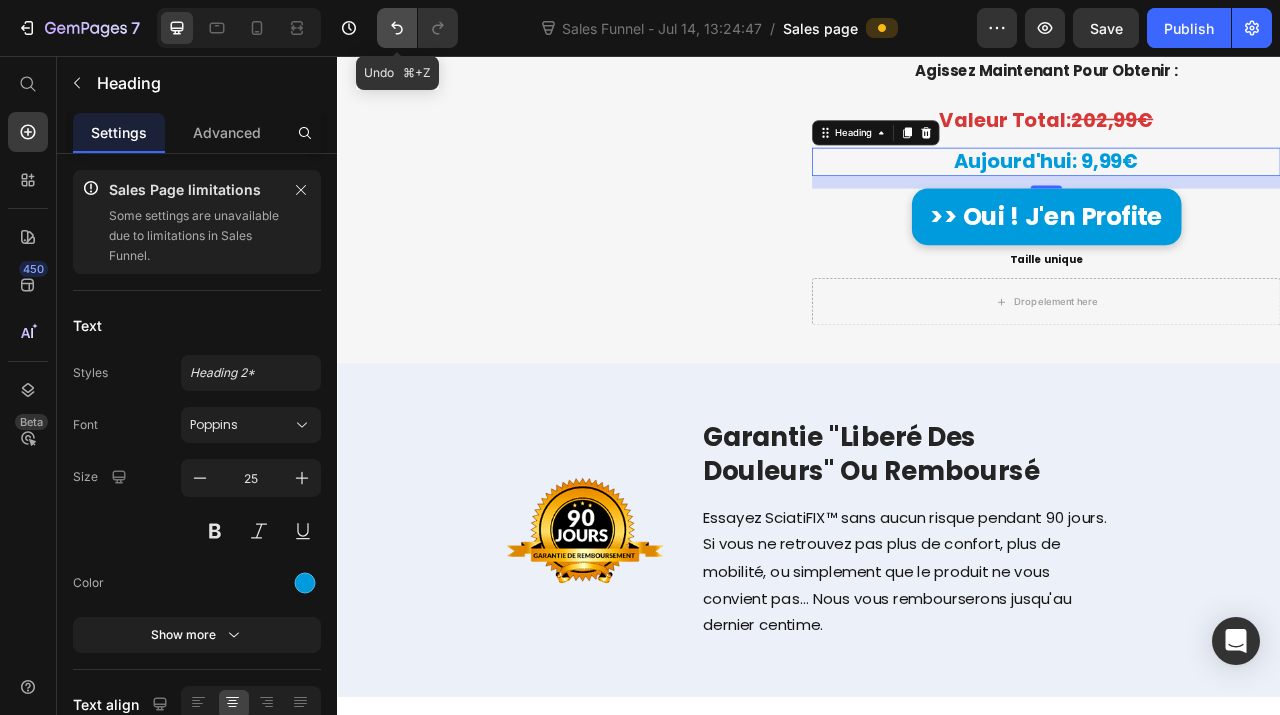 click 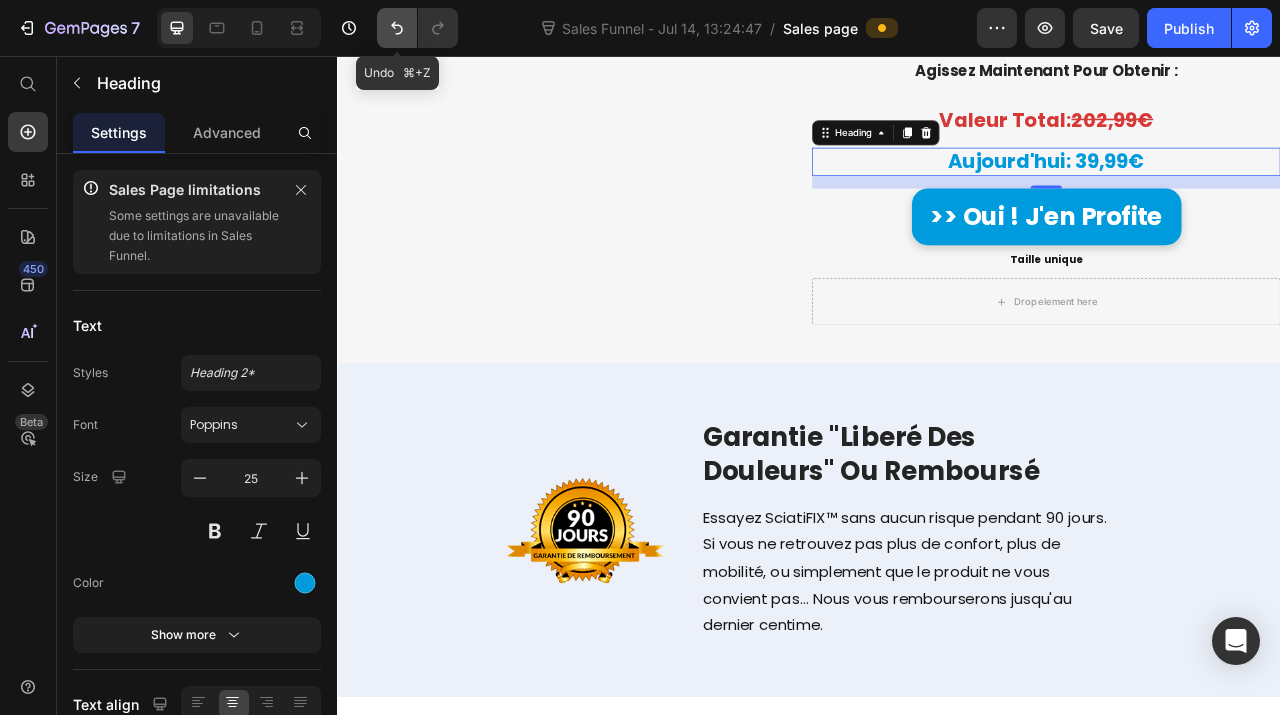 click 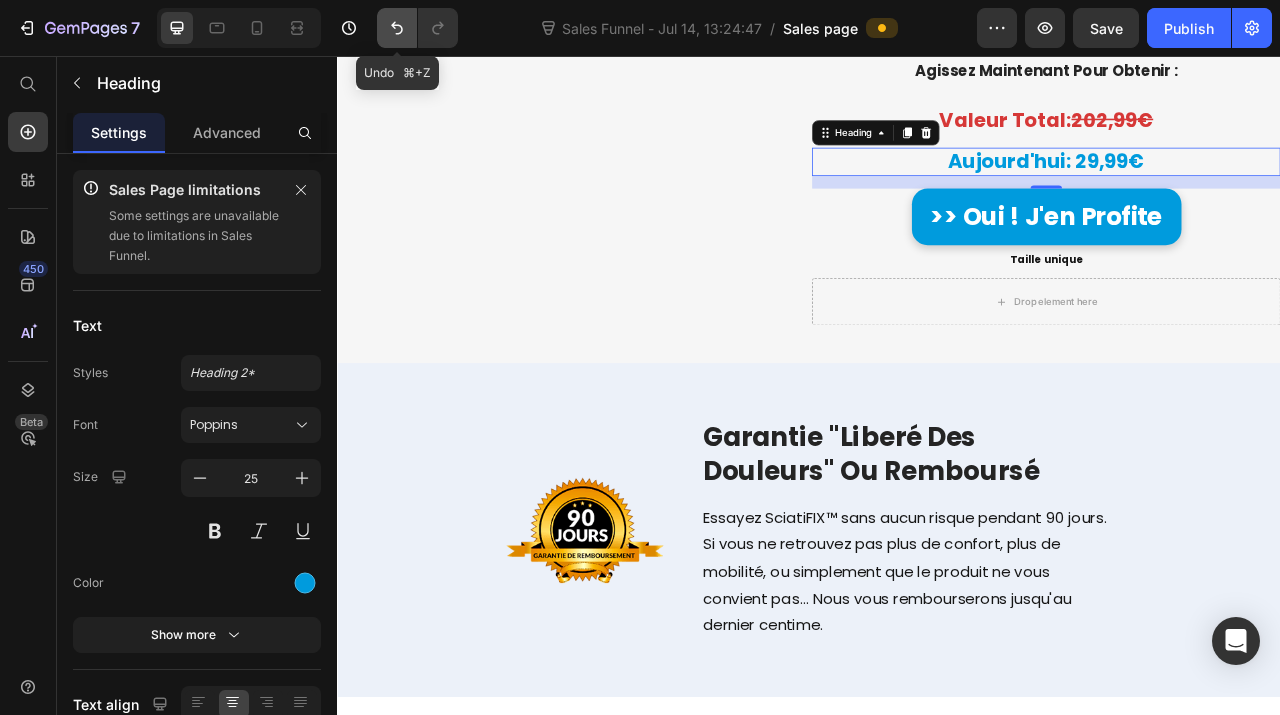 click 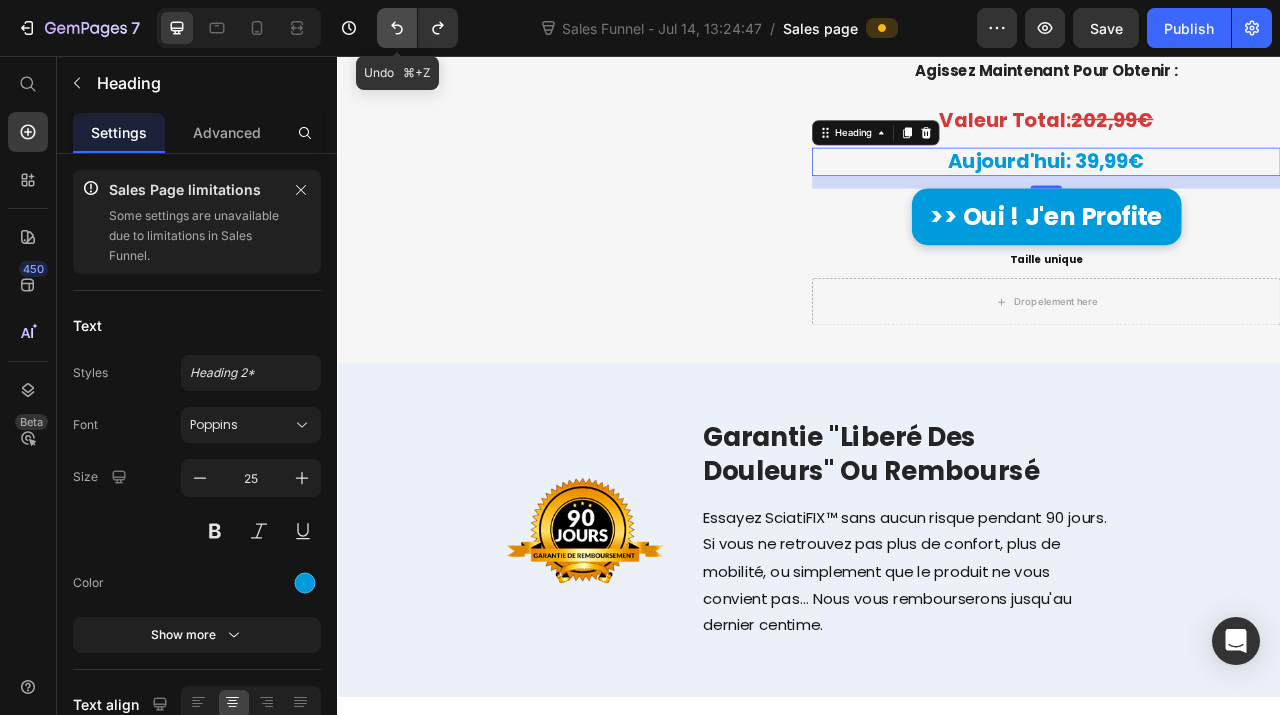click 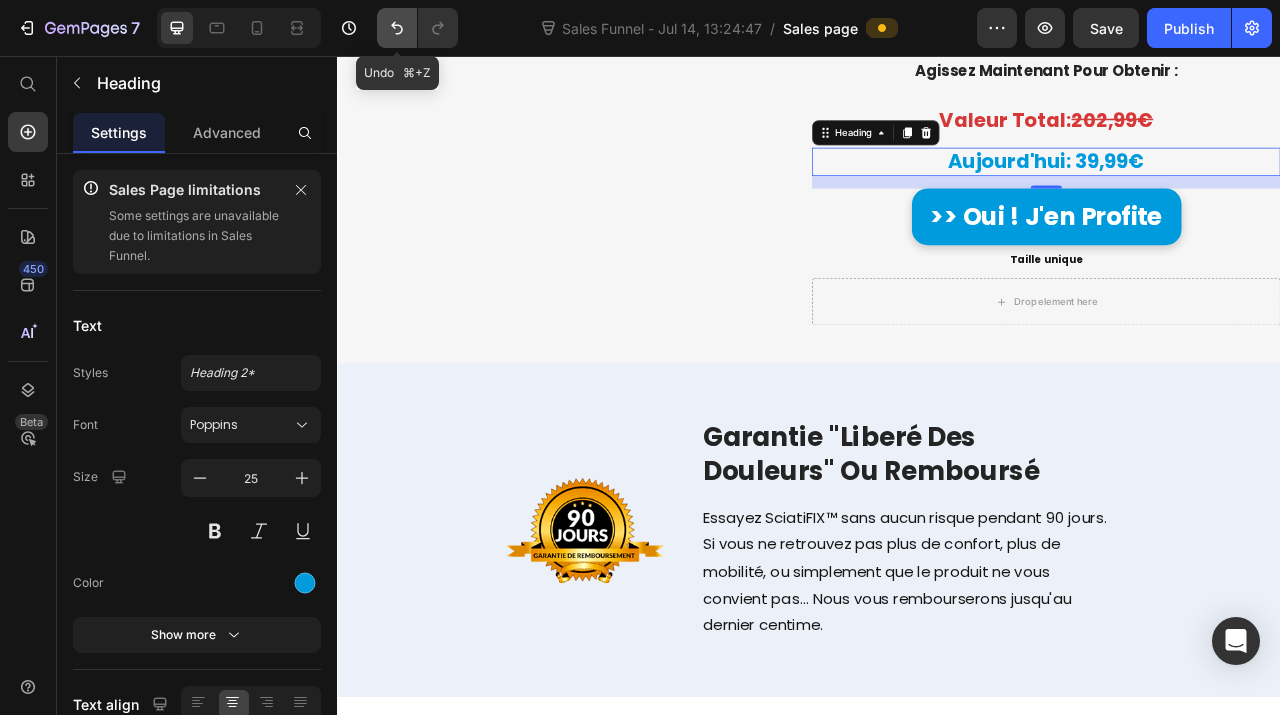 click 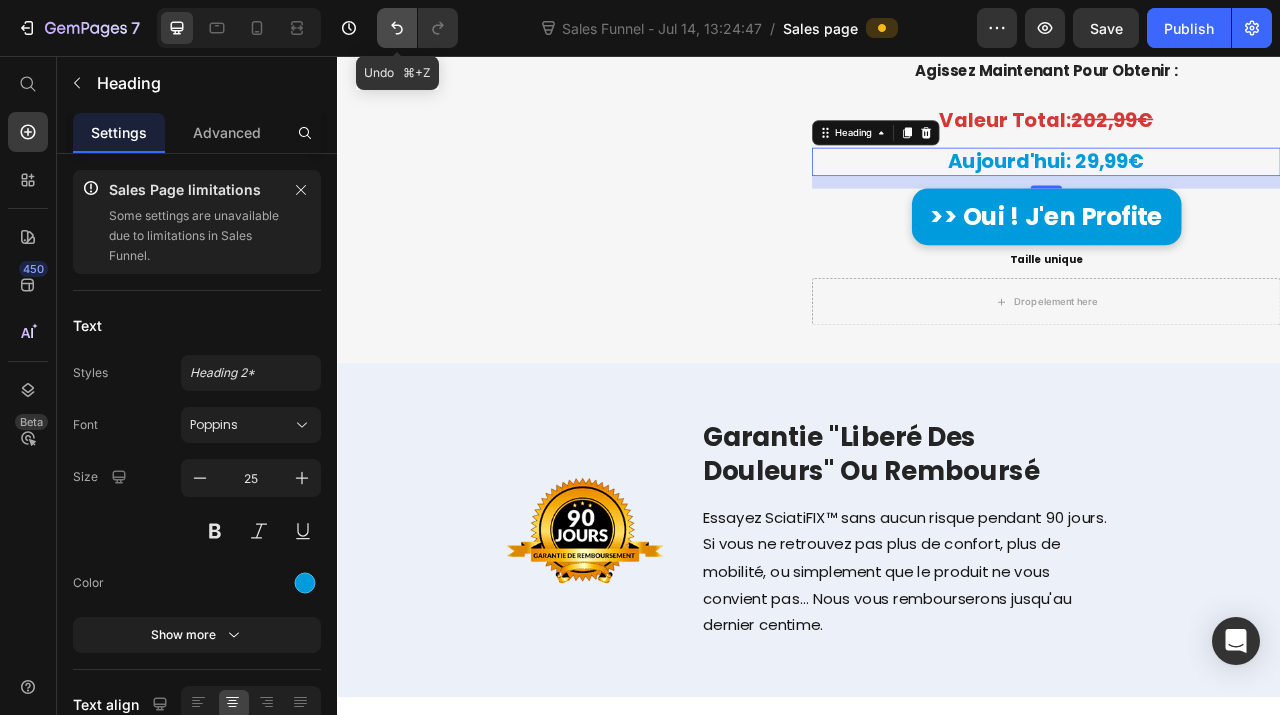 click 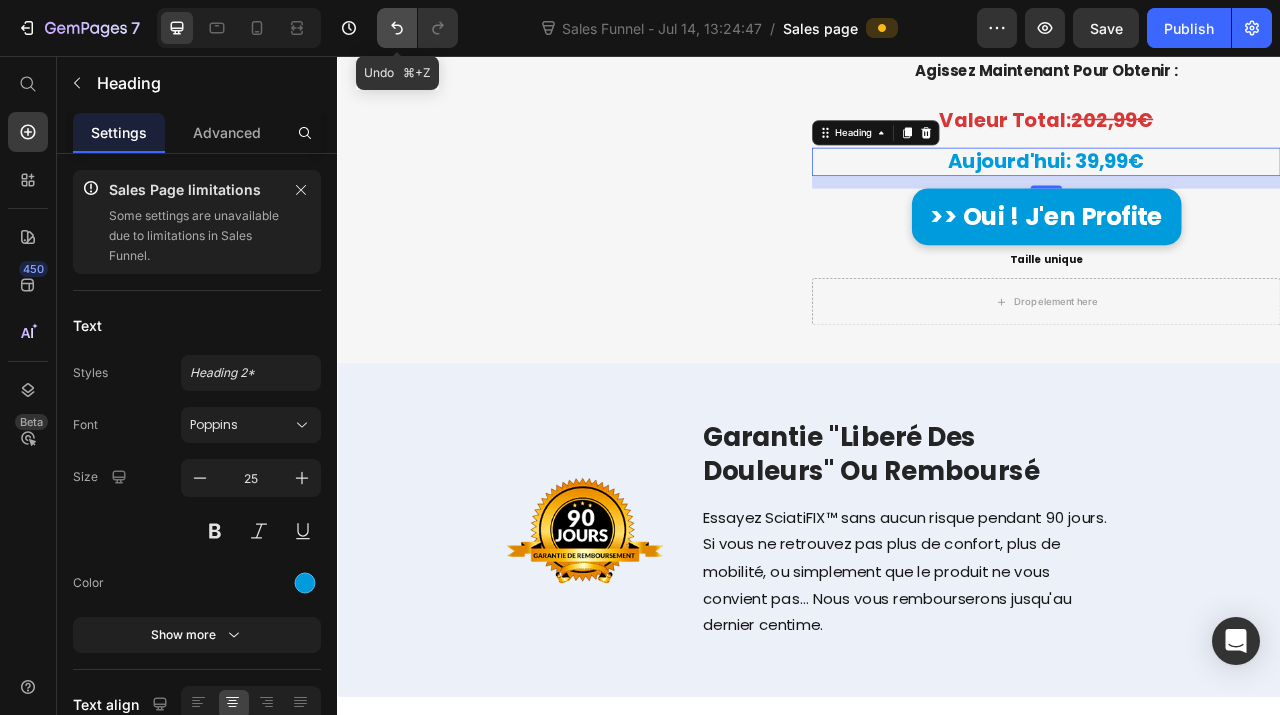 click 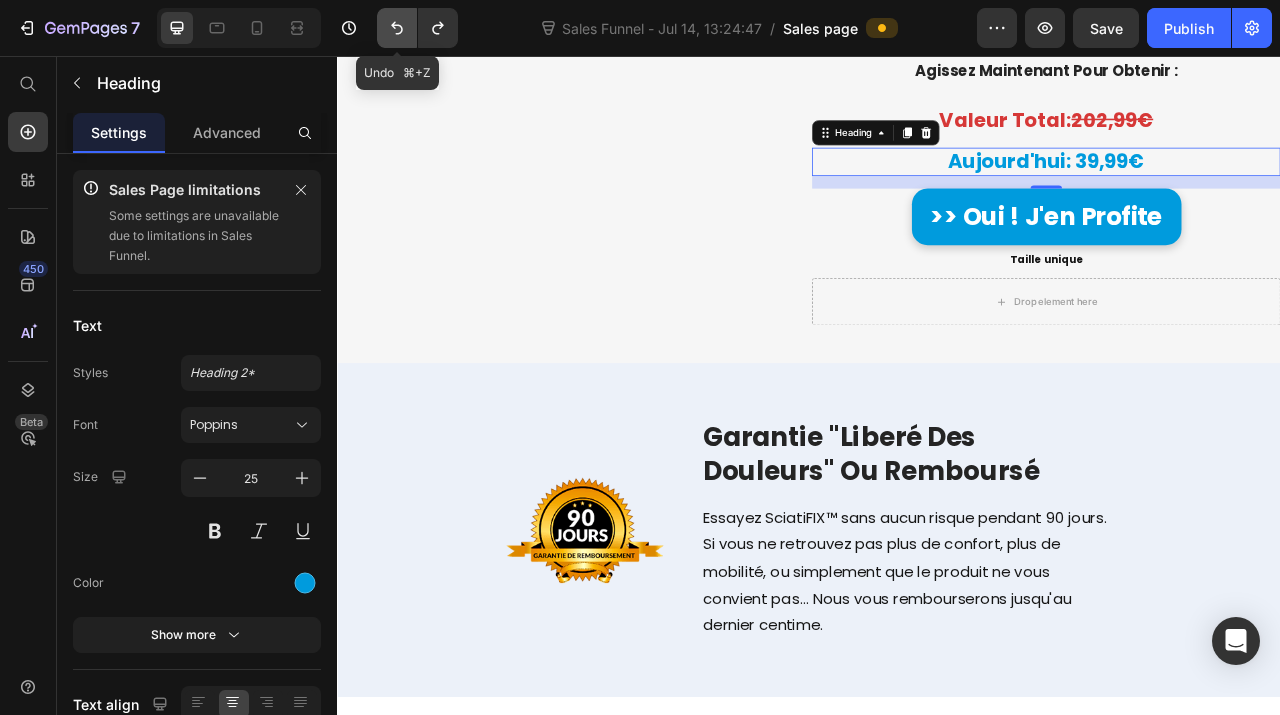 click 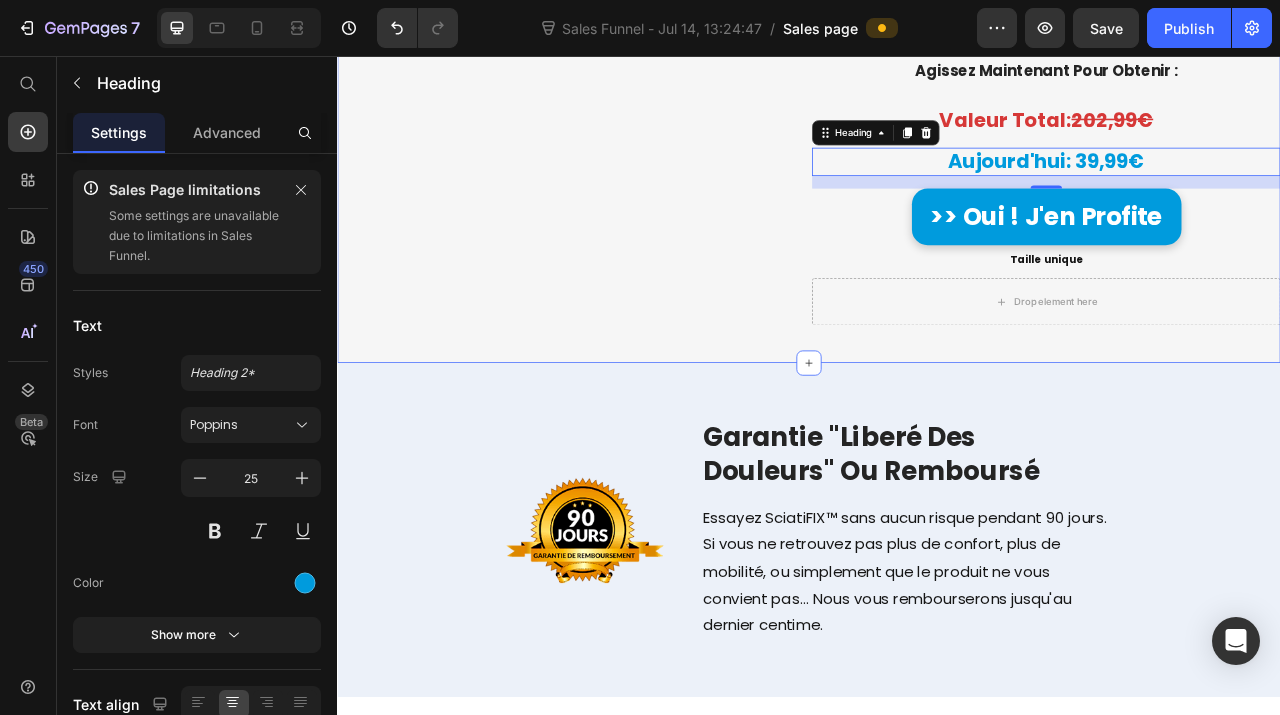 click on "Image Icon Icon Icon Icon Icon Icon List 4,8/5 (3,124 avis) Text Block Row Offre Spéciale En Cours Heading Commandez aujourd'hui pour profiter d'une réduction unique sur votre commande. Text block Agissez Maintenant Pour Obtenir : Heading Valeur Total:  202,99€ Heading Aujourd'hui: 39,99€ Heading   16 >> Oui ! J'en Profite Button >> Oui ! J'en Profite Button Taille unique Heading Taille unique Heading
Drop element here Product Row Section 9" at bounding box center (937, 176) 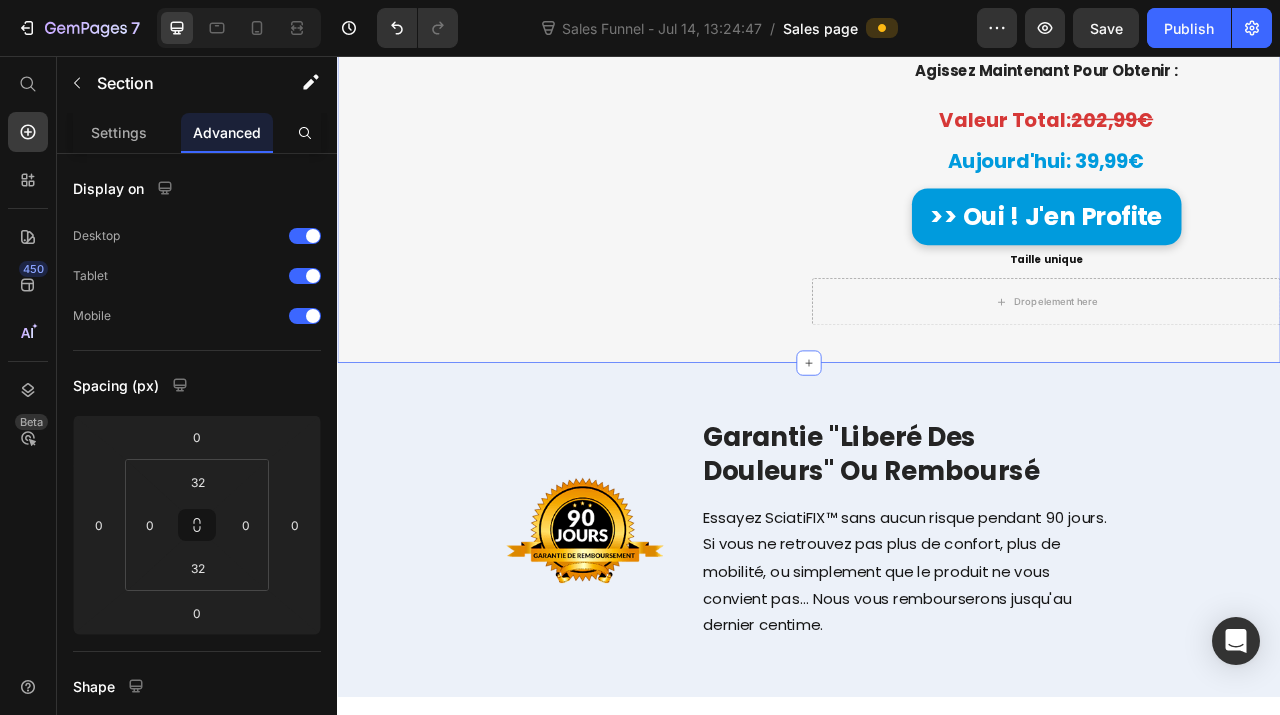 click 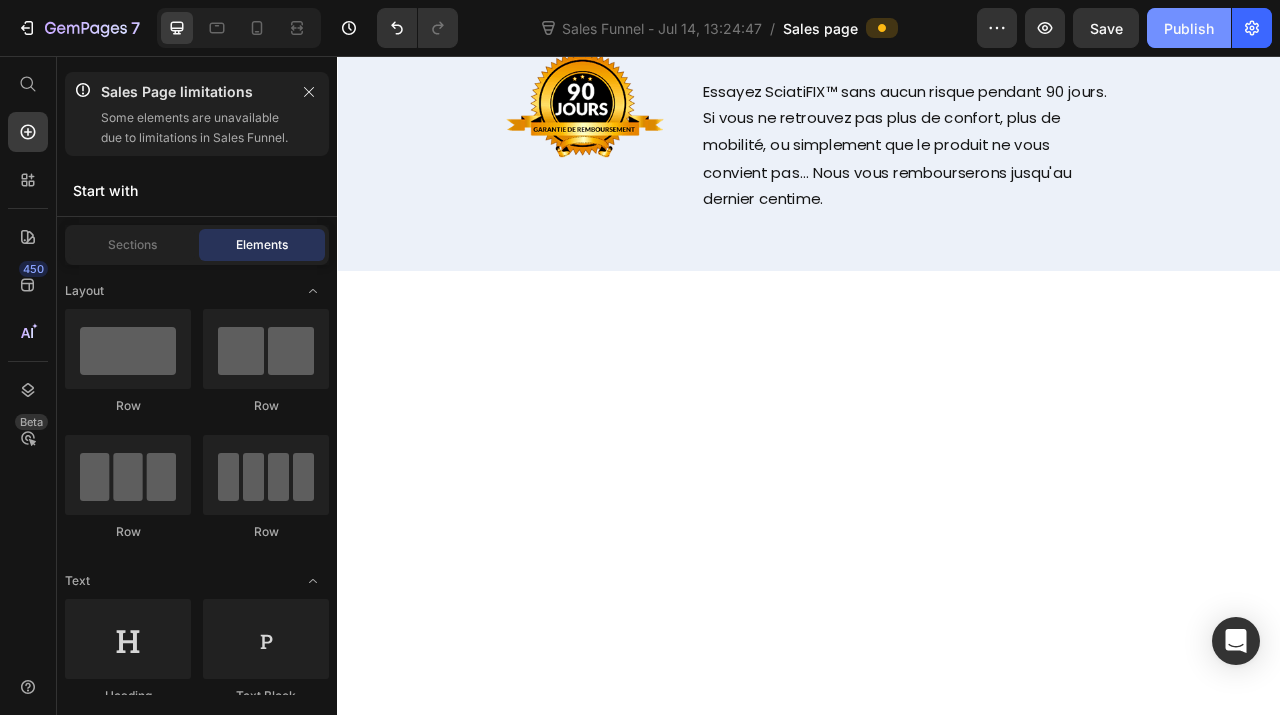 drag, startPoint x: 1182, startPoint y: 43, endPoint x: 1050, endPoint y: 12, distance: 135.5913 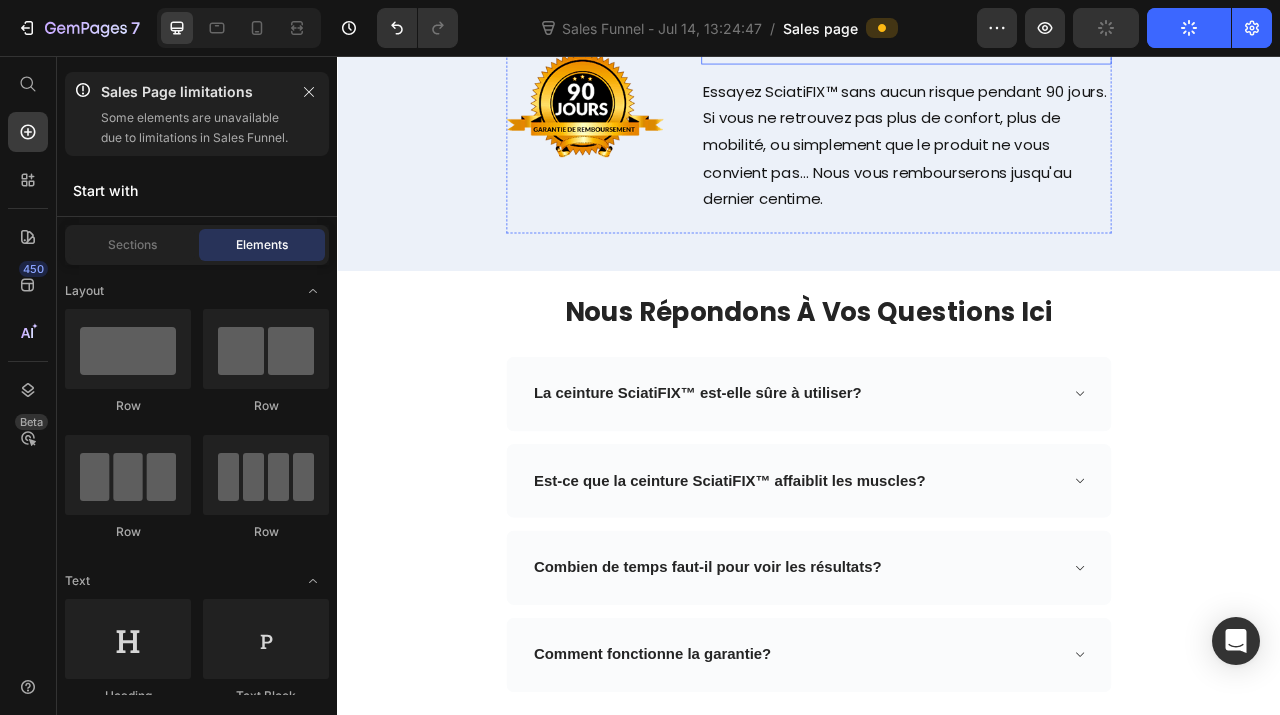 scroll, scrollTop: 9360, scrollLeft: 0, axis: vertical 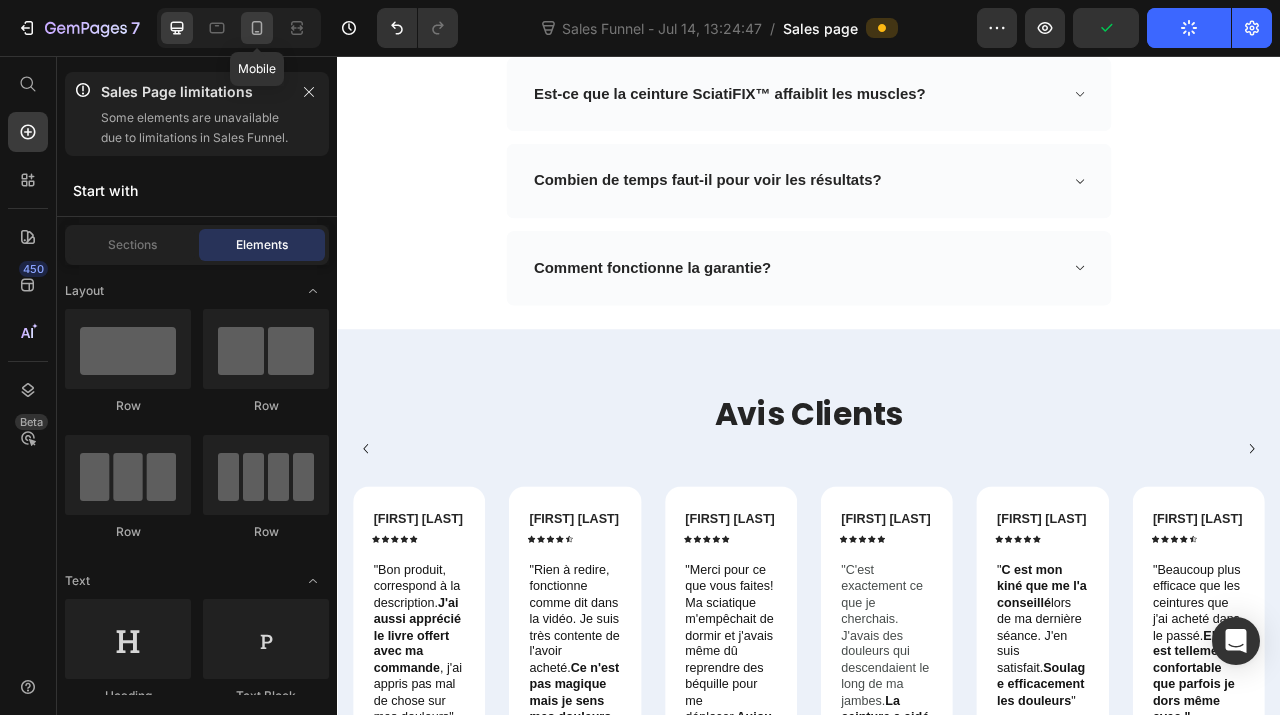 click 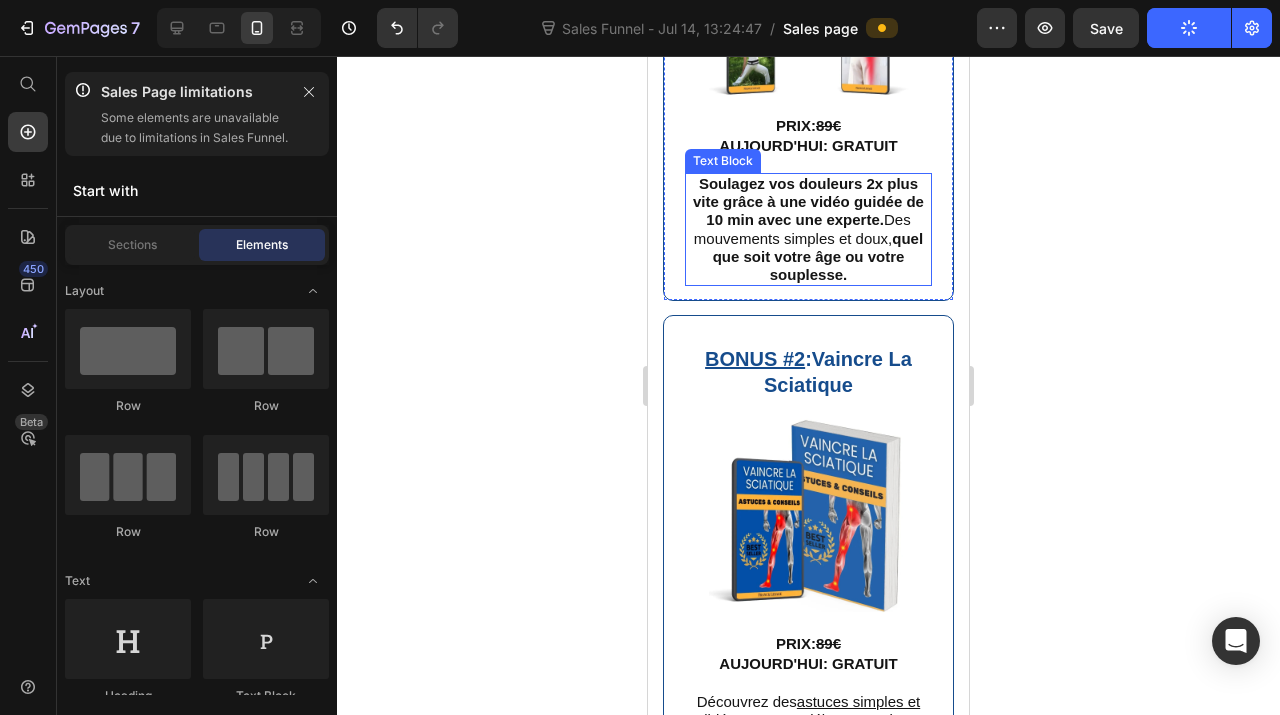 scroll, scrollTop: 7987, scrollLeft: 0, axis: vertical 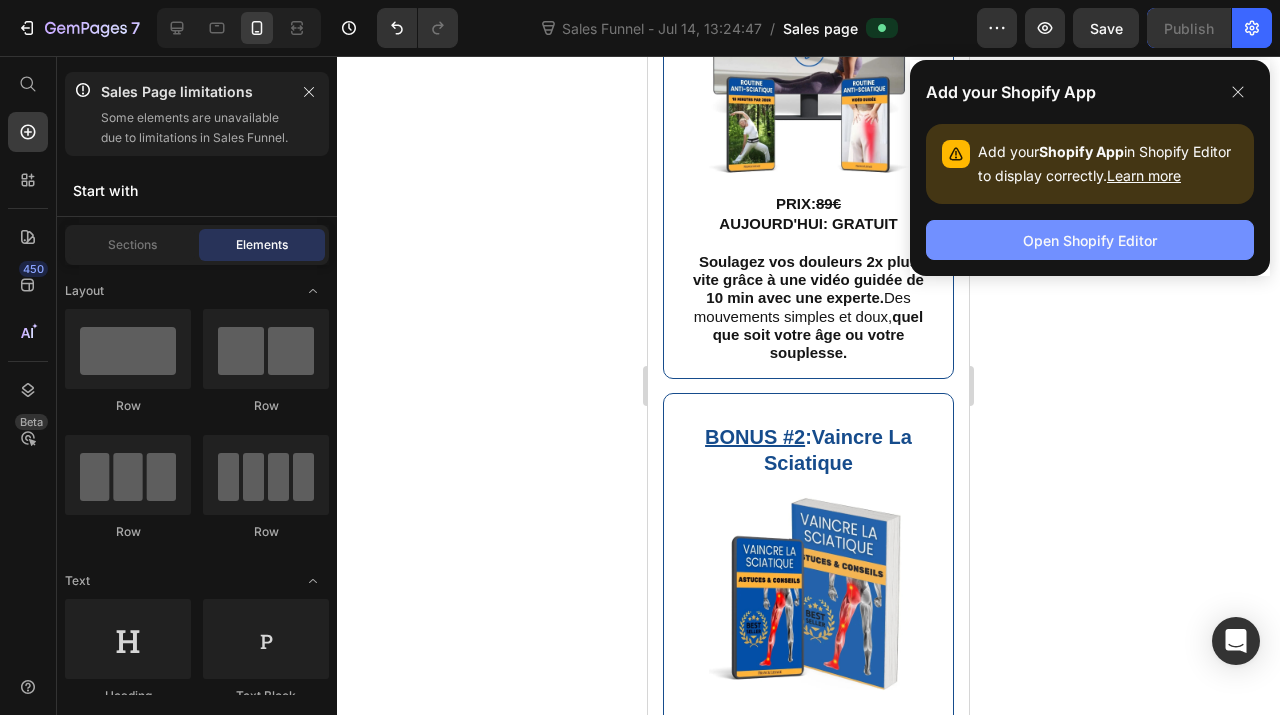 click on "Open Shopify Editor" at bounding box center [1090, 240] 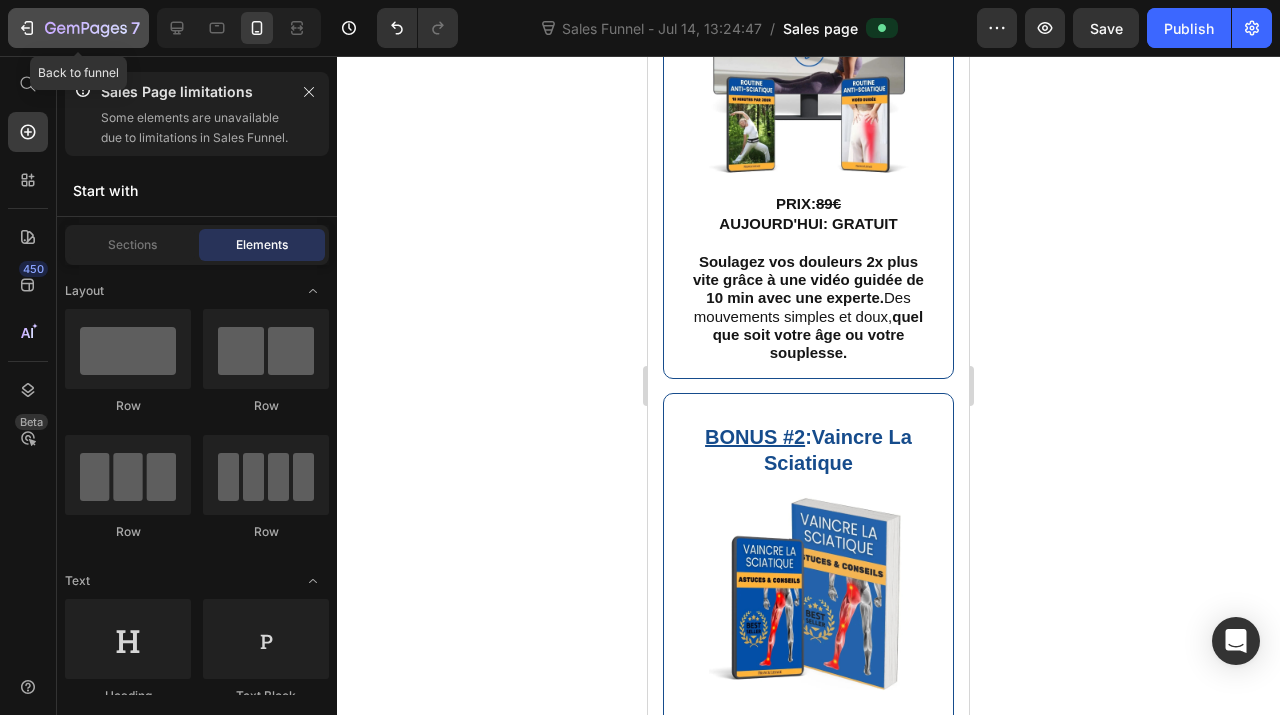 click 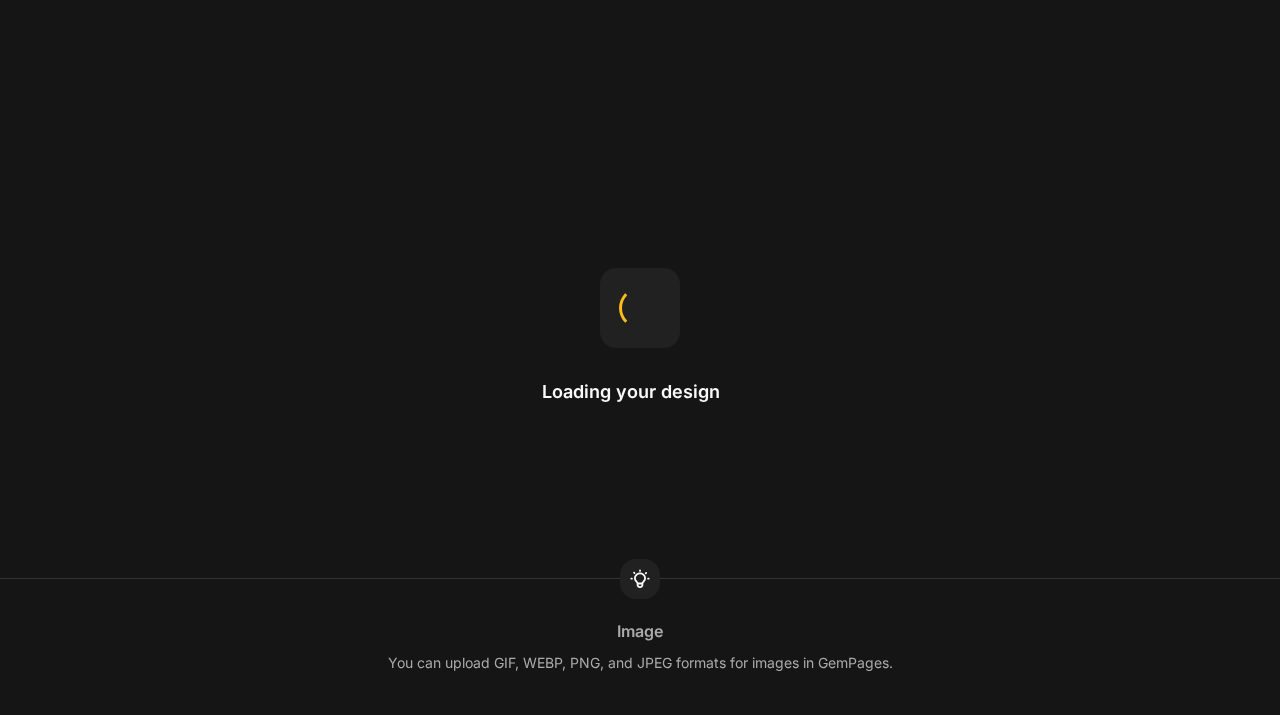scroll, scrollTop: 0, scrollLeft: 0, axis: both 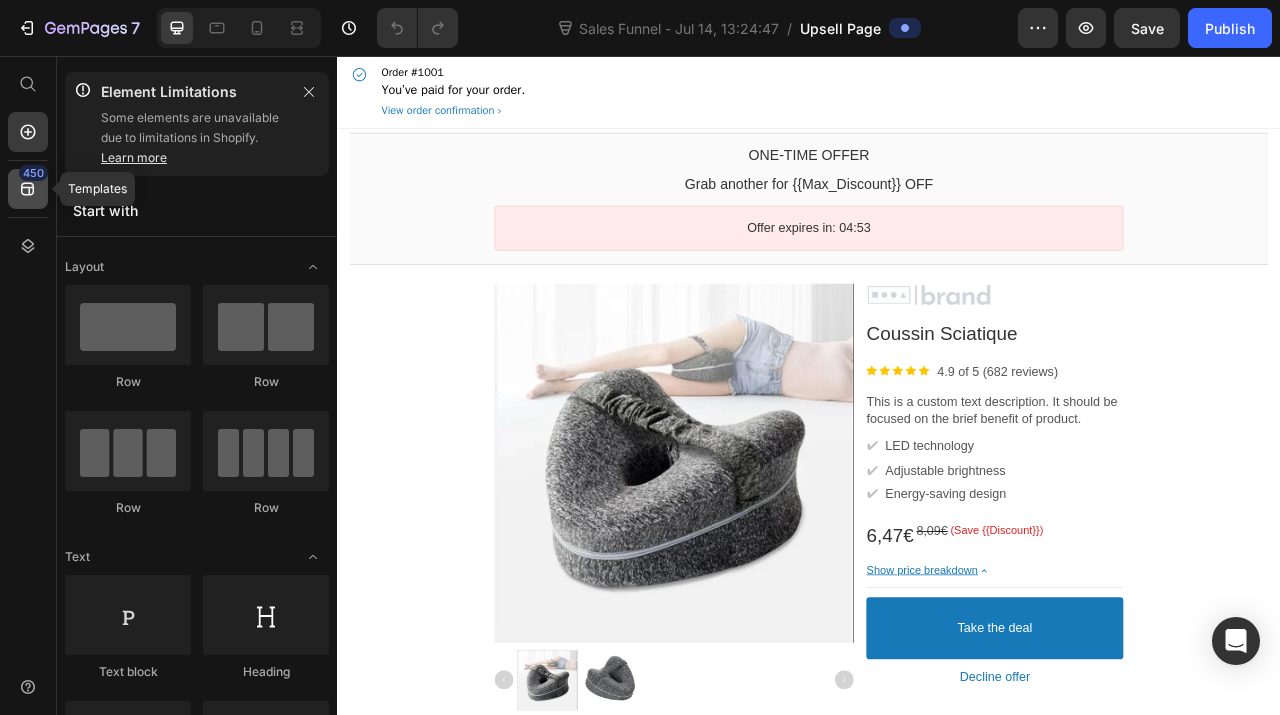 click 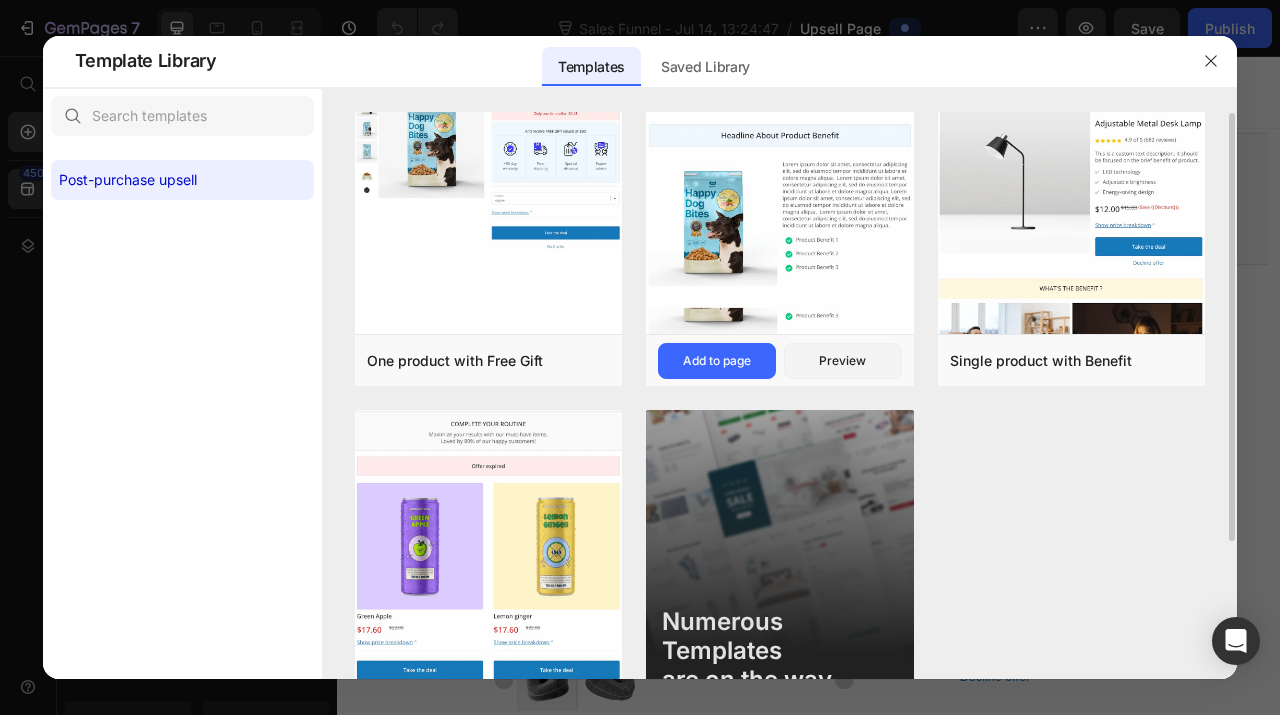 scroll, scrollTop: 0, scrollLeft: 0, axis: both 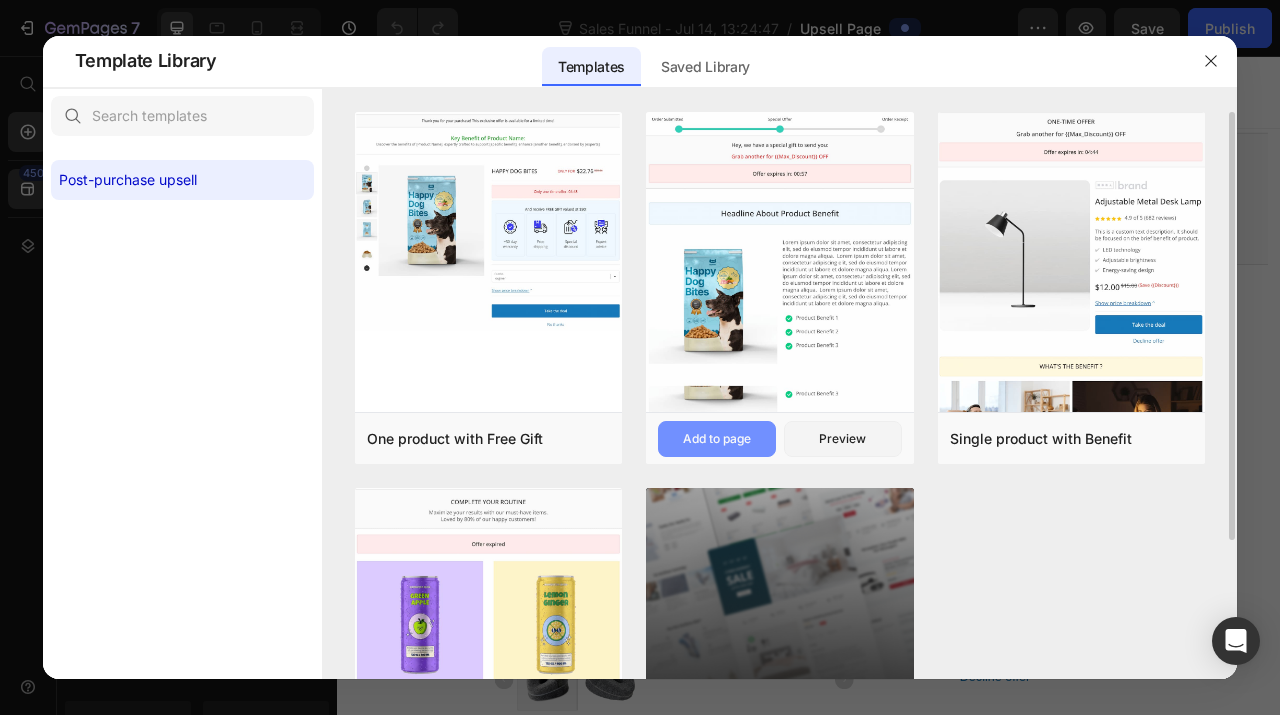 click on "Add to page" at bounding box center (717, 439) 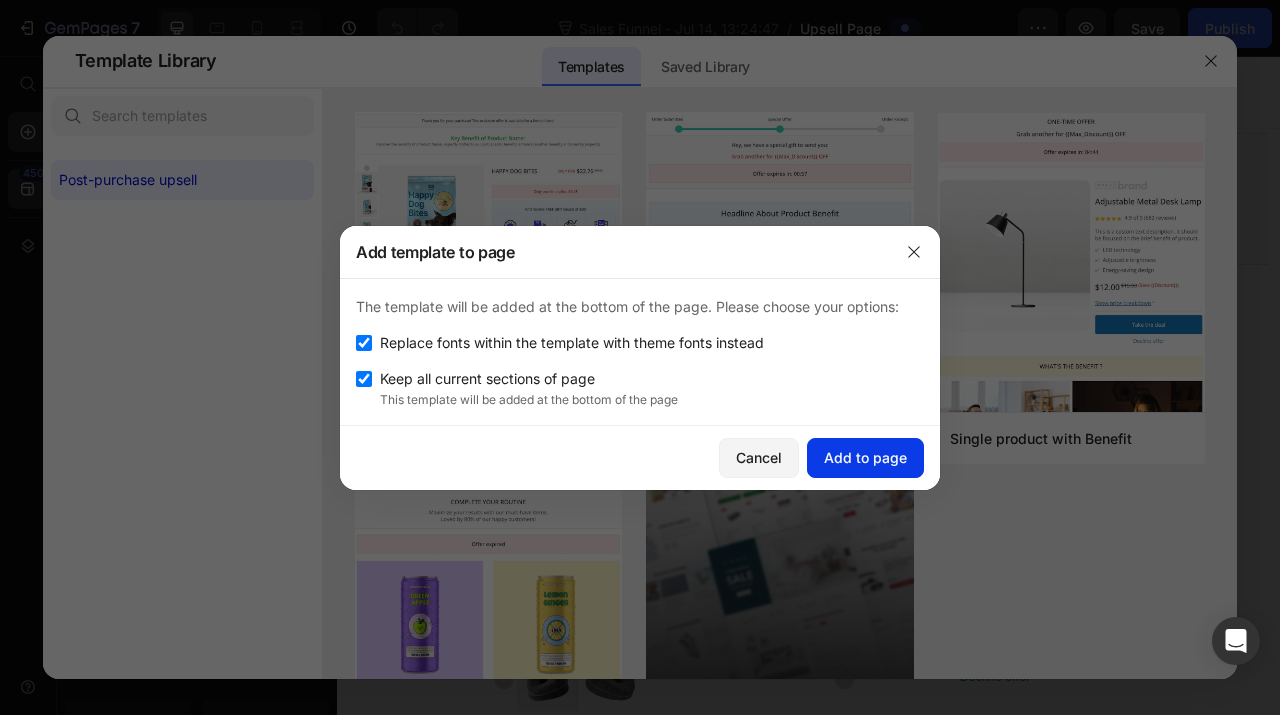 click on "Add to page" at bounding box center (865, 457) 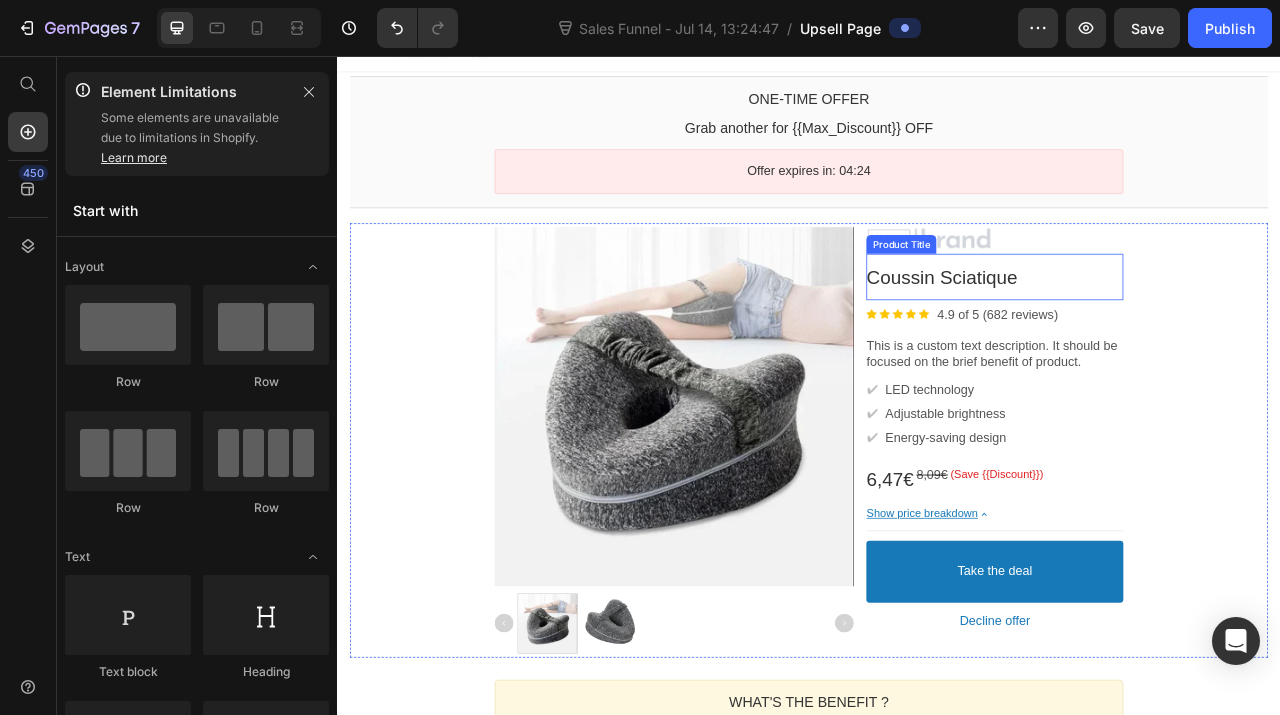 scroll, scrollTop: 83, scrollLeft: 0, axis: vertical 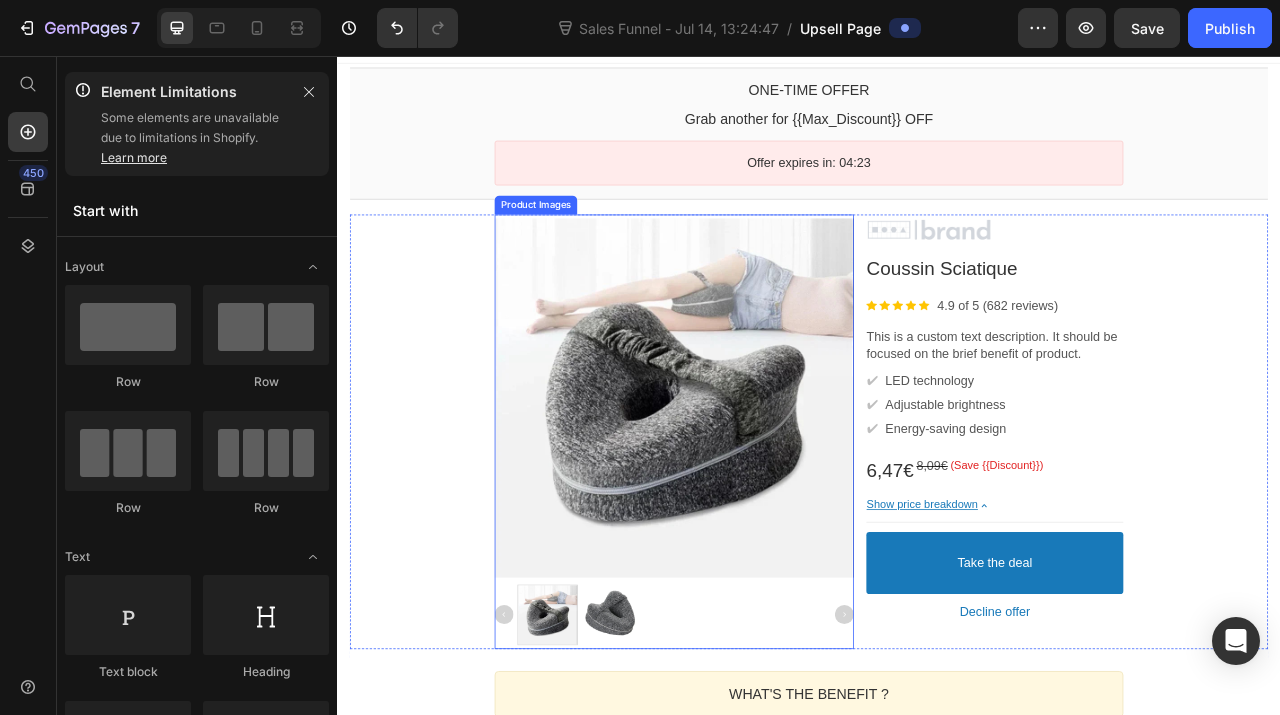 click at bounding box center (765, 491) 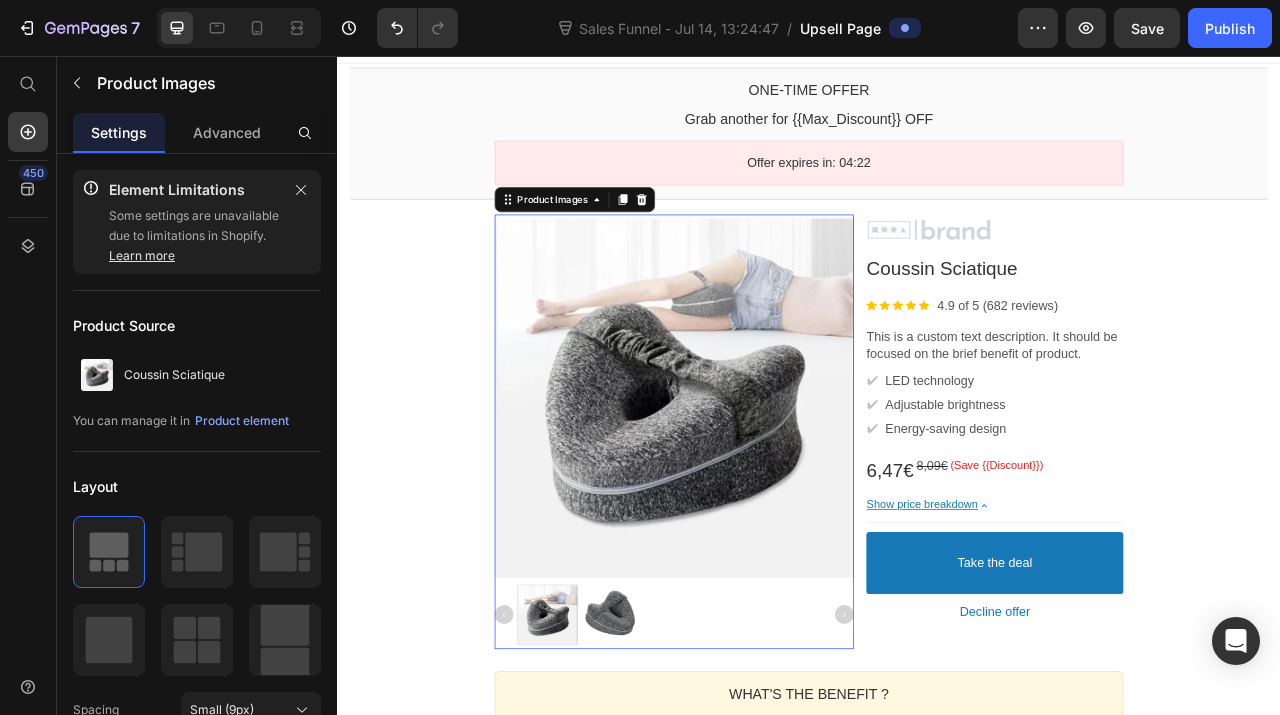 click at bounding box center [686, 767] 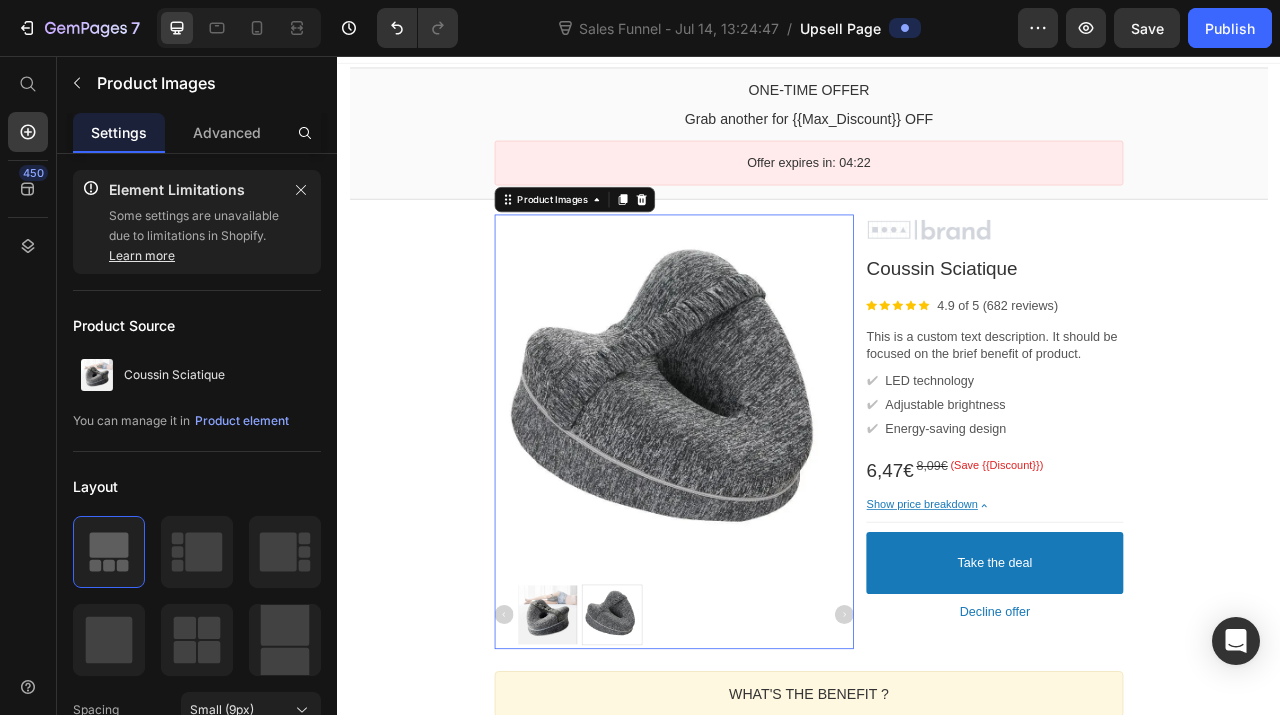 click at bounding box center (604, 767) 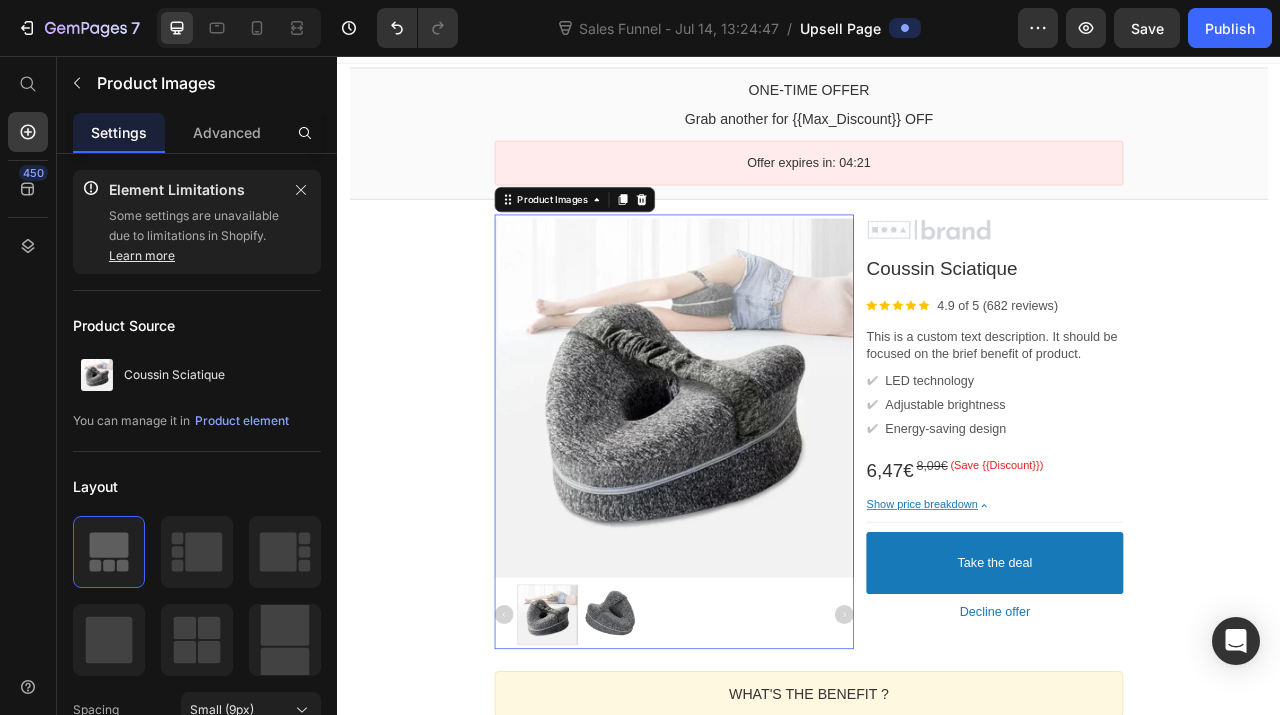 click at bounding box center [686, 767] 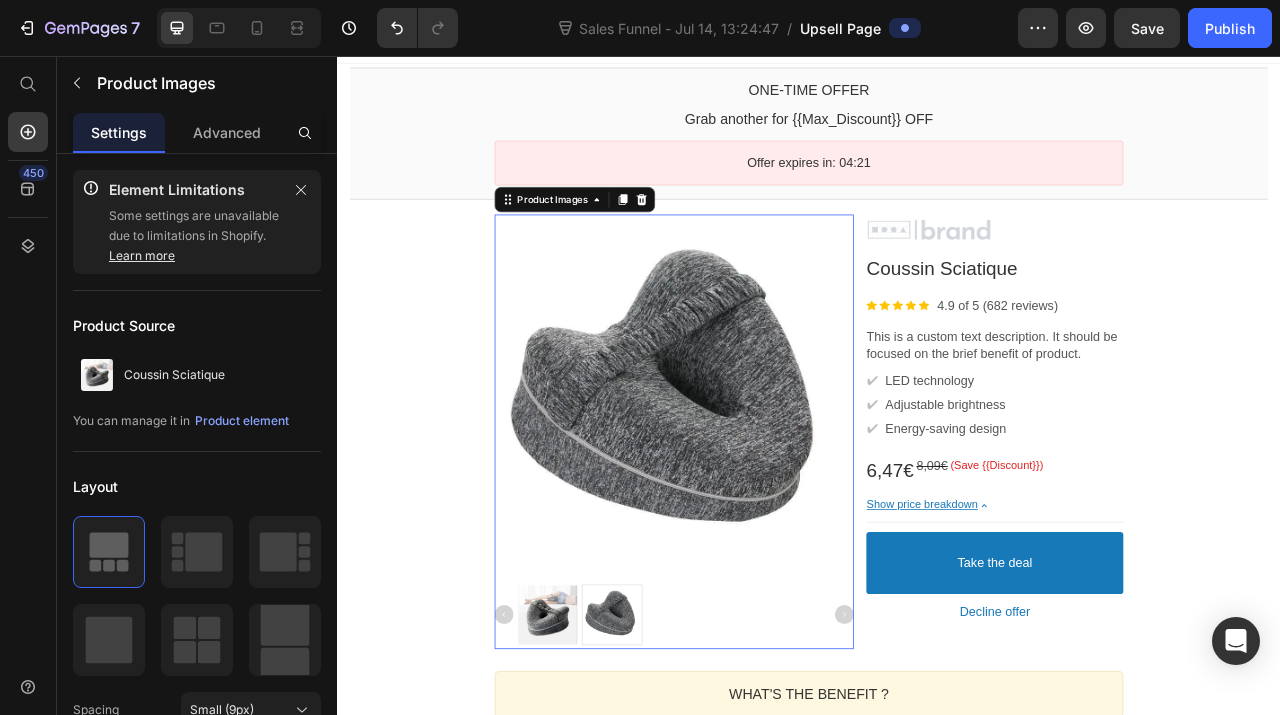 click at bounding box center [604, 767] 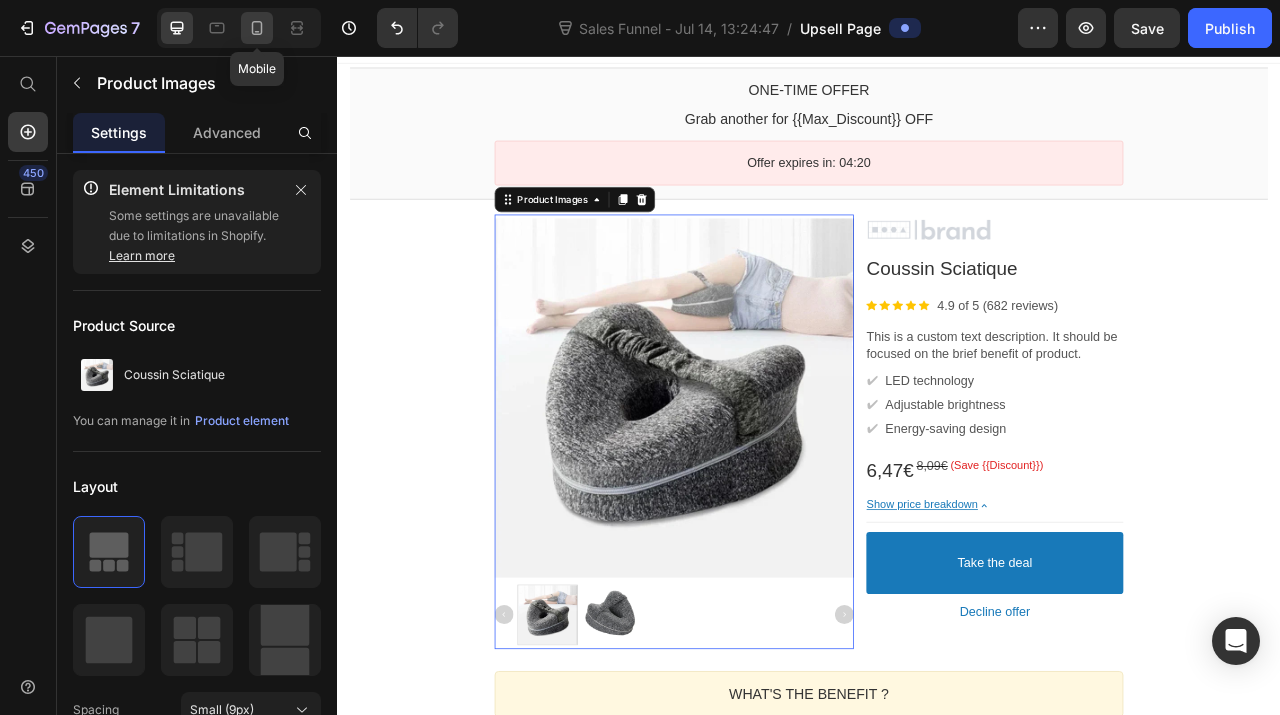 click 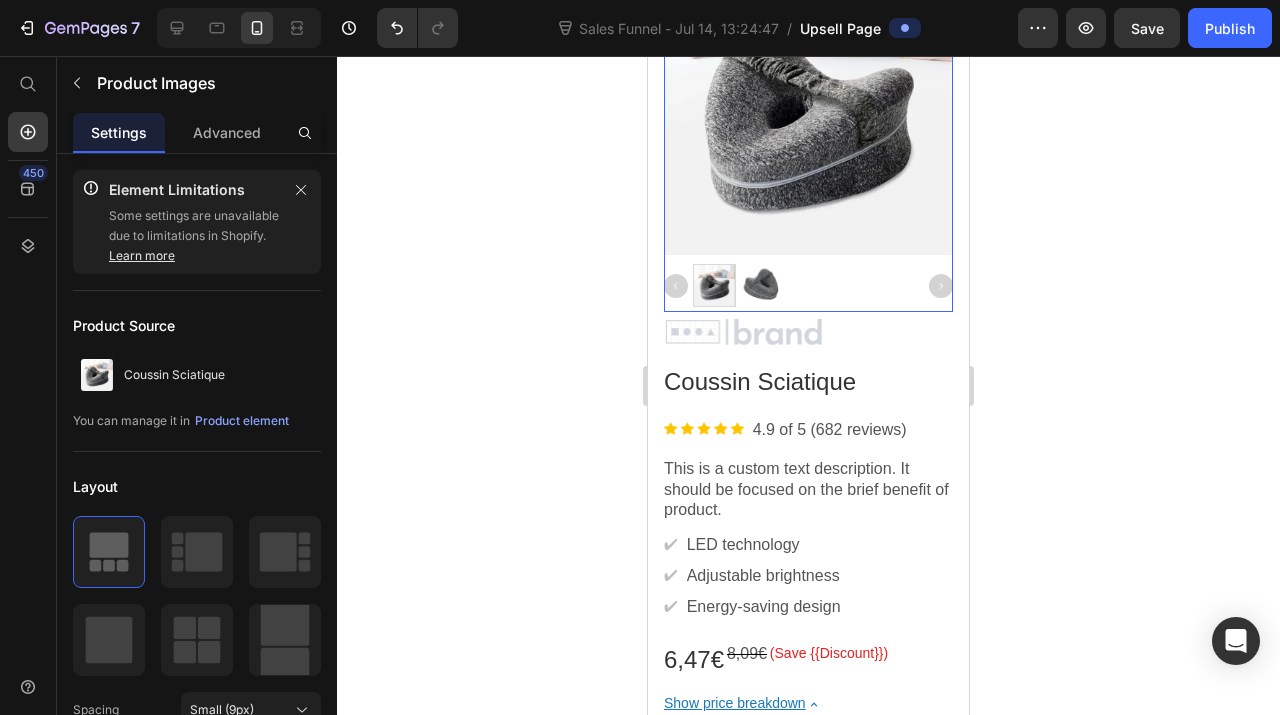 scroll, scrollTop: 404, scrollLeft: 0, axis: vertical 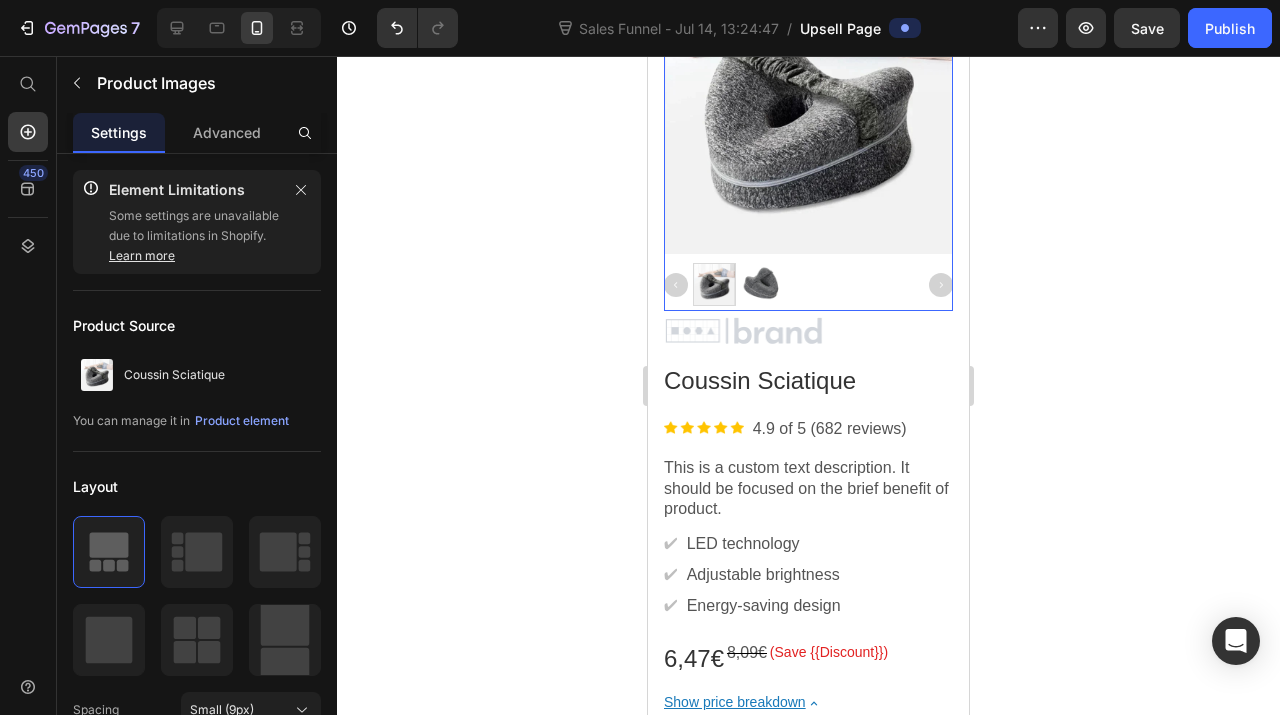 click at bounding box center (762, 284) 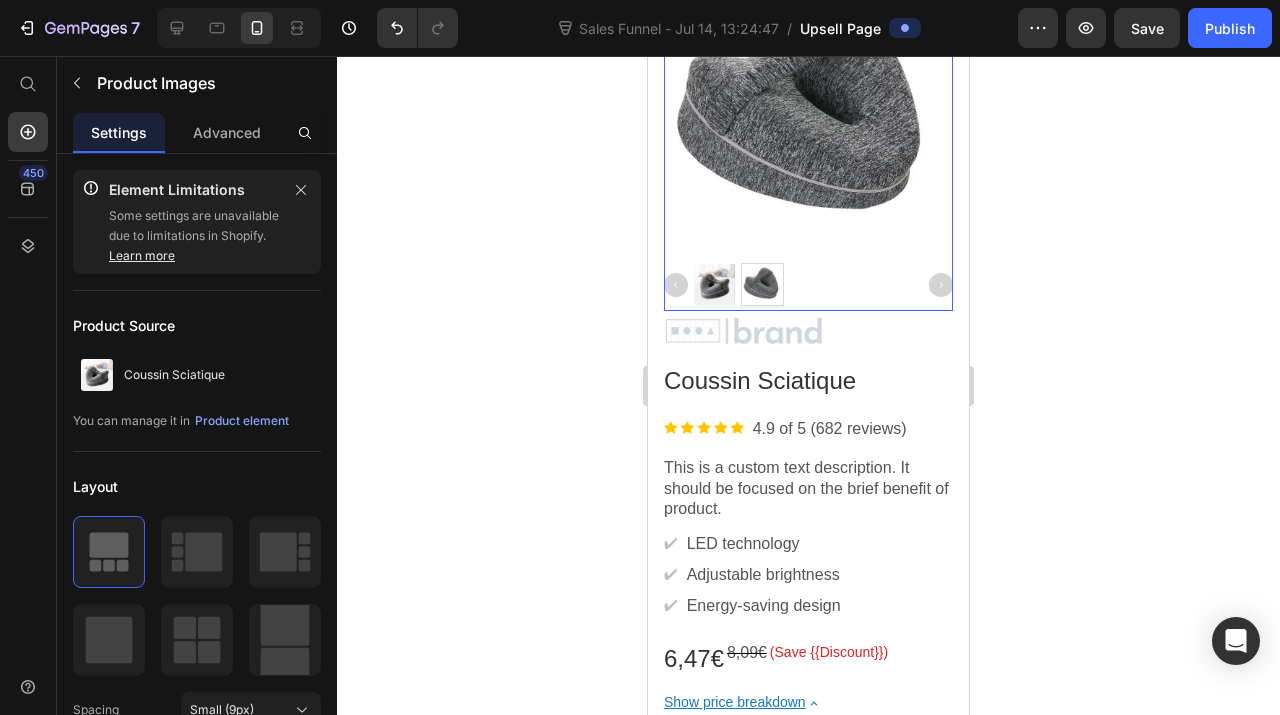 click at bounding box center (714, 284) 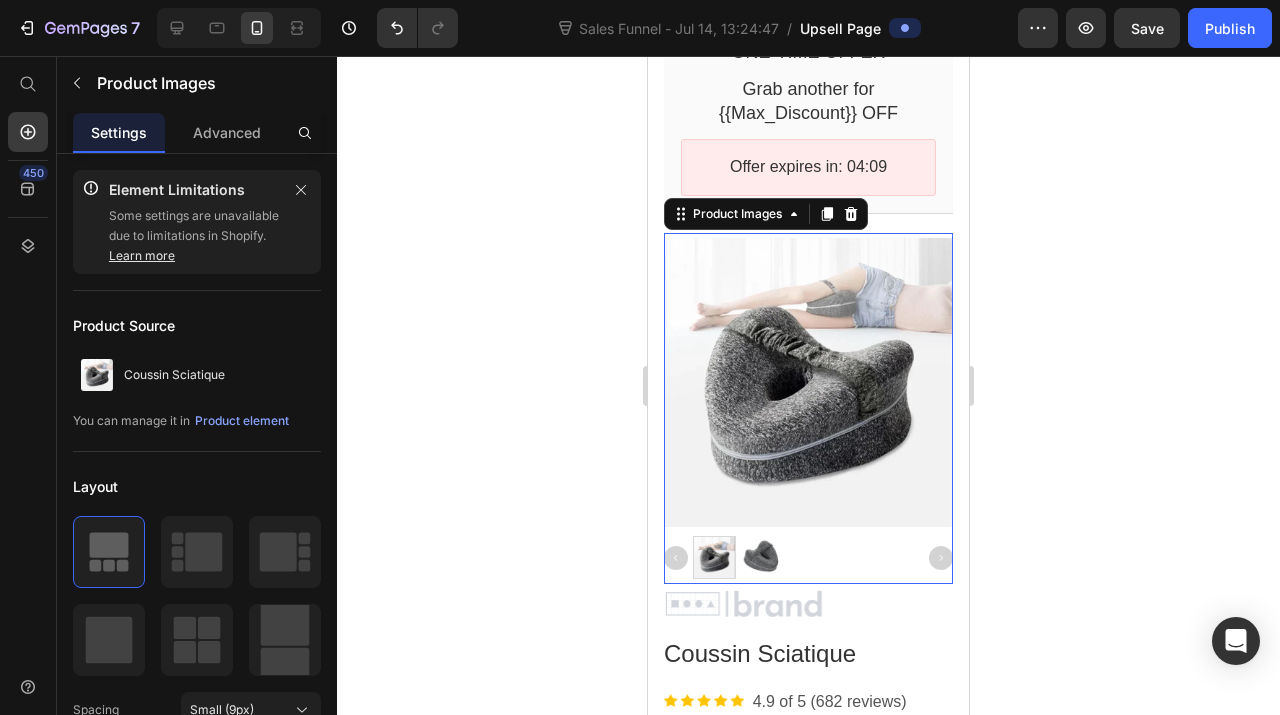scroll, scrollTop: 121, scrollLeft: 0, axis: vertical 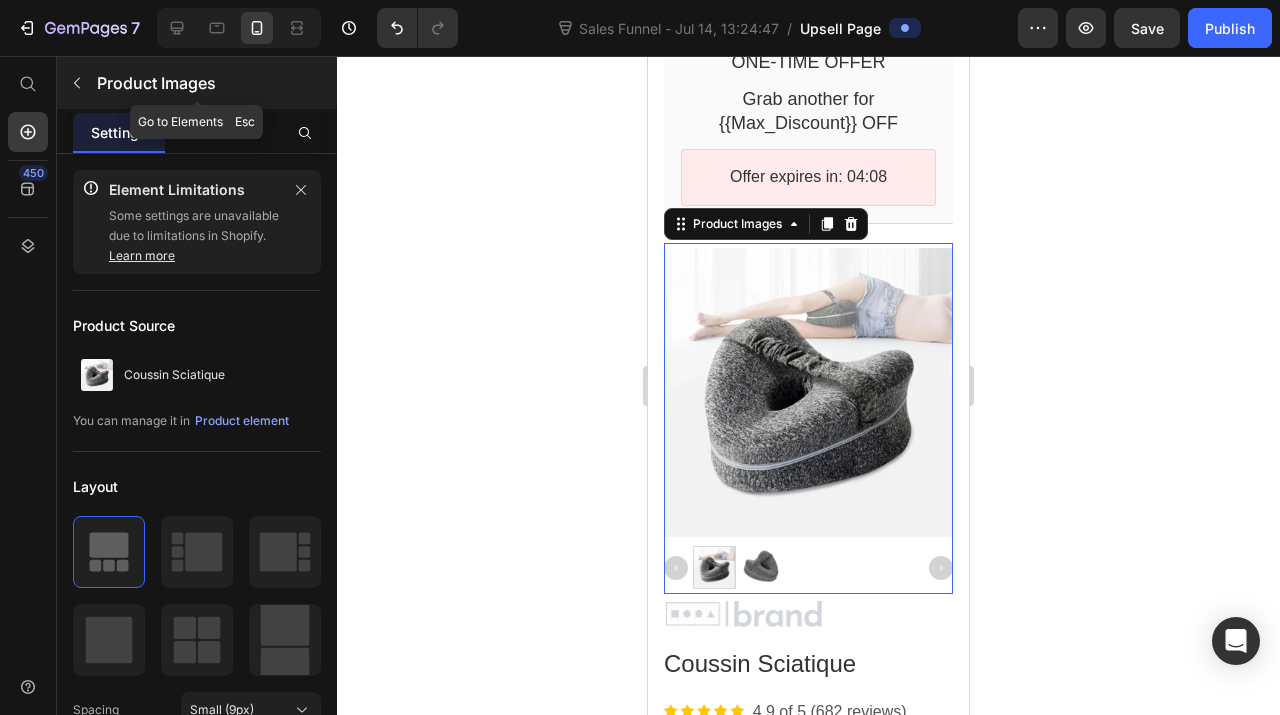 click at bounding box center (77, 83) 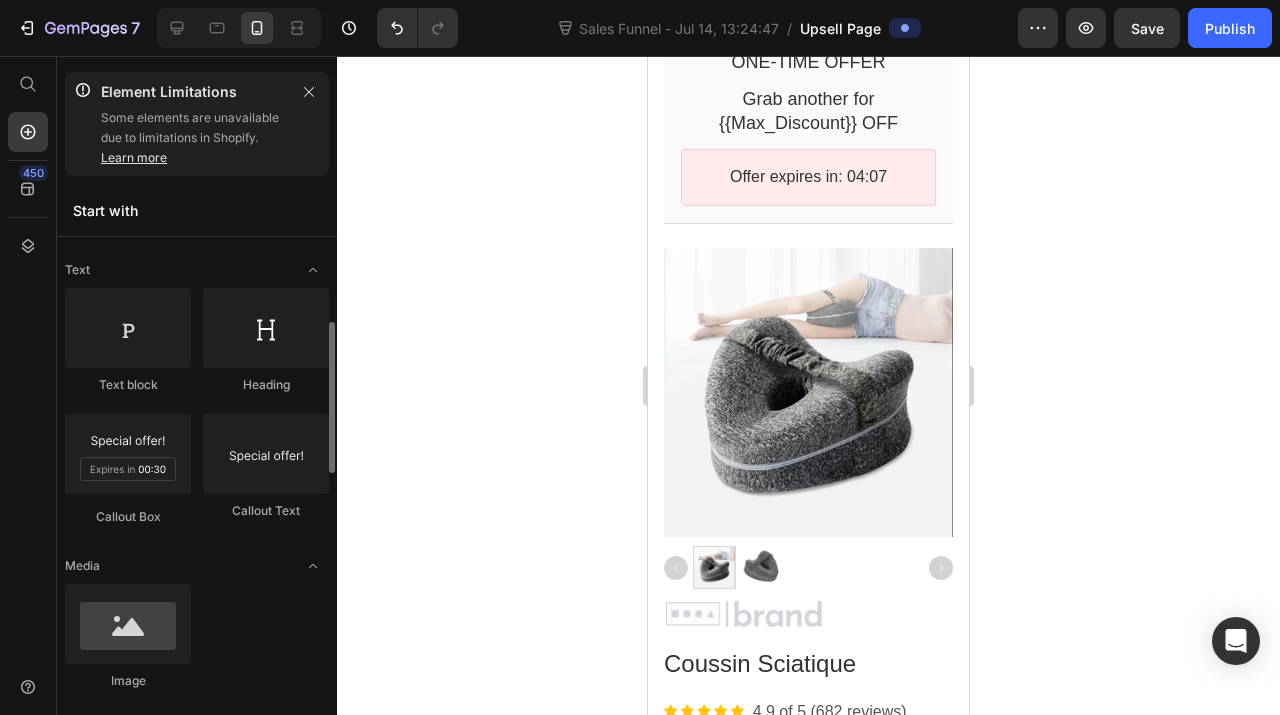 scroll, scrollTop: 294, scrollLeft: 0, axis: vertical 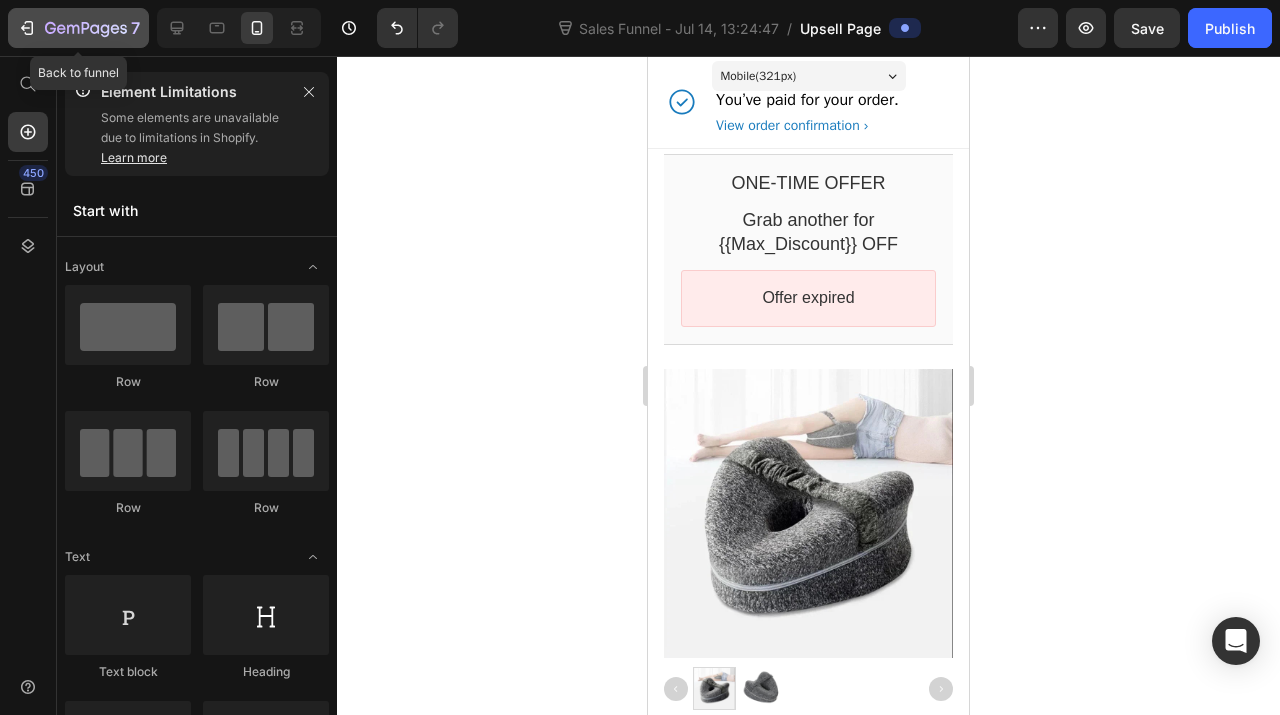 click 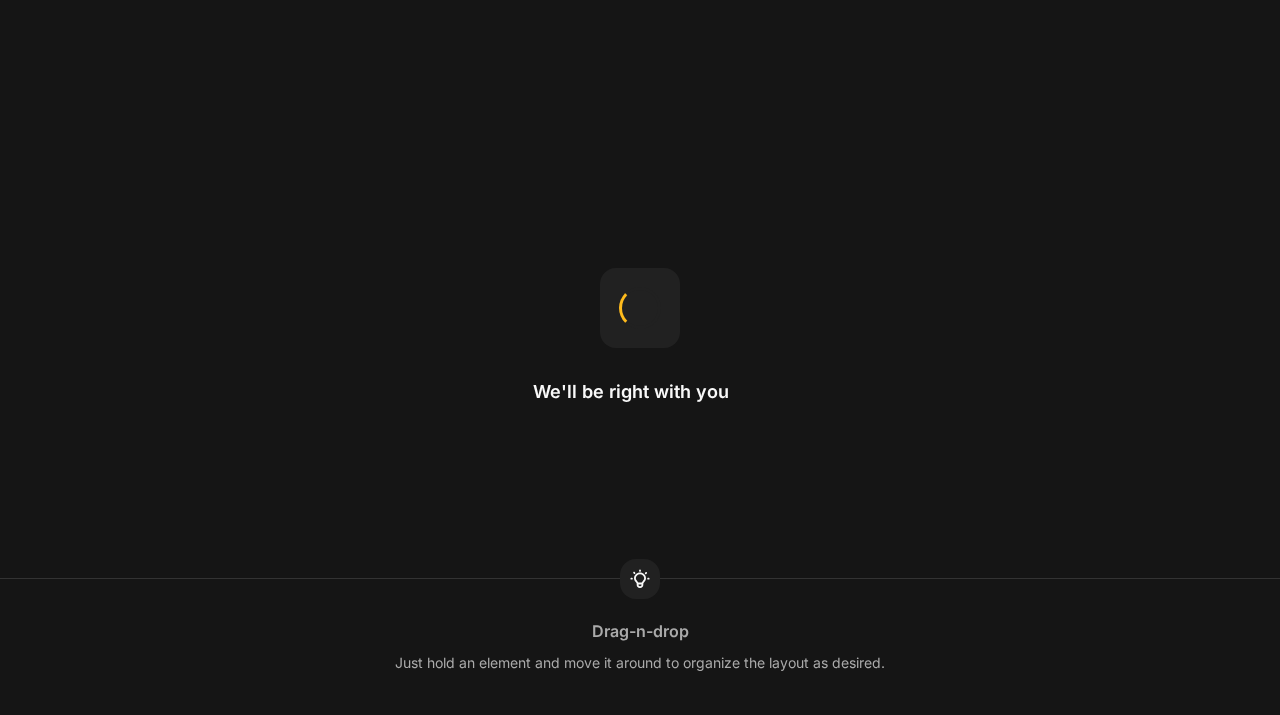 scroll, scrollTop: 0, scrollLeft: 0, axis: both 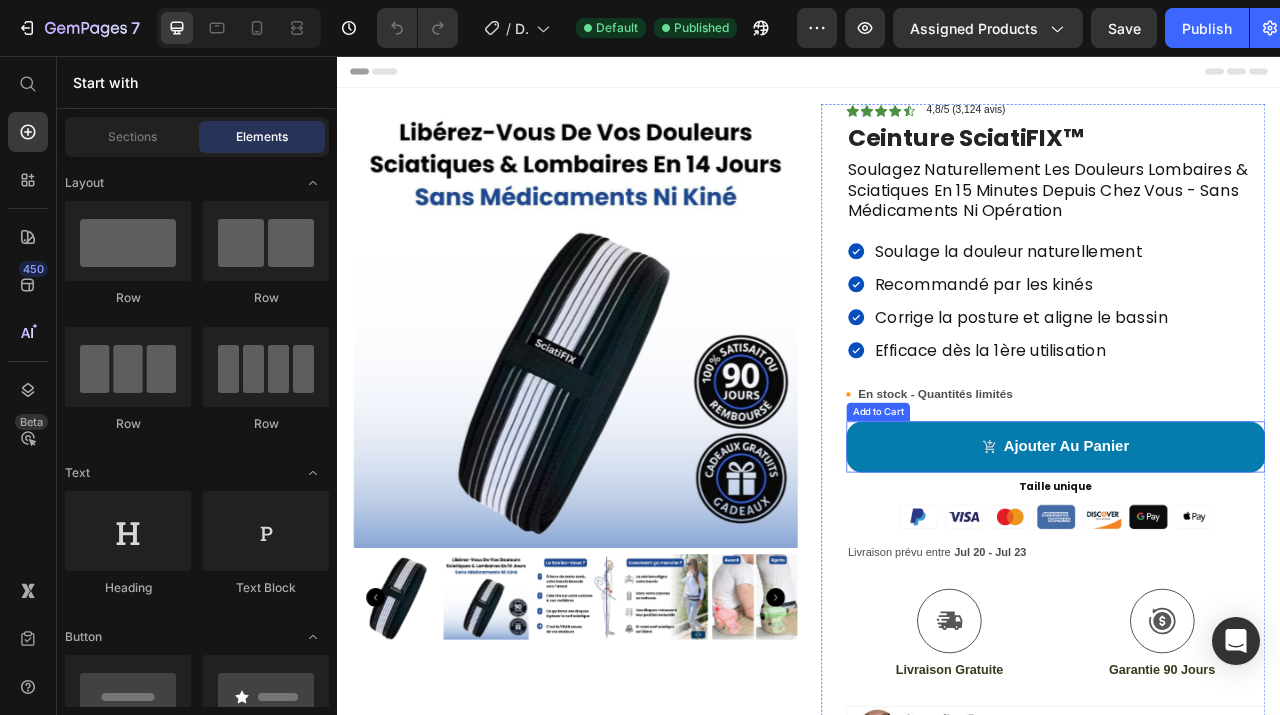 click on "ajouter au panier" at bounding box center (1250, 553) 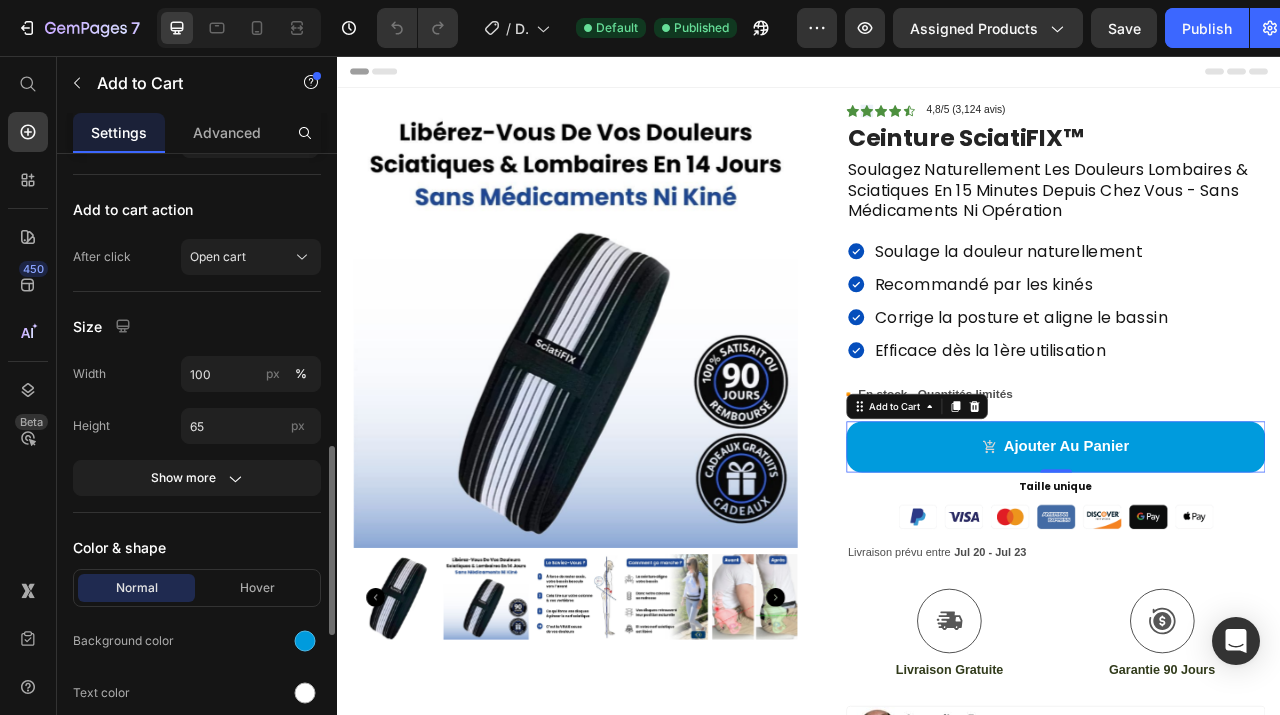 scroll, scrollTop: 894, scrollLeft: 0, axis: vertical 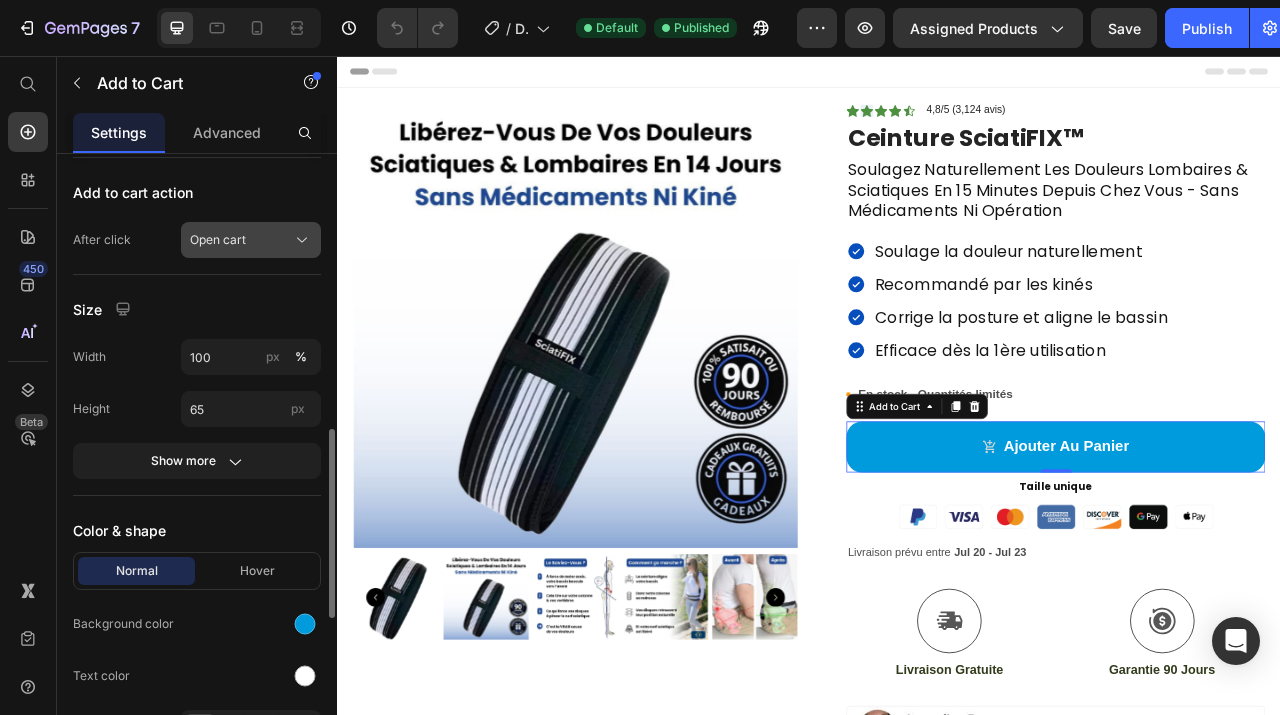 click on "Open cart" 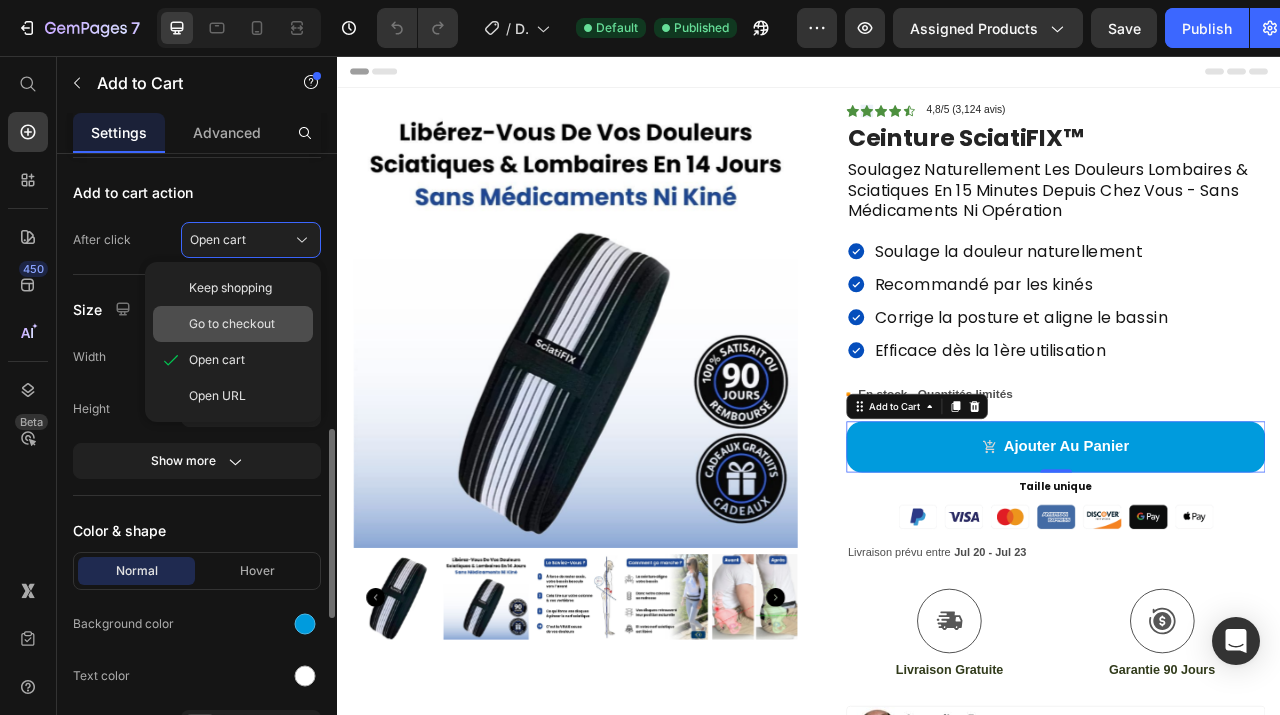 click on "Go to checkout" at bounding box center (232, 324) 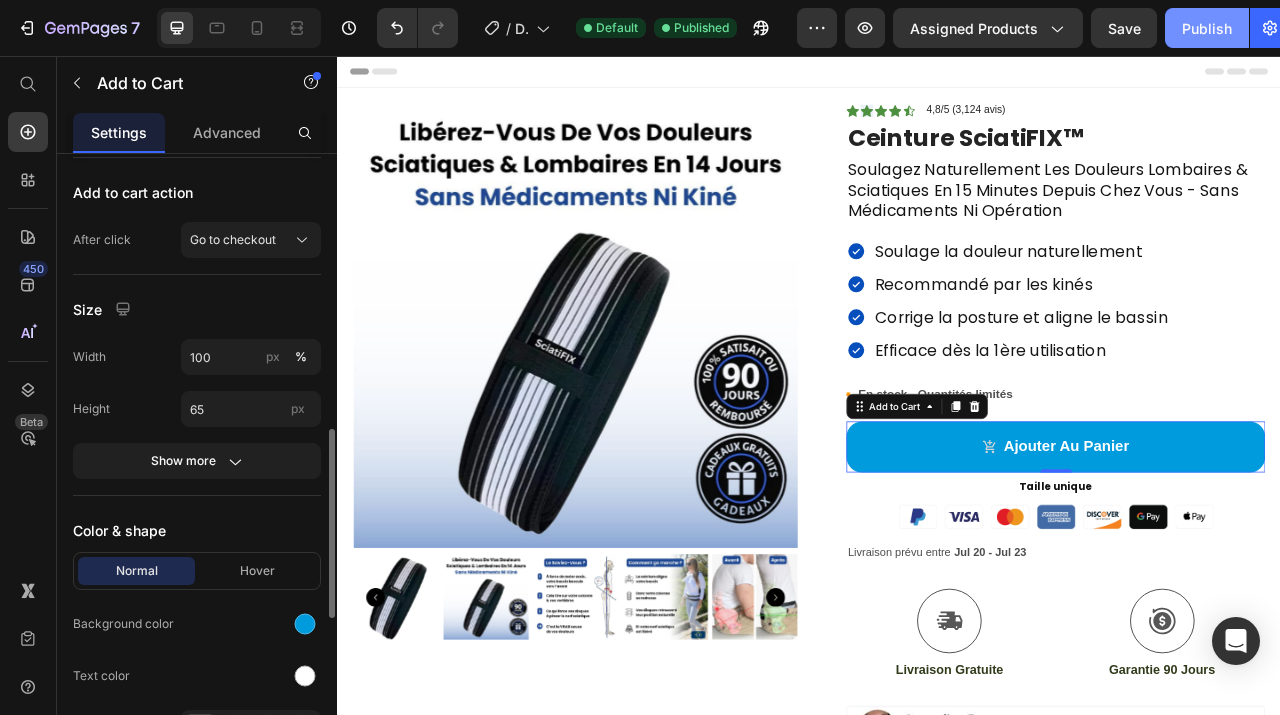 click on "Publish" at bounding box center (1207, 28) 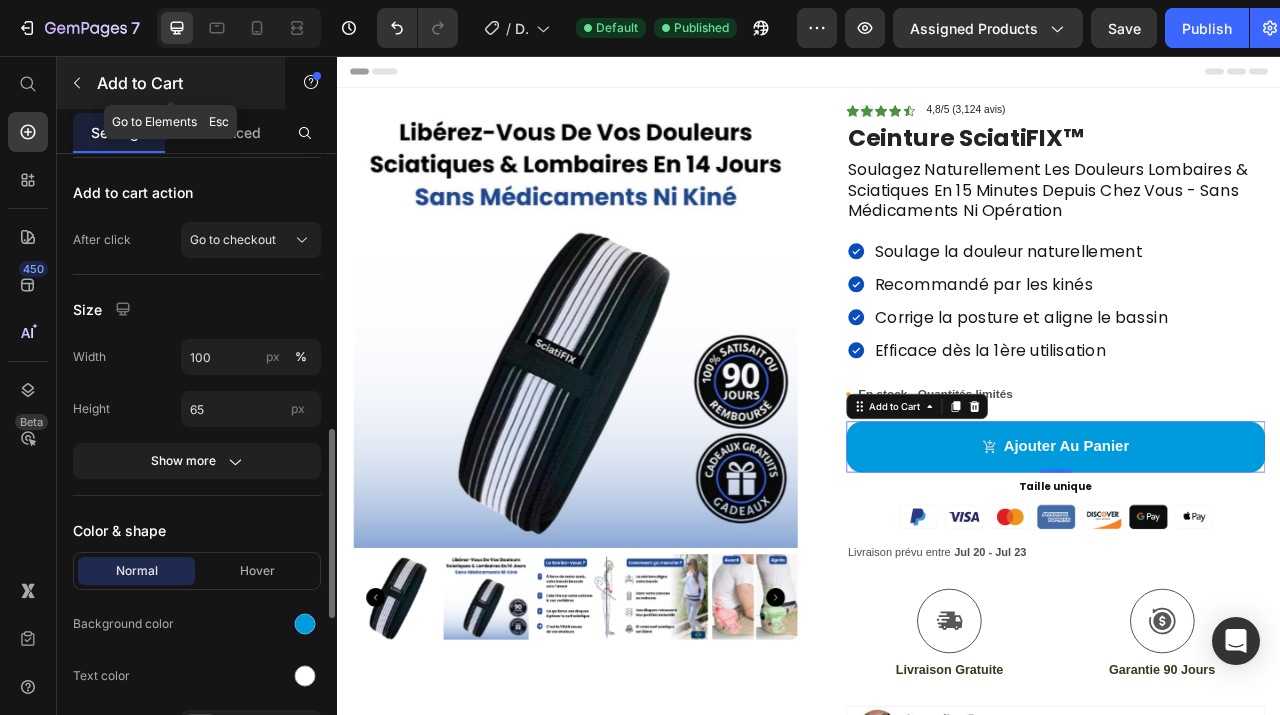 click 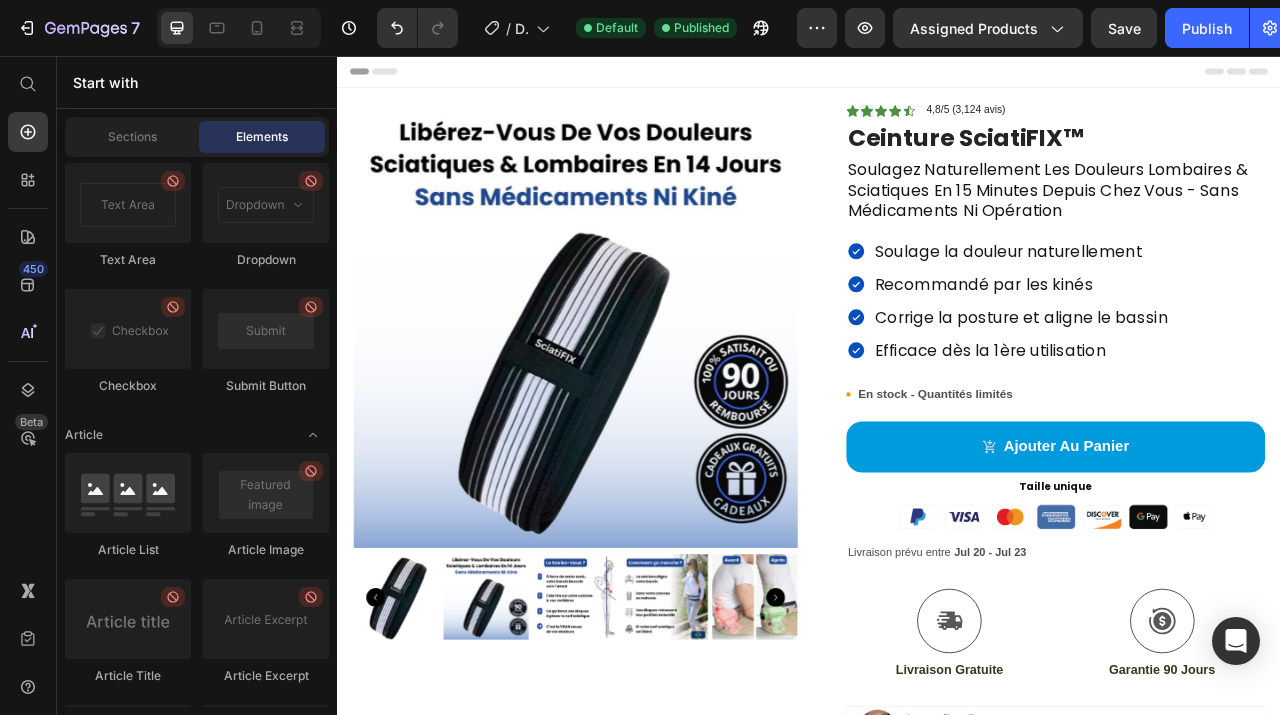 scroll, scrollTop: 5635, scrollLeft: 0, axis: vertical 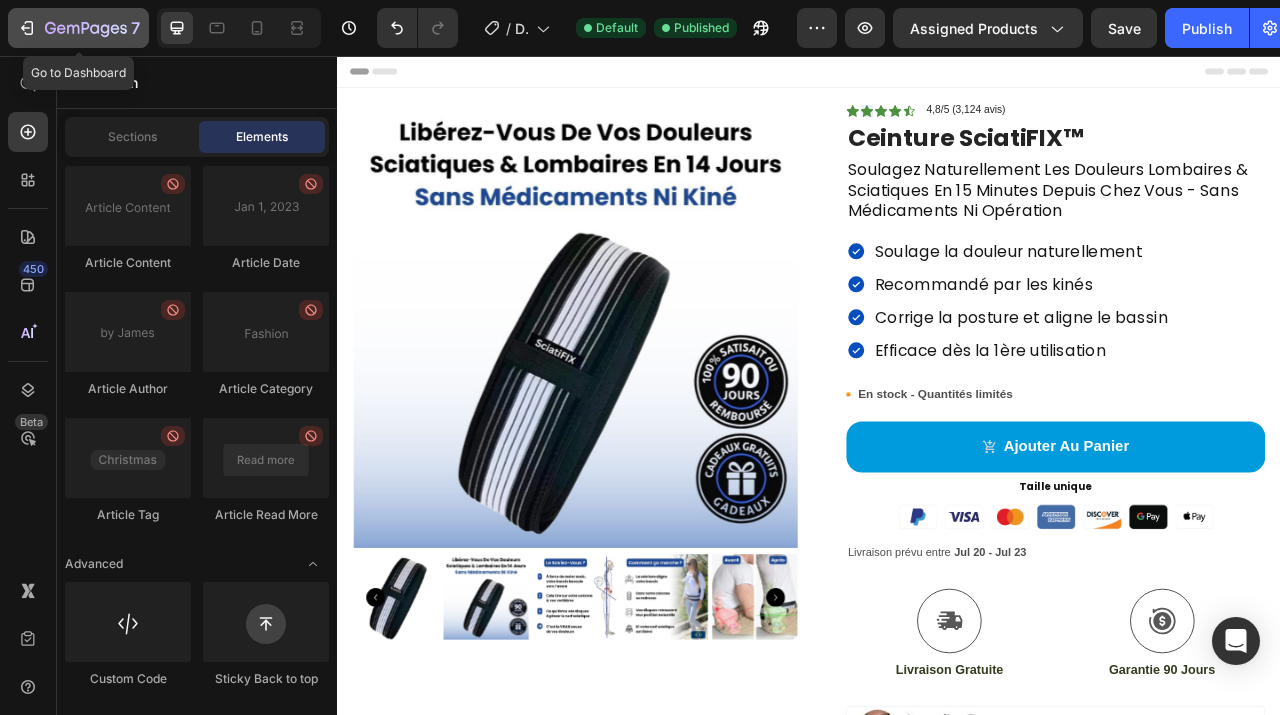 click on "7" 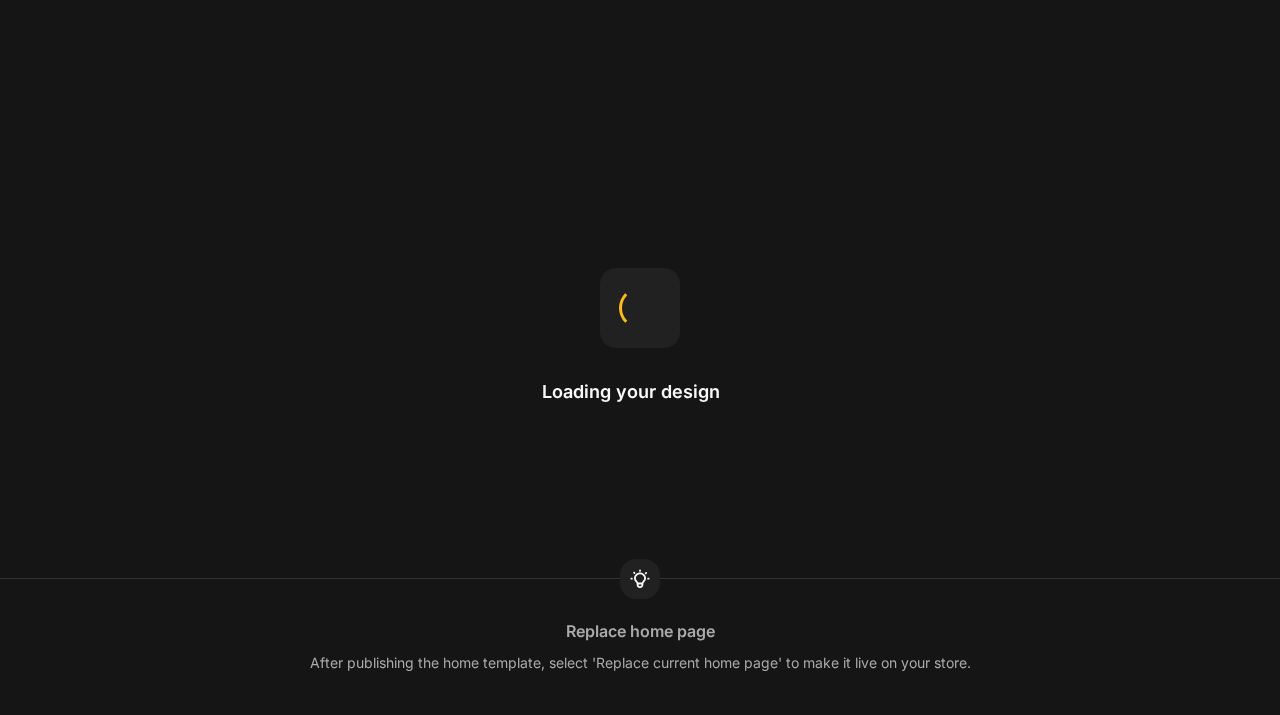 scroll, scrollTop: 0, scrollLeft: 0, axis: both 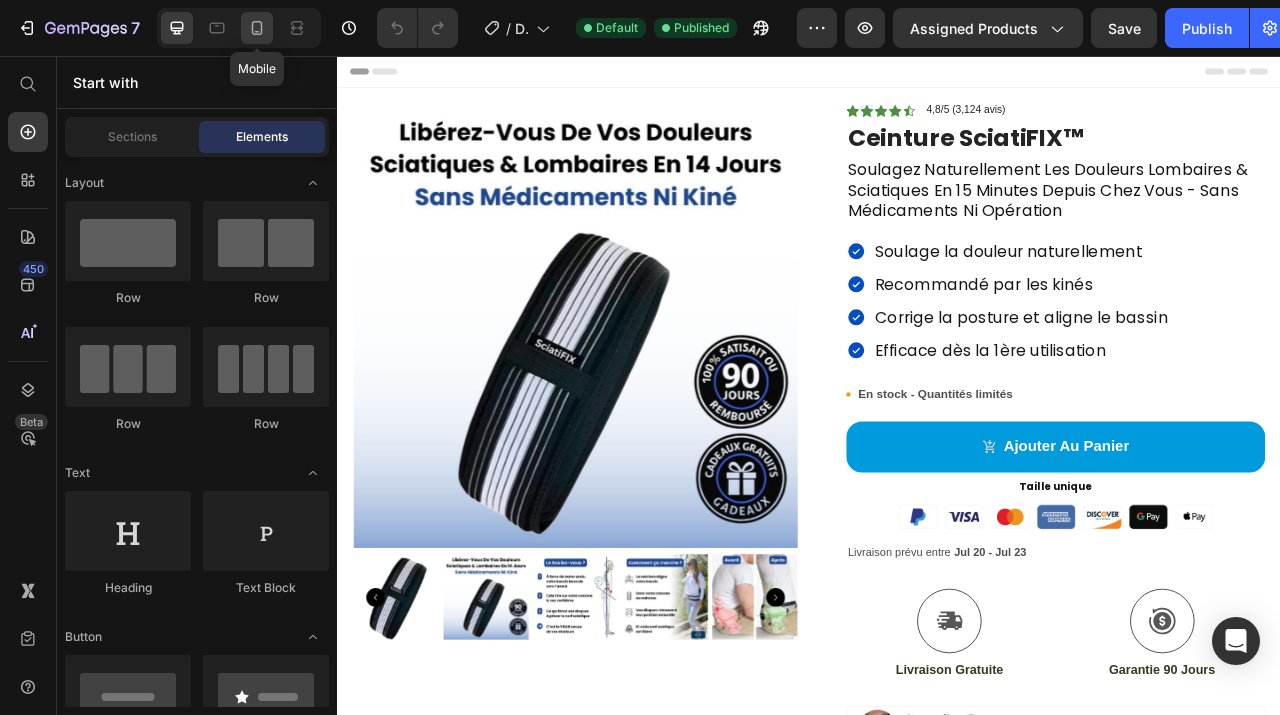 click 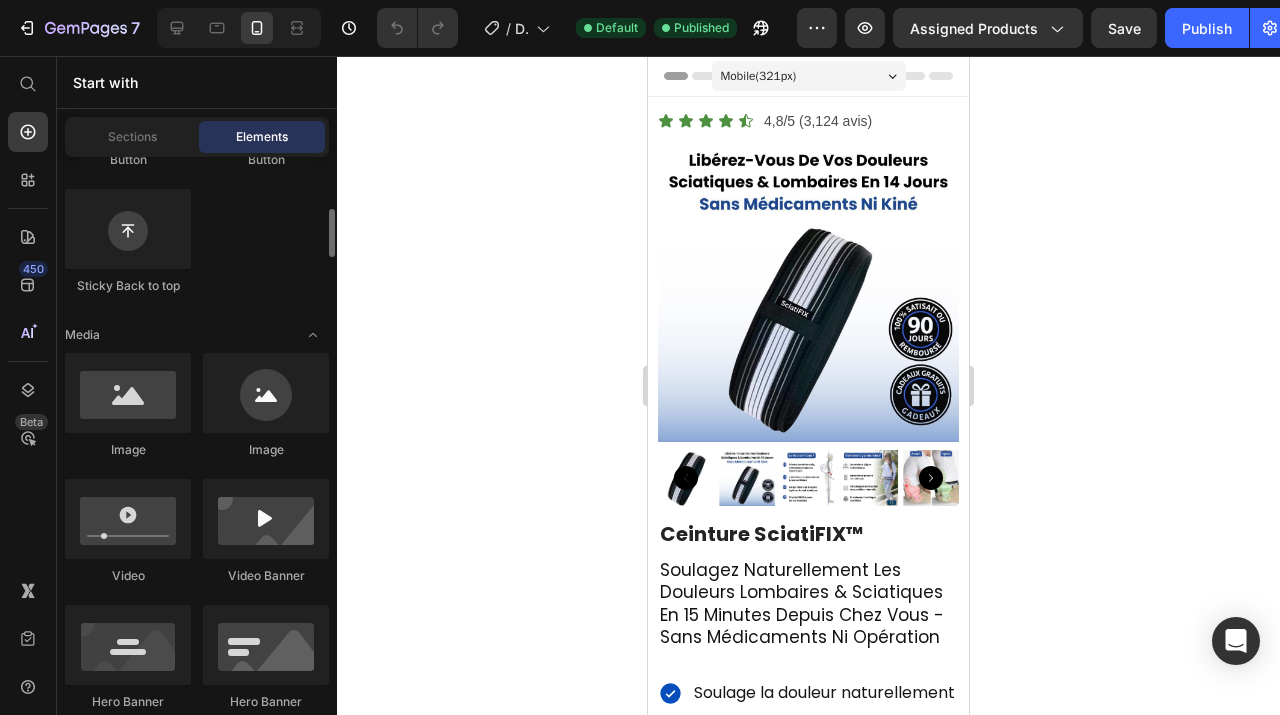 scroll, scrollTop: 594, scrollLeft: 0, axis: vertical 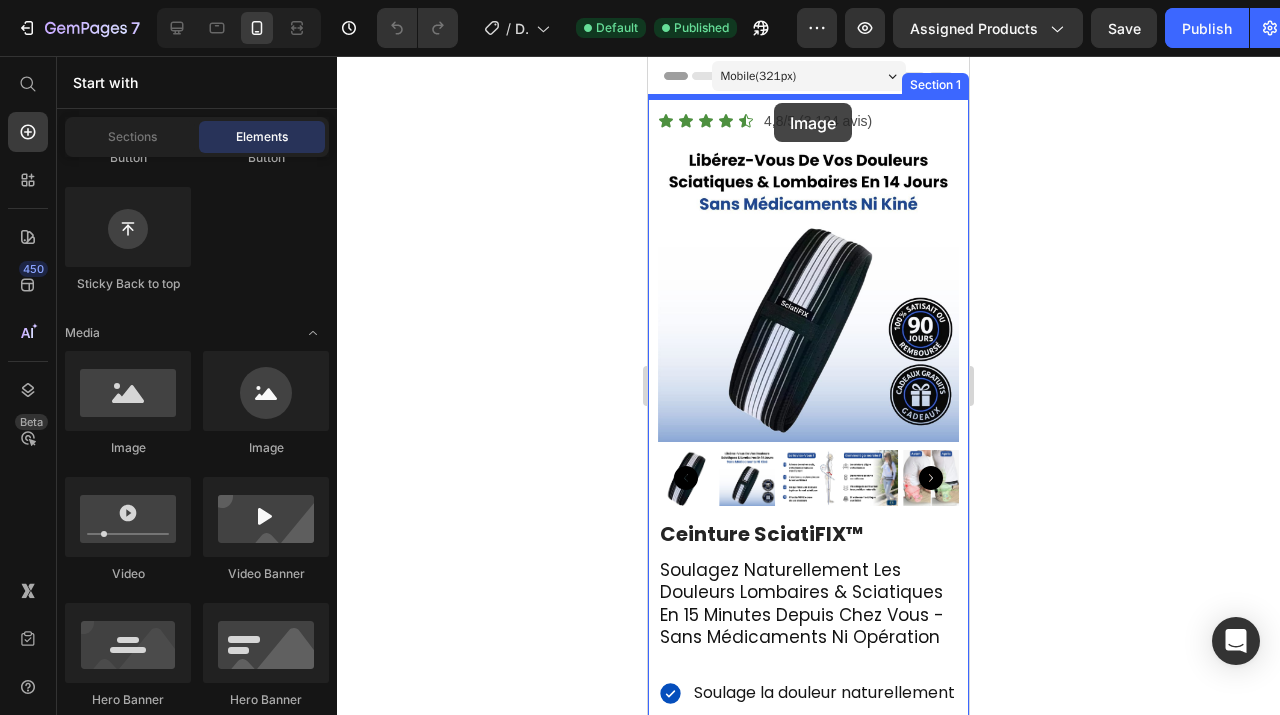 drag, startPoint x: 773, startPoint y: 490, endPoint x: 774, endPoint y: 103, distance: 387.00128 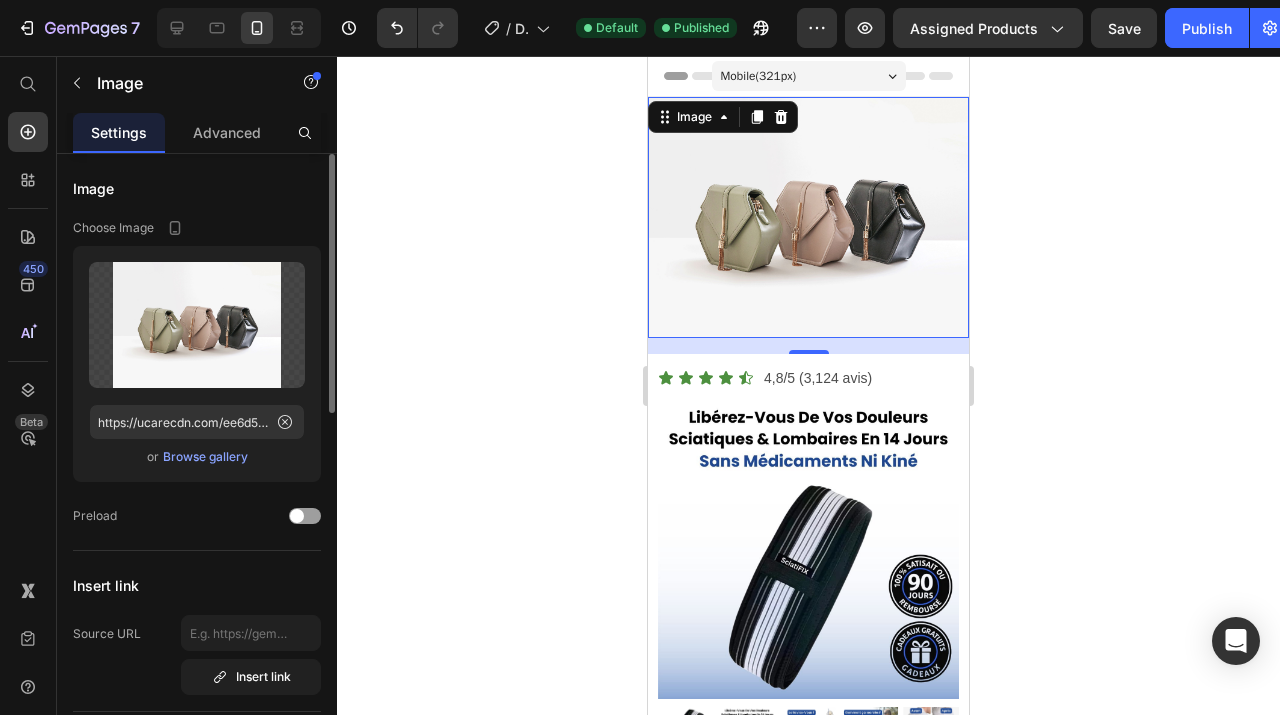 click on "Browse gallery" at bounding box center [205, 457] 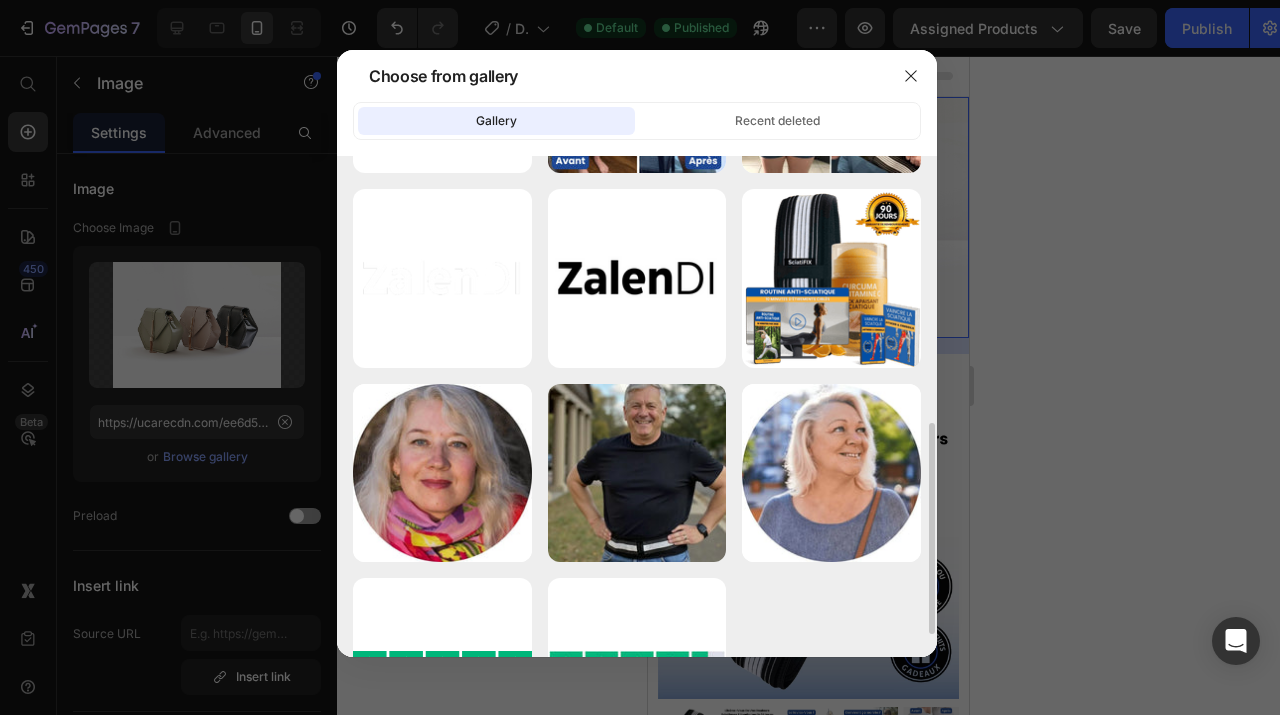 scroll, scrollTop: 588, scrollLeft: 0, axis: vertical 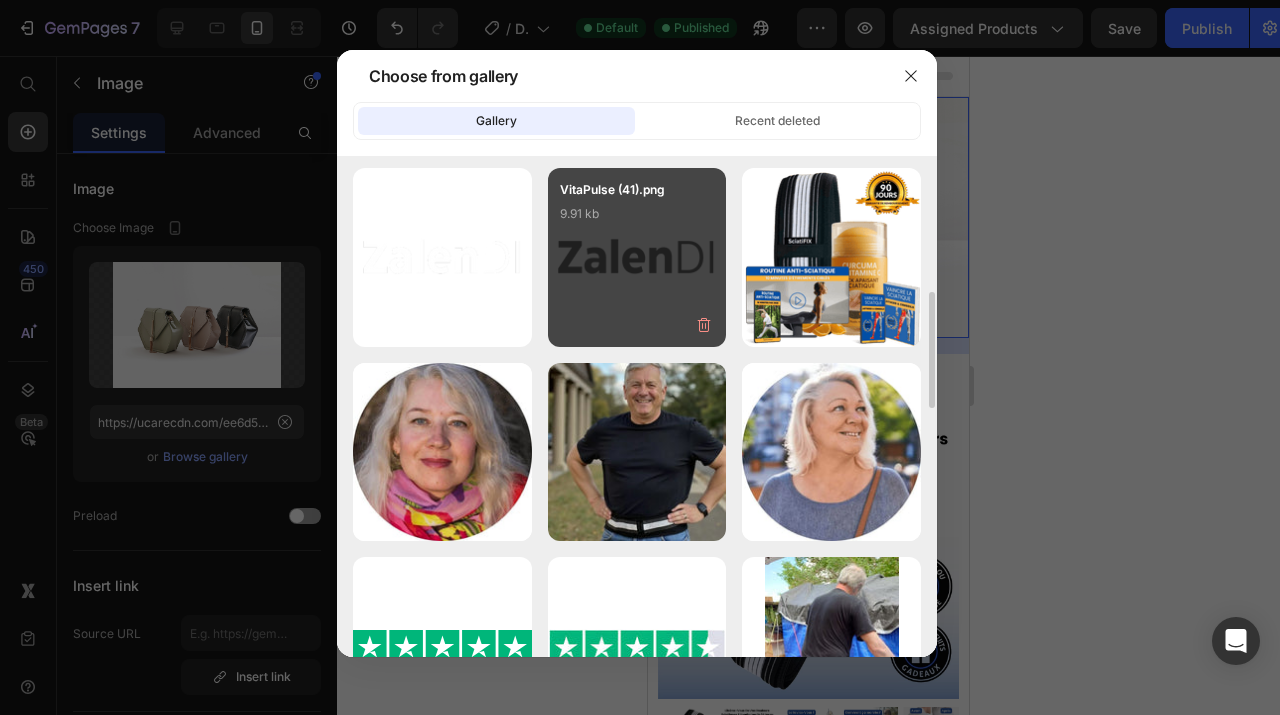 click on "VitaPulse (41).png 9.91 kb" at bounding box center (637, 257) 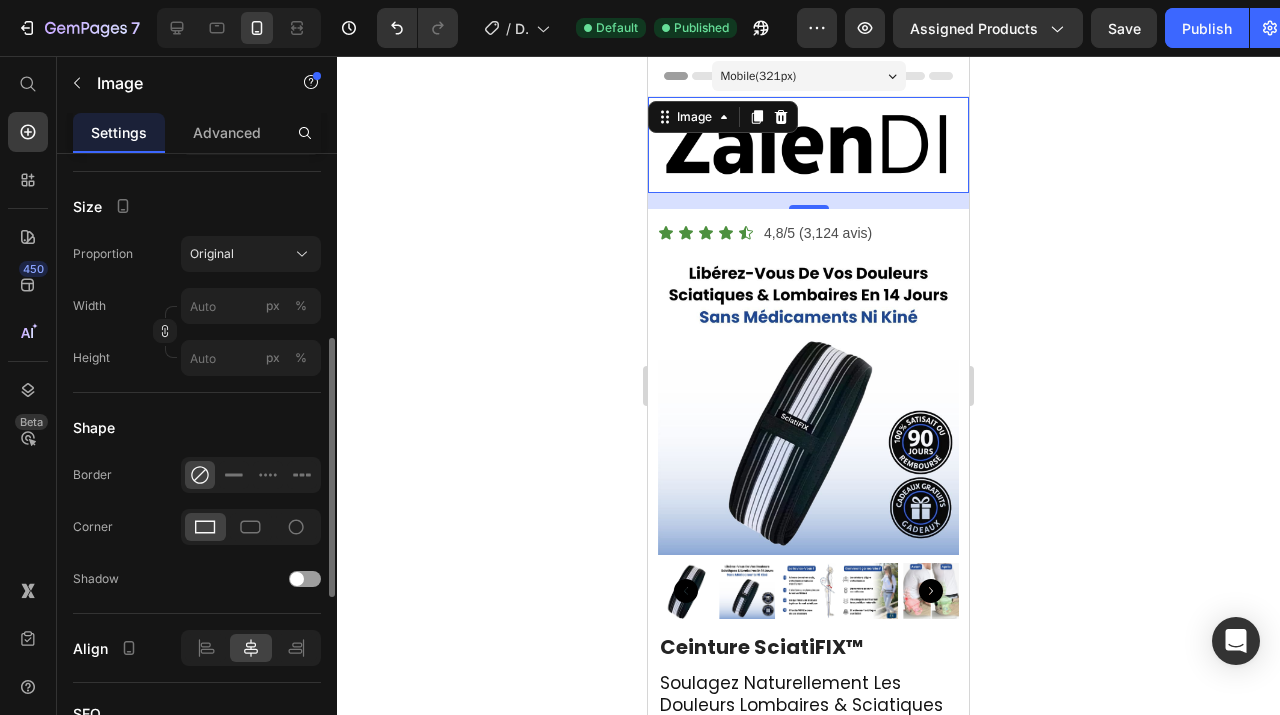 scroll, scrollTop: 547, scrollLeft: 0, axis: vertical 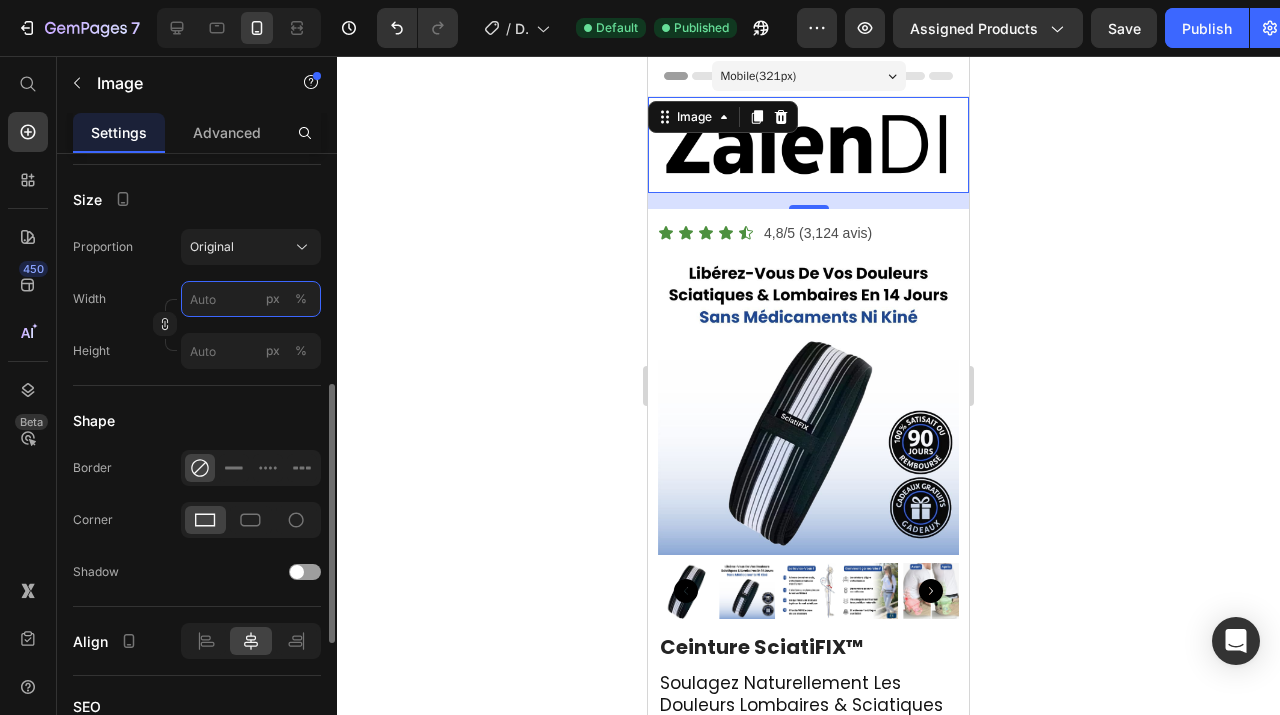click on "px %" at bounding box center (251, 299) 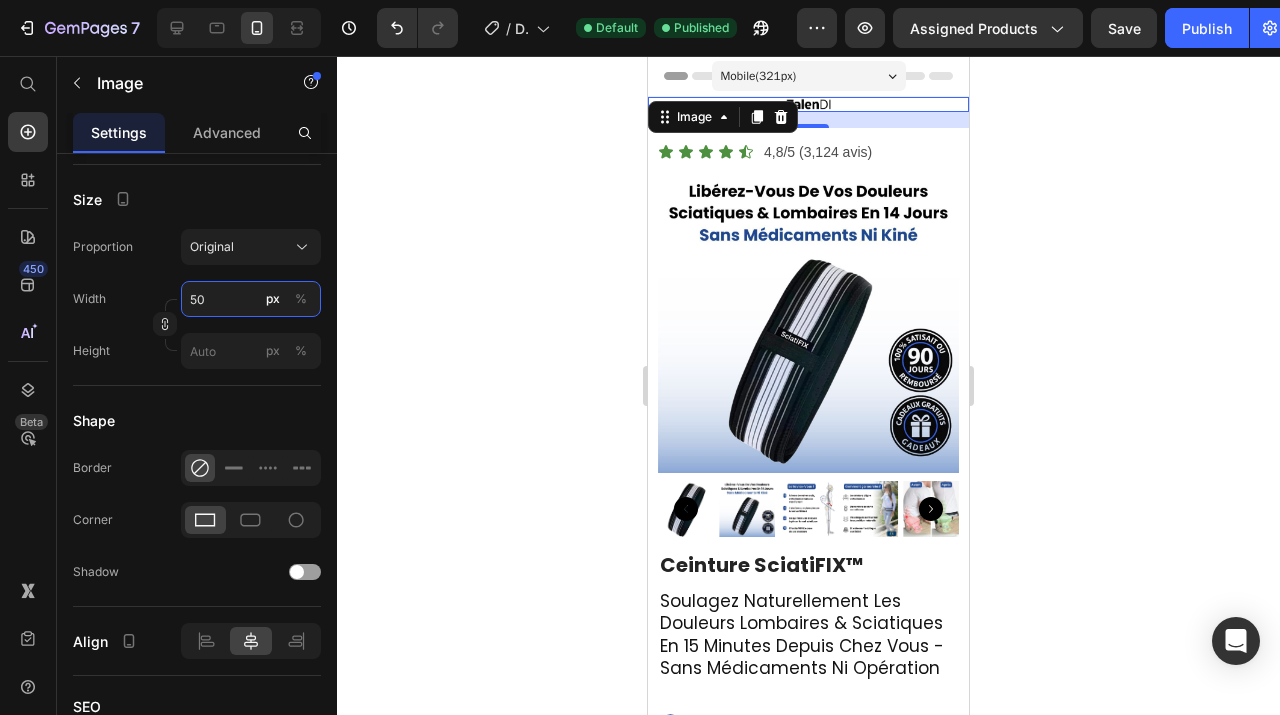 type on "50" 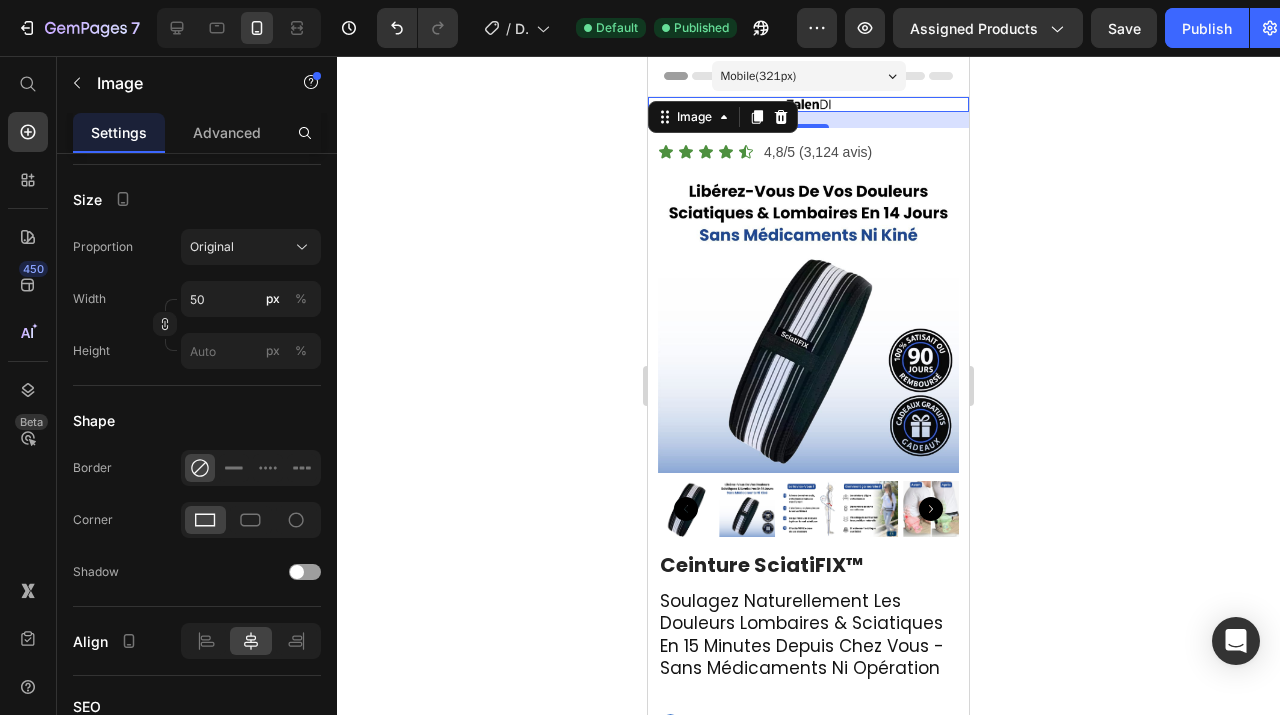 click 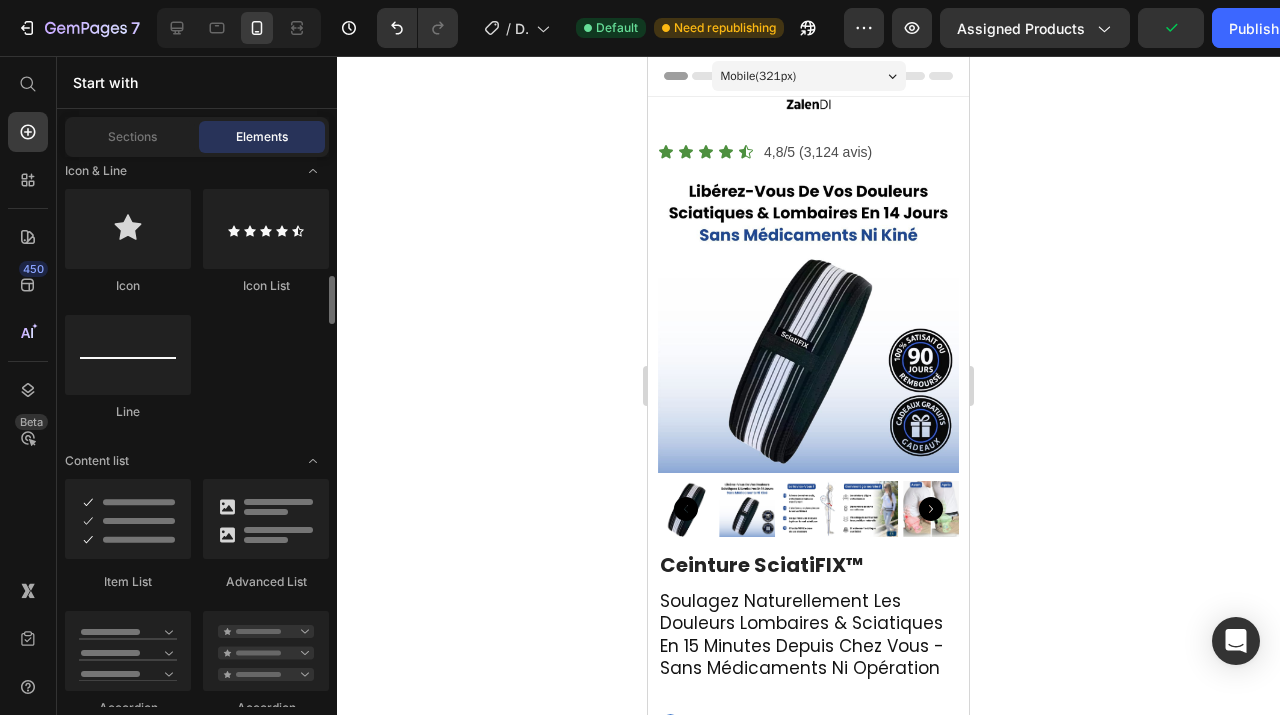 scroll, scrollTop: 1457, scrollLeft: 0, axis: vertical 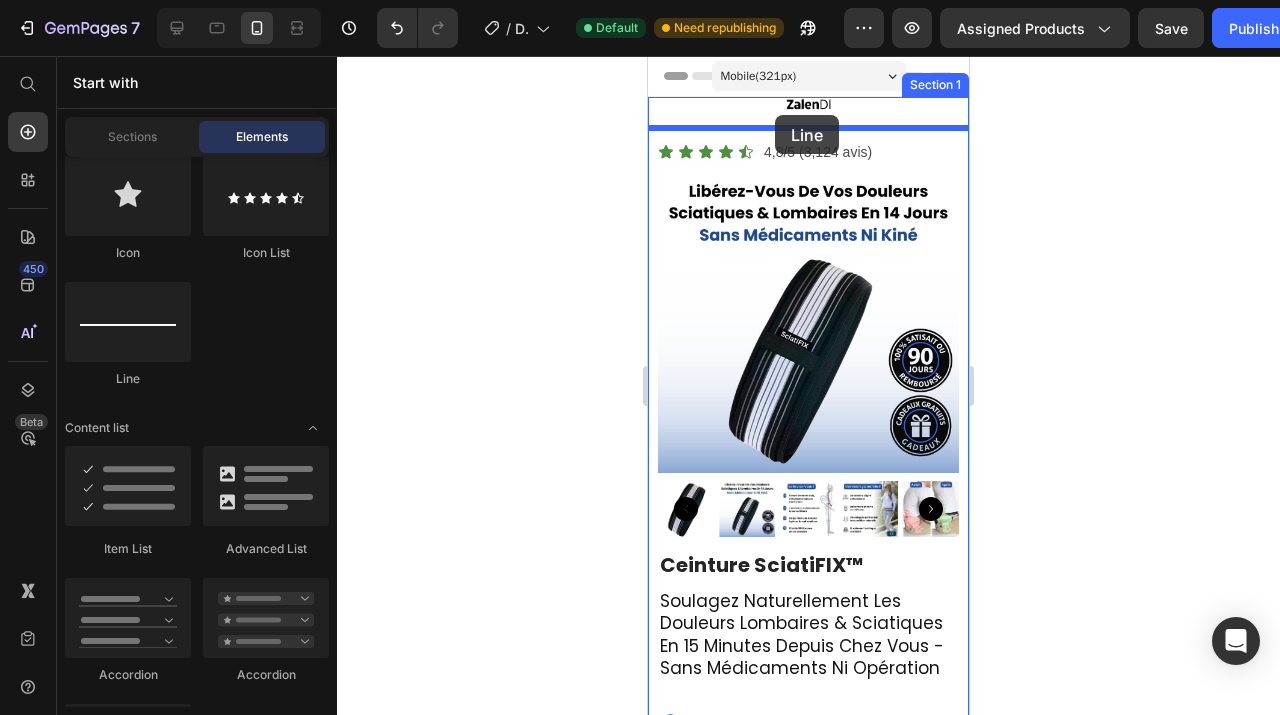 drag, startPoint x: 771, startPoint y: 399, endPoint x: 771, endPoint y: 126, distance: 273 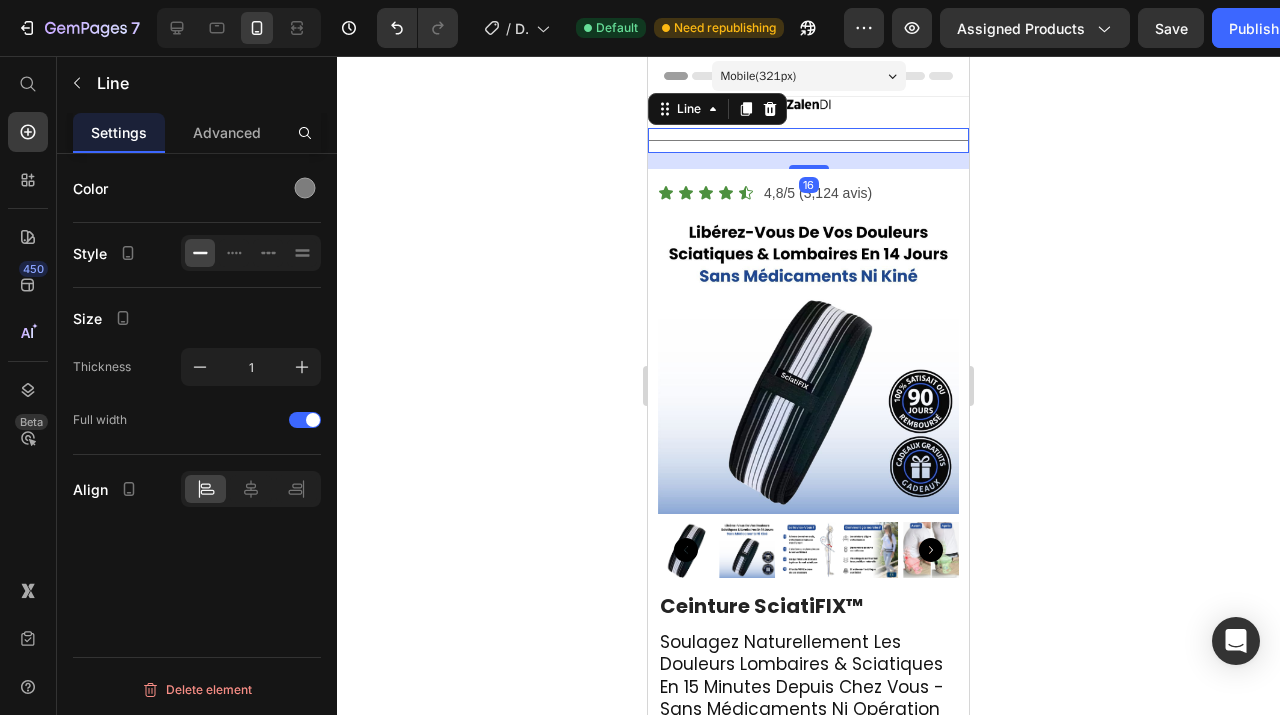 scroll, scrollTop: 0, scrollLeft: 0, axis: both 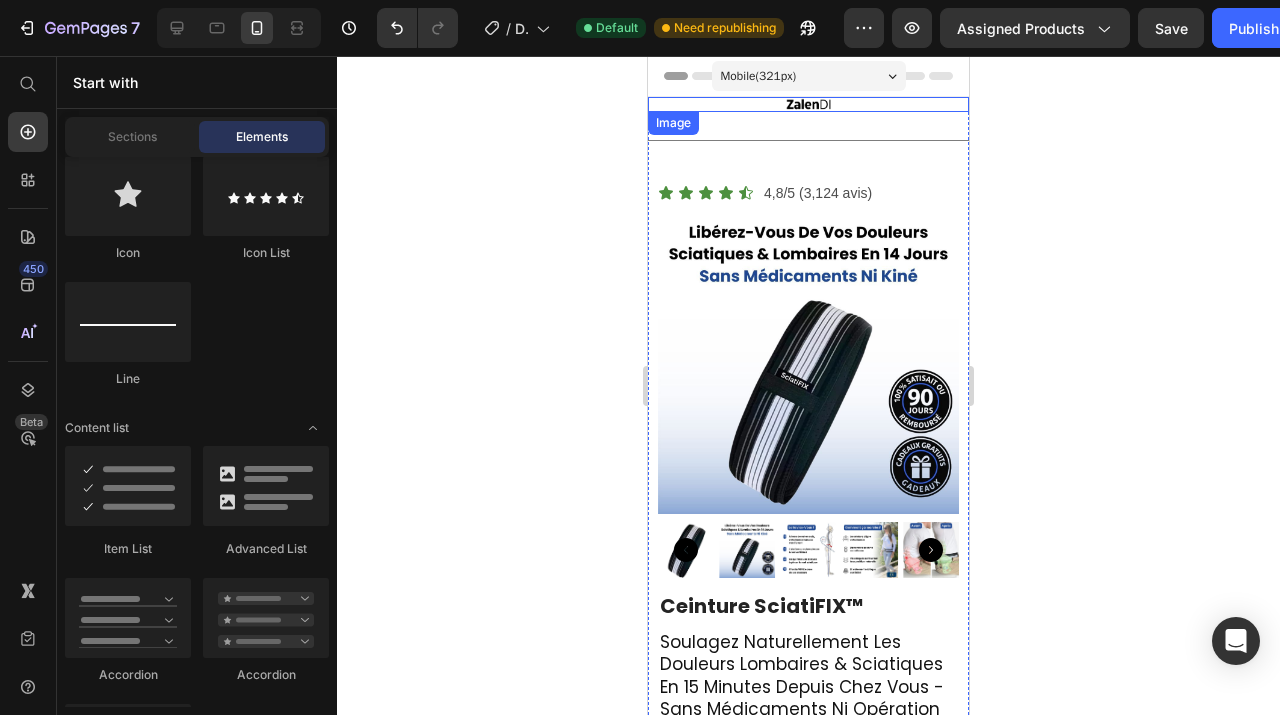 click at bounding box center [808, 104] 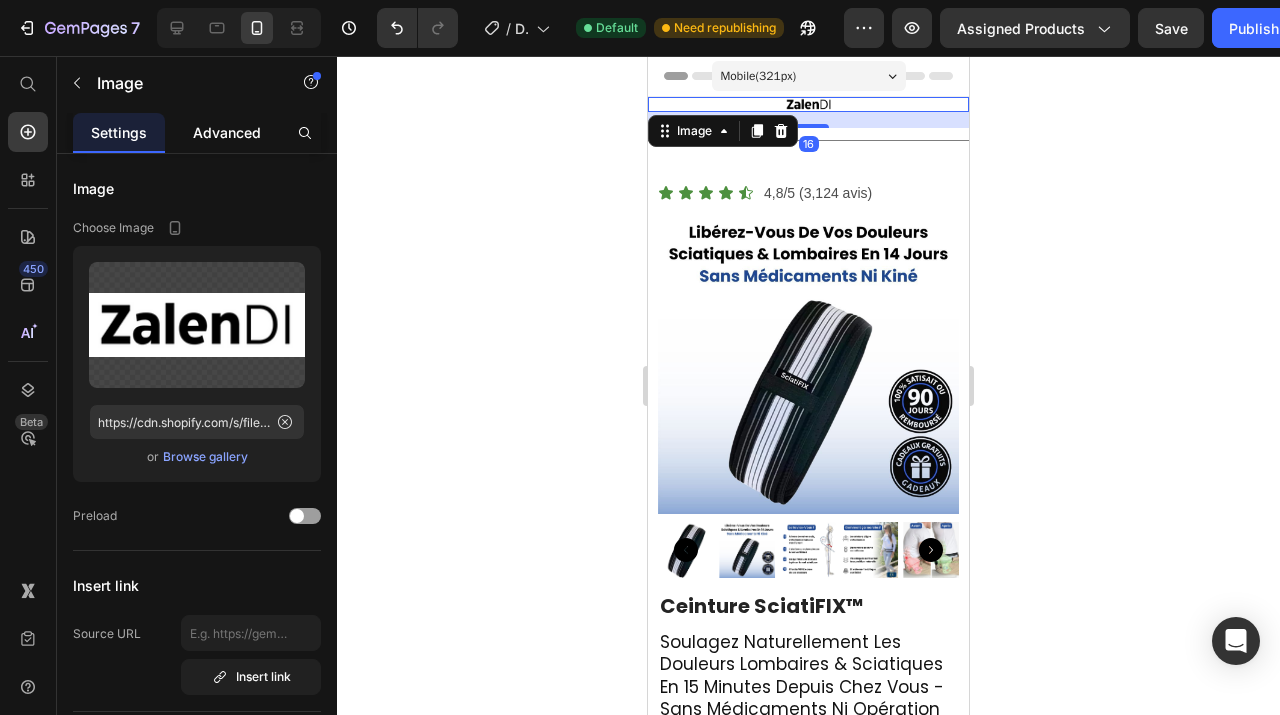 click on "Advanced" 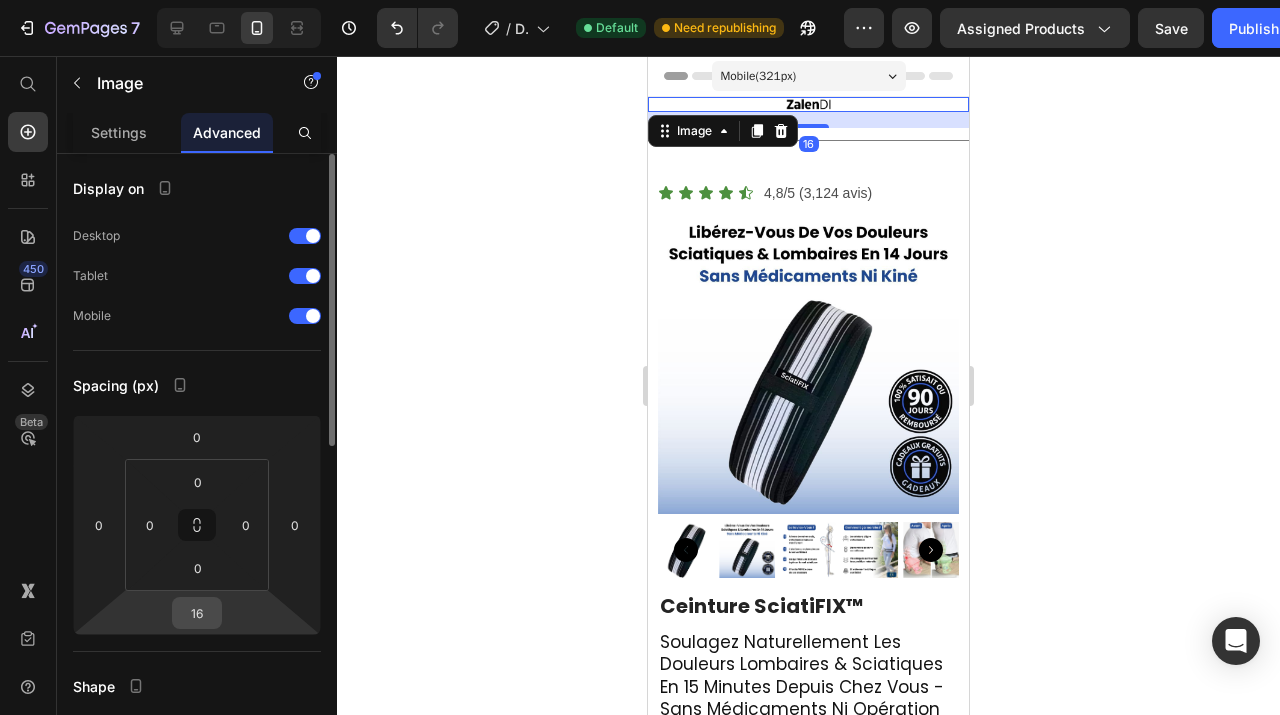 click on "16" at bounding box center [197, 613] 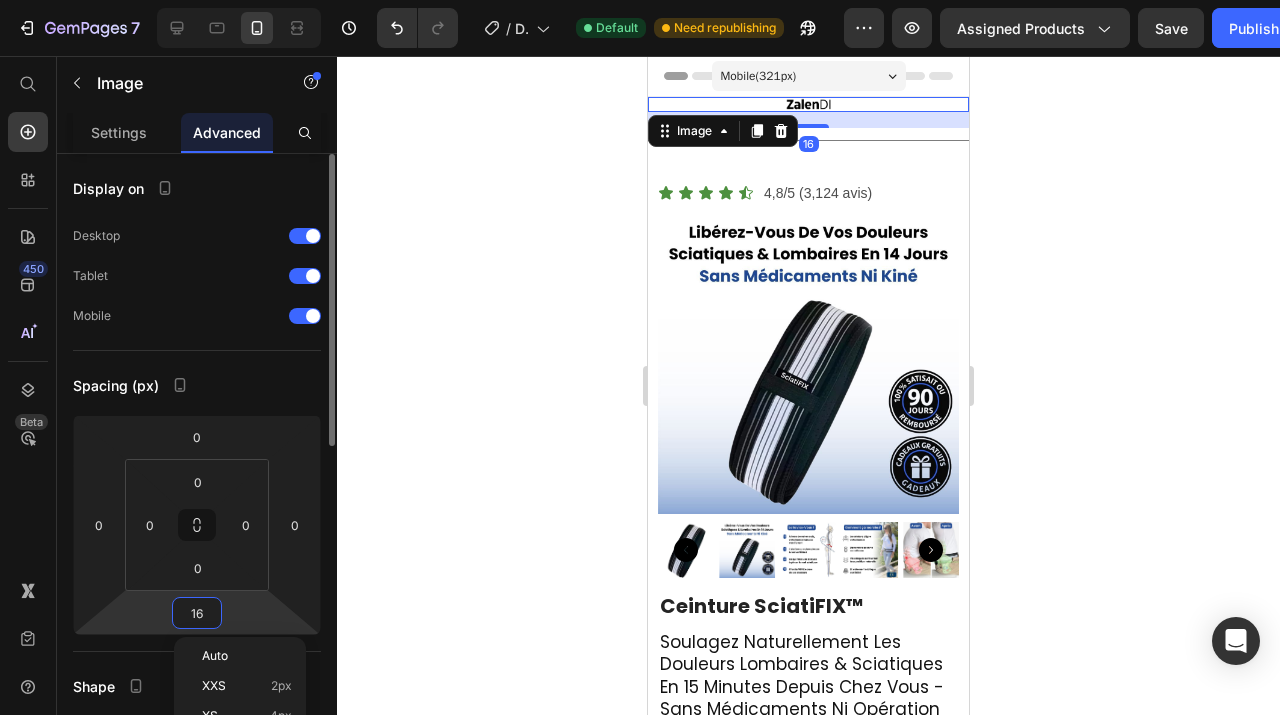 type 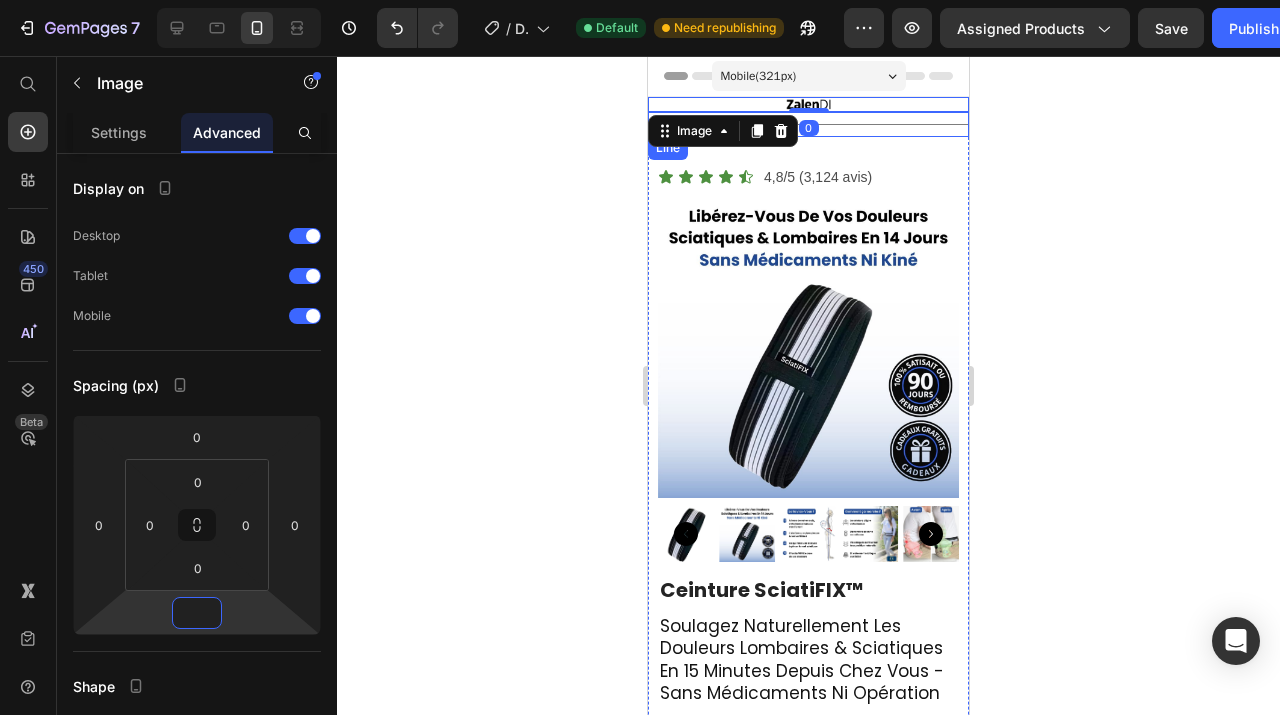 click on "Title Line" at bounding box center [808, 124] 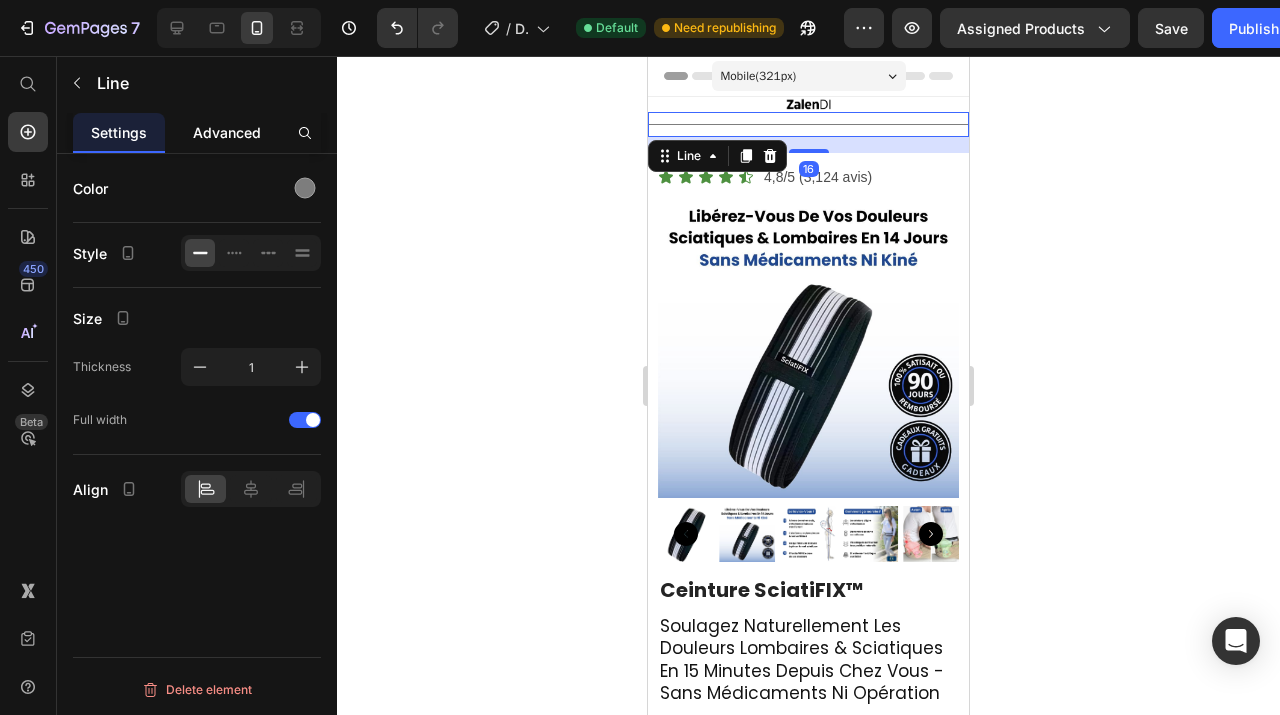 click on "Advanced" at bounding box center (227, 132) 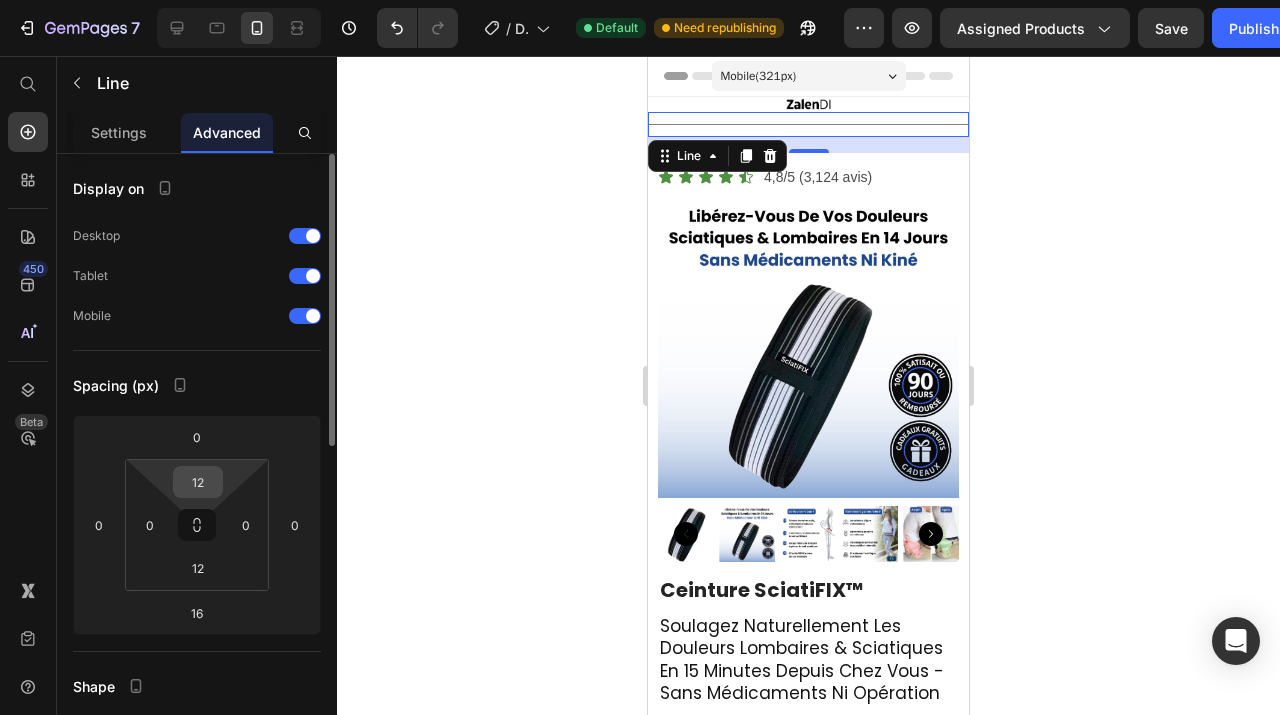 click on "12" at bounding box center [198, 482] 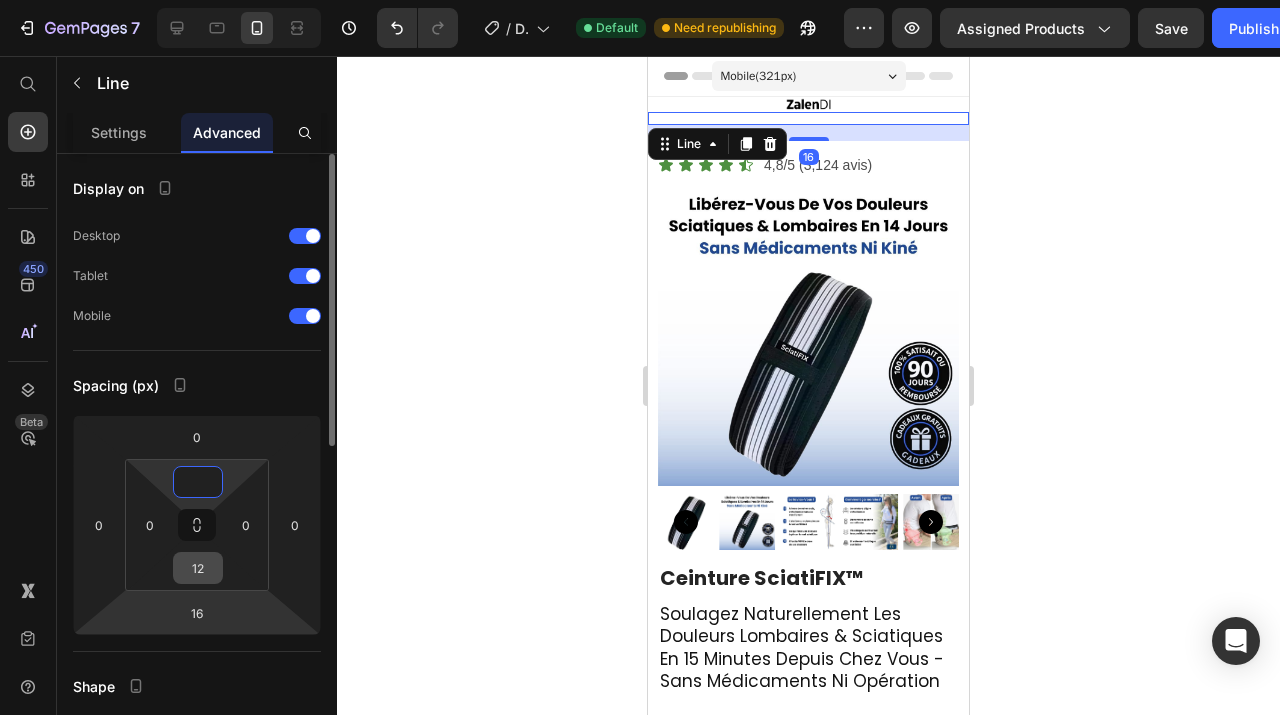type on "0" 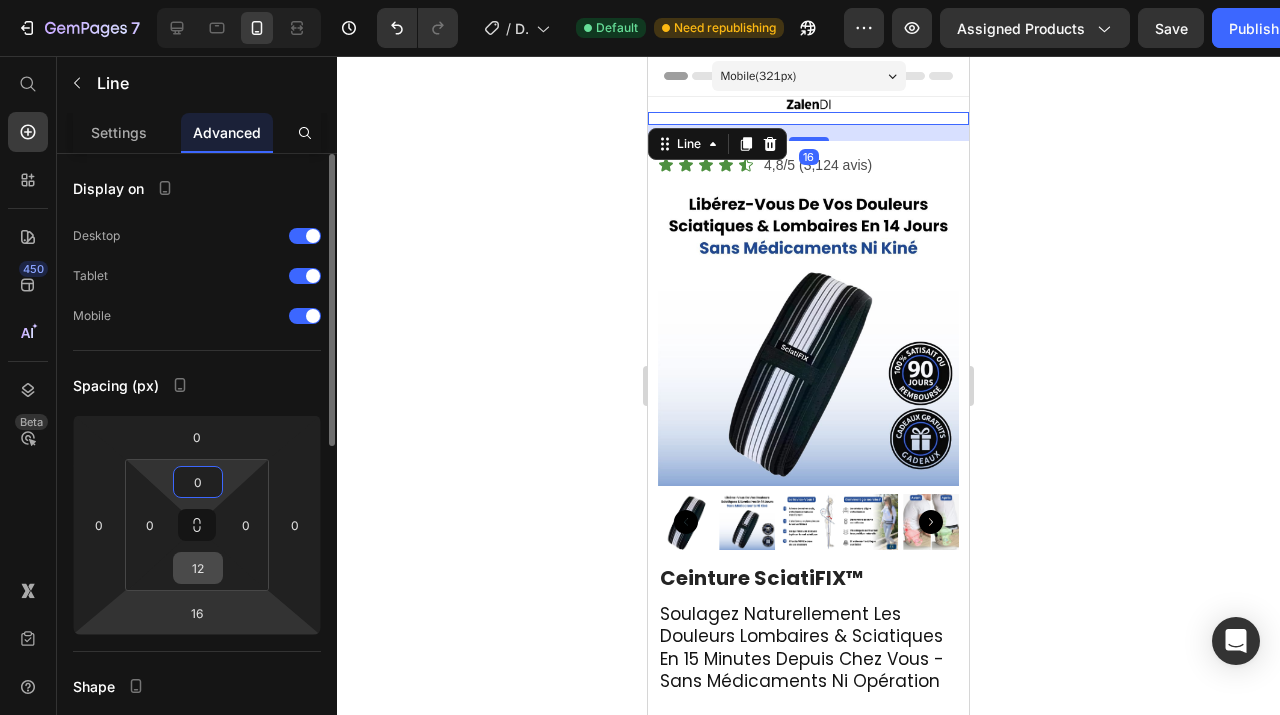 click on "12" at bounding box center (198, 568) 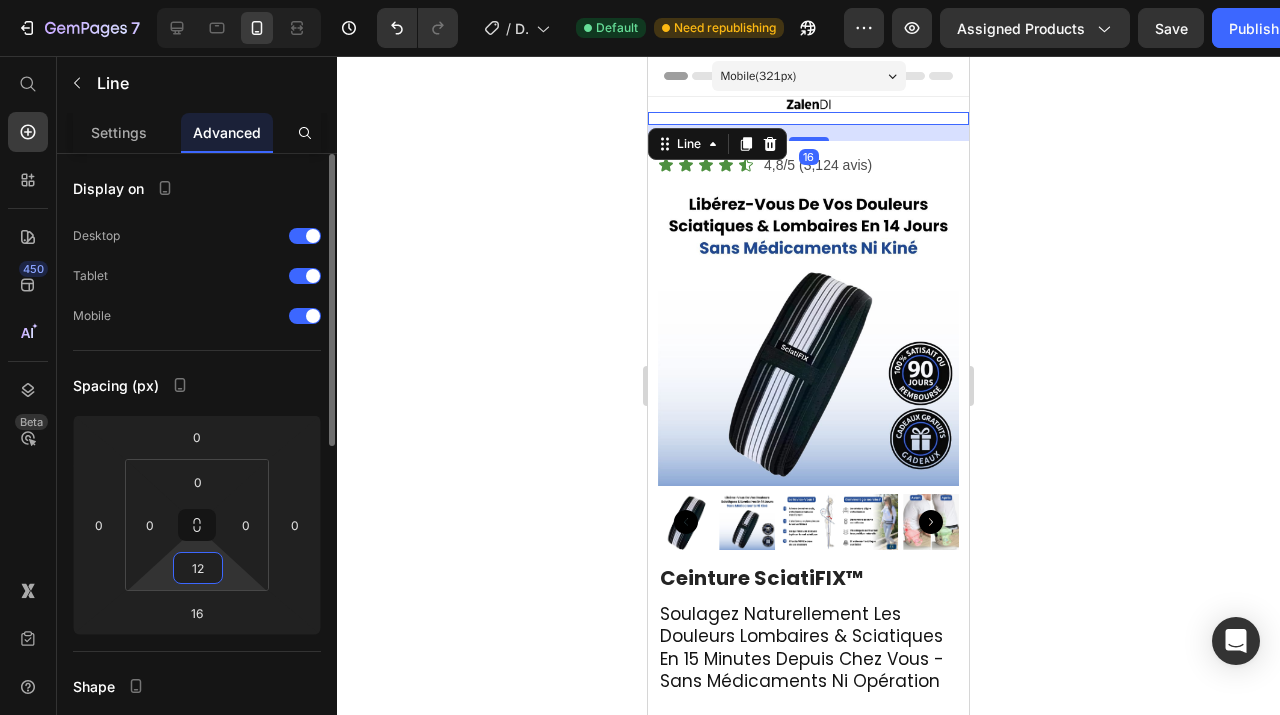 type 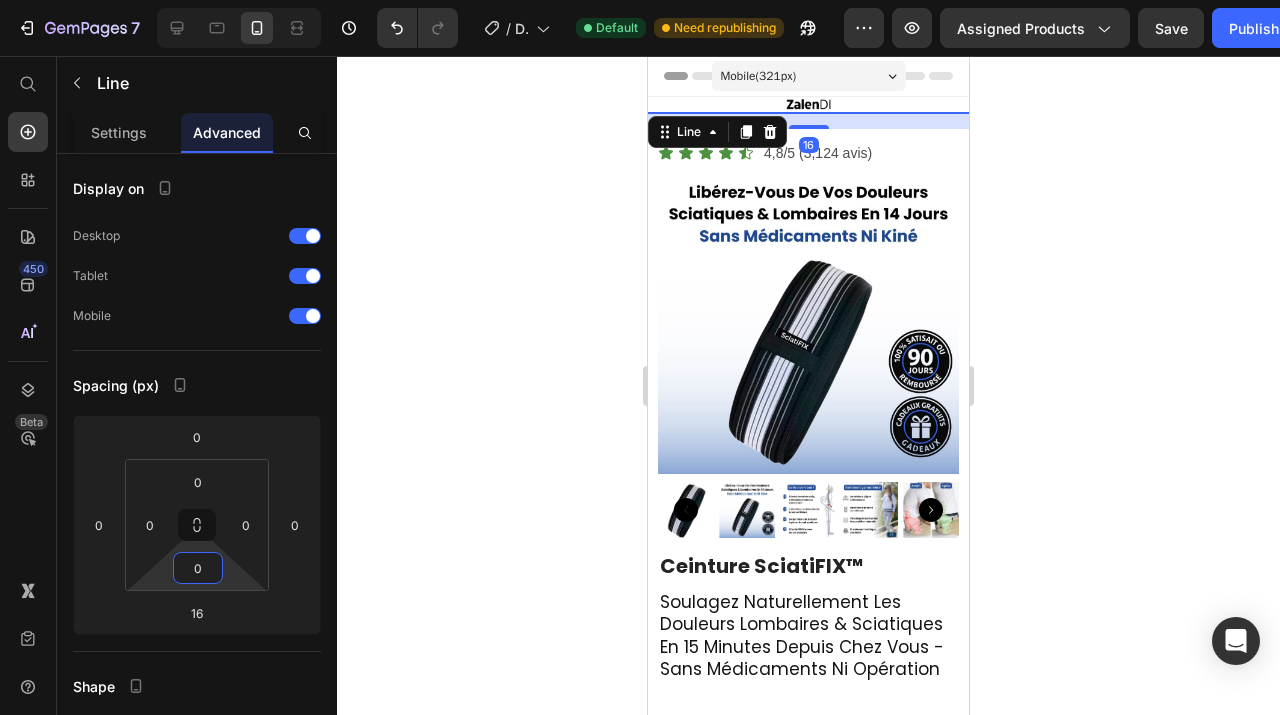 click 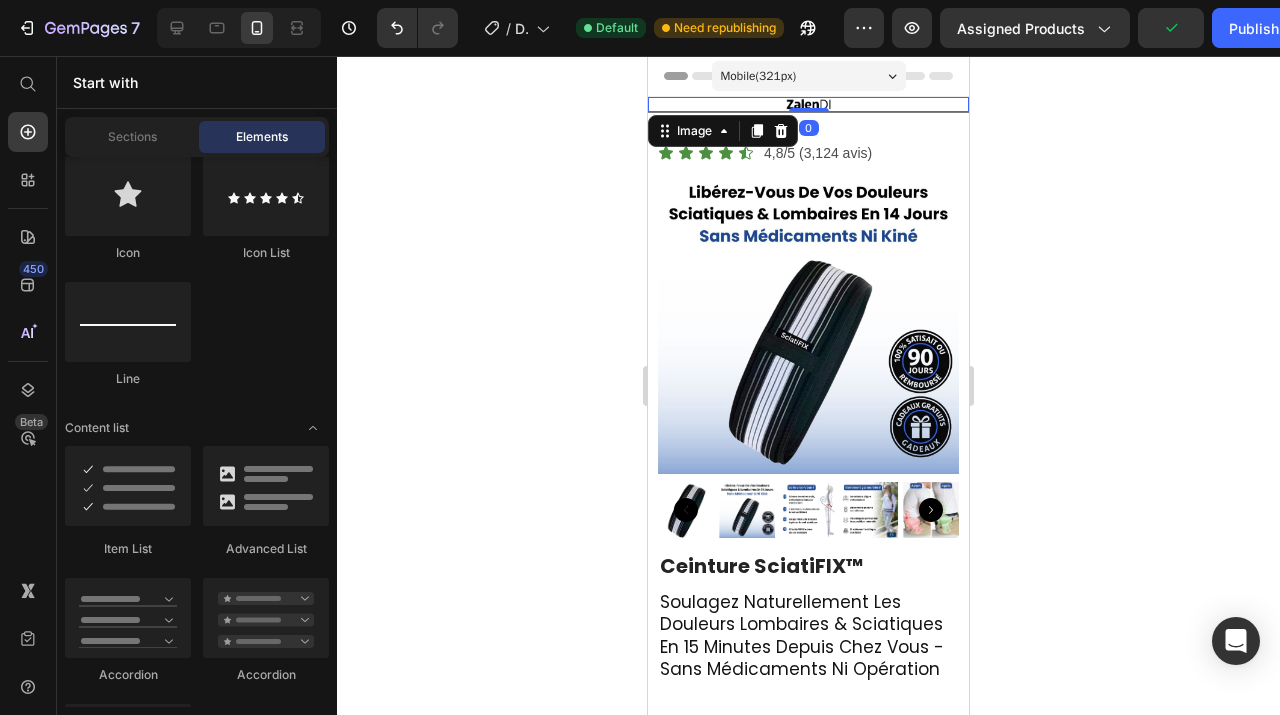 click at bounding box center (808, 104) 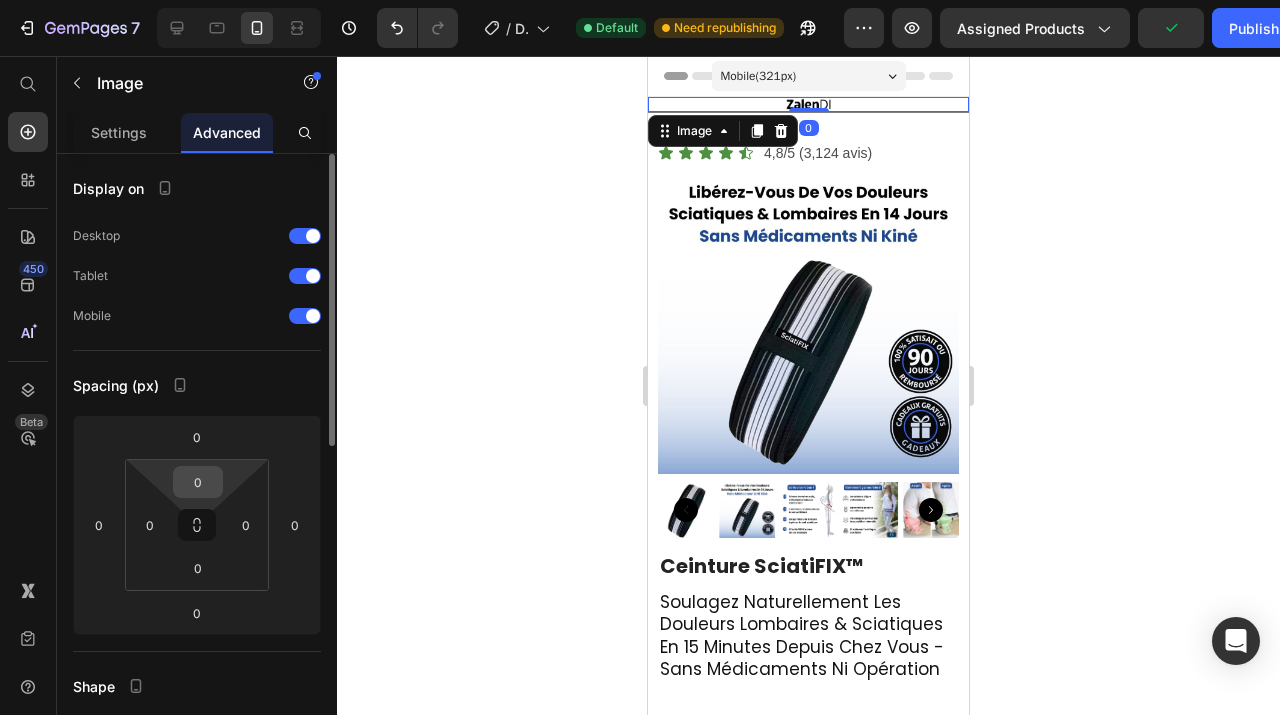 click on "0" at bounding box center (198, 482) 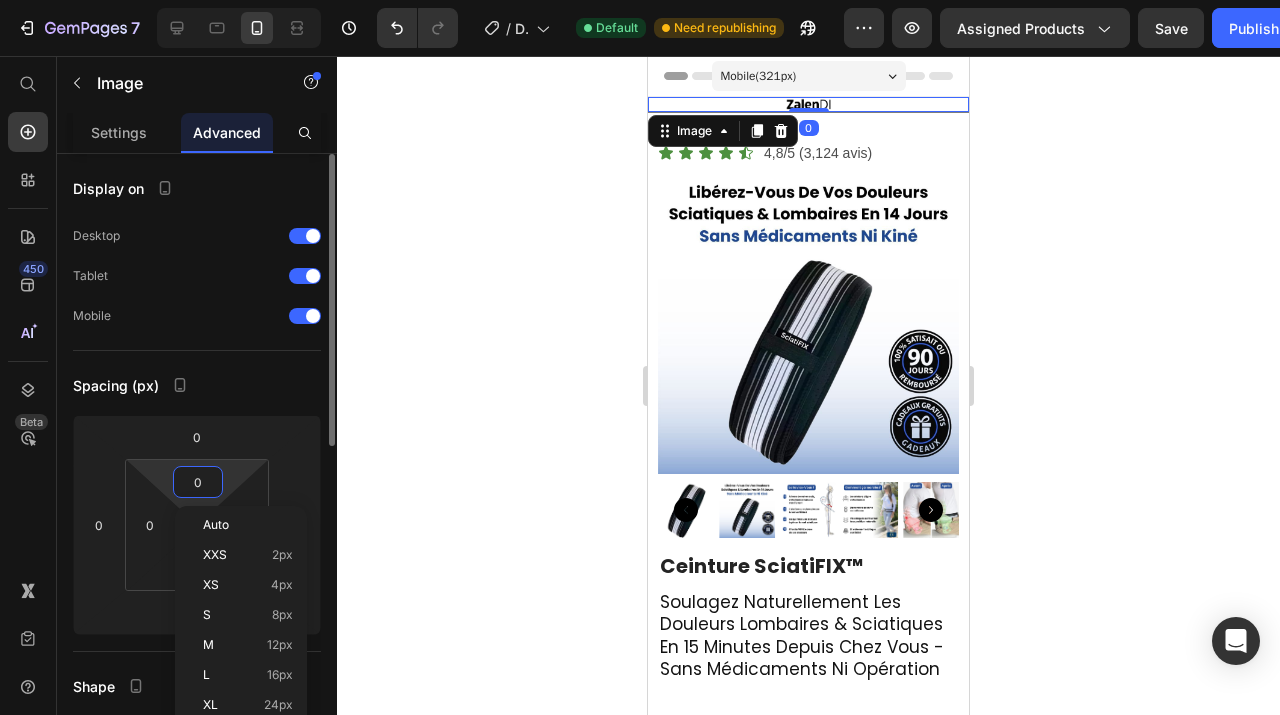 type on "5" 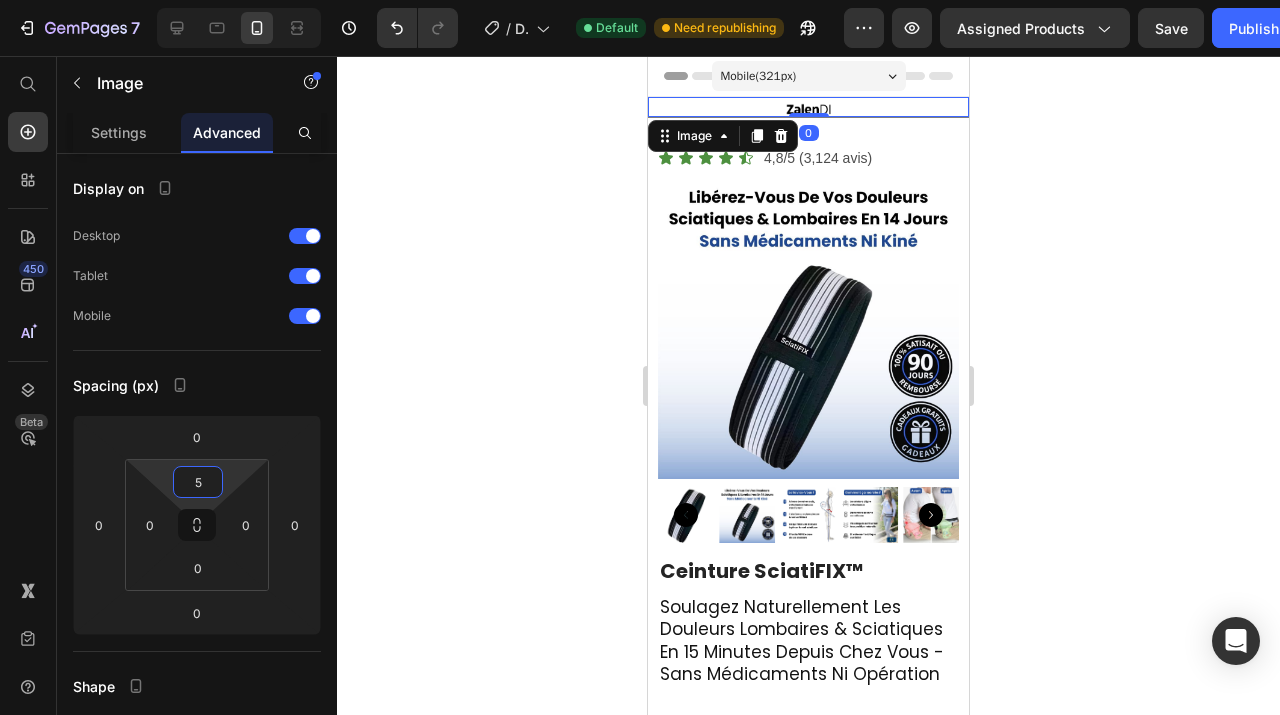 click 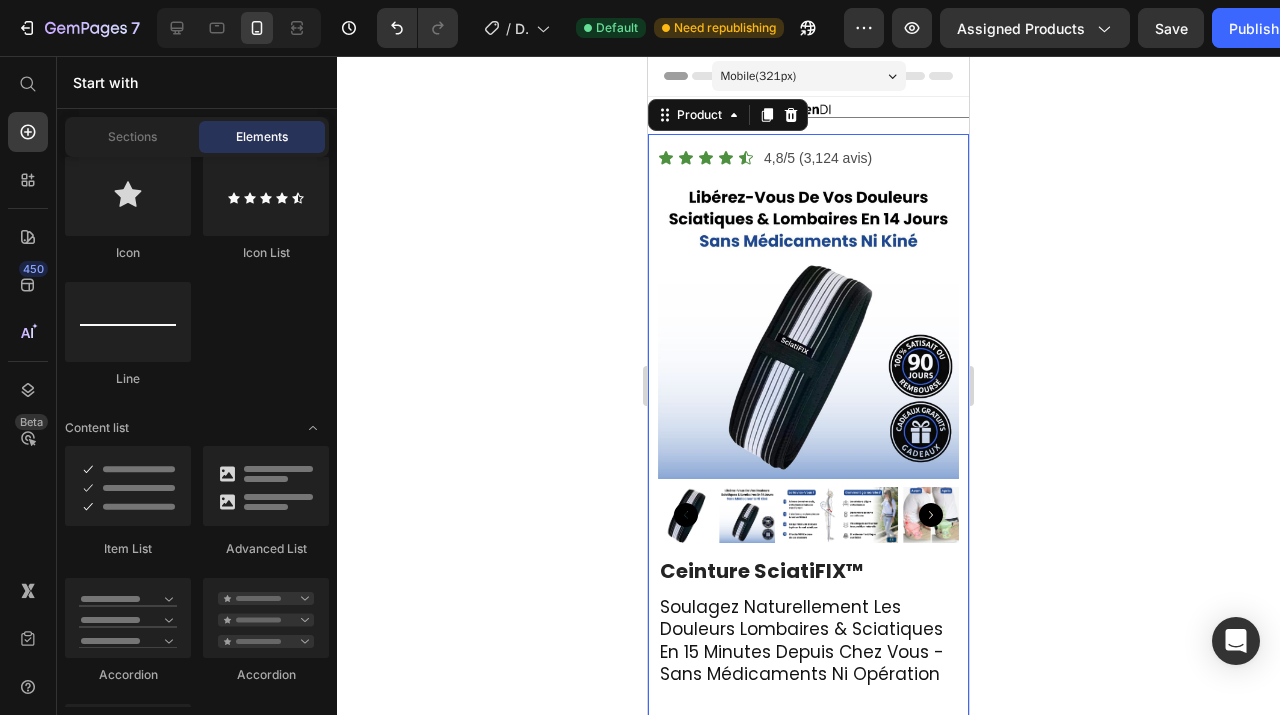 click on "Icon Icon Icon Icon Icon Icon List 4,8/5 (3,124 avis) Text Block Row
Product Images Row Icon Icon Icon Icon
Icon Icon List 4,8/5 (3,124 avis) Text Block Row Ceinture SciatiFIX™ Product Title Soulagez Naturellement Les Douleurs Lombaires & Sciatiques En 15 Minutes Depuis Chez Vous - Sans Médicaments Ni Opération Text Block Soulage la douleur naturellement Recommandé par les kinés Corrige la posture et aligne le bassin Efficace dès la 1ère utilisation Item List Image En stock - Quantités limités Text Block Row
ajouter au panier Add to Cart Taille unique Heading Taille unique Heading Image
Livraison prévu entre
Jul 20 - Jul 23
Delivery Date
Icon Livraison Gratuite Text Block
Icon Garantie 90 Jours Text Block Row Image
Livraison
Garantie
Comment ça marche ?" at bounding box center (808, 897) 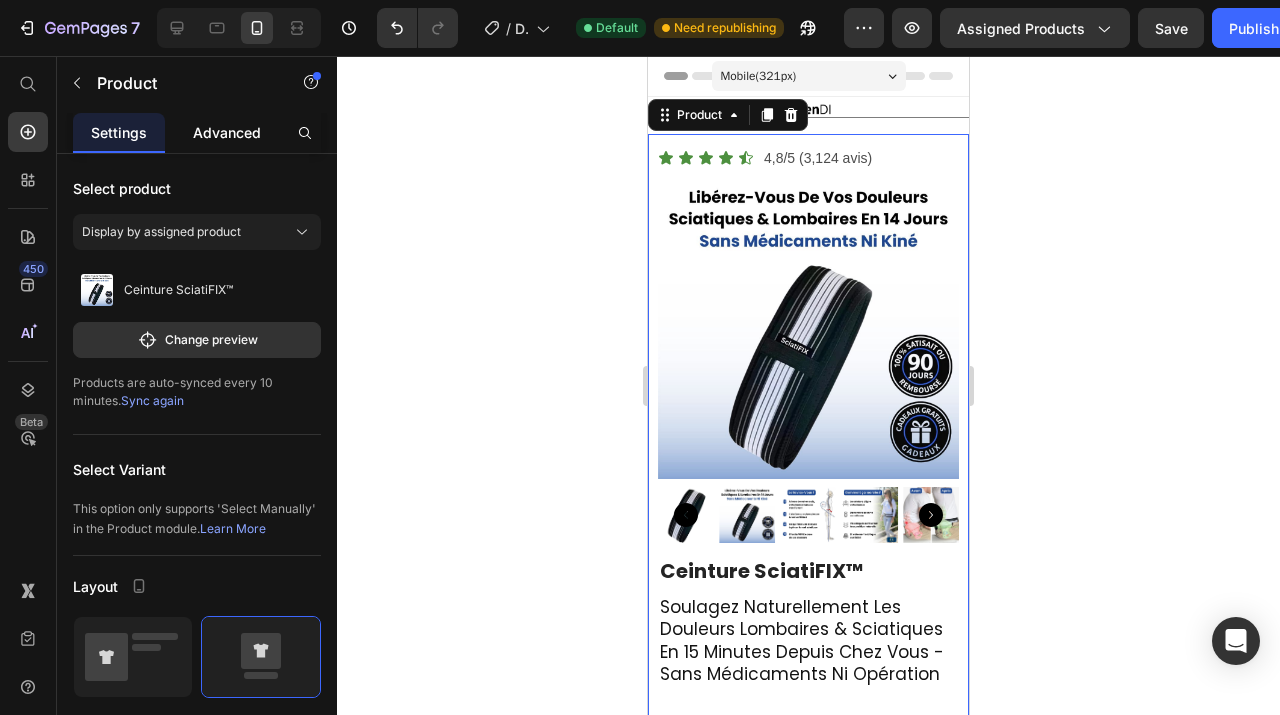 click on "Advanced" 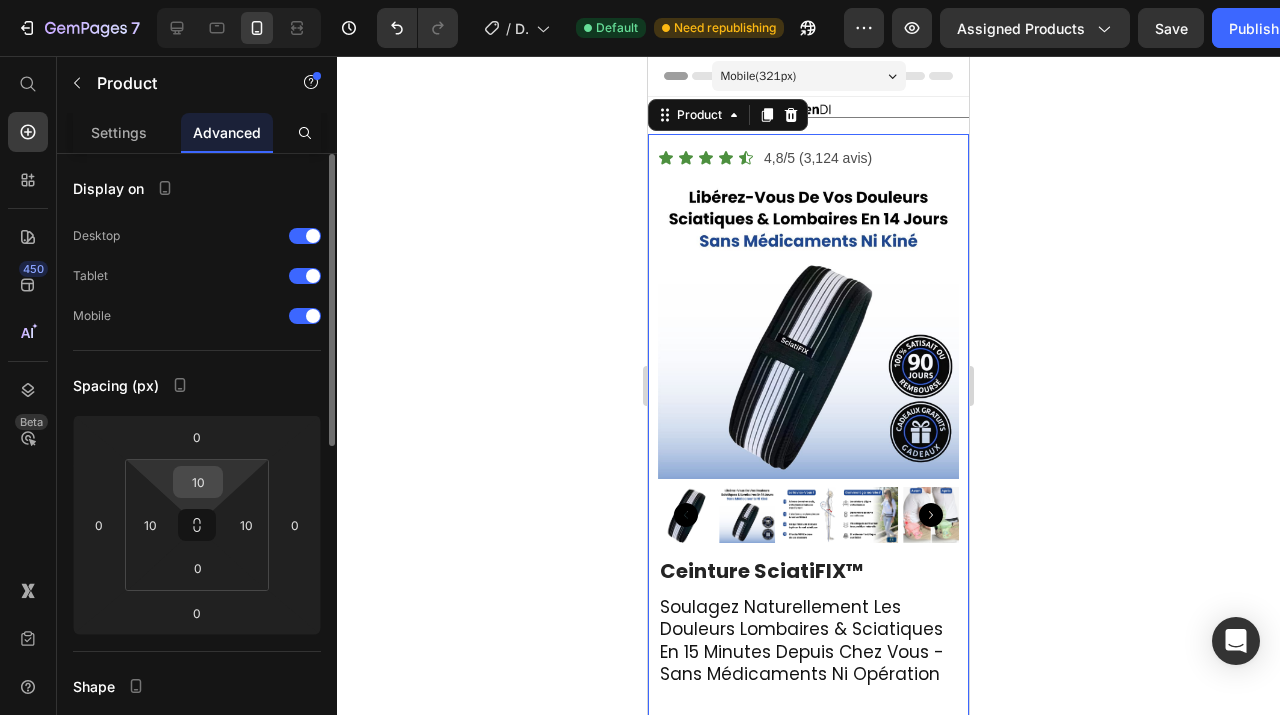 click on "10" at bounding box center [198, 482] 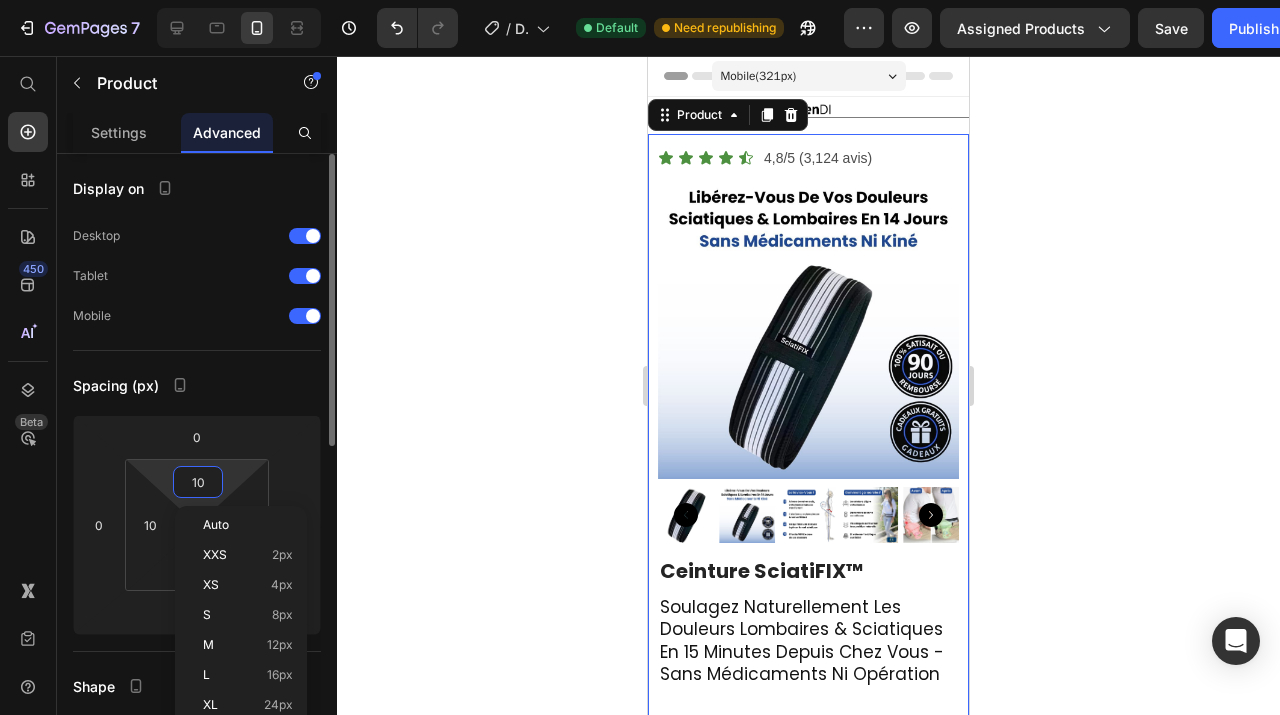 type 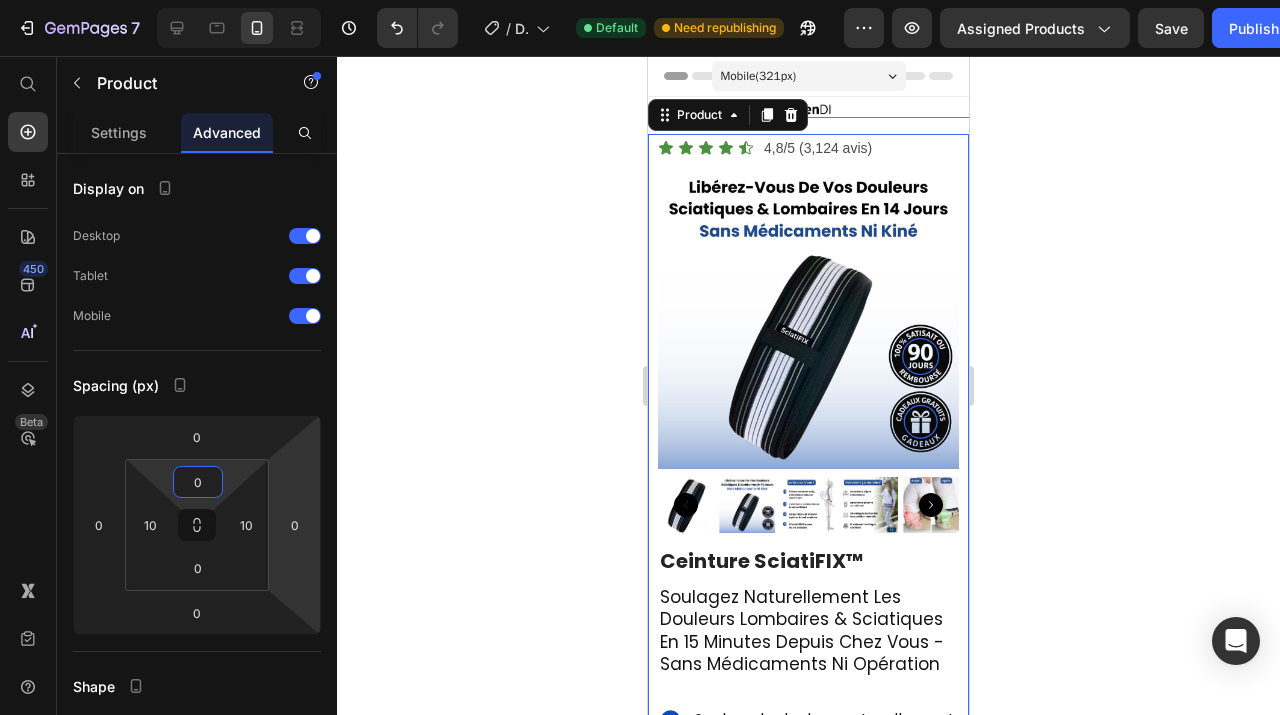 click 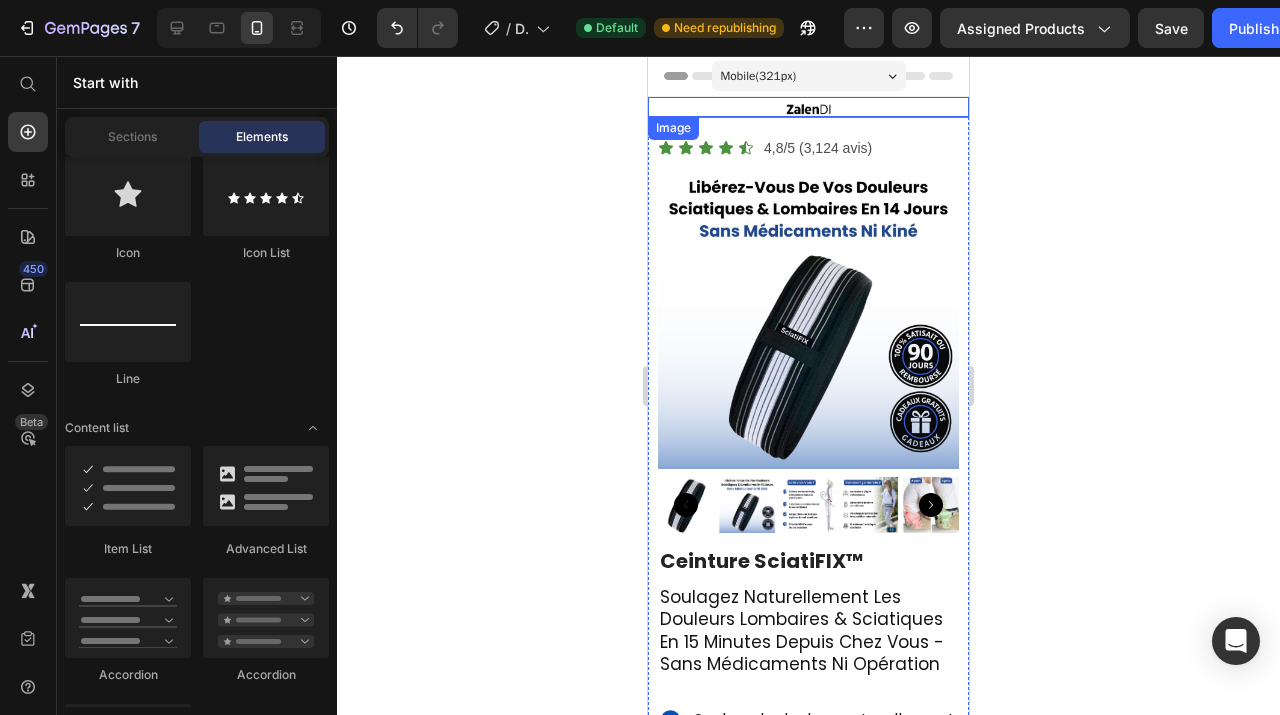 click at bounding box center (808, 107) 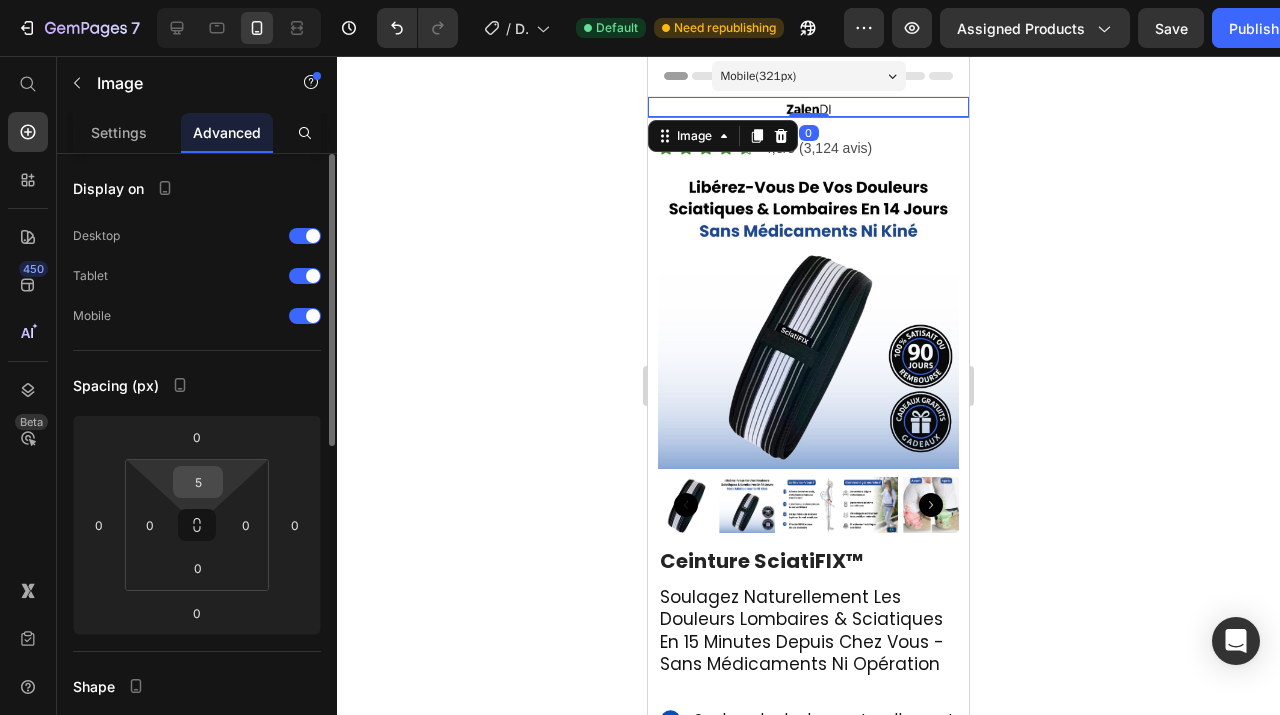 click on "5" at bounding box center (198, 482) 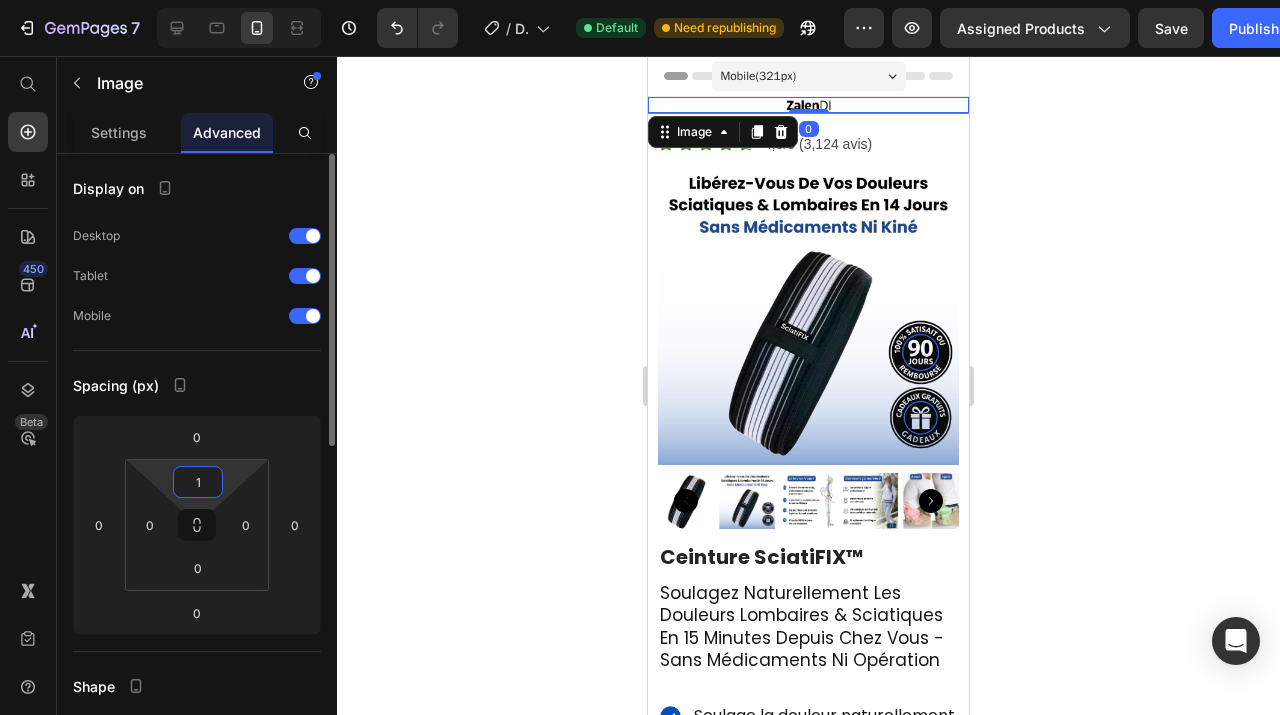 type on "10" 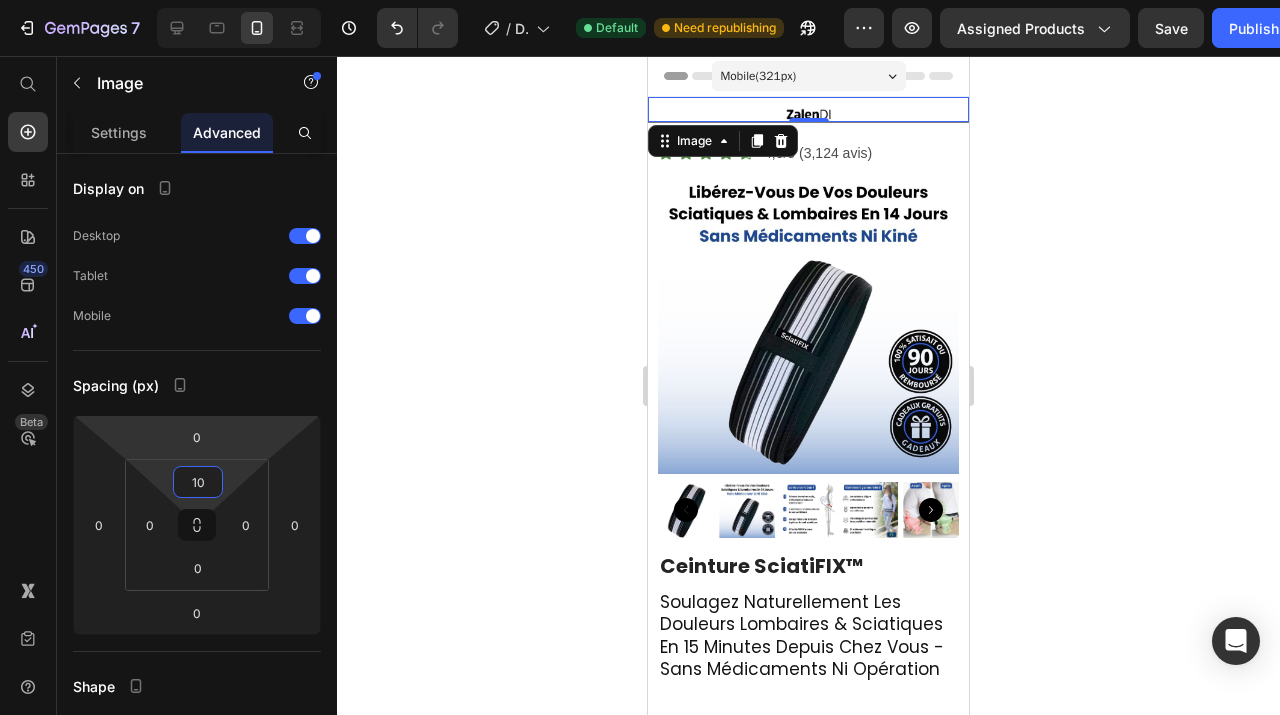 click 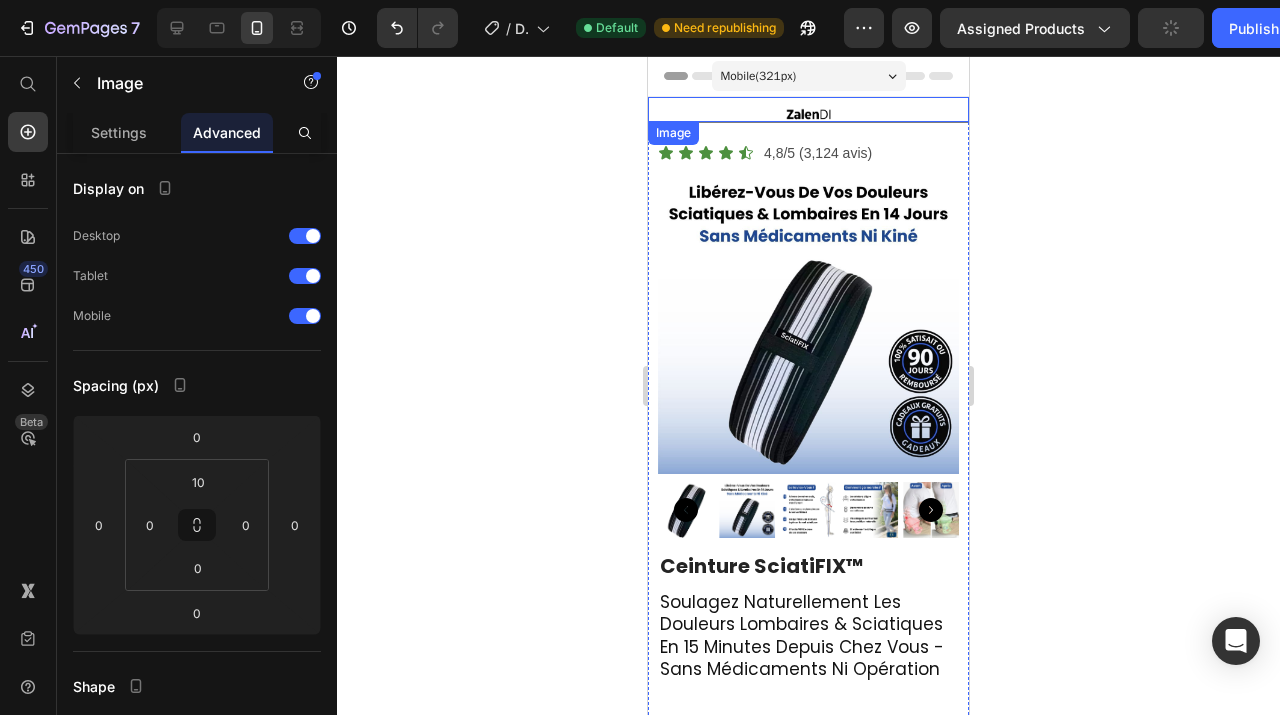 click at bounding box center [808, 109] 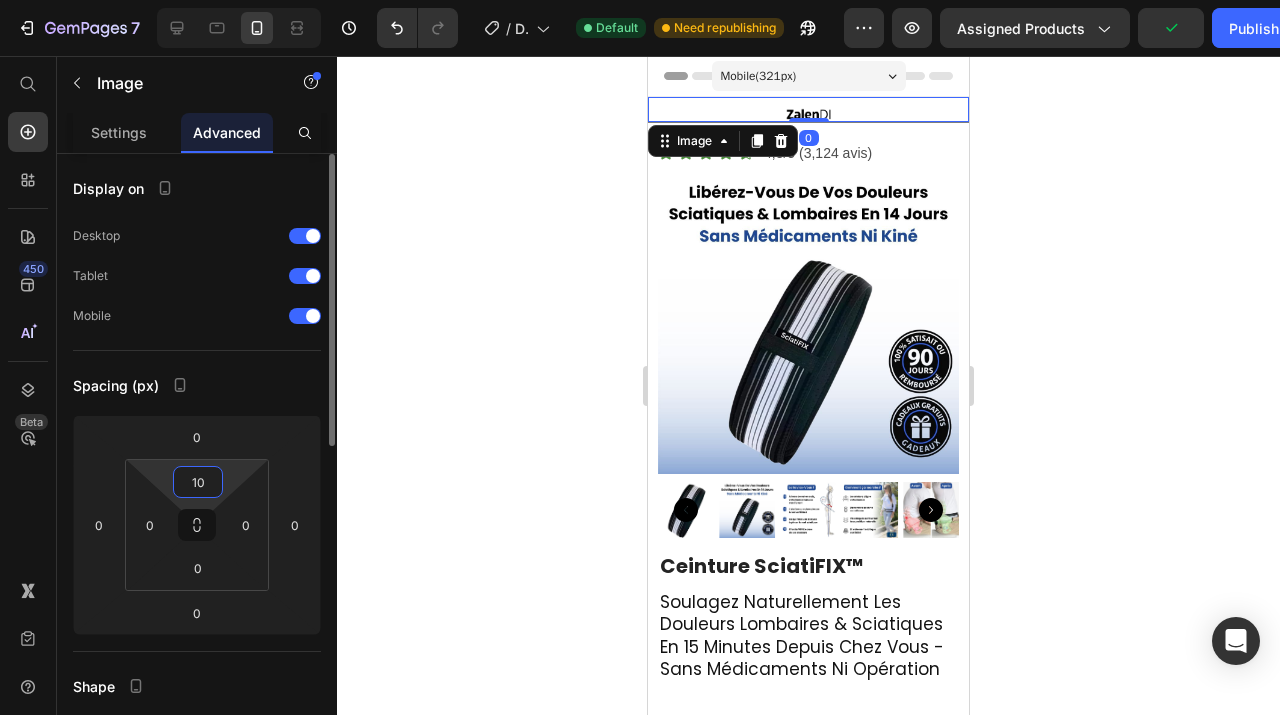 click on "10" at bounding box center (198, 482) 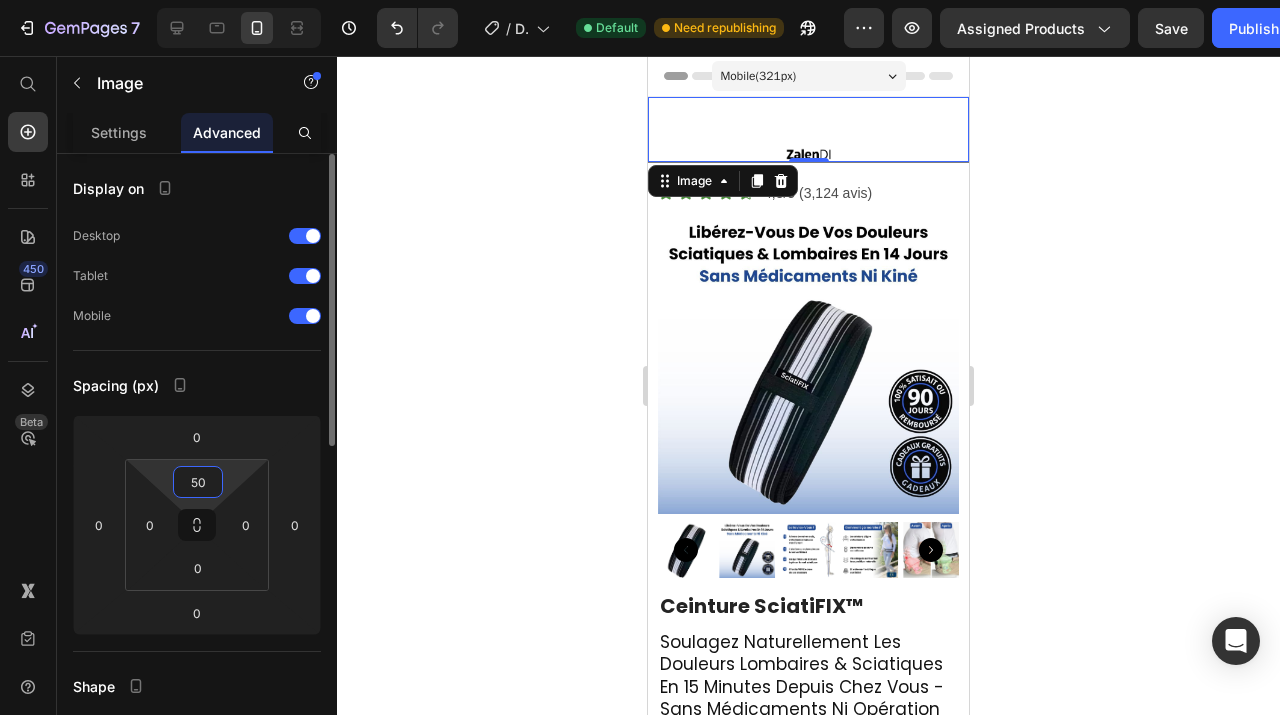 type on "5" 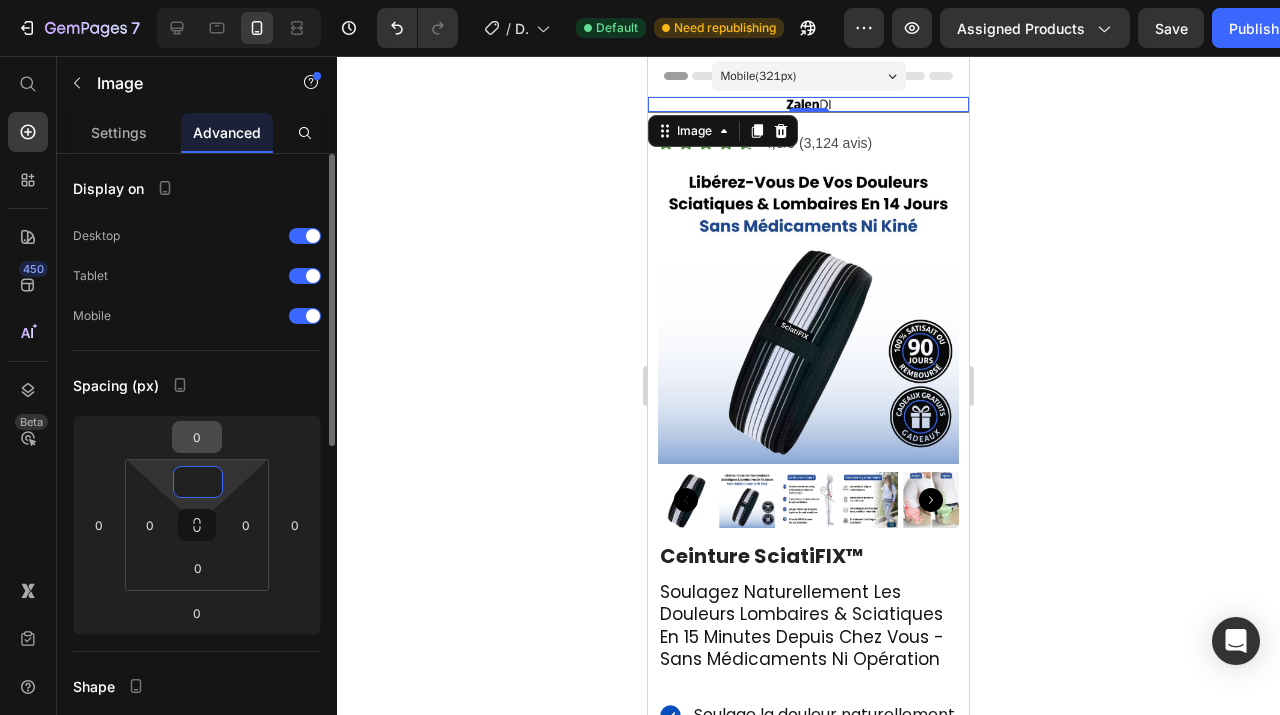 type on "0" 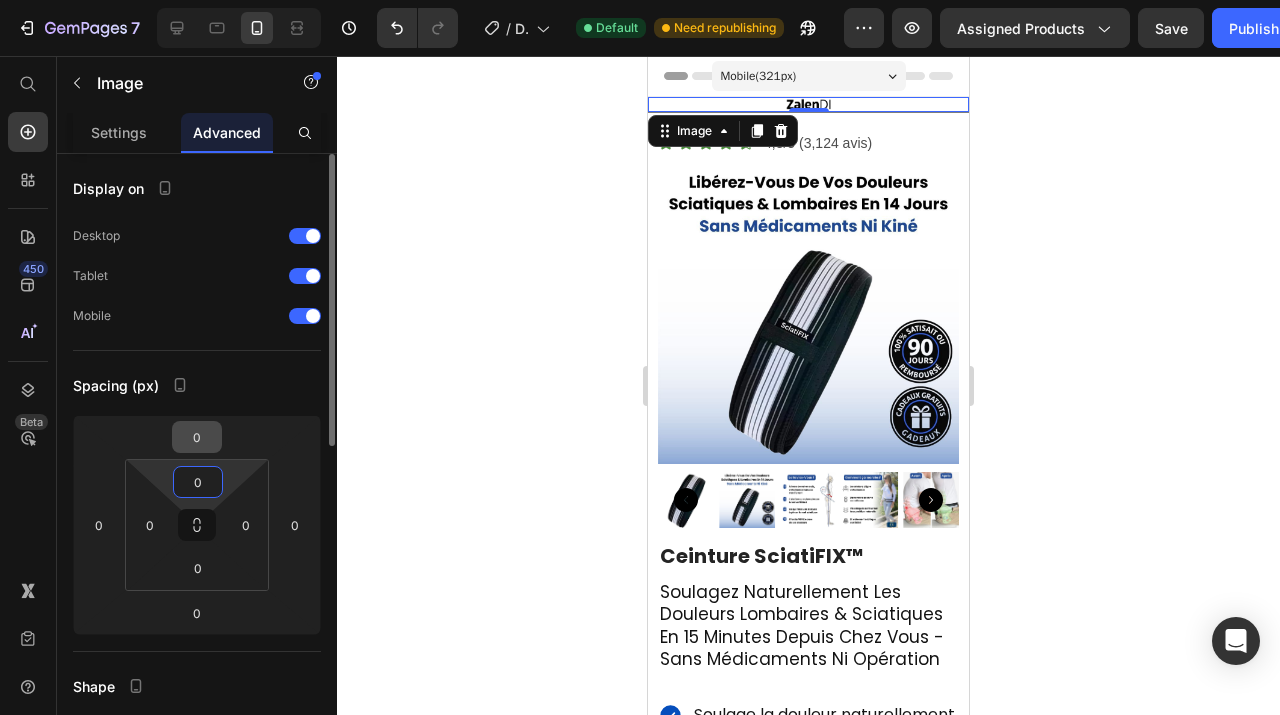 click on "0" at bounding box center (197, 437) 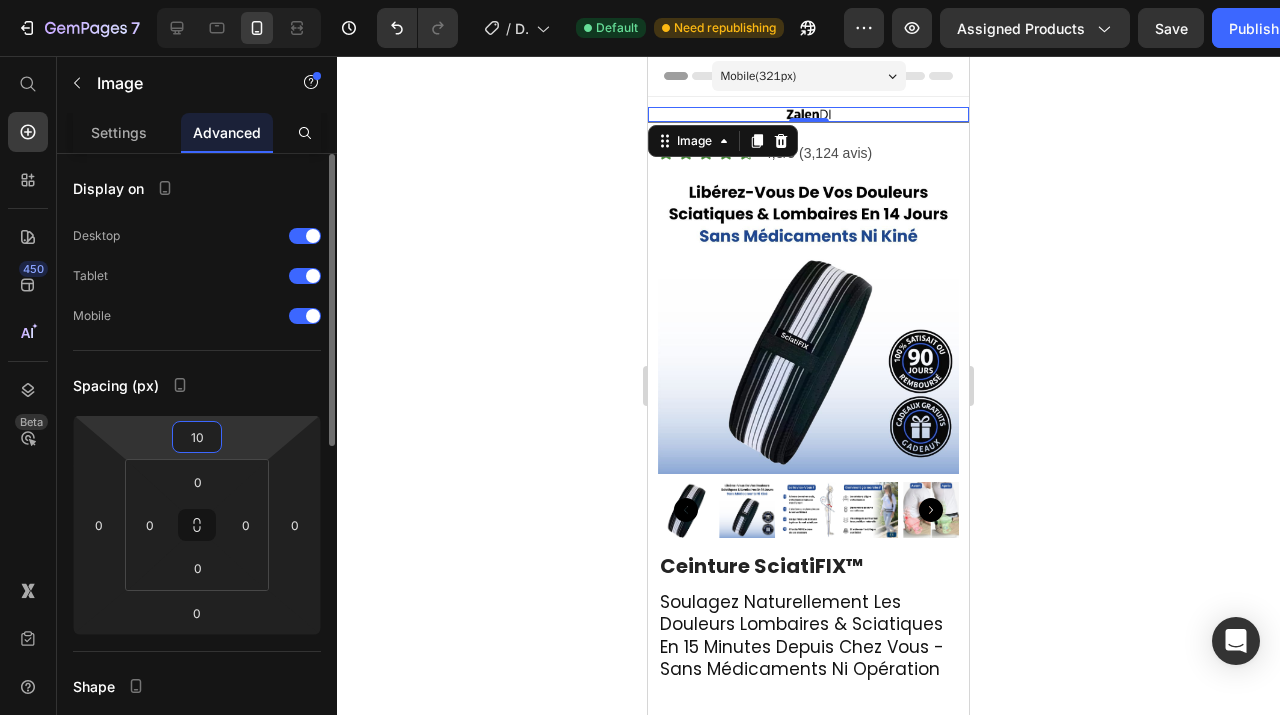 type on "1" 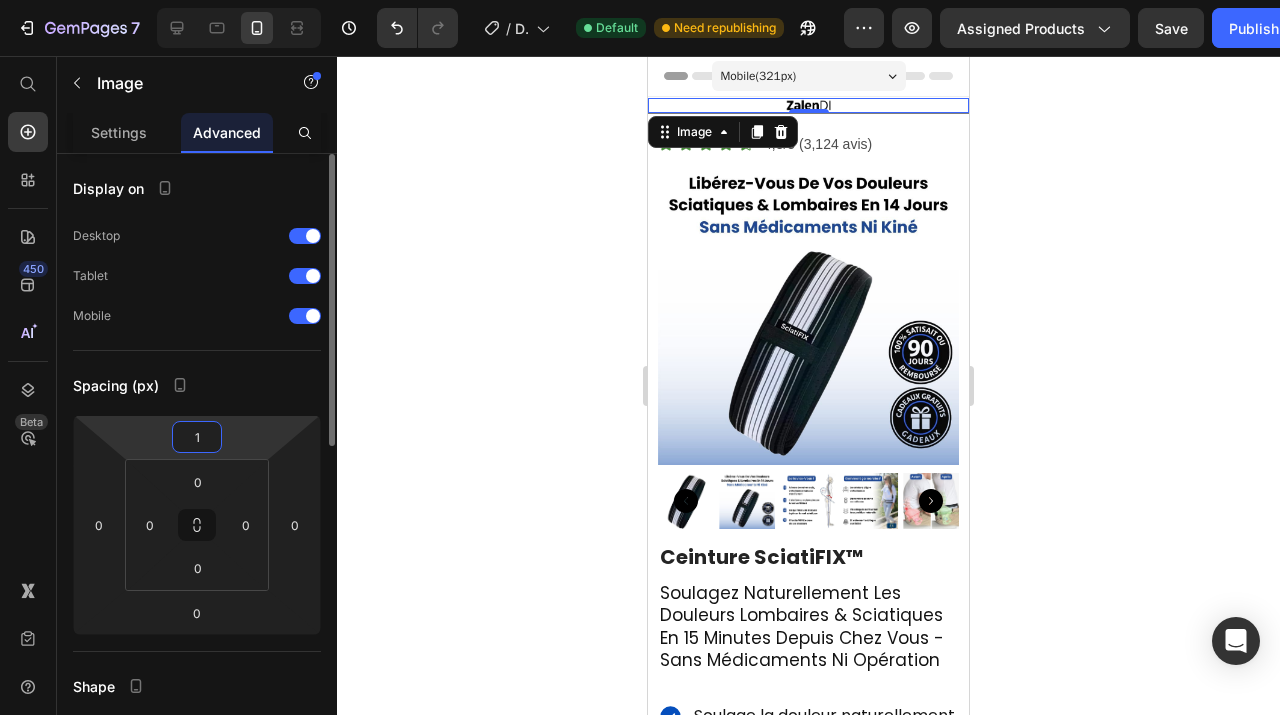 type 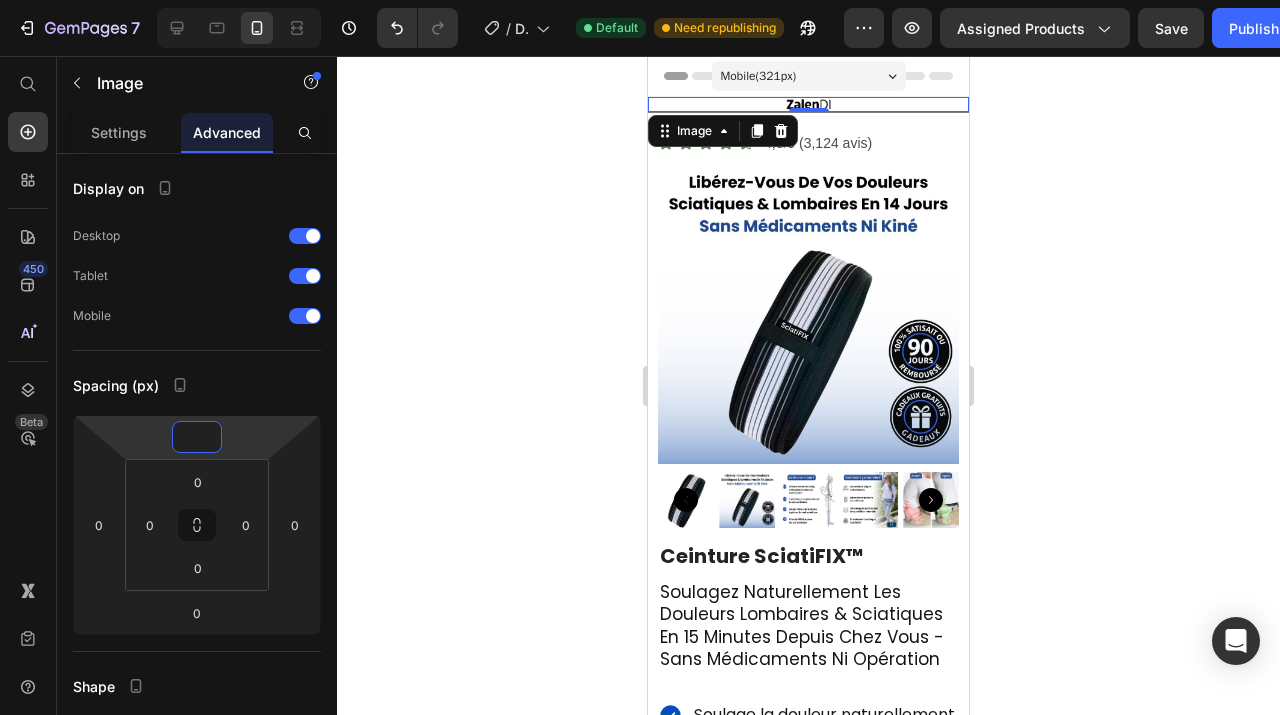 click 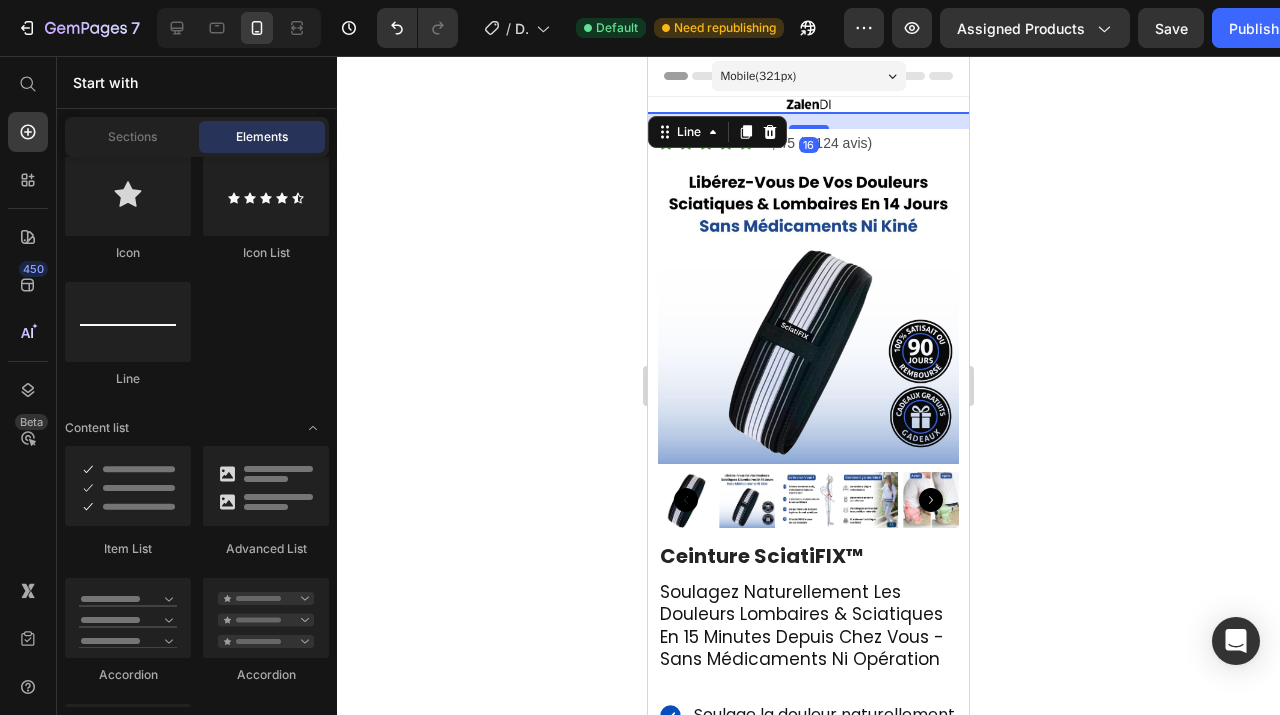 click at bounding box center [808, 112] 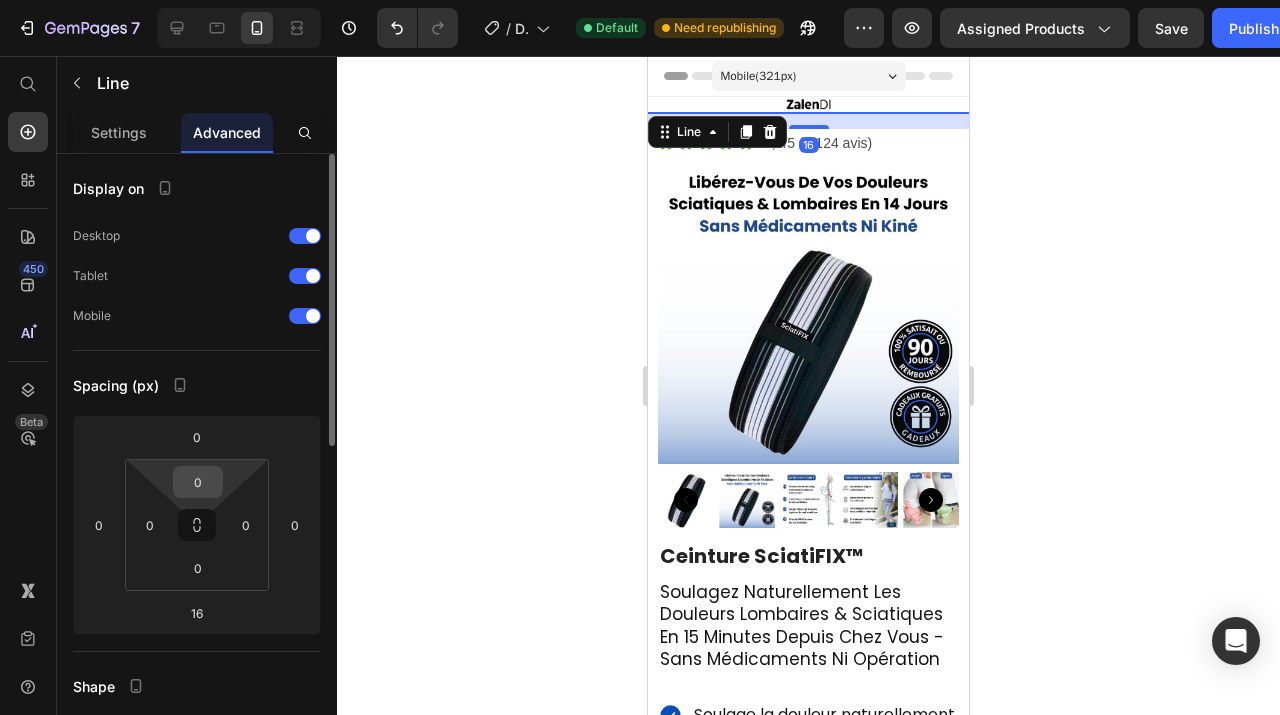 click on "0" at bounding box center [198, 482] 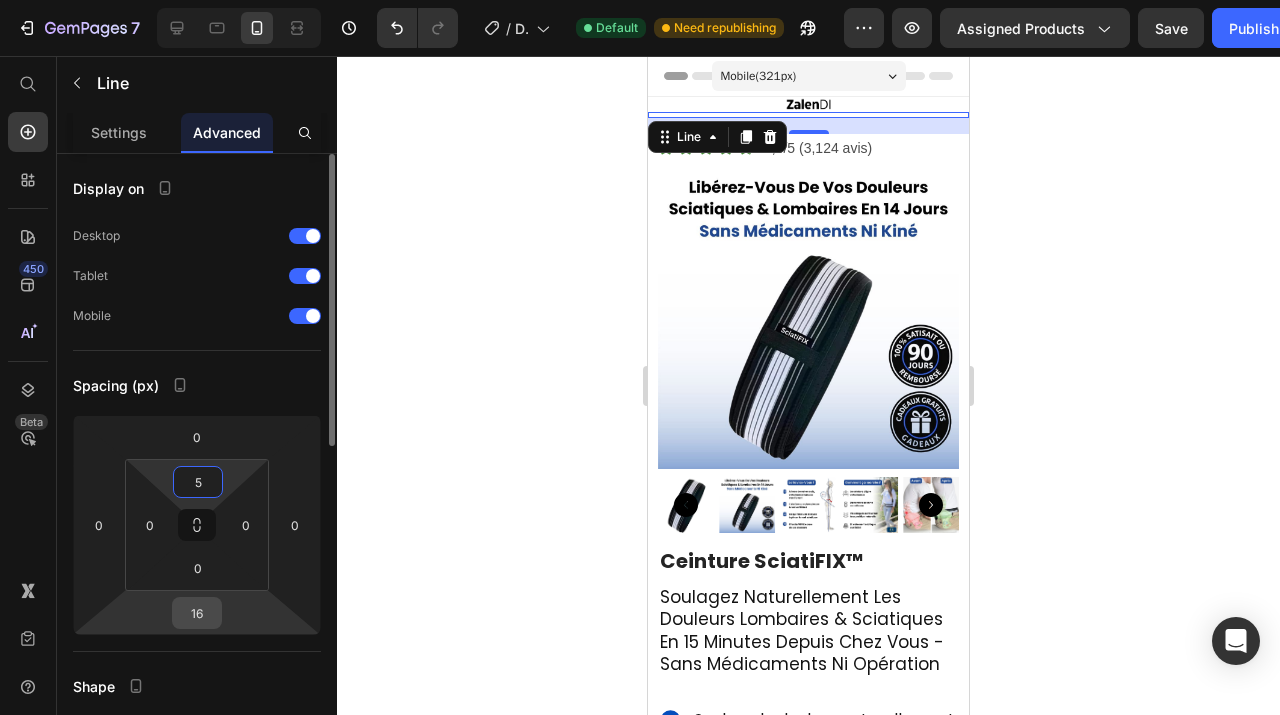 type on "5" 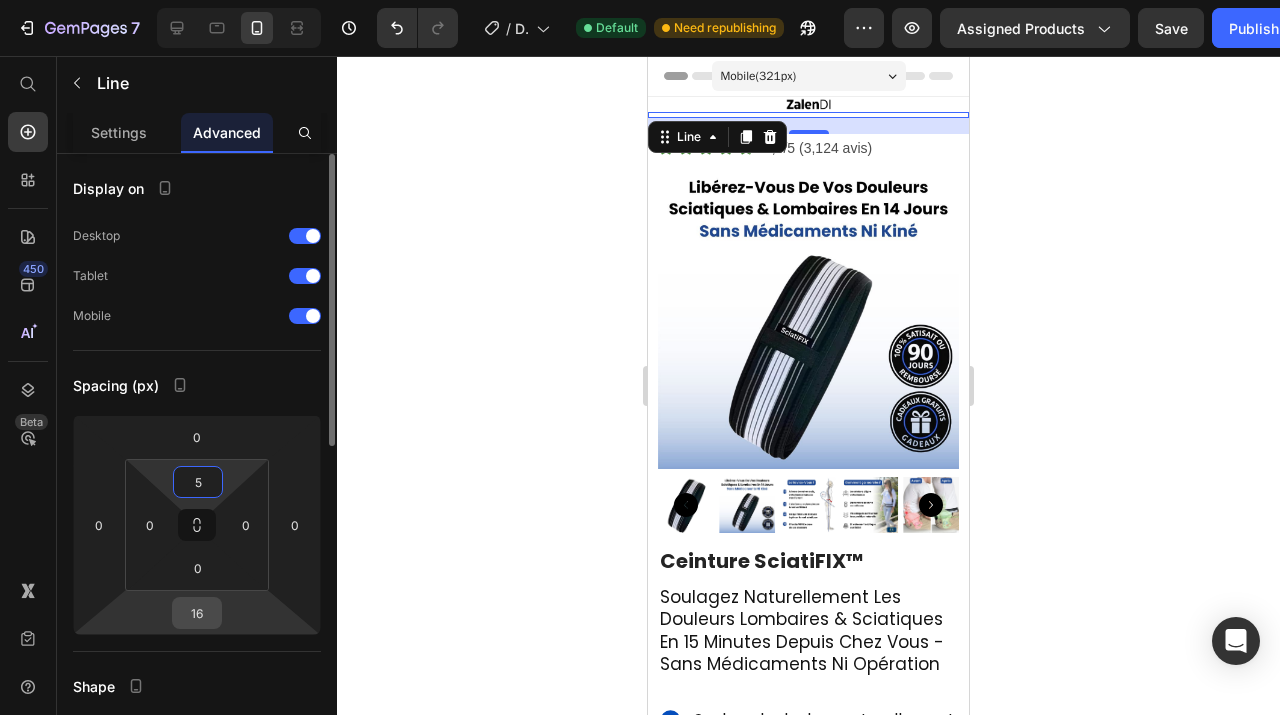 click on "16" at bounding box center [197, 613] 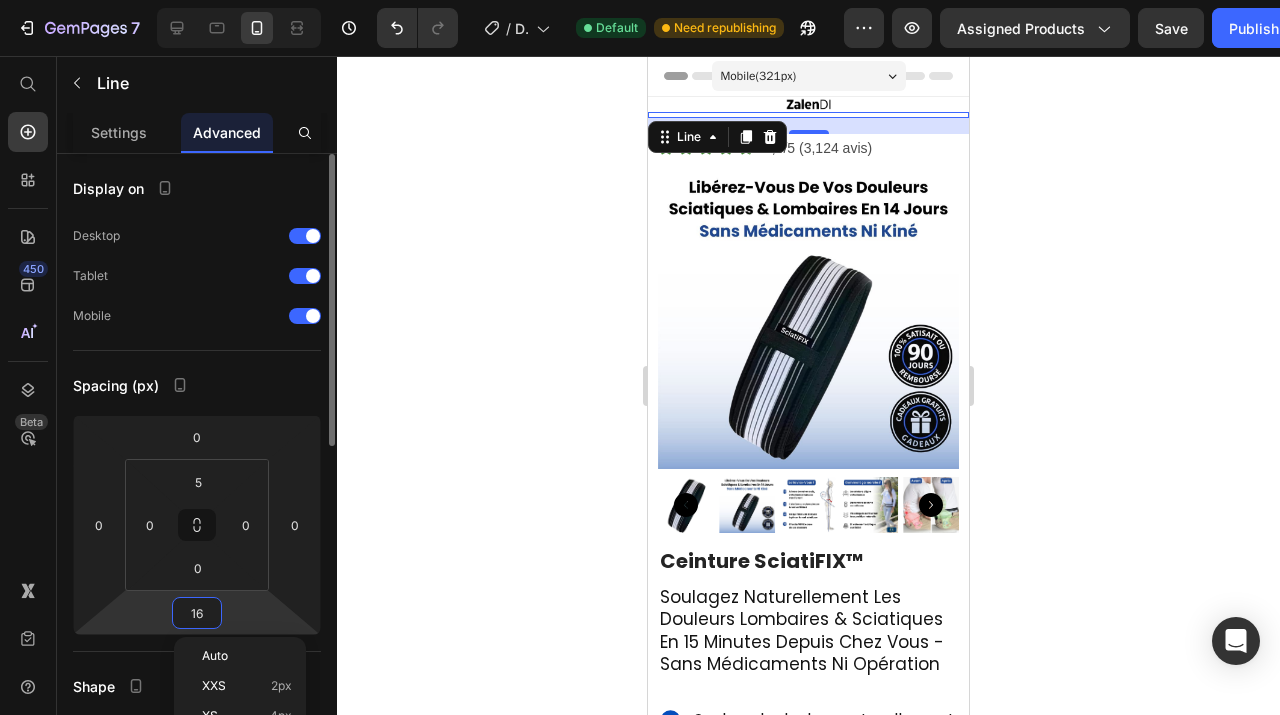 type 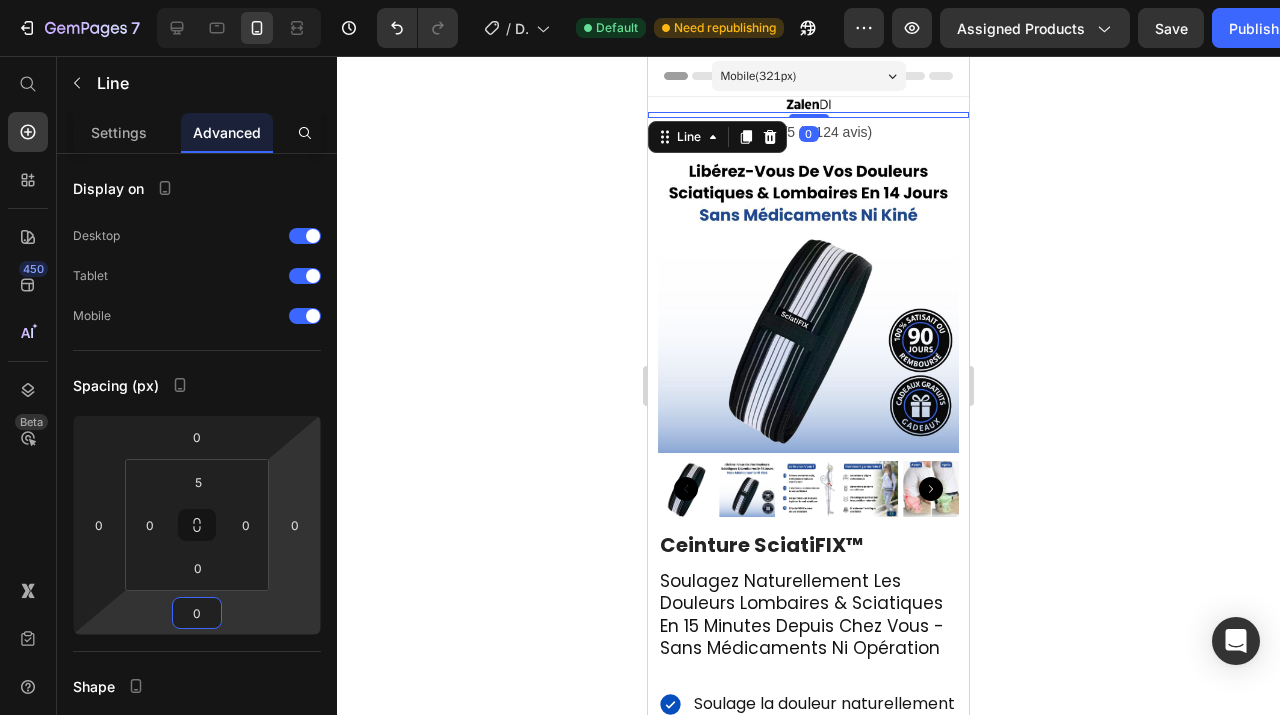 click 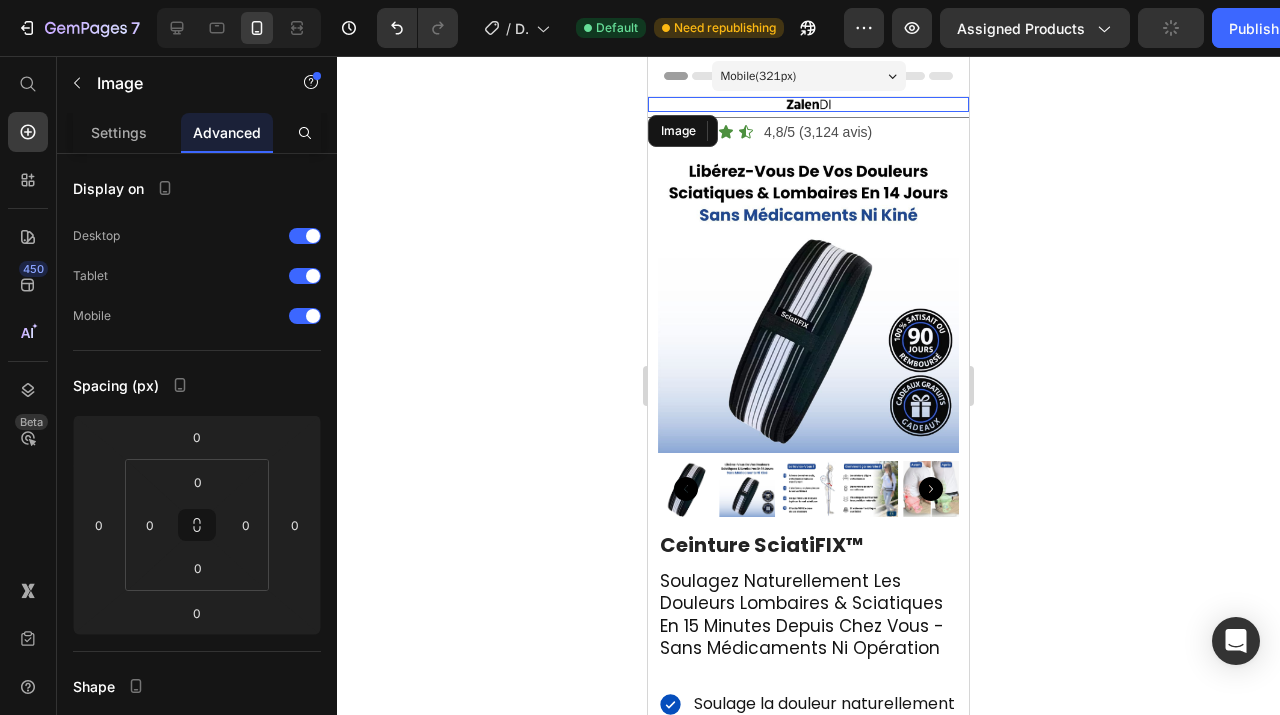 click at bounding box center (808, 104) 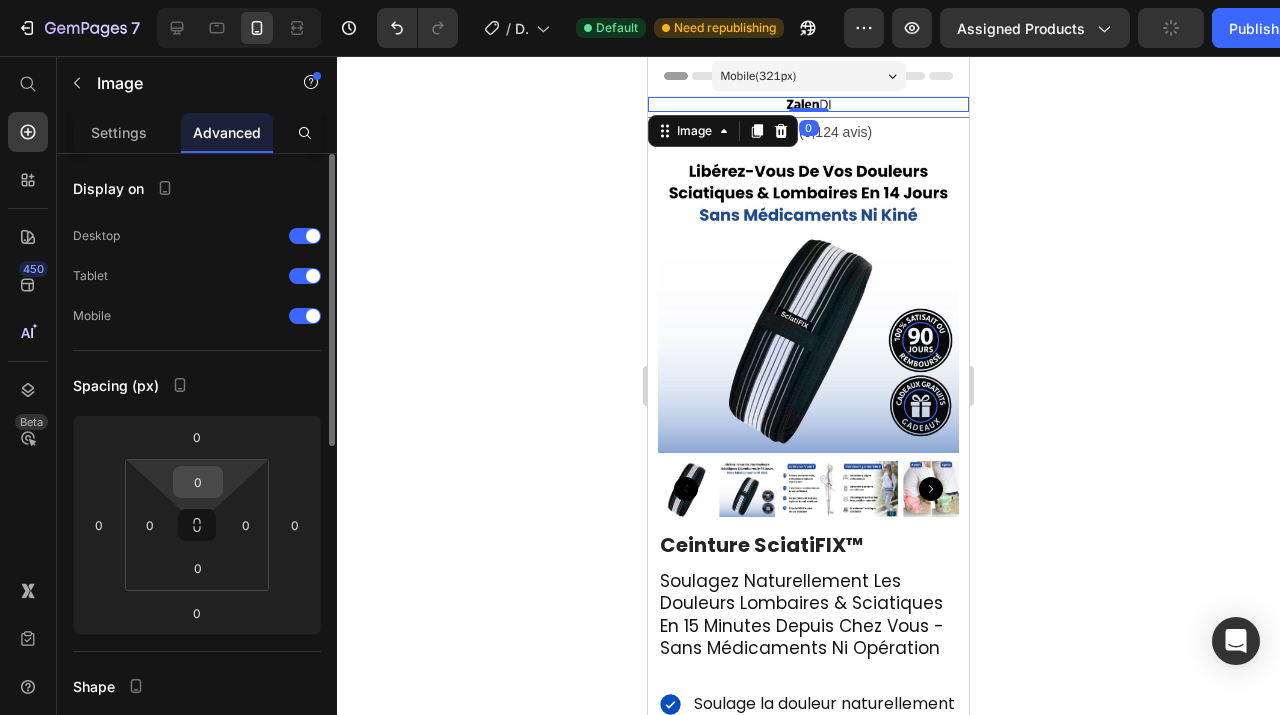 click on "0" at bounding box center [198, 482] 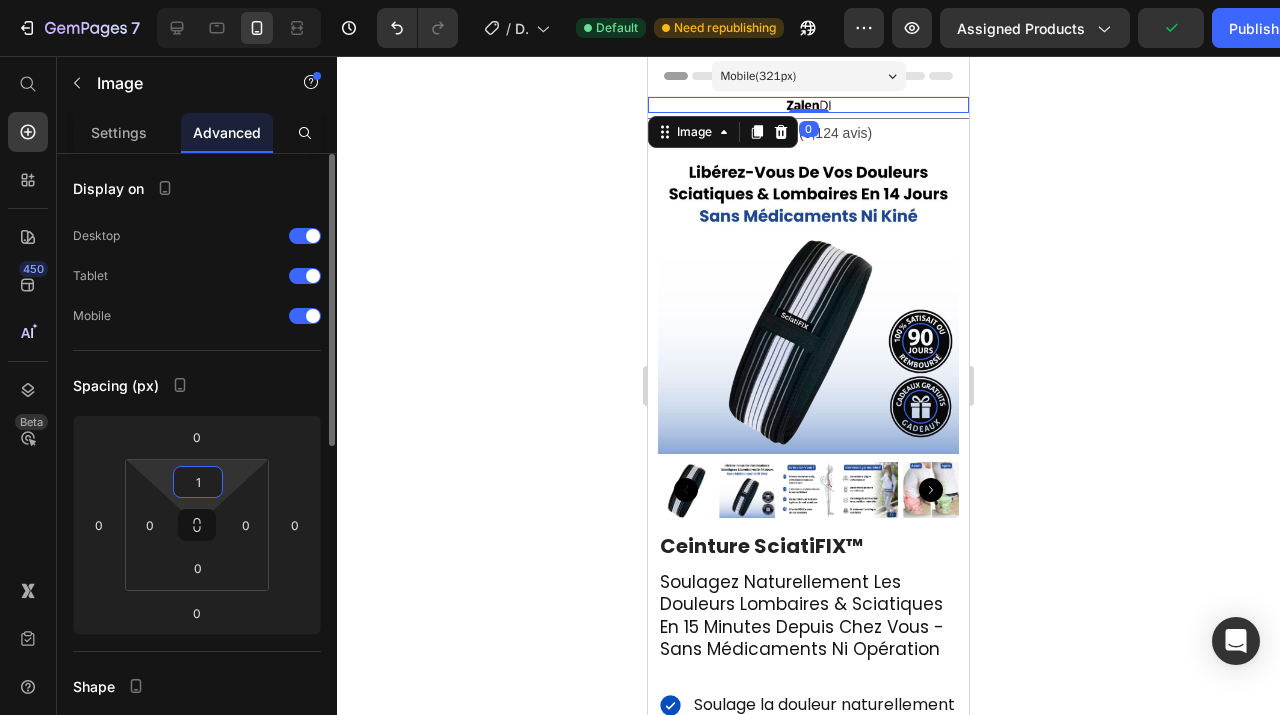 type on "10" 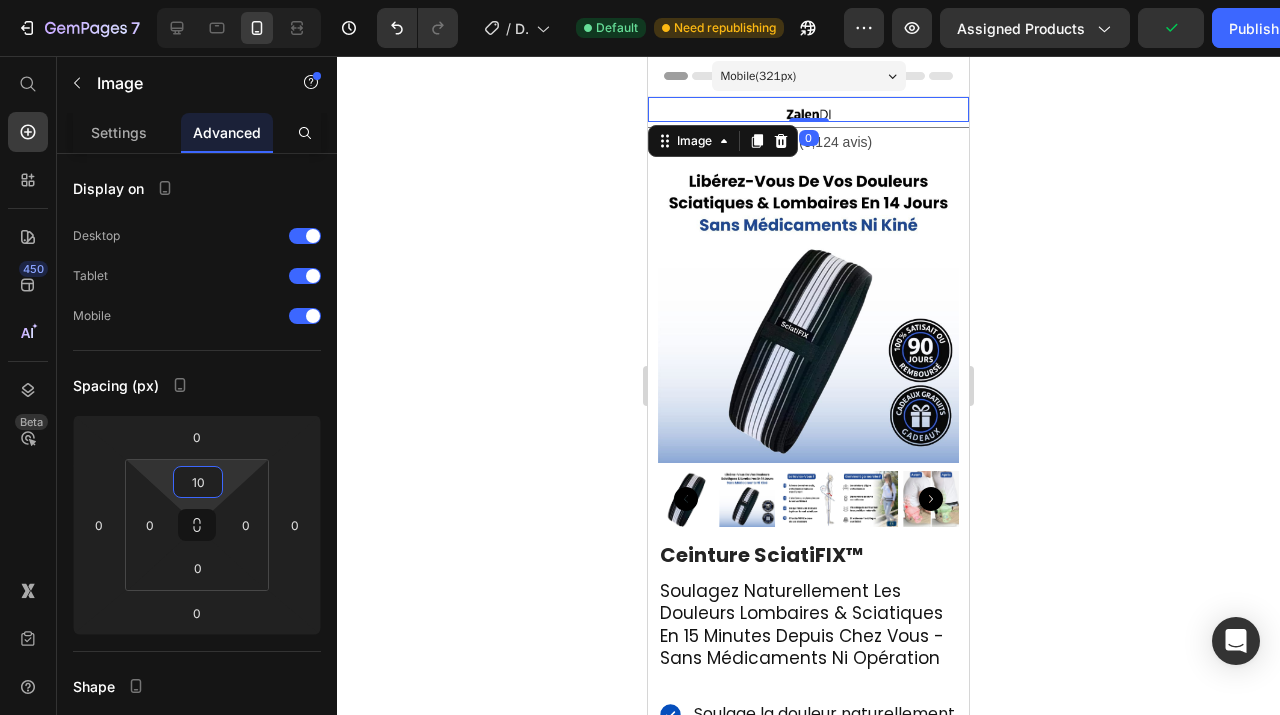 click 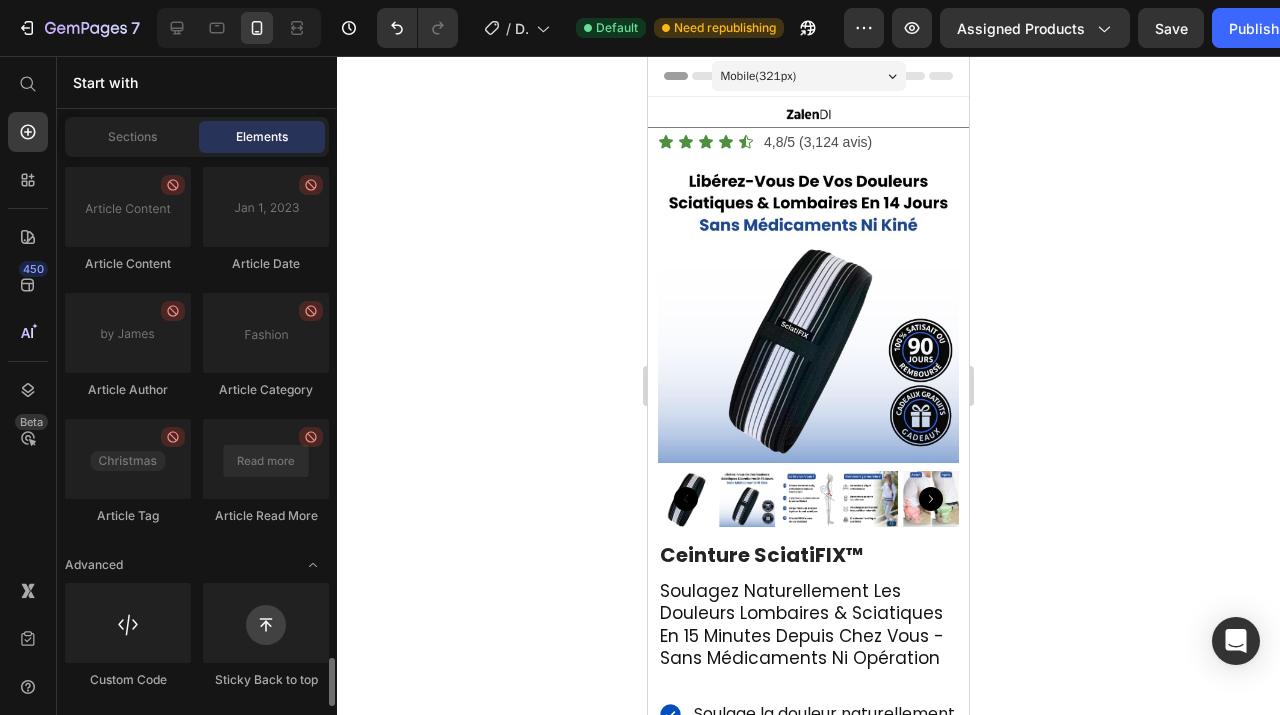 scroll, scrollTop: 5634, scrollLeft: 0, axis: vertical 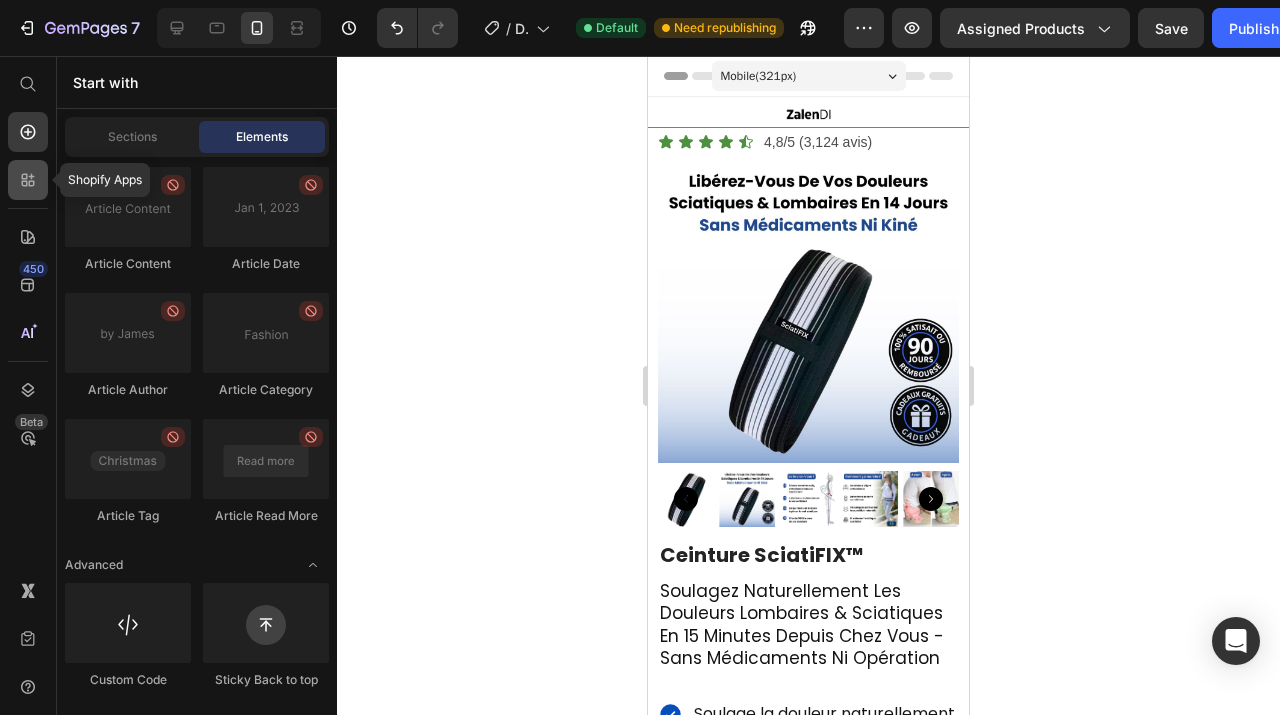 click 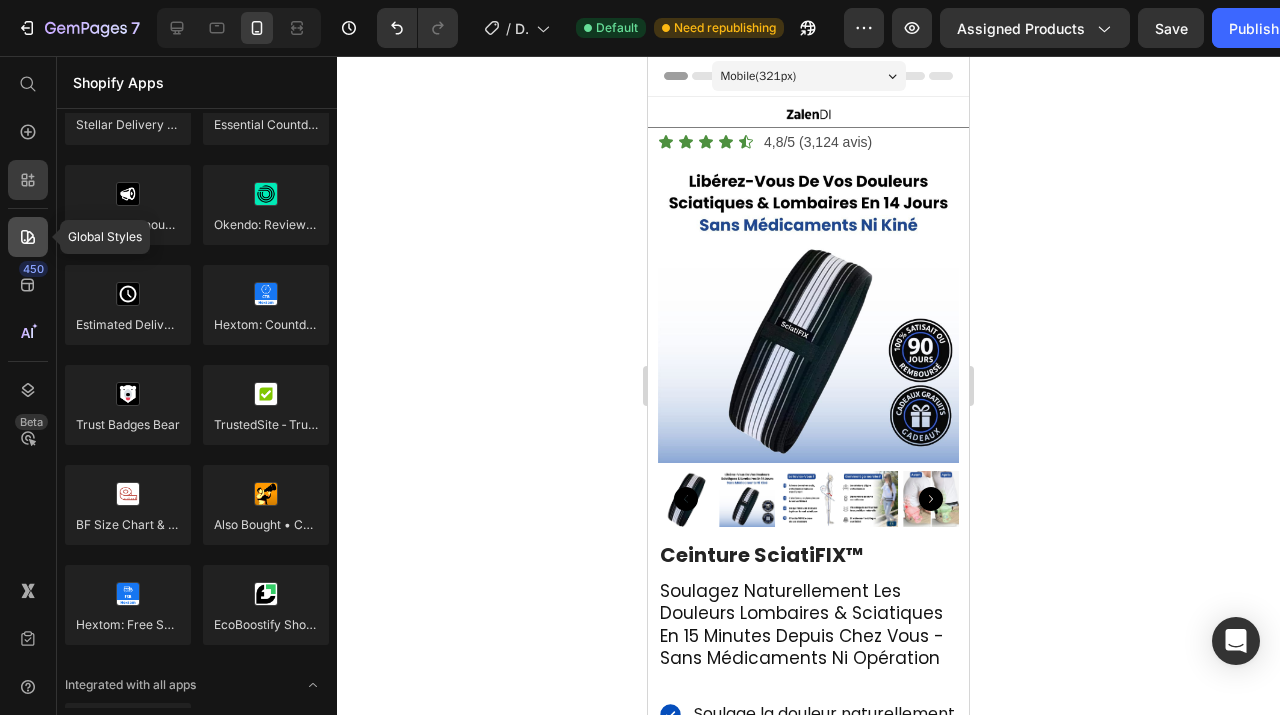click 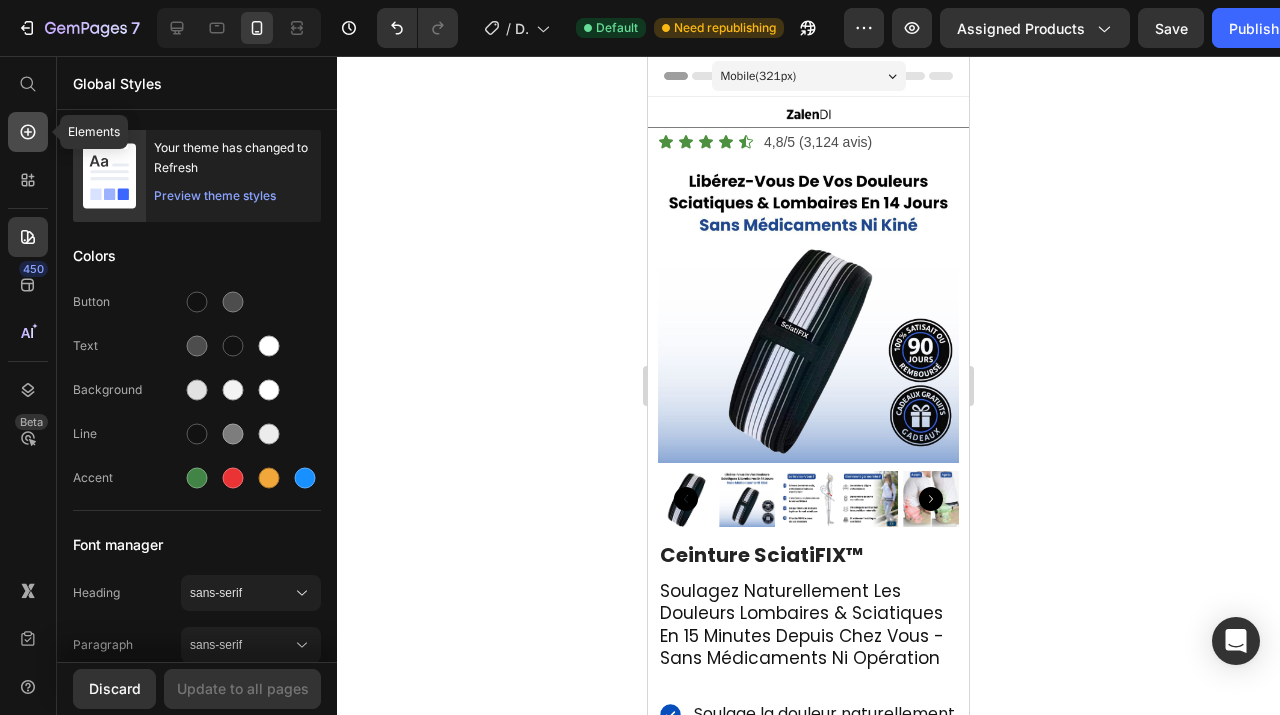 click 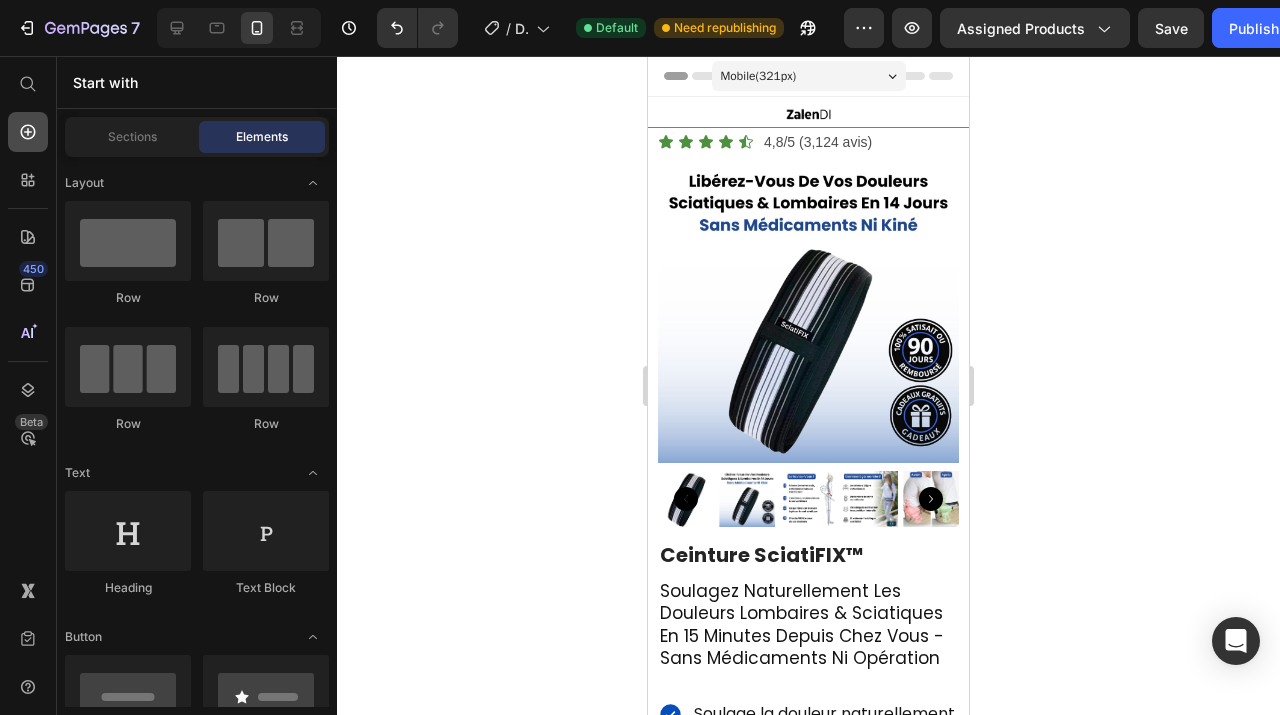scroll, scrollTop: 5634, scrollLeft: 0, axis: vertical 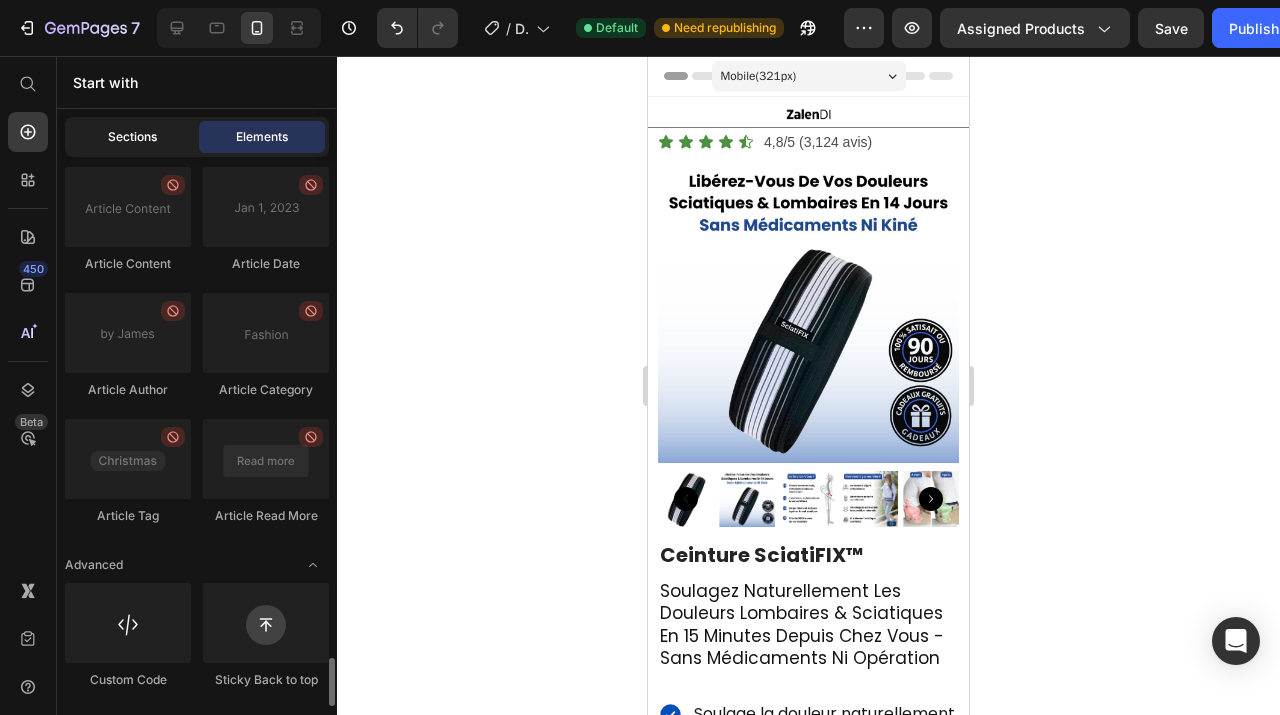 click on "Sections" at bounding box center (132, 137) 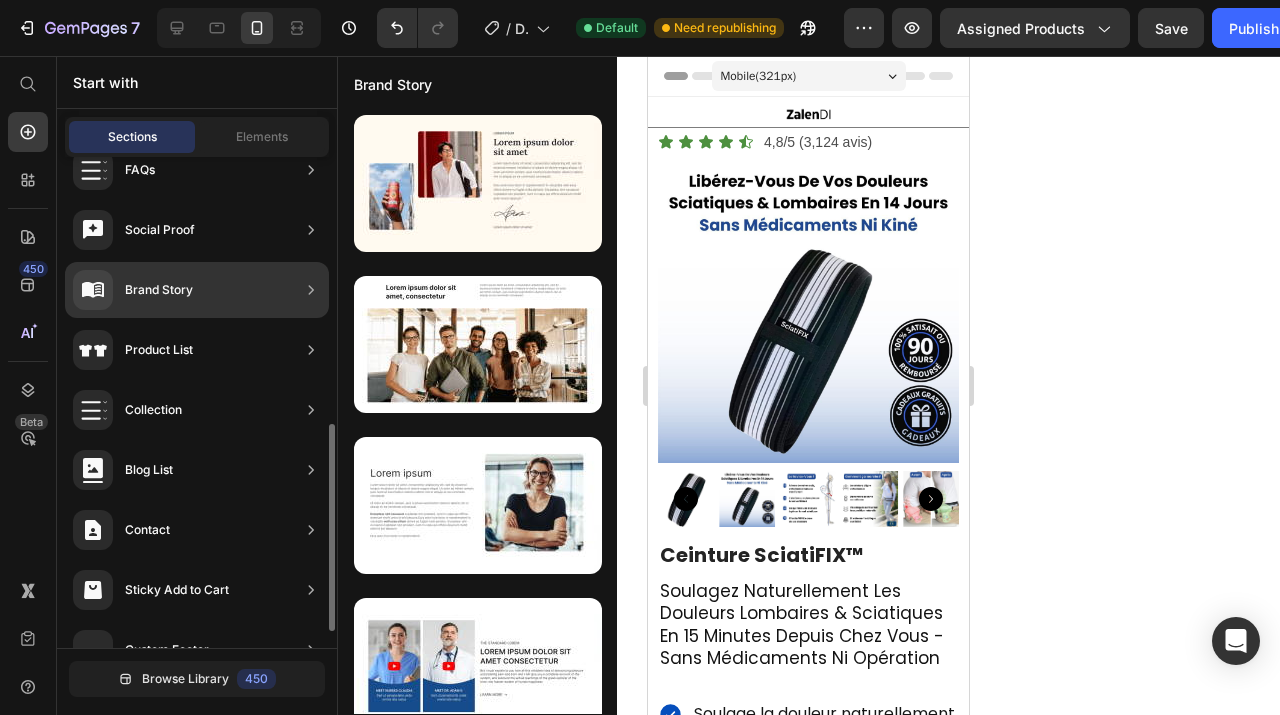 scroll, scrollTop: 669, scrollLeft: 0, axis: vertical 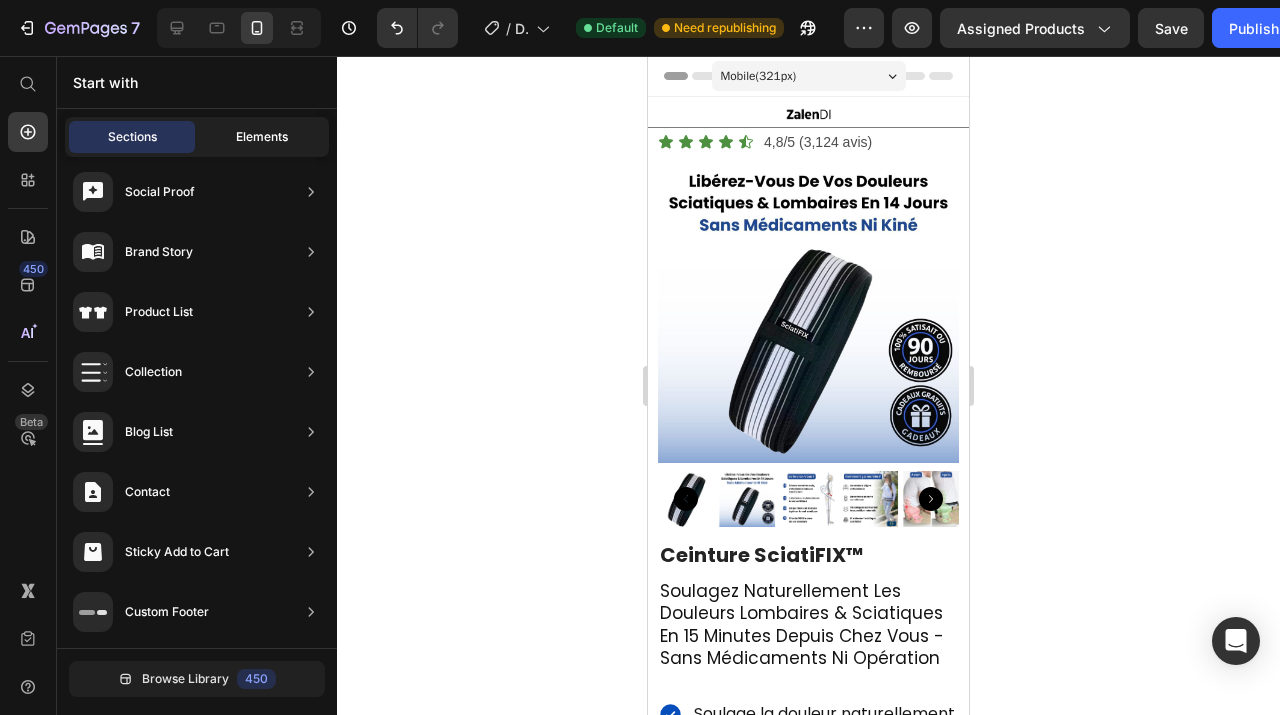 click on "Elements" at bounding box center (262, 137) 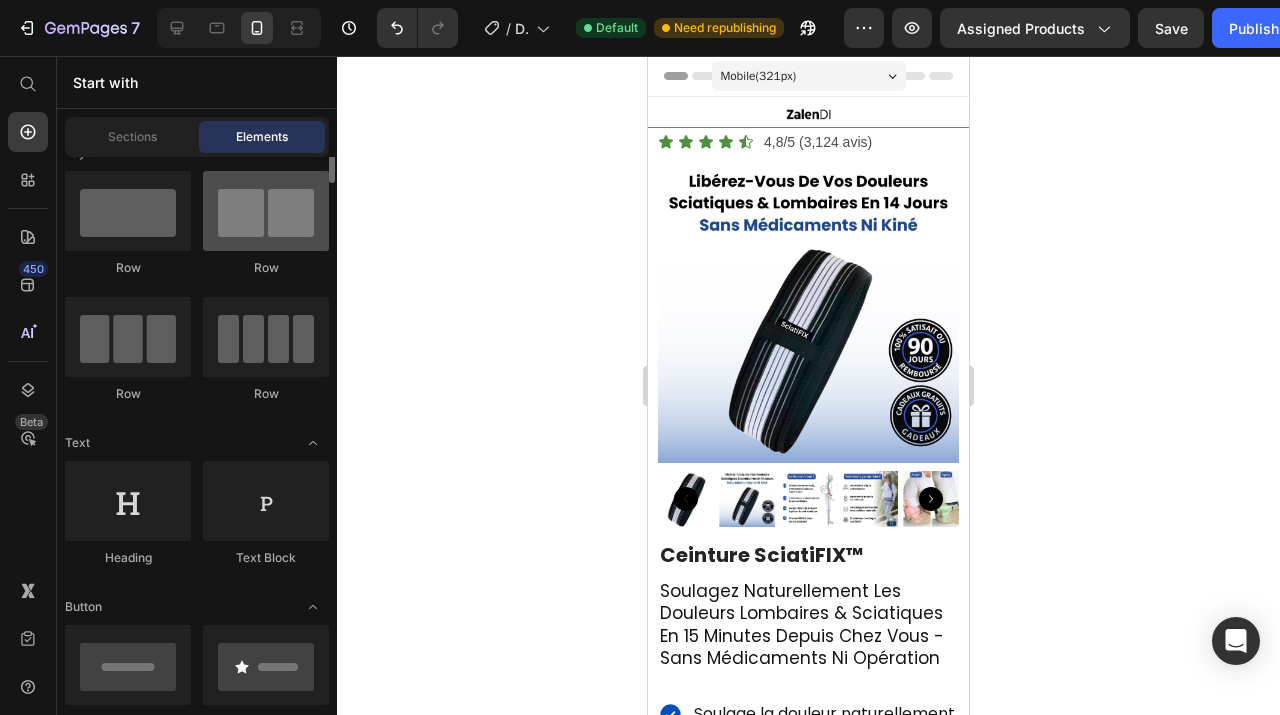 scroll, scrollTop: 0, scrollLeft: 0, axis: both 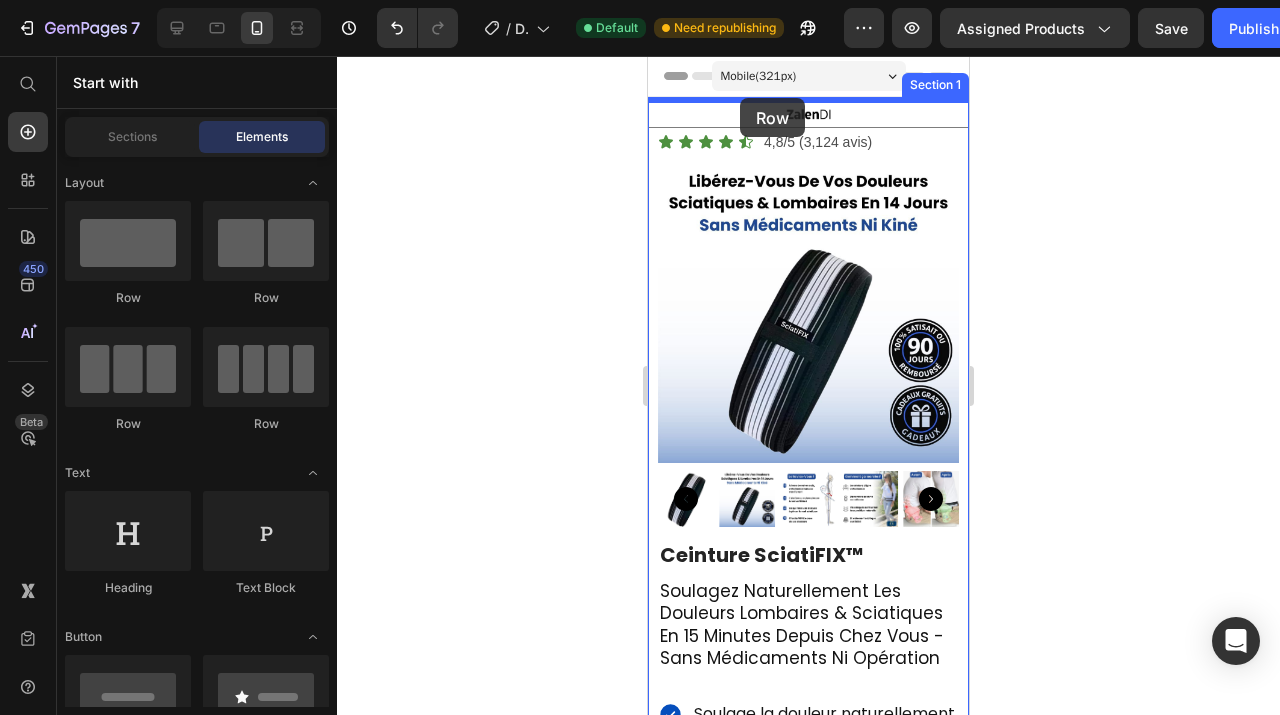 drag, startPoint x: 781, startPoint y: 309, endPoint x: 740, endPoint y: 98, distance: 214.9465 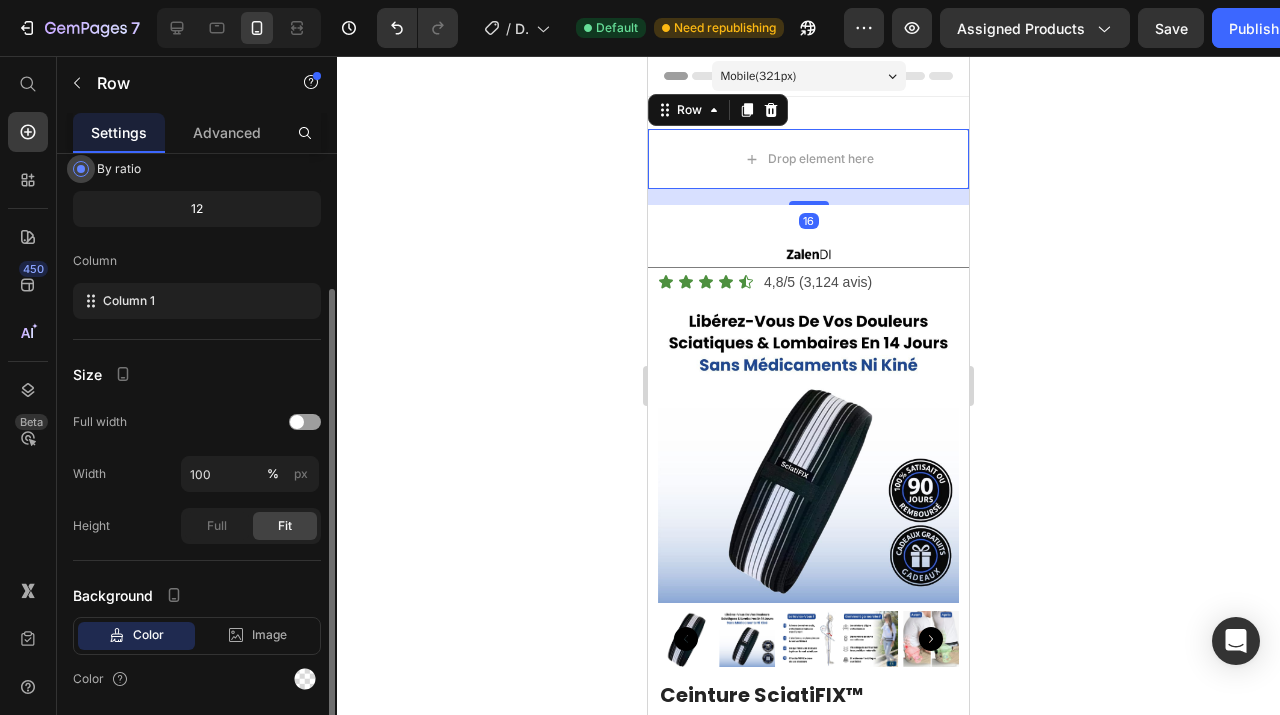 scroll, scrollTop: 186, scrollLeft: 0, axis: vertical 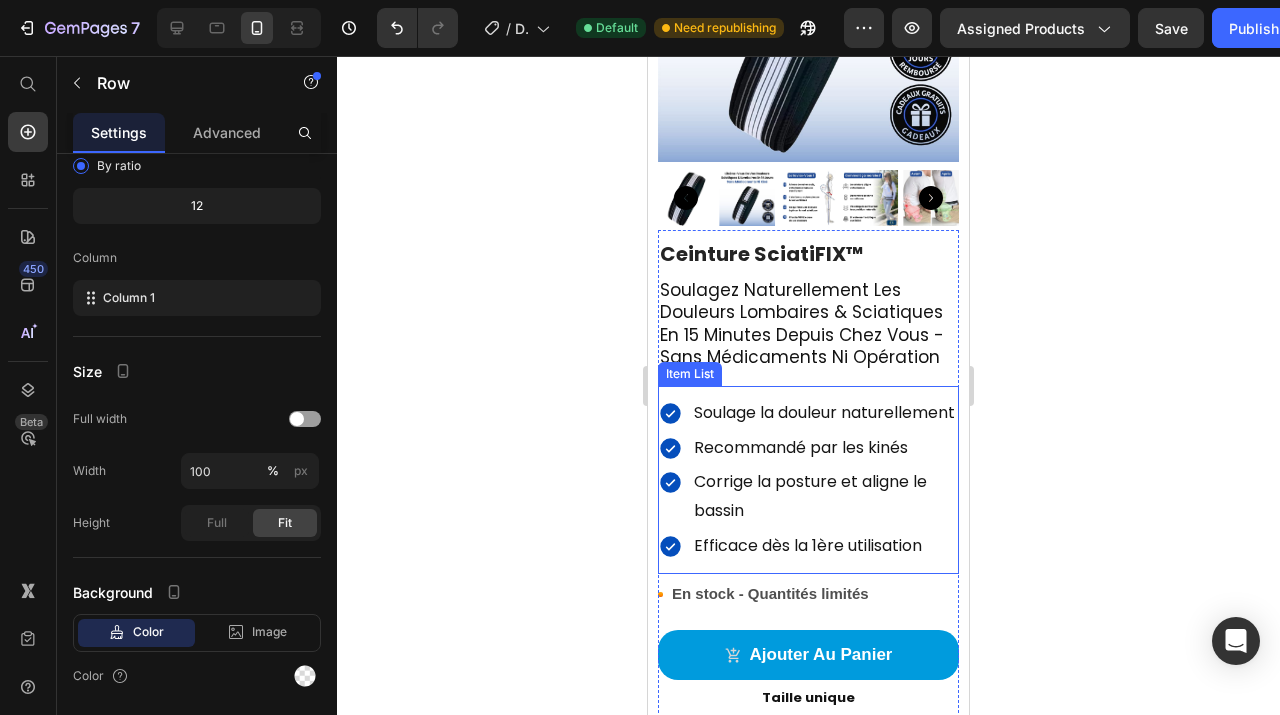 click on "Soulage la douleur naturellement" at bounding box center [808, 413] 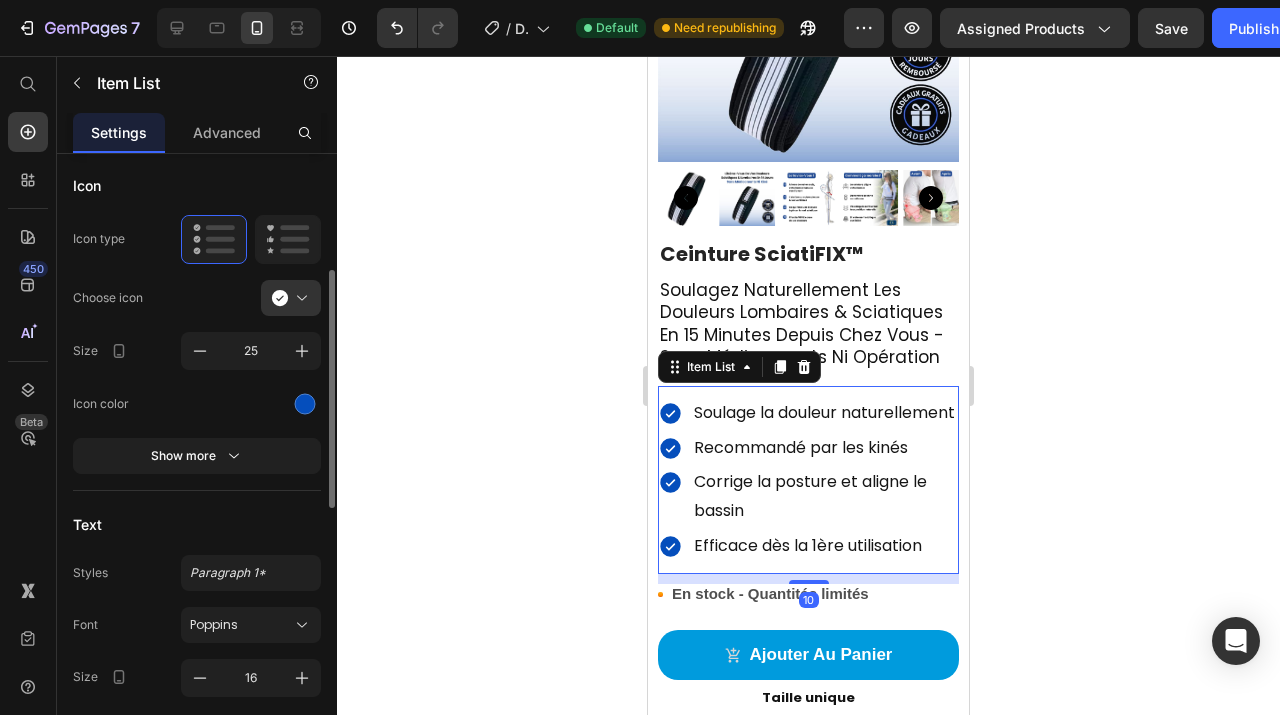 scroll, scrollTop: 303, scrollLeft: 0, axis: vertical 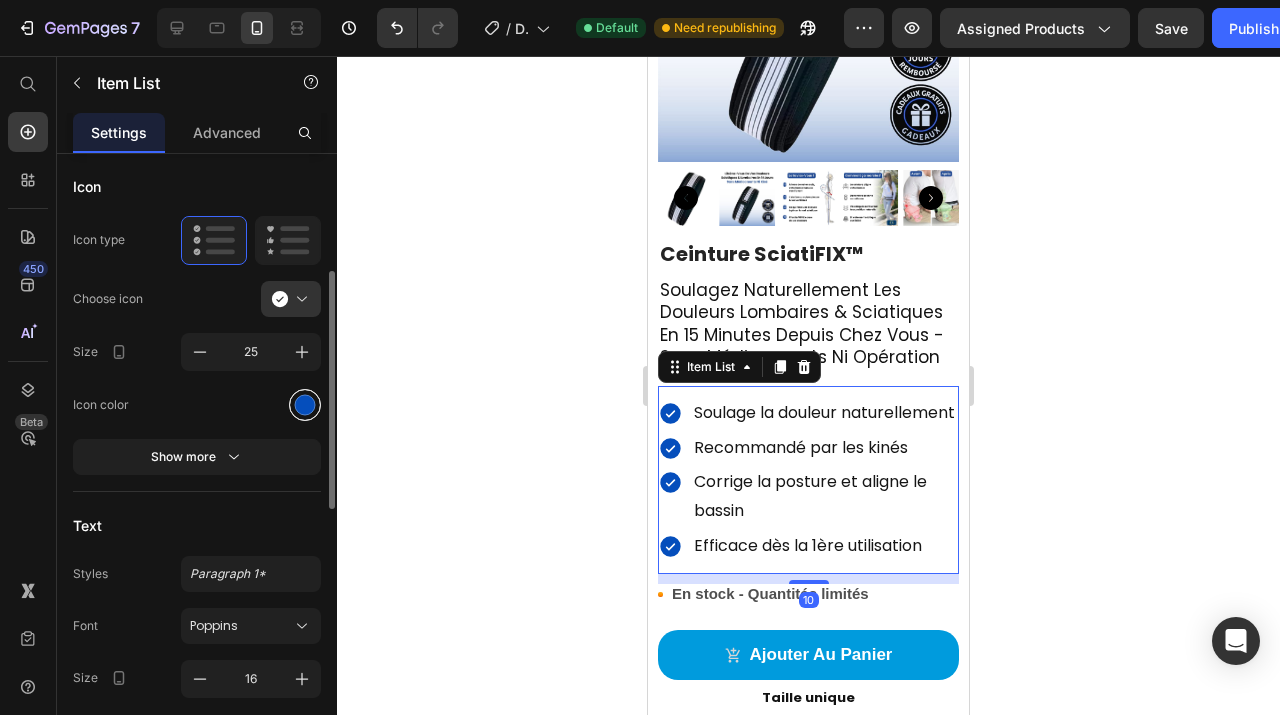 click at bounding box center (305, 405) 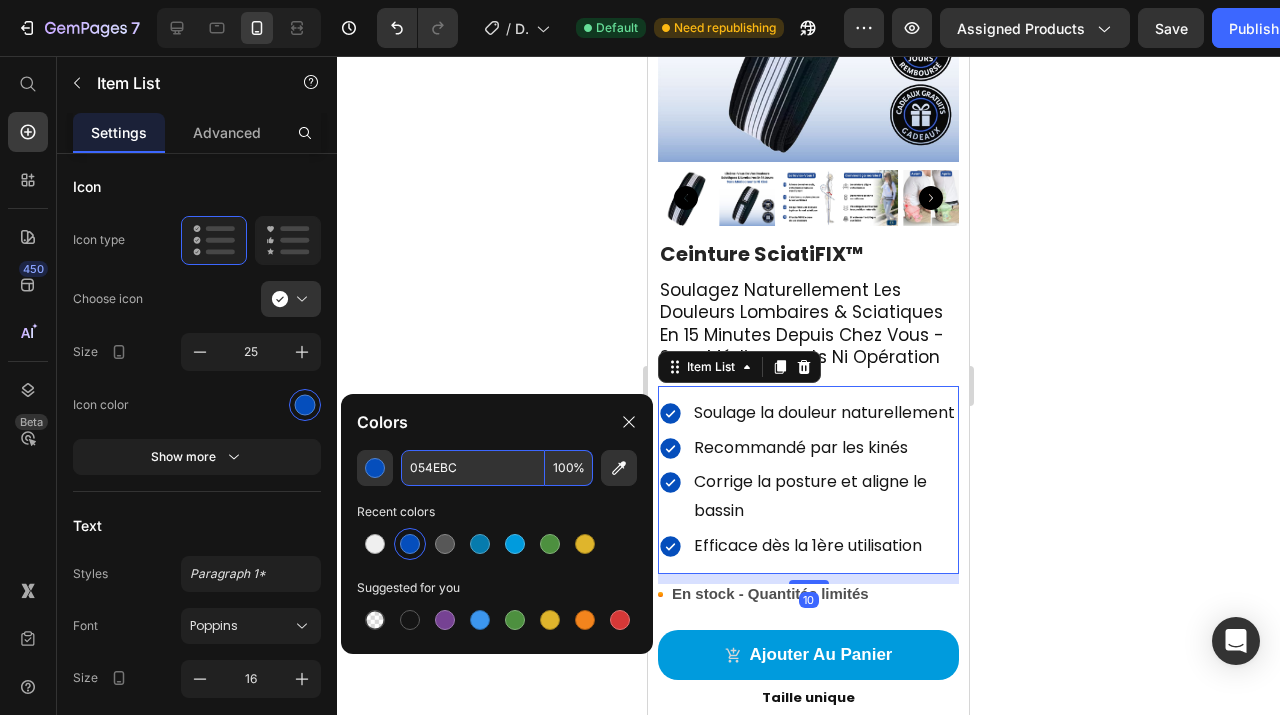 click on "054EBC" at bounding box center [473, 468] 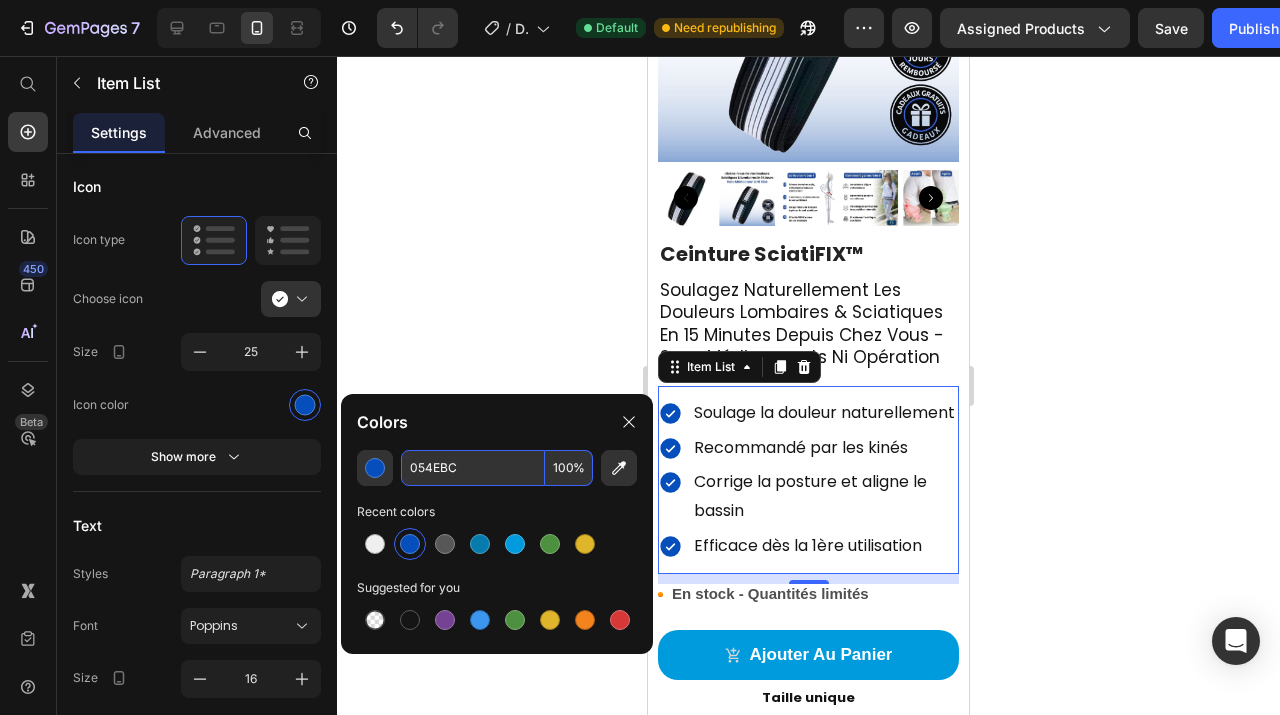 click on "054EBC" at bounding box center (473, 468) 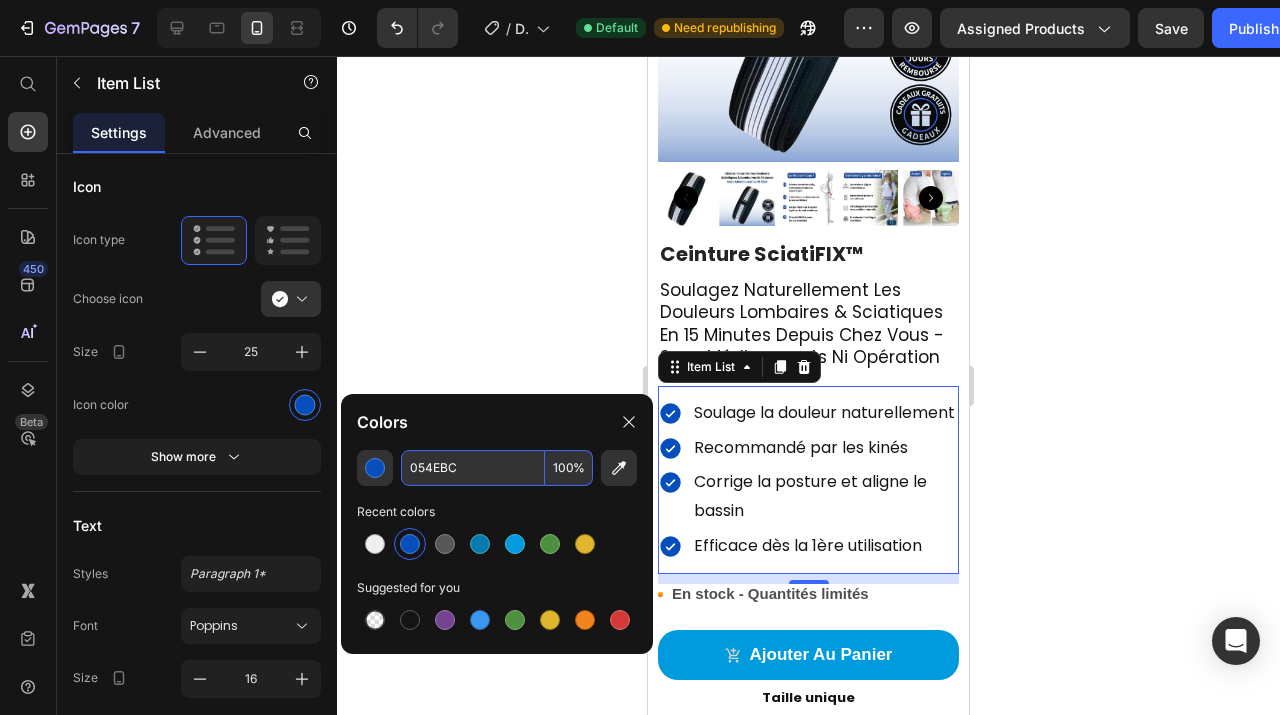 click 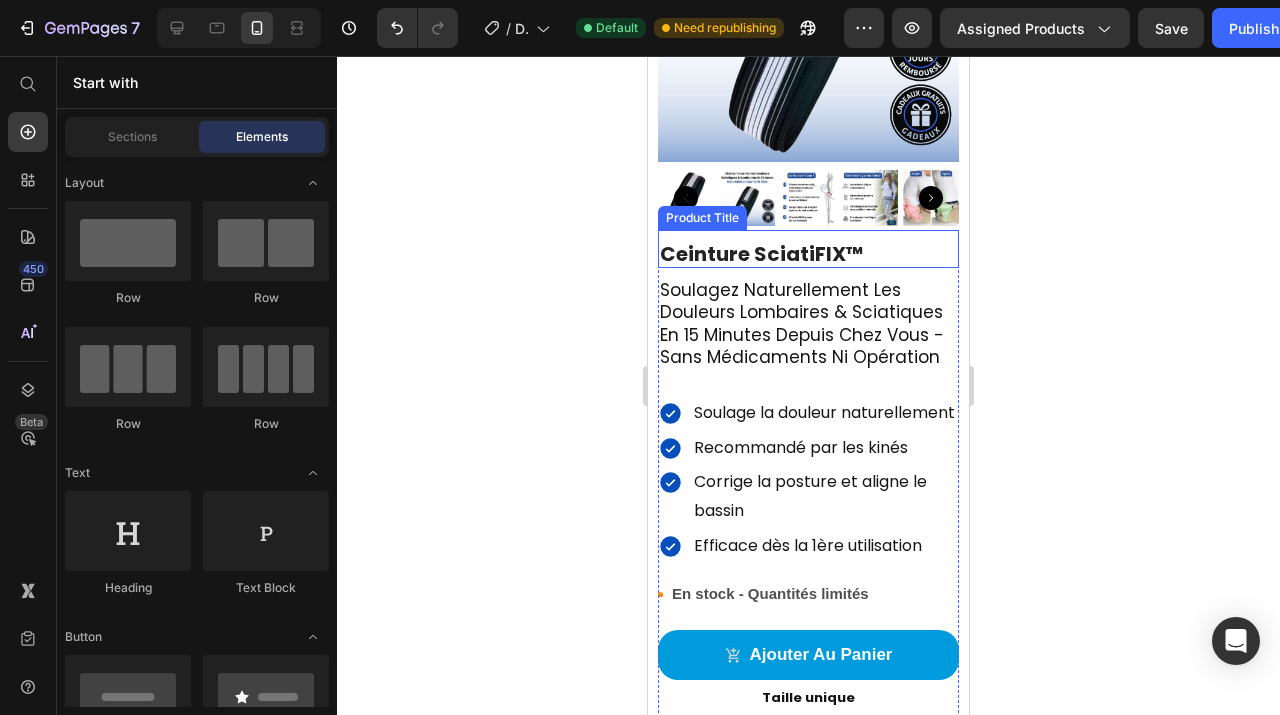 scroll, scrollTop: 0, scrollLeft: 0, axis: both 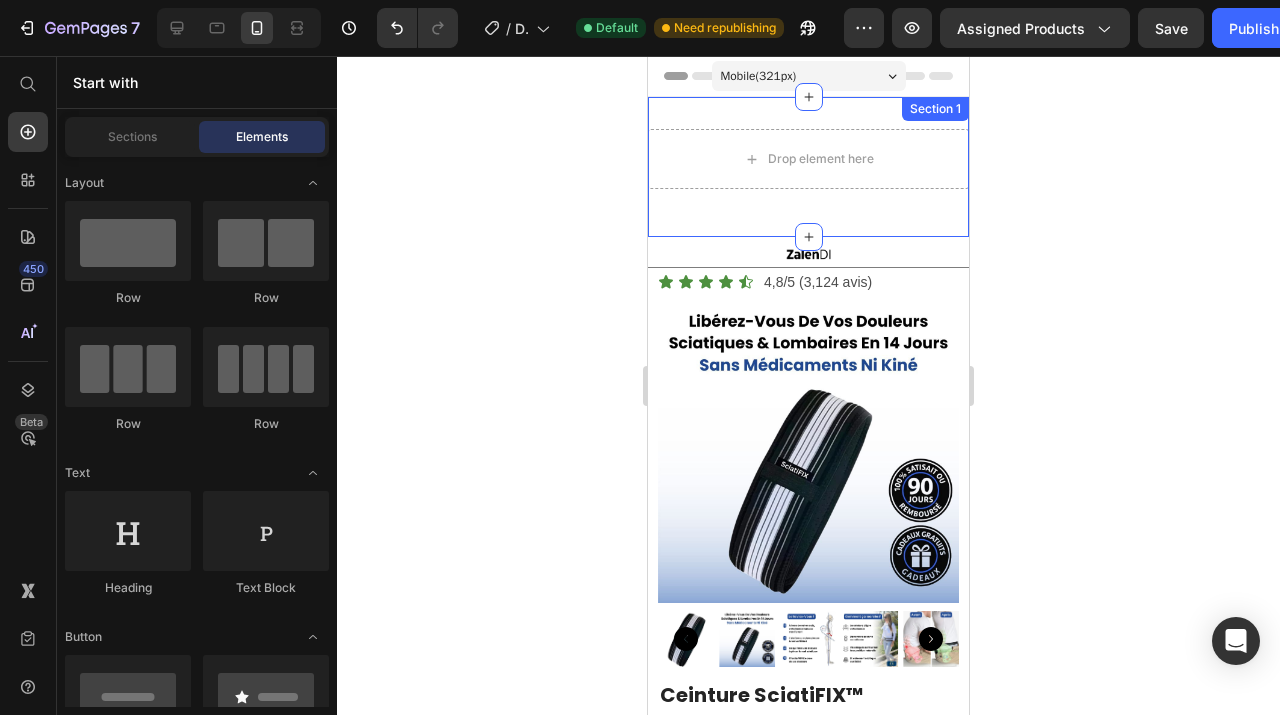 click on "Drop element here Row Section 1" at bounding box center (808, 167) 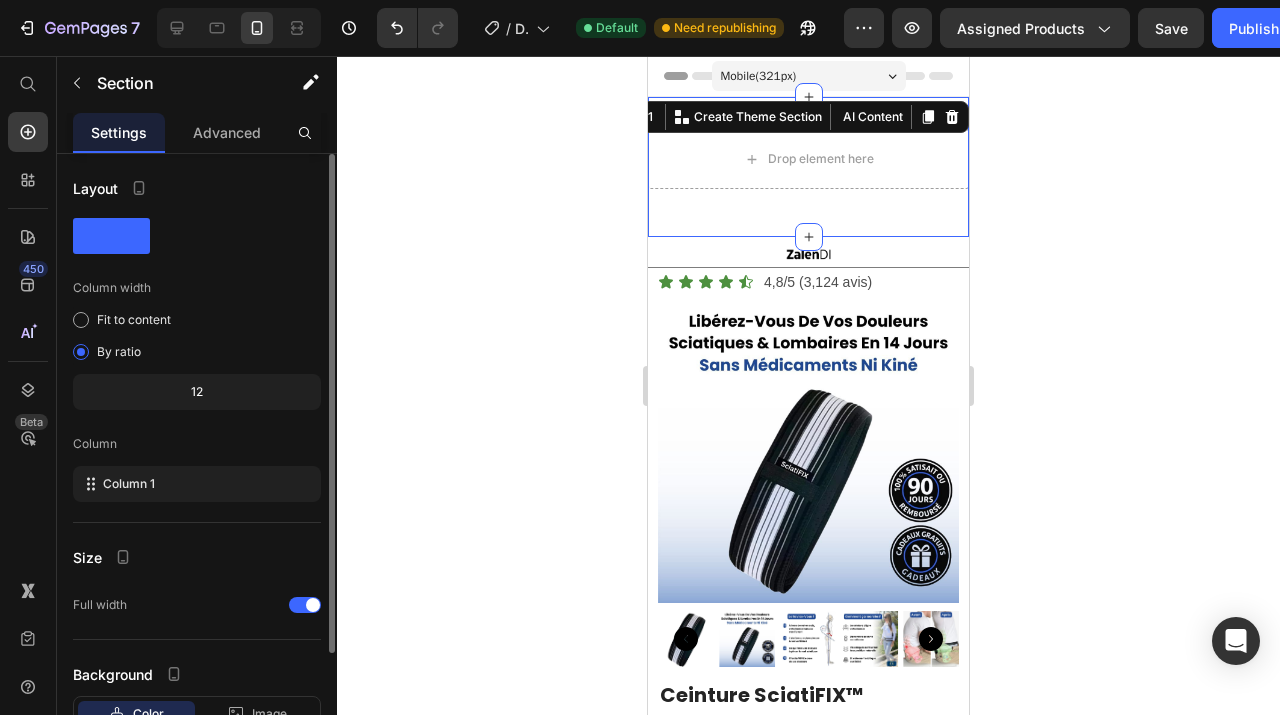 scroll, scrollTop: 146, scrollLeft: 0, axis: vertical 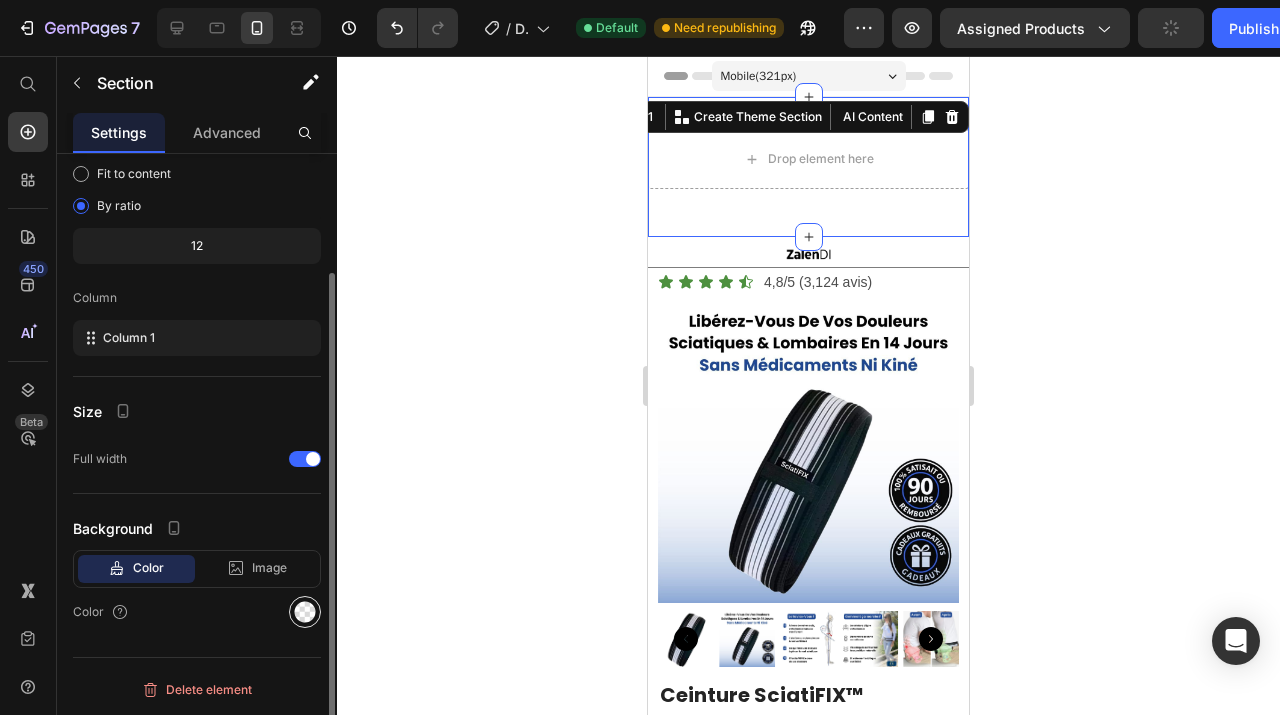 click at bounding box center (305, 612) 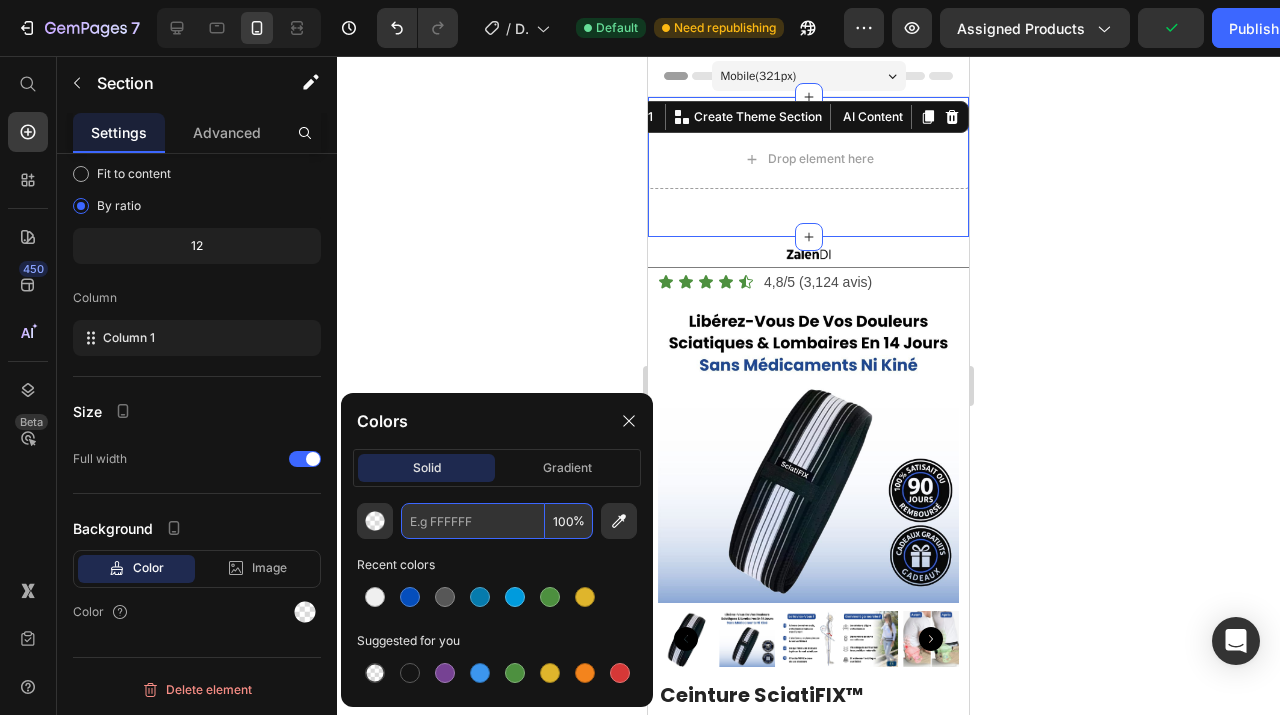 click at bounding box center [473, 521] 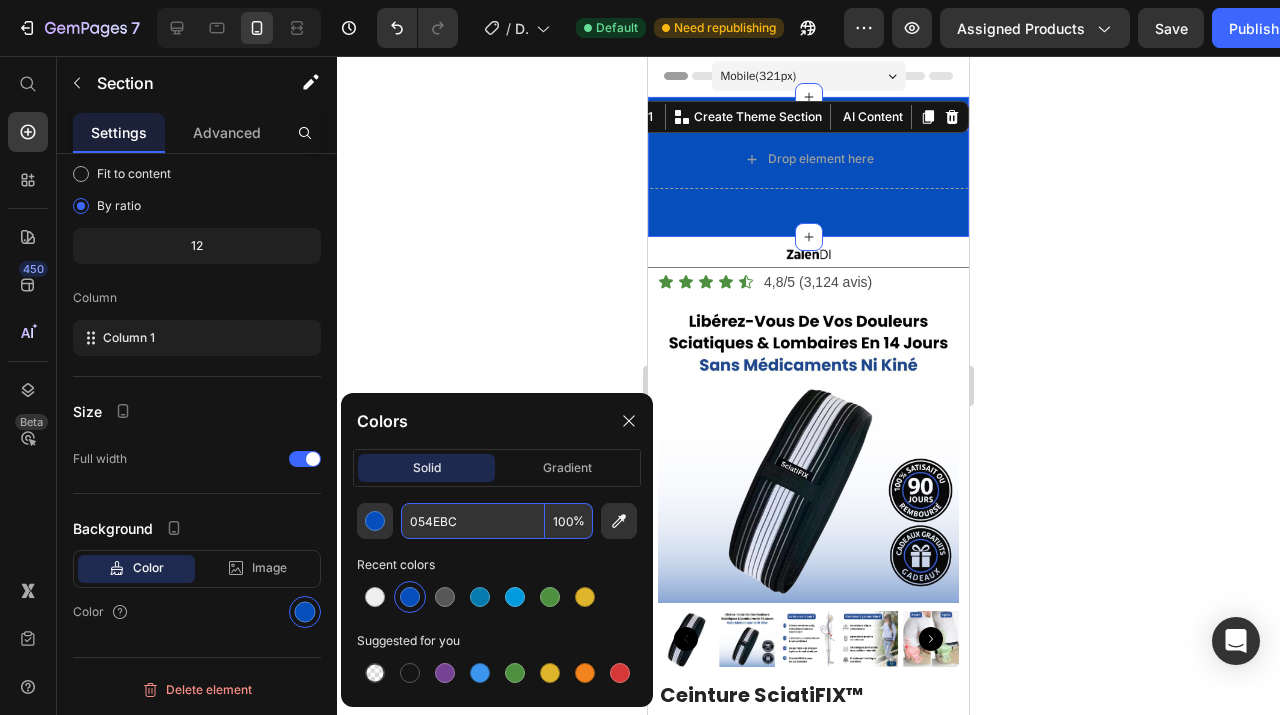type on "054EBC" 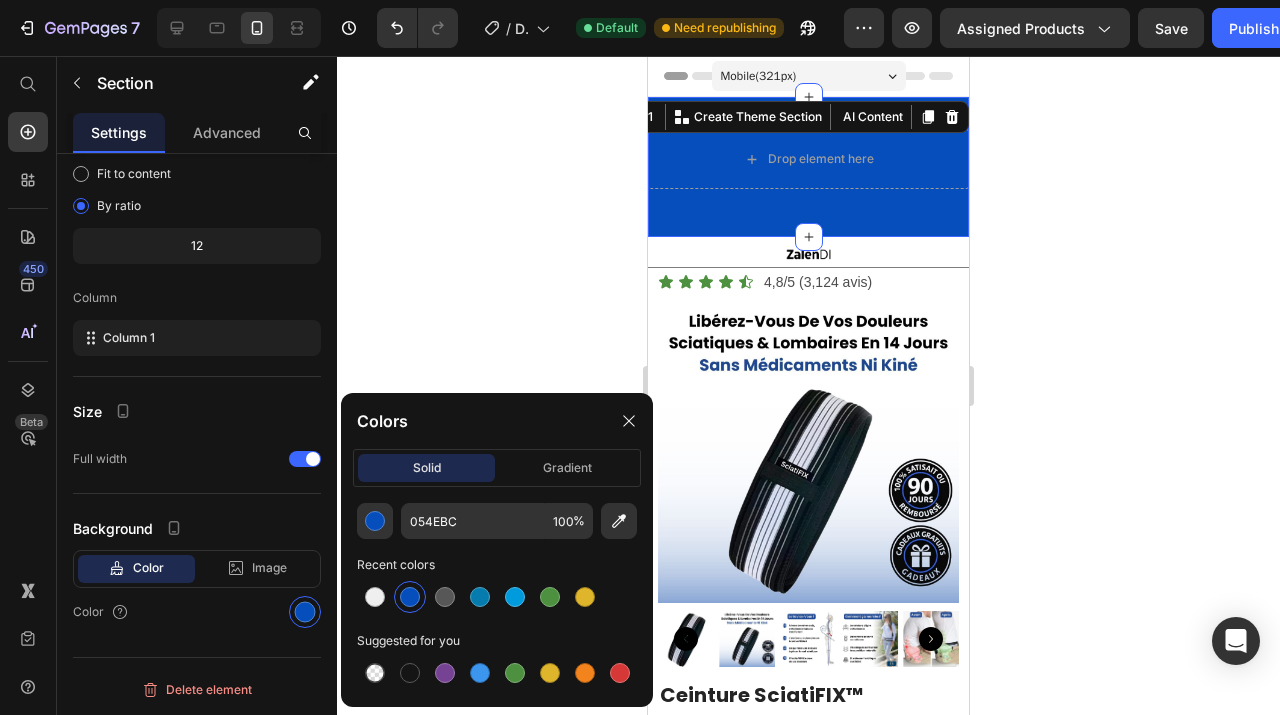 click 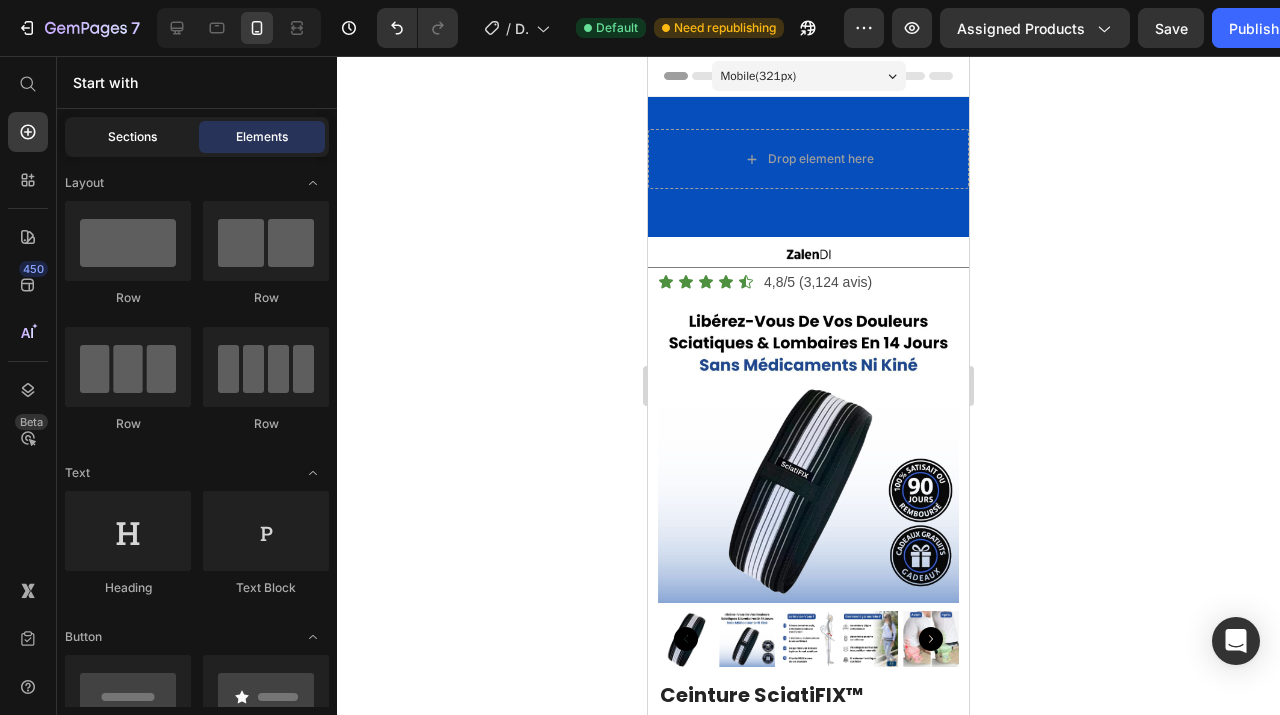 click on "Sections" at bounding box center [132, 137] 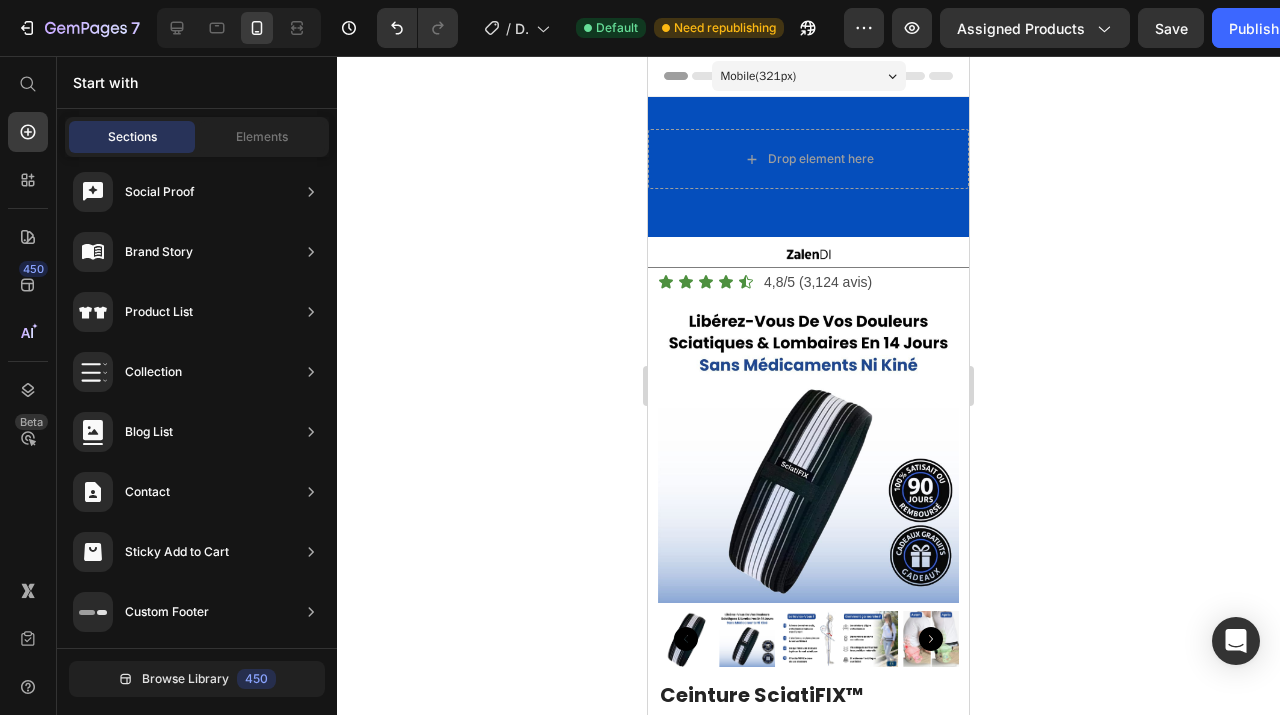 click 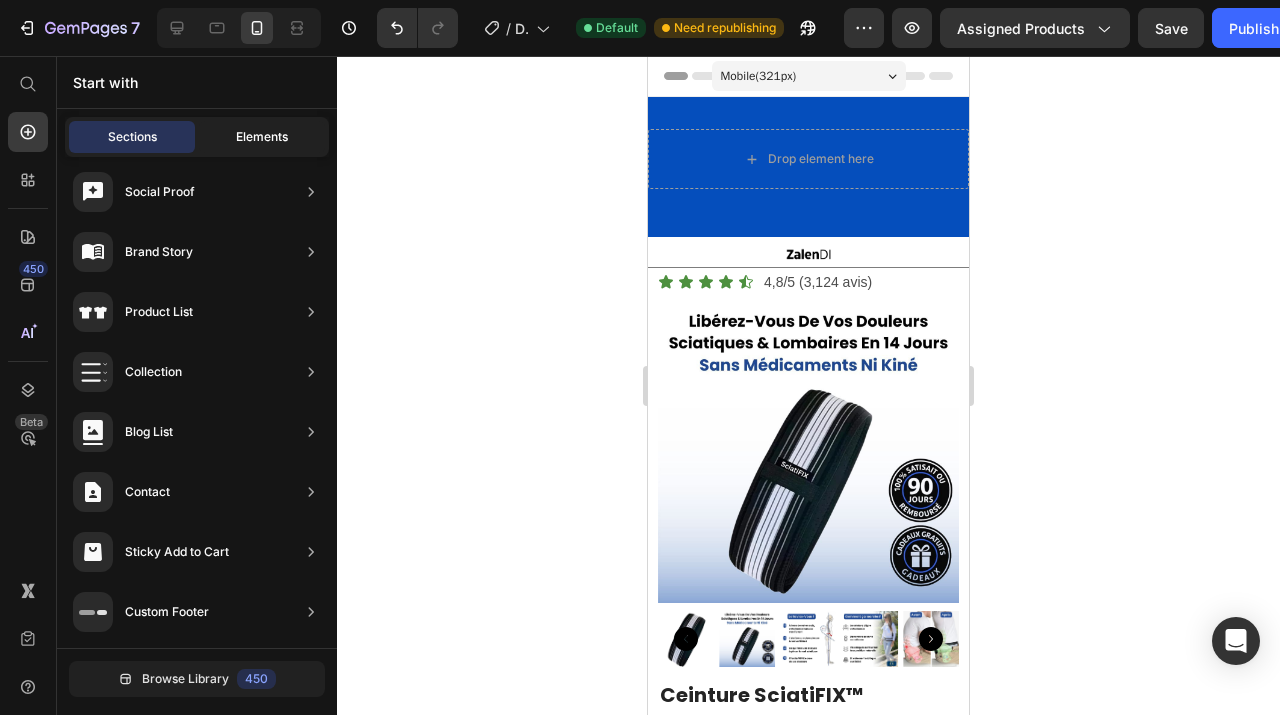 click on "Elements" at bounding box center (262, 137) 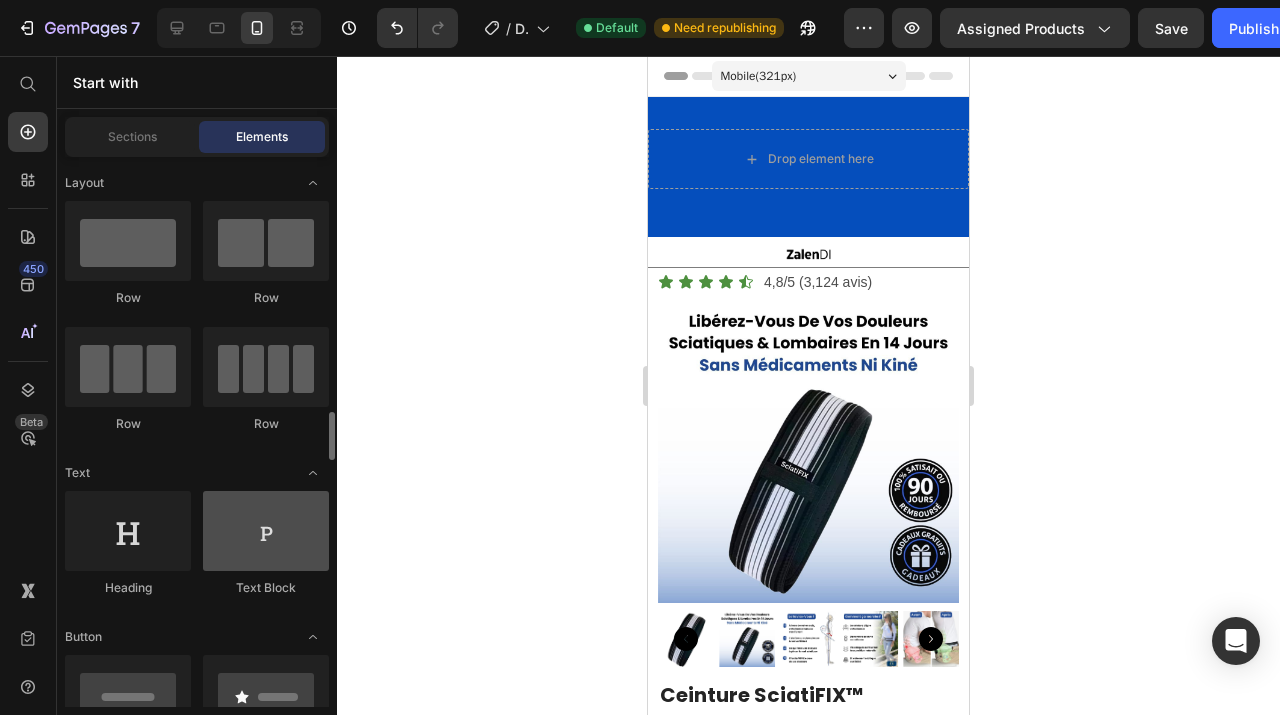 scroll, scrollTop: 331, scrollLeft: 0, axis: vertical 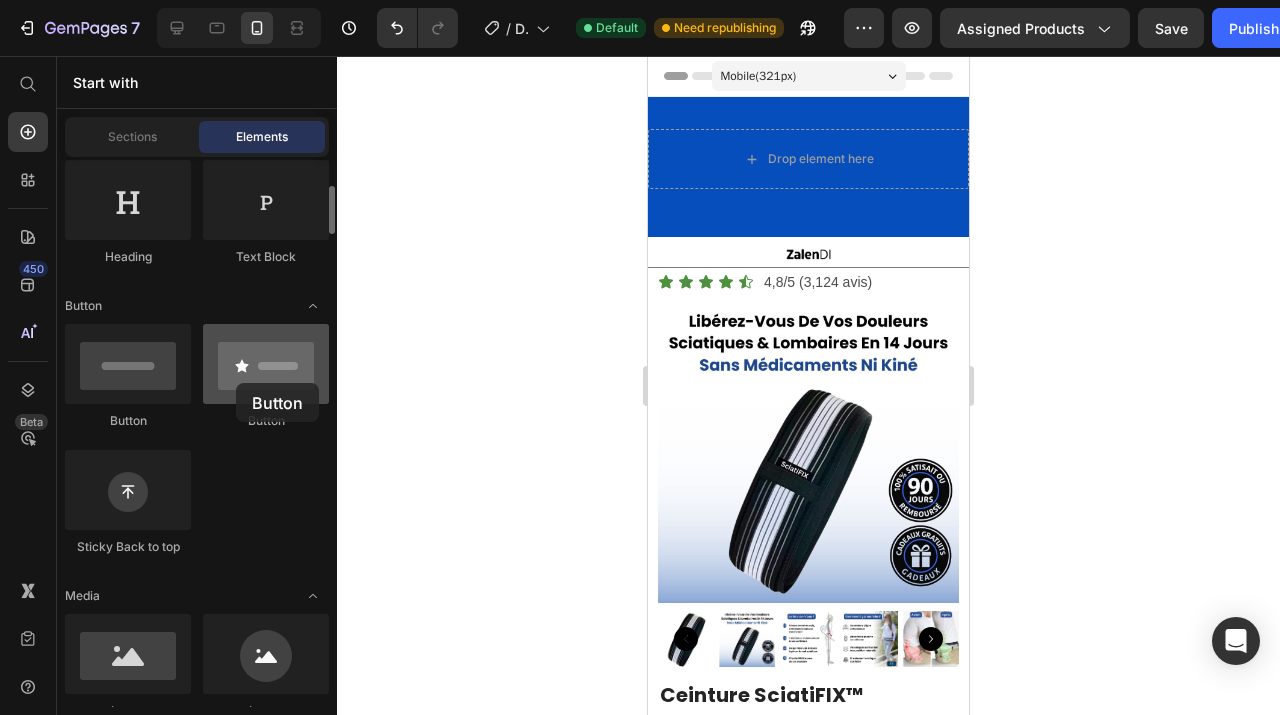 drag, startPoint x: 261, startPoint y: 363, endPoint x: 234, endPoint y: 381, distance: 32.449963 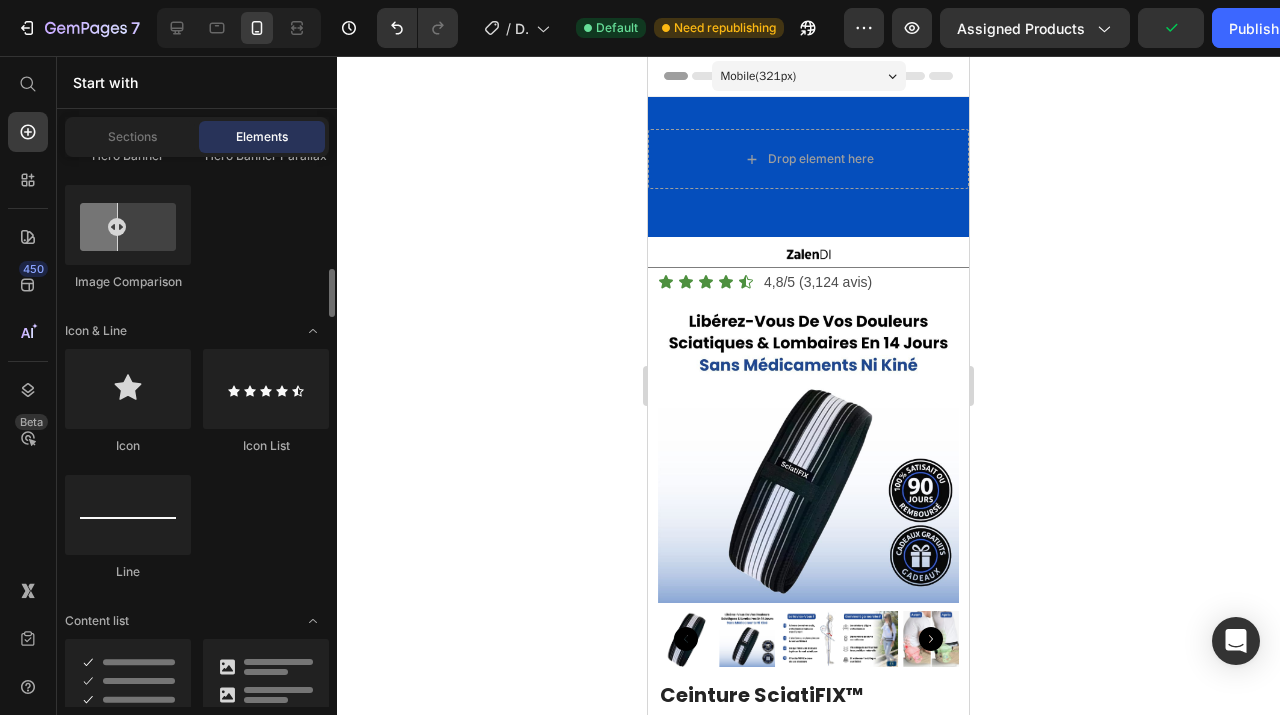 scroll, scrollTop: 1346, scrollLeft: 0, axis: vertical 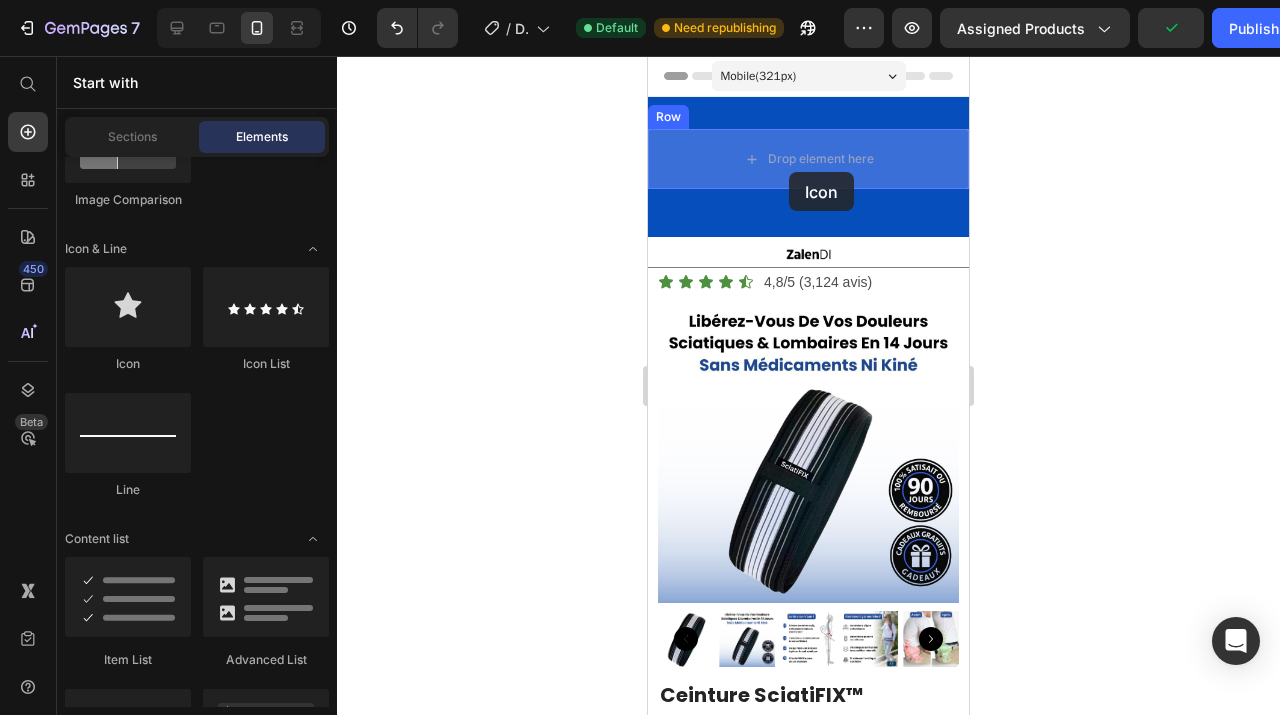 drag, startPoint x: 765, startPoint y: 384, endPoint x: 789, endPoint y: 172, distance: 213.35417 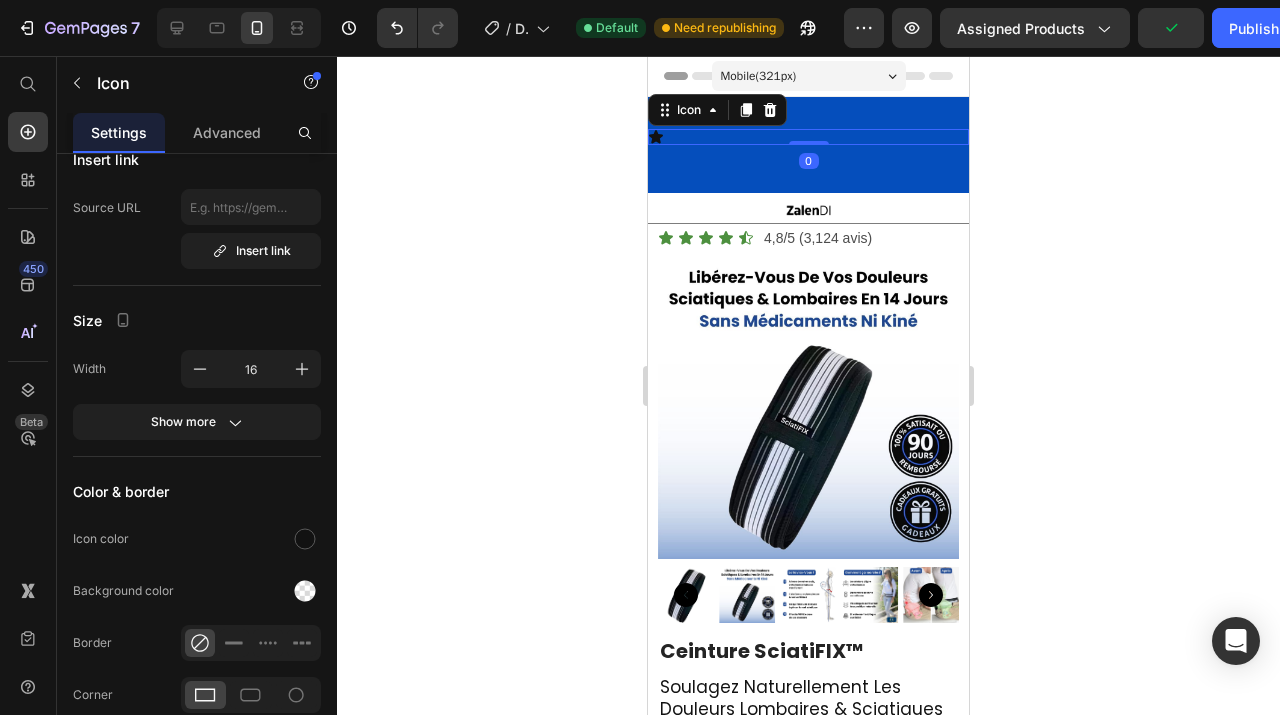 scroll, scrollTop: 0, scrollLeft: 0, axis: both 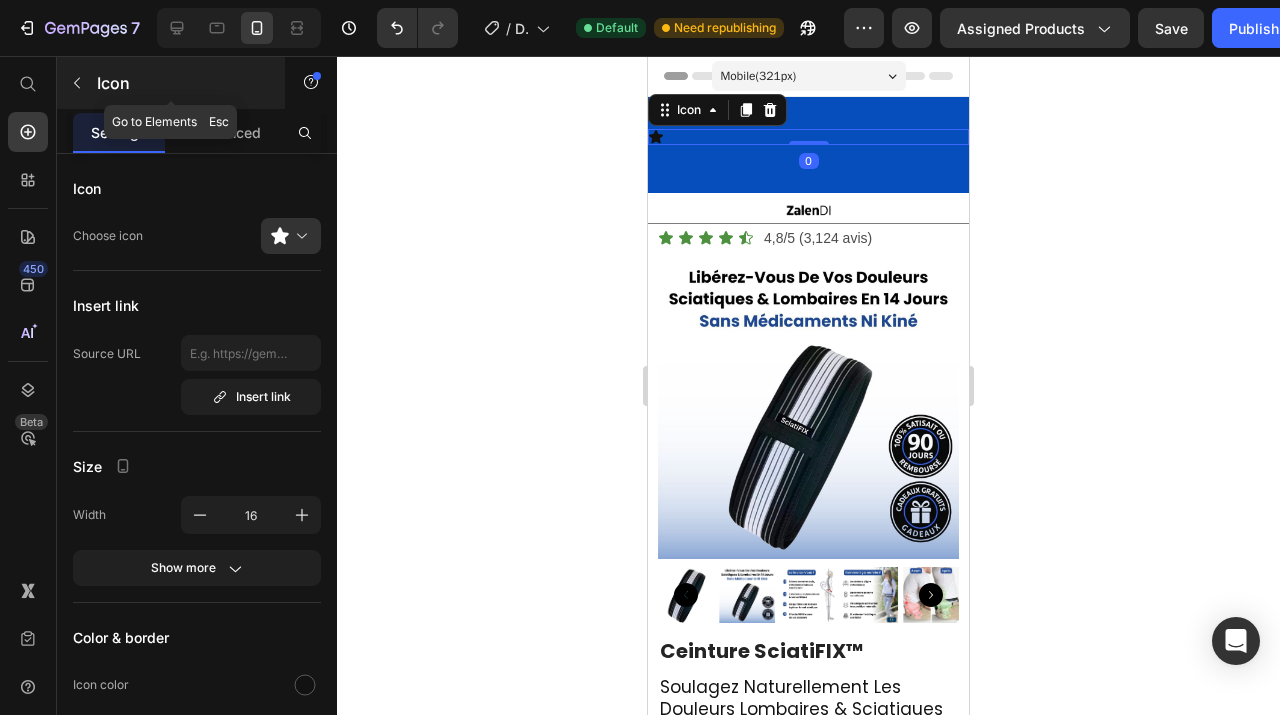 click at bounding box center (77, 83) 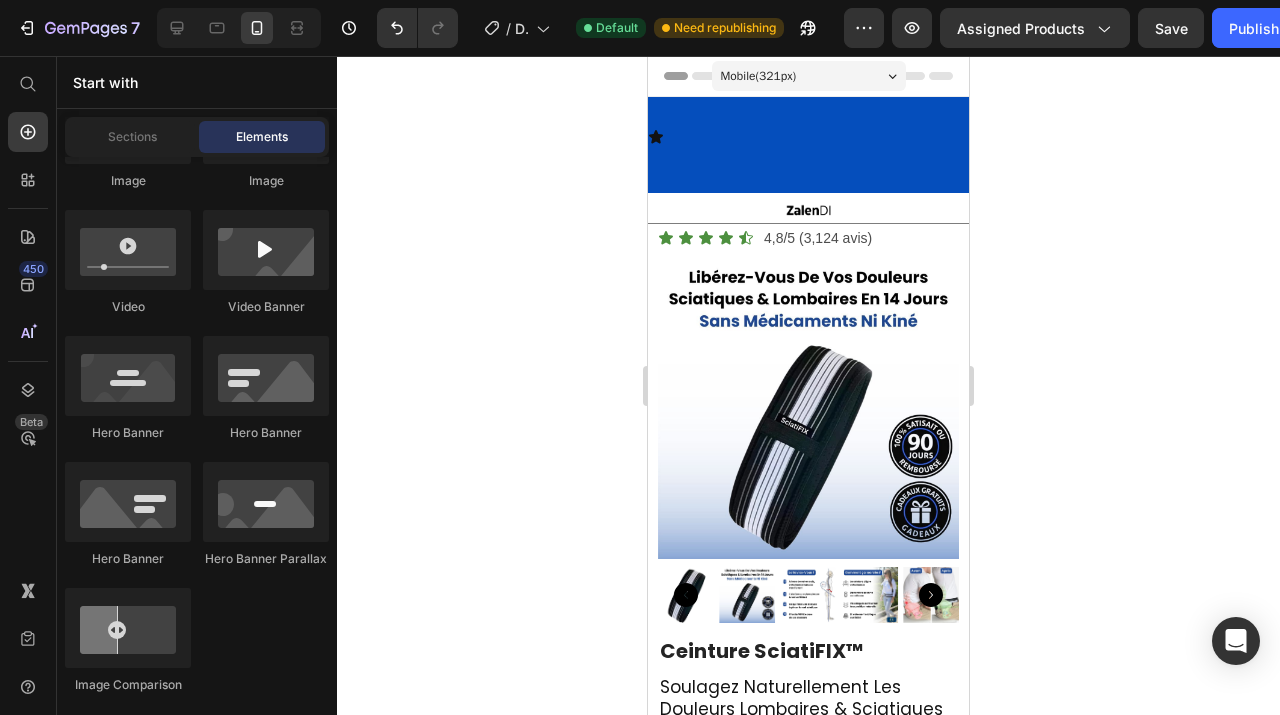 scroll, scrollTop: 0, scrollLeft: 0, axis: both 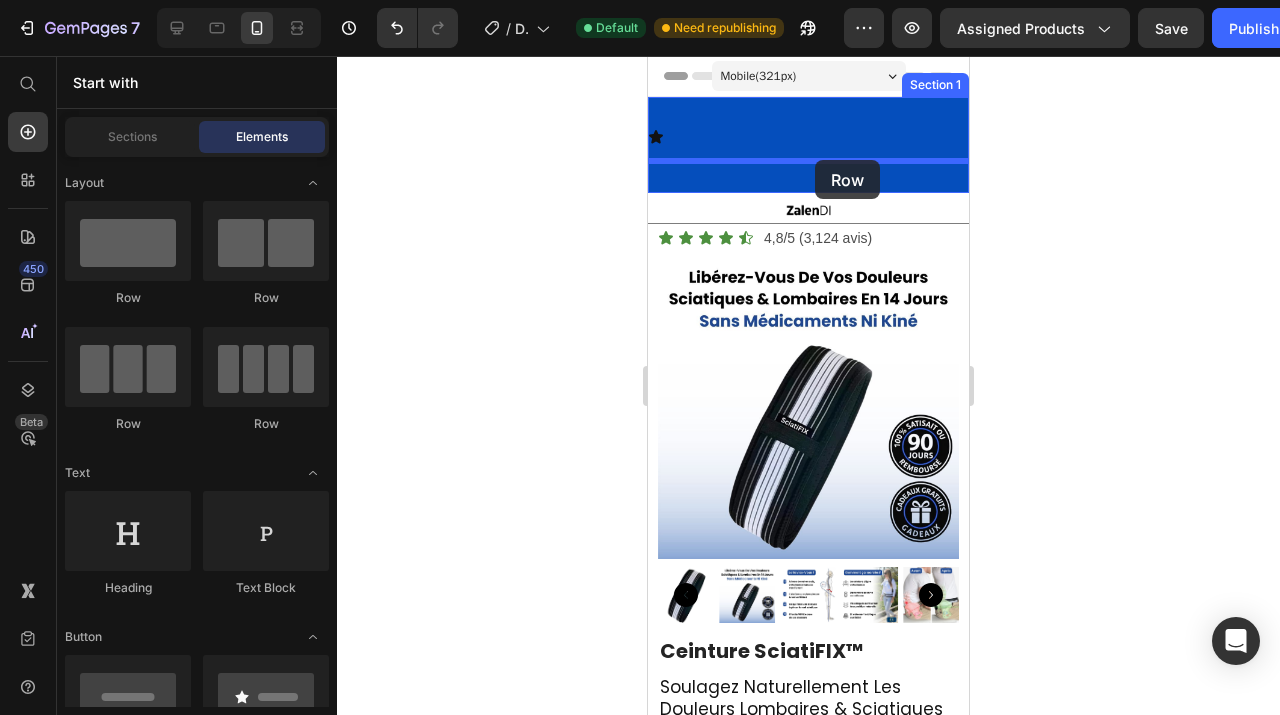 drag, startPoint x: 776, startPoint y: 434, endPoint x: 815, endPoint y: 159, distance: 277.75168 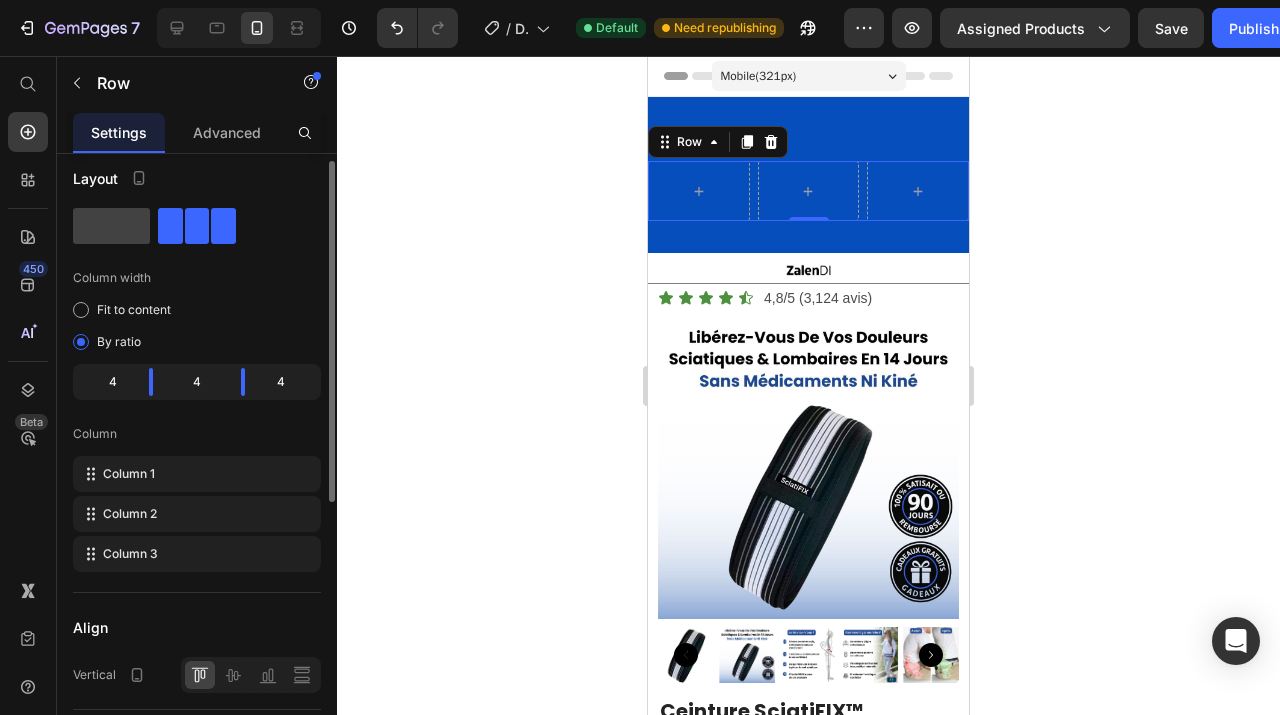 scroll, scrollTop: 11, scrollLeft: 0, axis: vertical 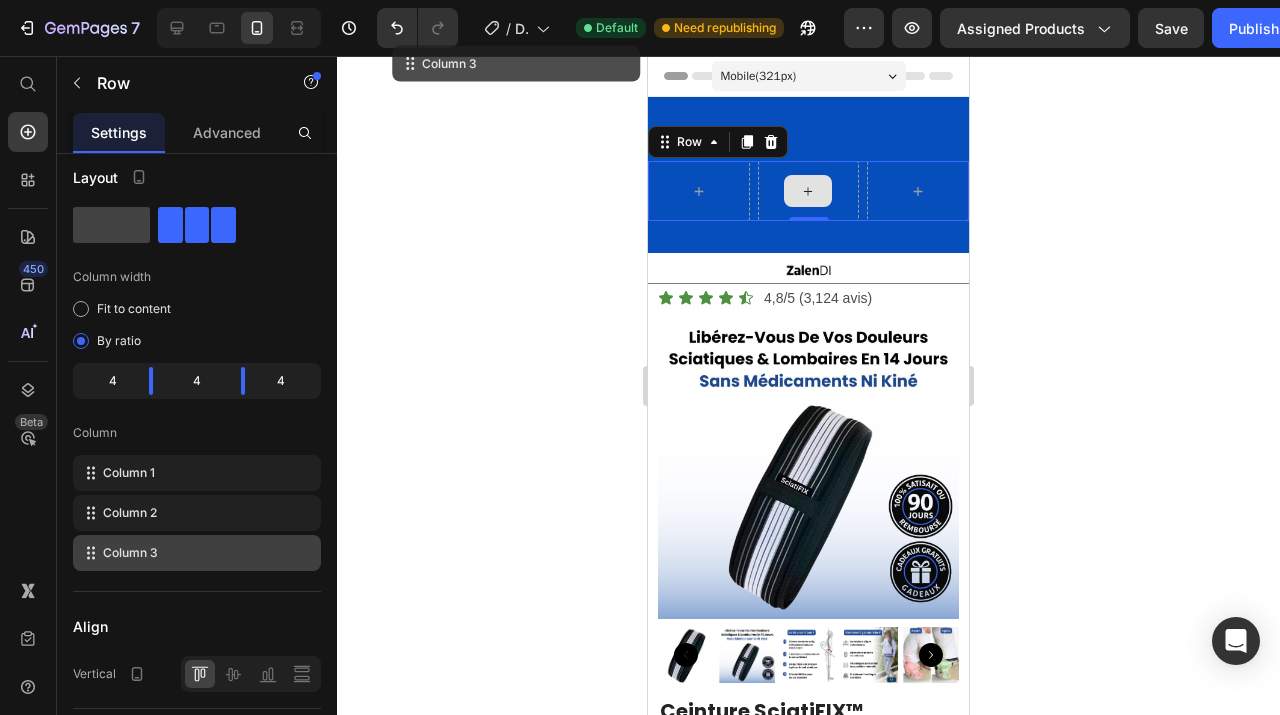 click at bounding box center [809, 191] 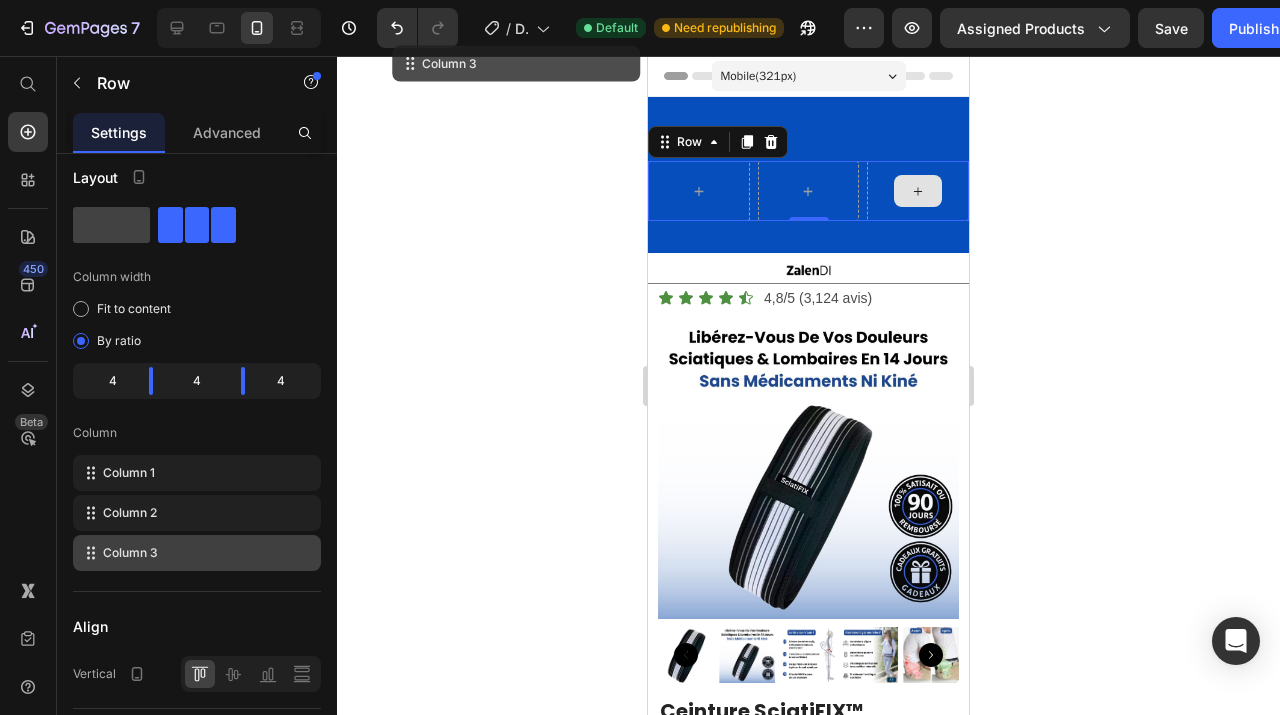 click at bounding box center [918, 191] 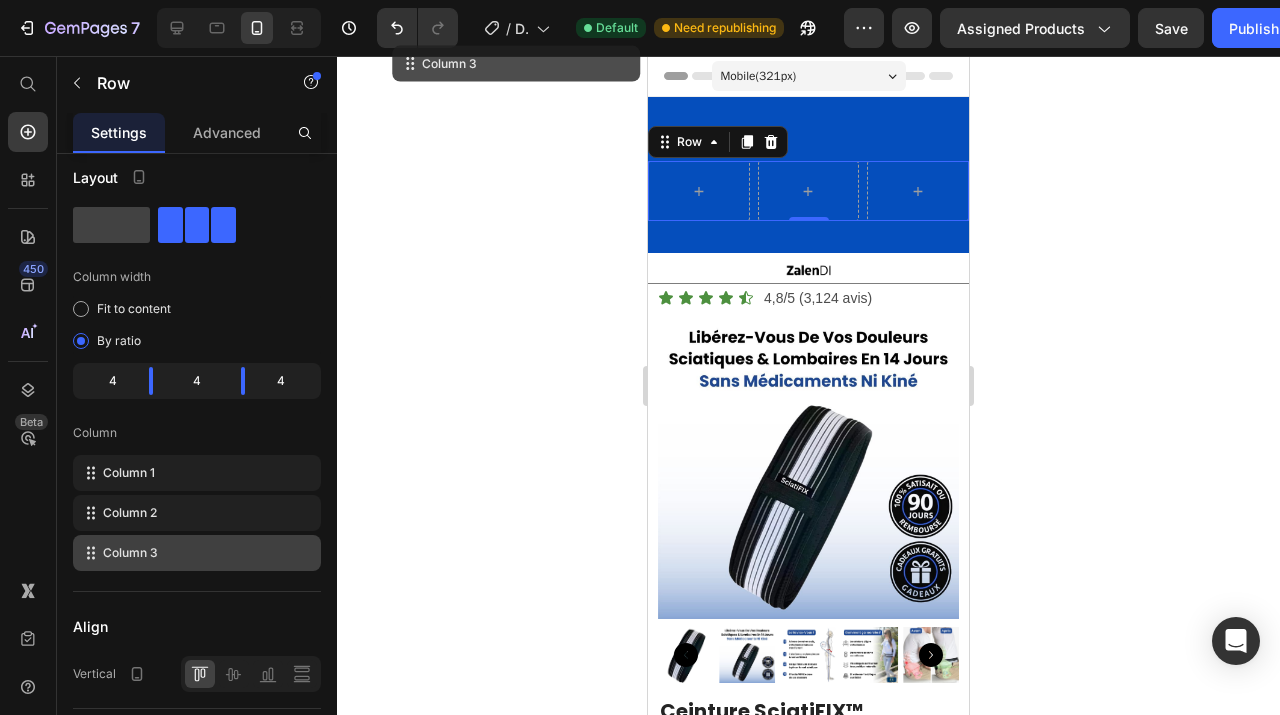 click on "Row   0" at bounding box center [808, 191] 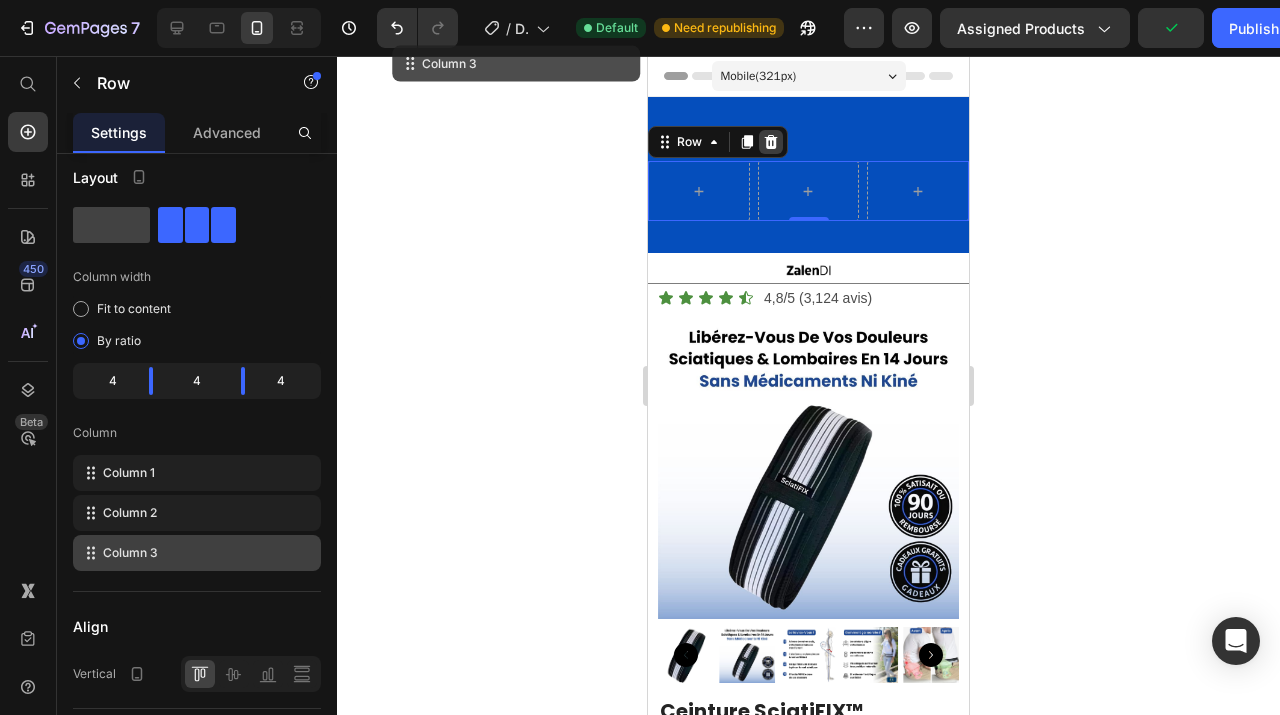 click 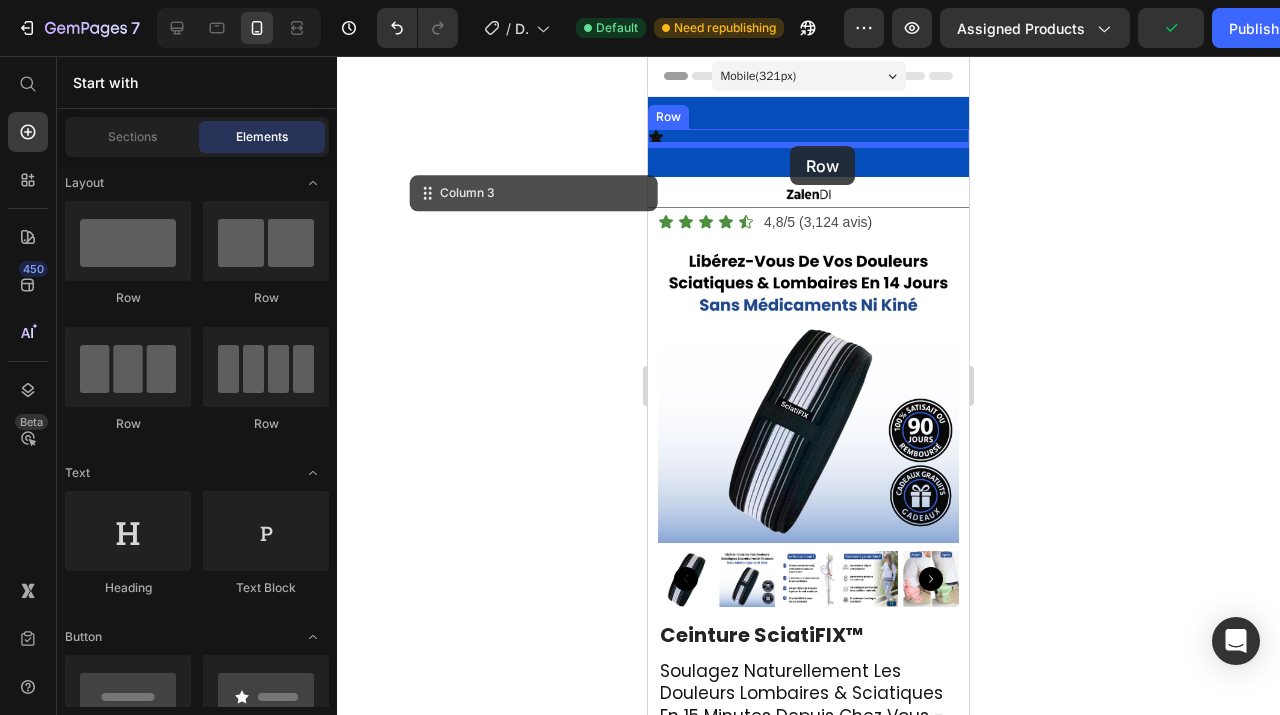 drag, startPoint x: 897, startPoint y: 299, endPoint x: 789, endPoint y: 149, distance: 184.83507 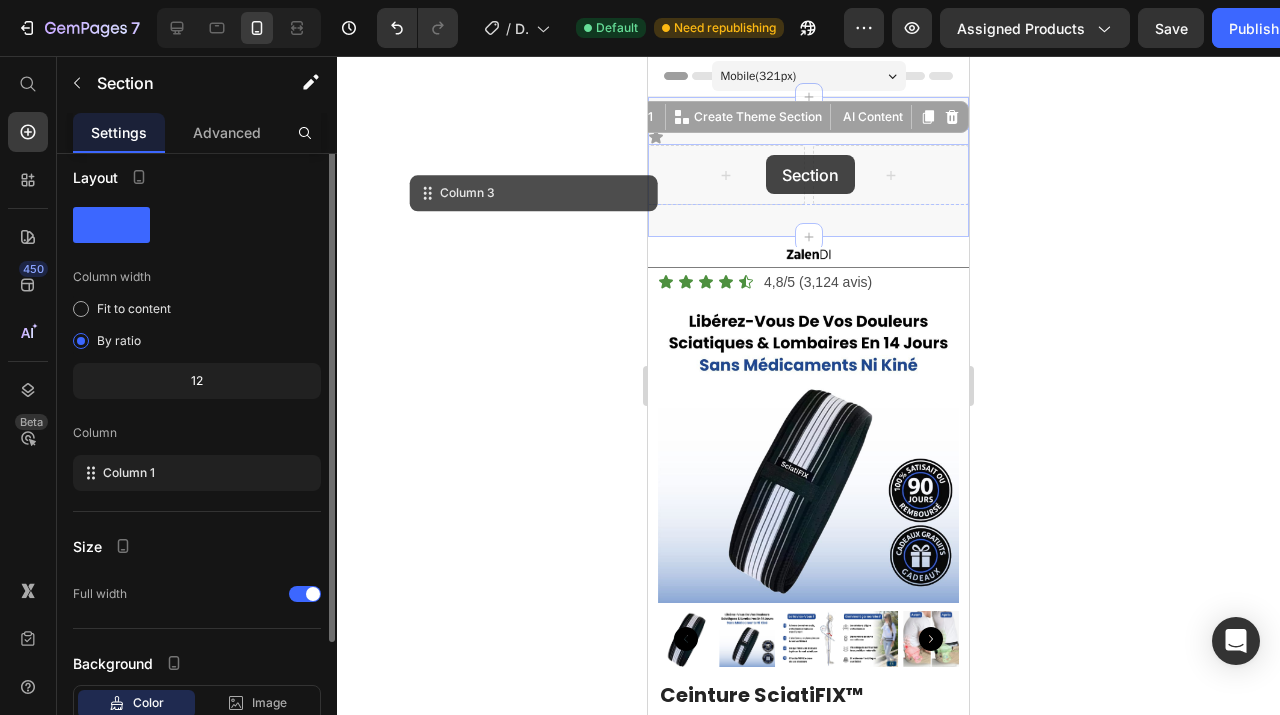 scroll, scrollTop: 0, scrollLeft: 0, axis: both 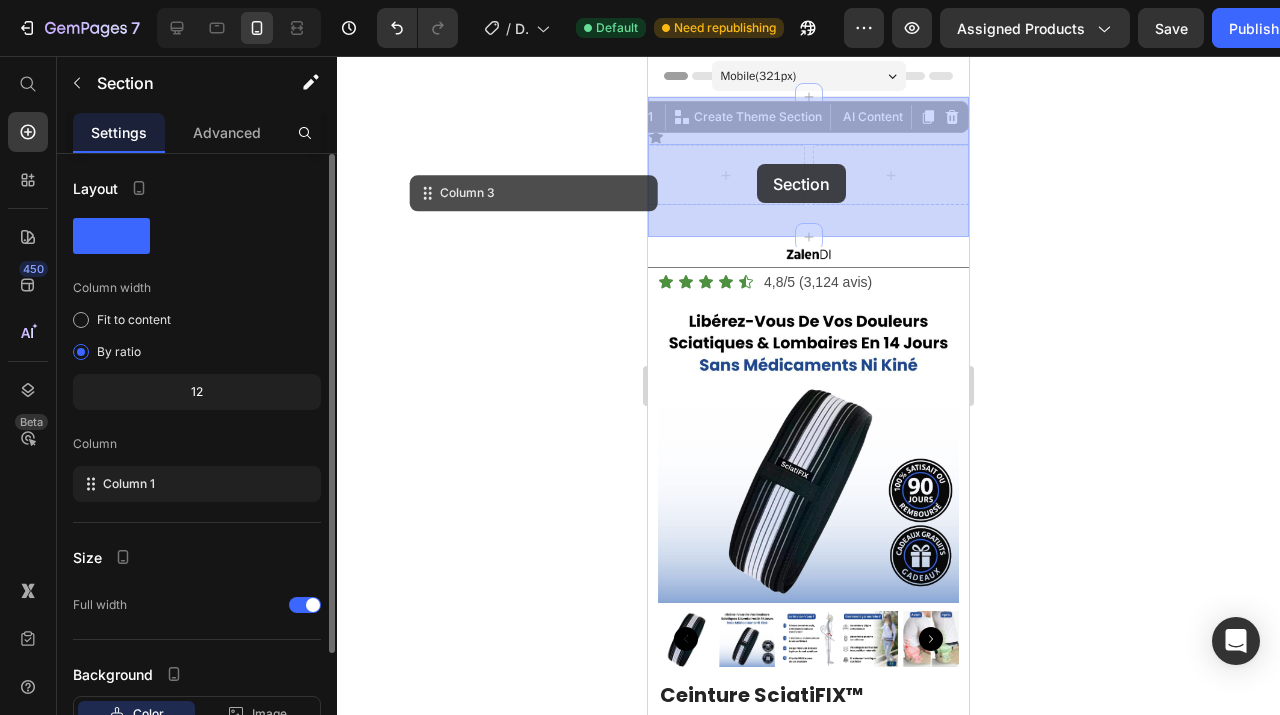 drag, startPoint x: 804, startPoint y: 128, endPoint x: 757, endPoint y: 165, distance: 59.816387 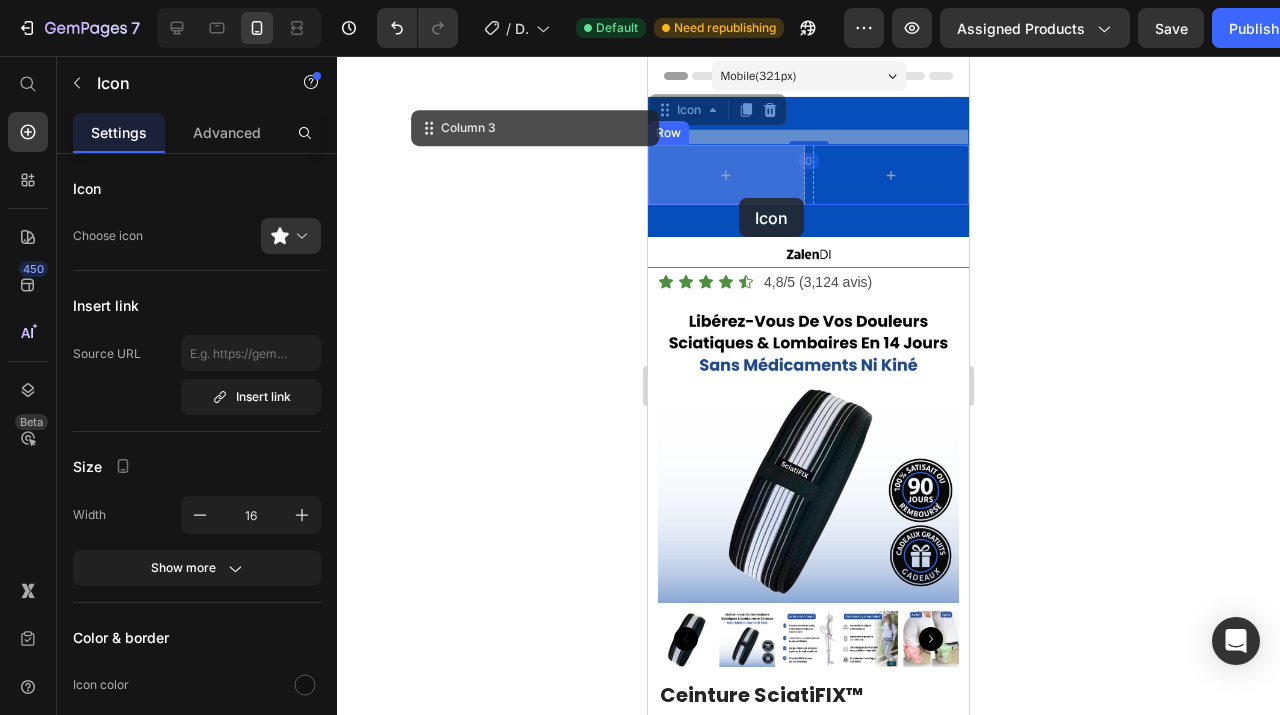 drag, startPoint x: 679, startPoint y: 139, endPoint x: 739, endPoint y: 198, distance: 84.14868 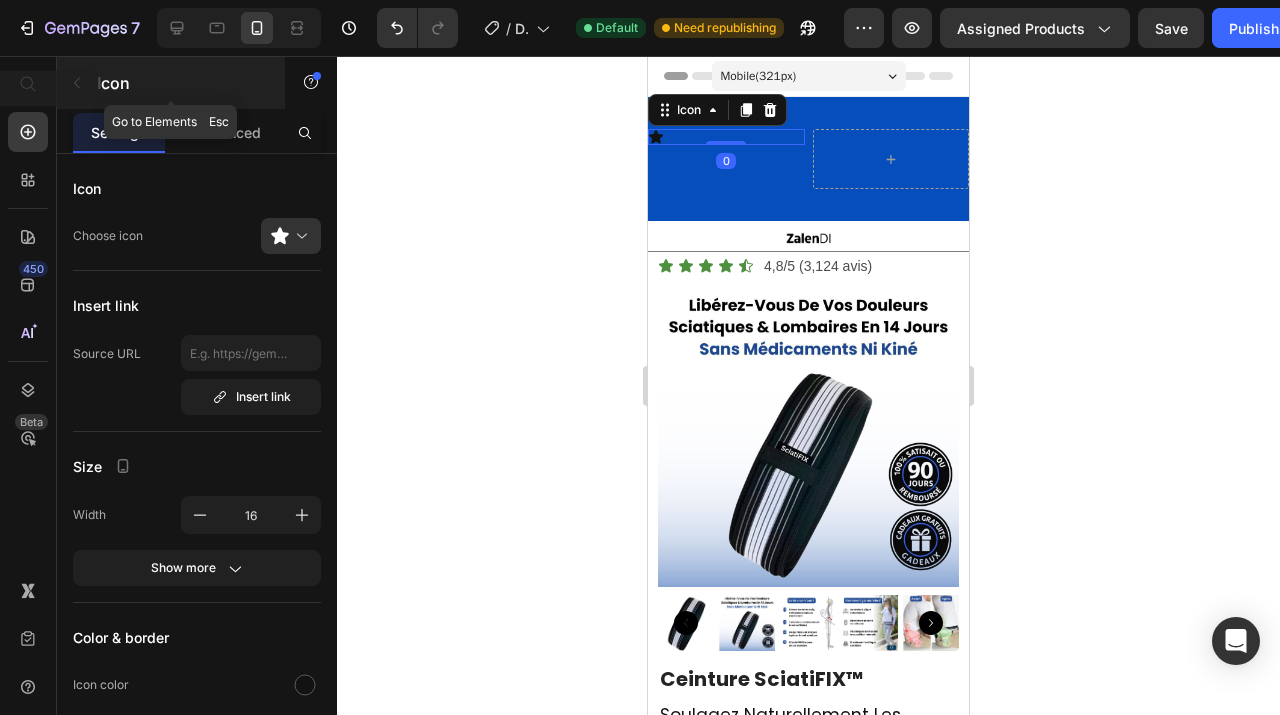 click at bounding box center (77, 83) 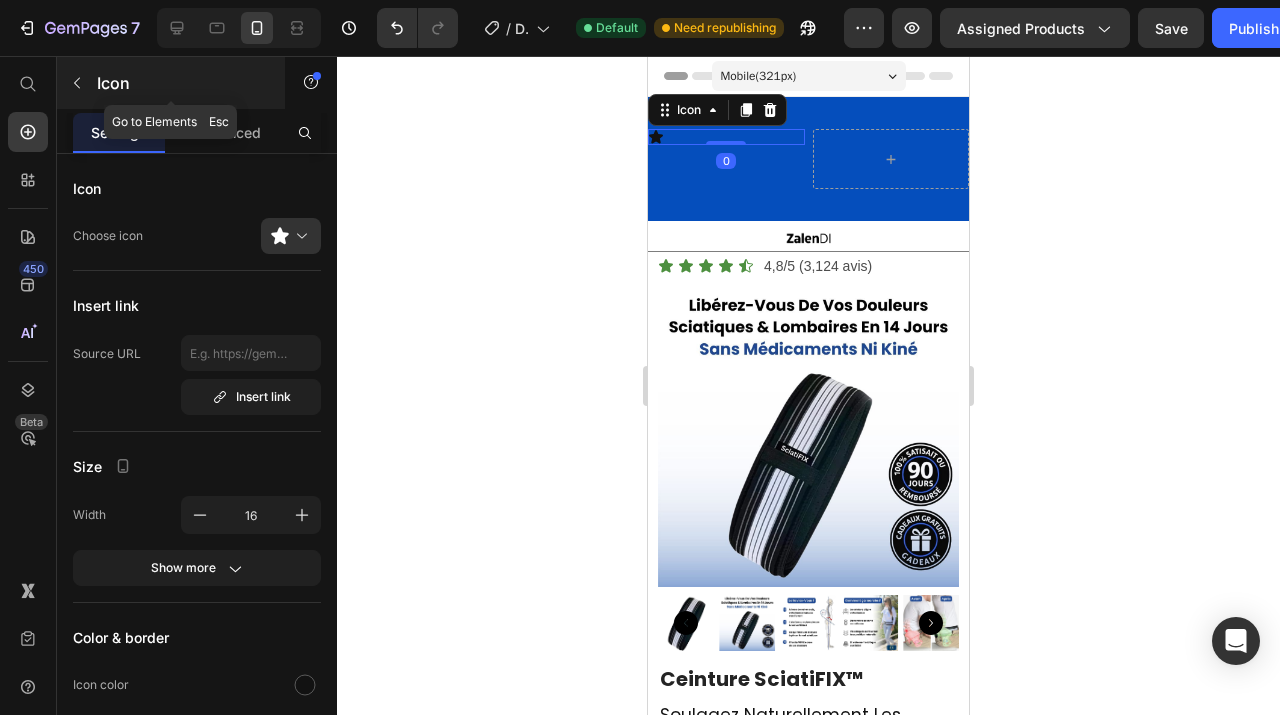 click at bounding box center [77, 83] 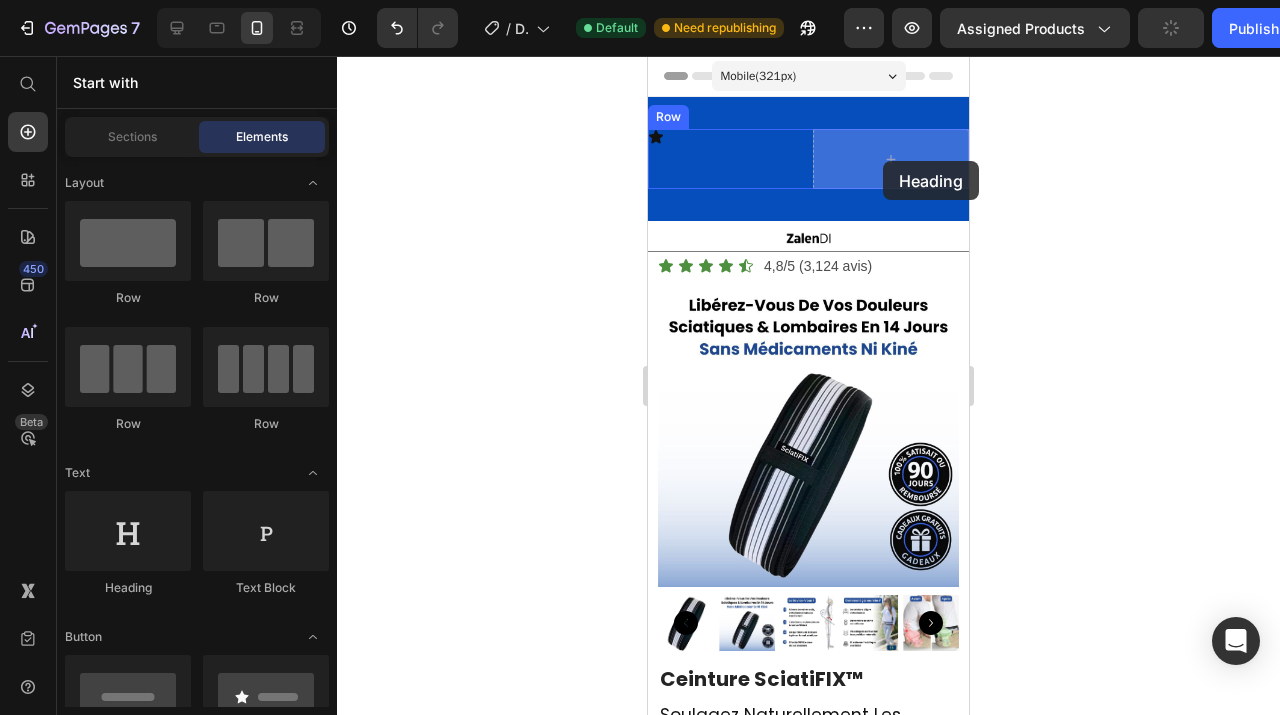 drag, startPoint x: 785, startPoint y: 579, endPoint x: 883, endPoint y: 161, distance: 429.33438 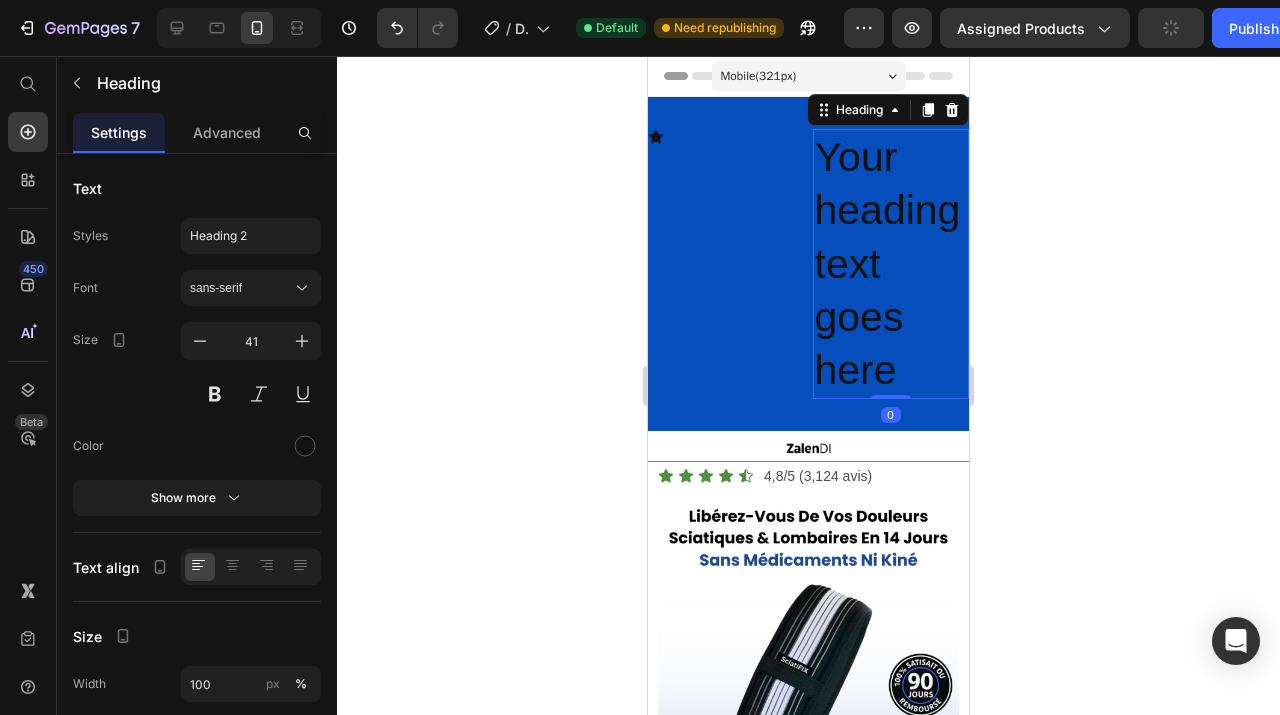 click on "Your heading text goes here" at bounding box center (891, 264) 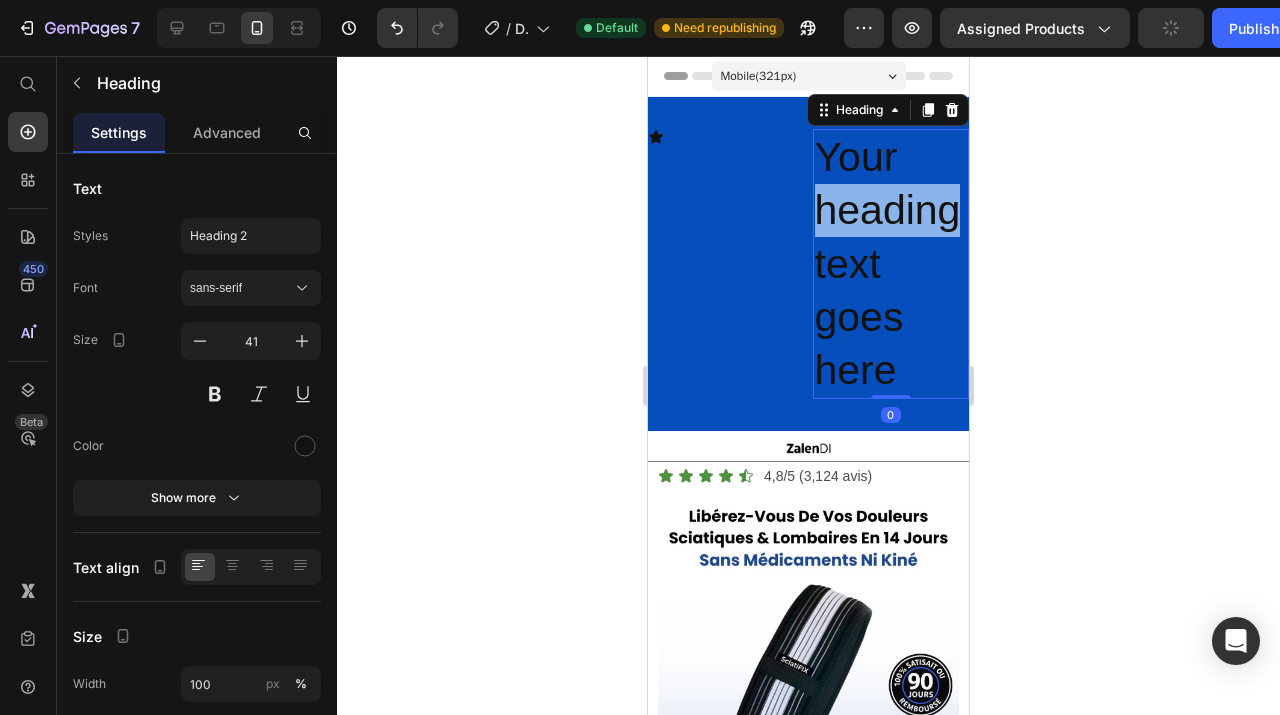 click on "Your heading text goes here" at bounding box center (891, 264) 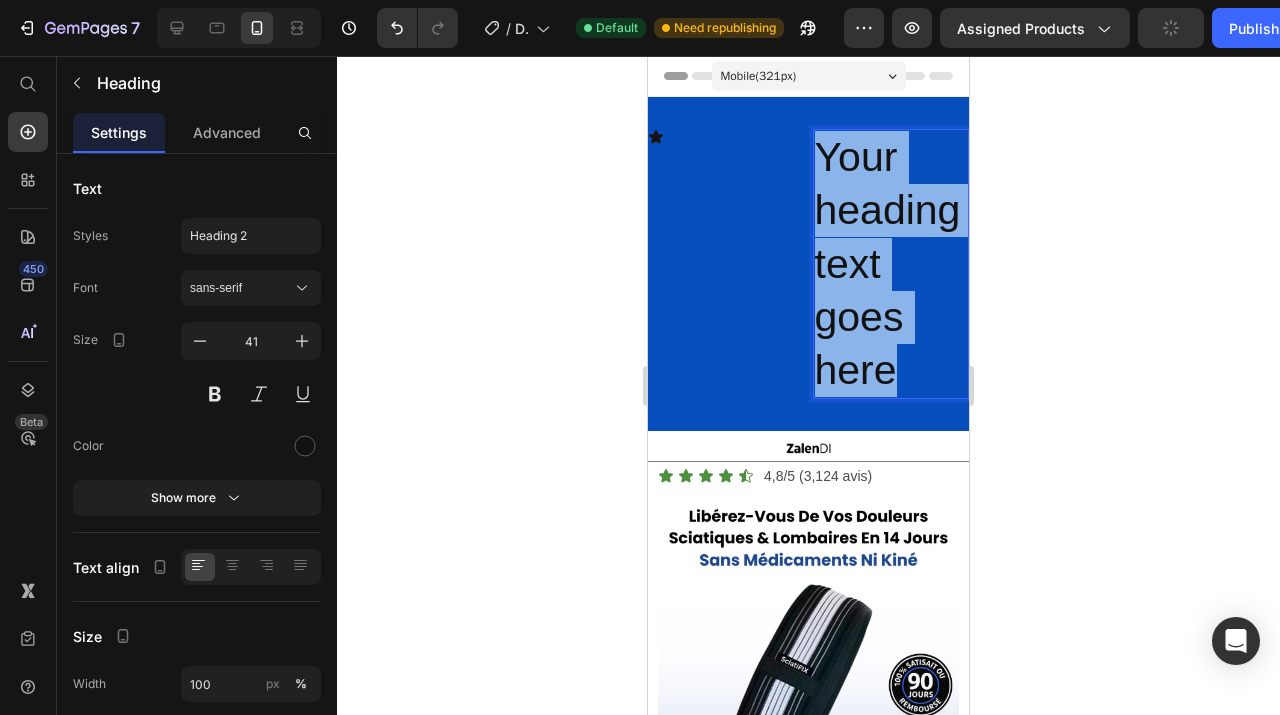 click on "Your heading text goes here" at bounding box center [891, 264] 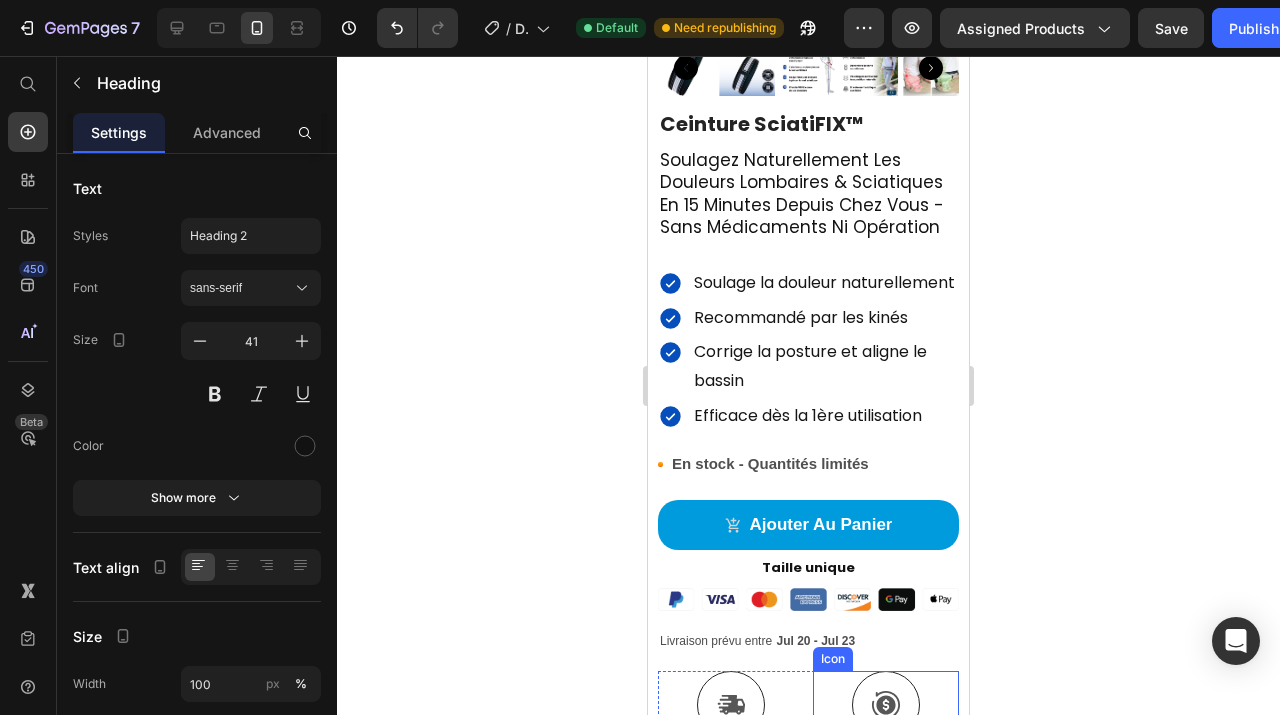 scroll, scrollTop: 0, scrollLeft: 0, axis: both 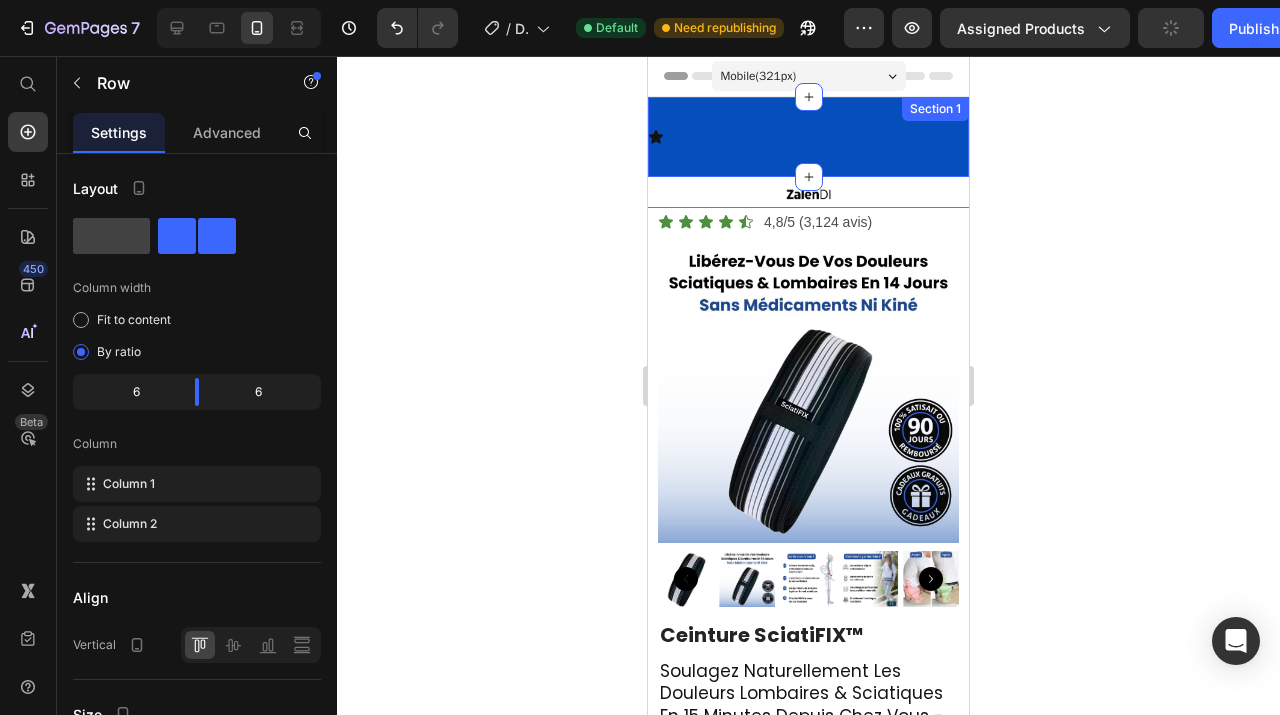 click on "Heading" at bounding box center (891, 137) 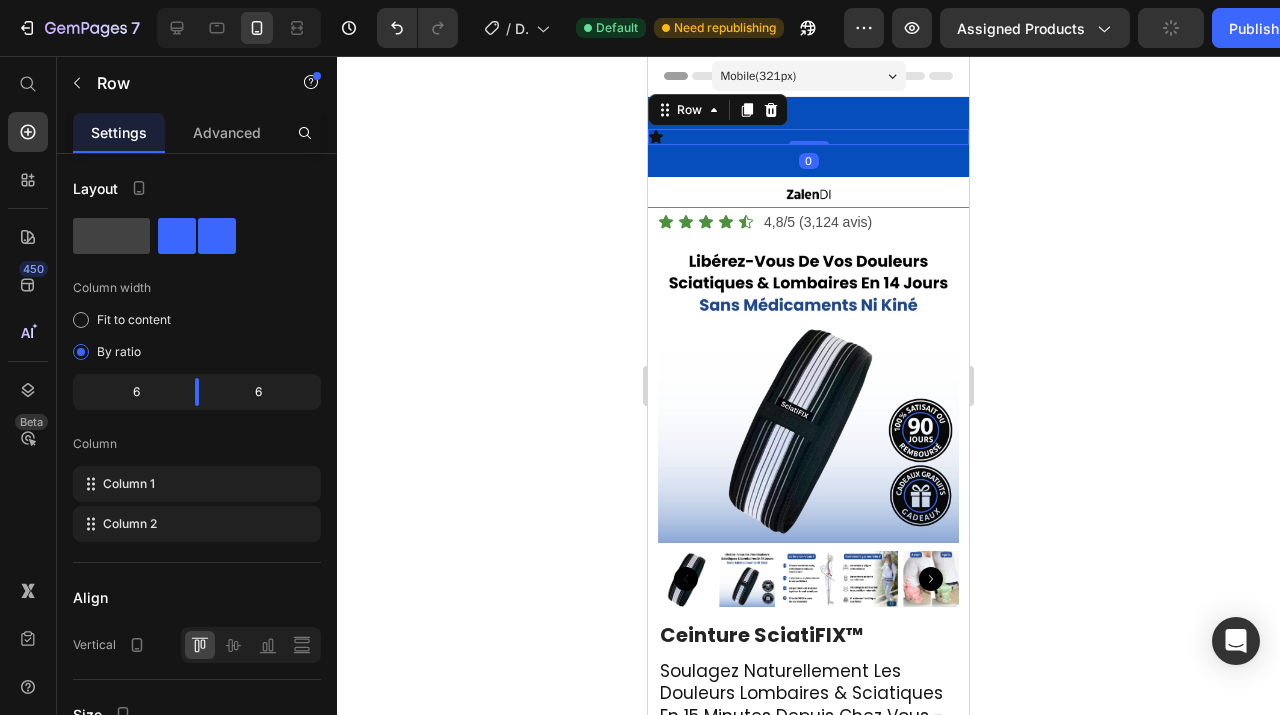 click on "Heading" at bounding box center (891, 137) 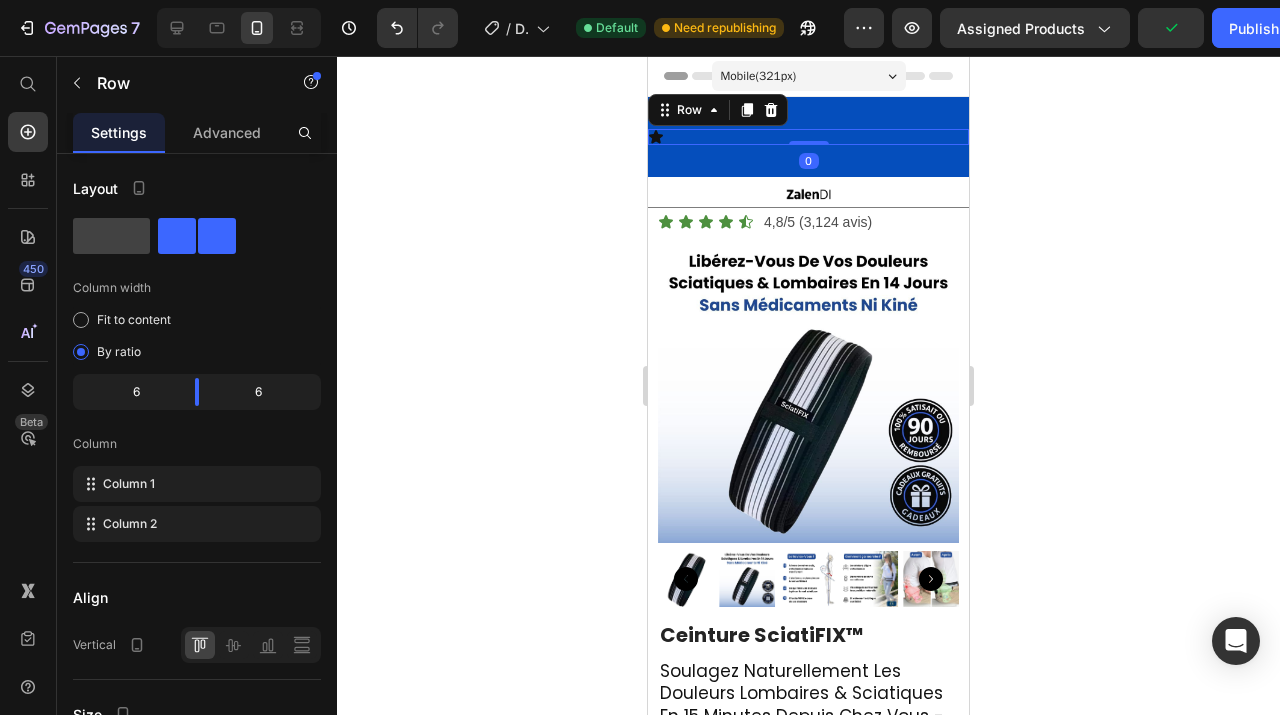 click on "Heading" at bounding box center [891, 137] 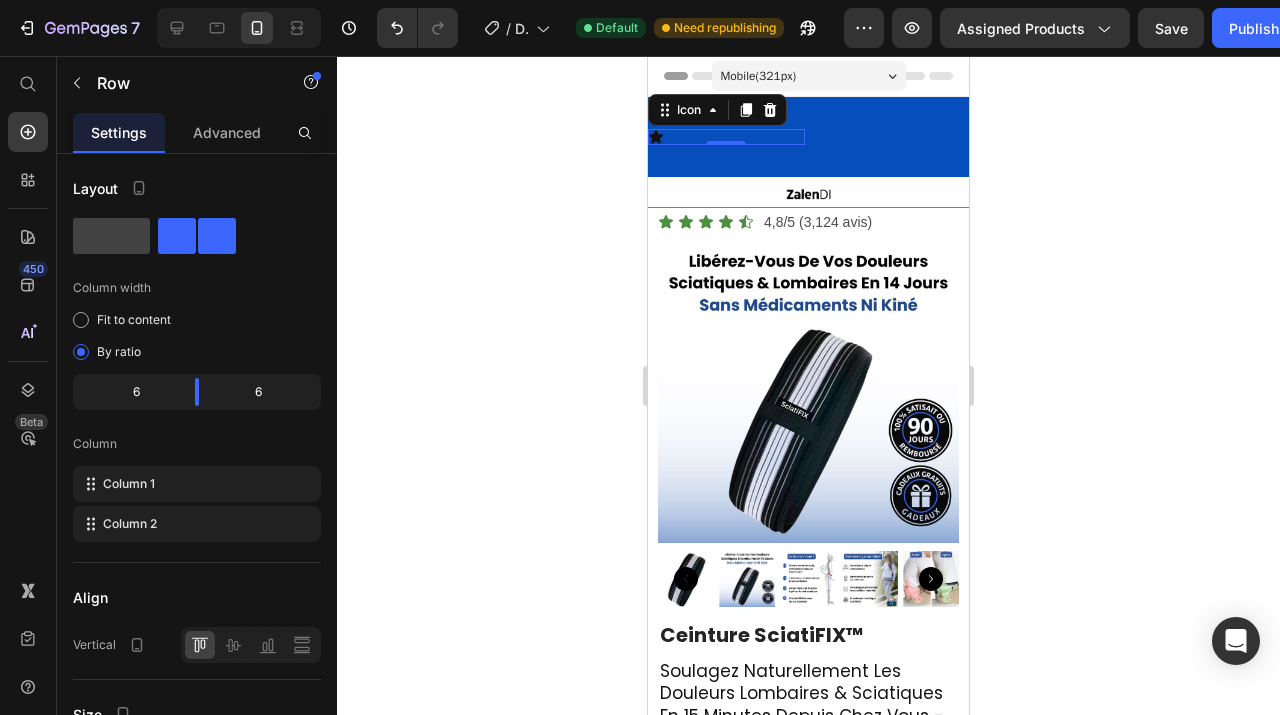 click on "Icon   0" at bounding box center [726, 137] 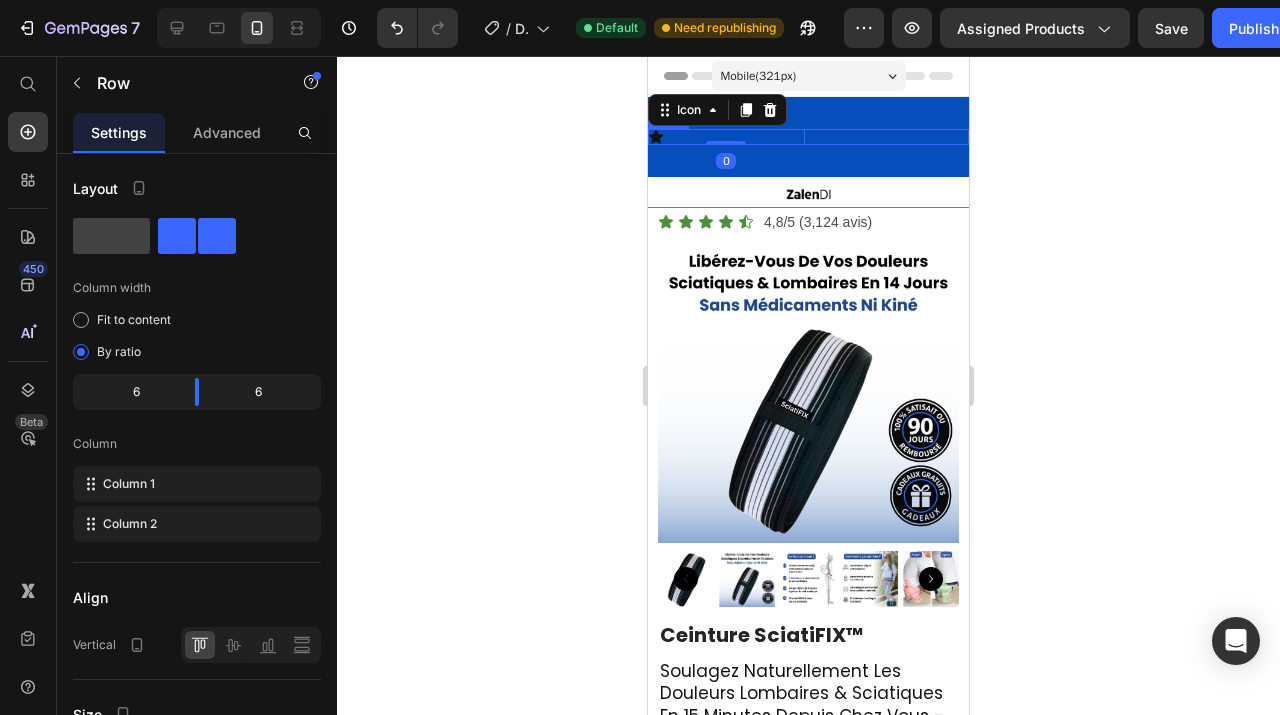 click on "Heading" at bounding box center (891, 137) 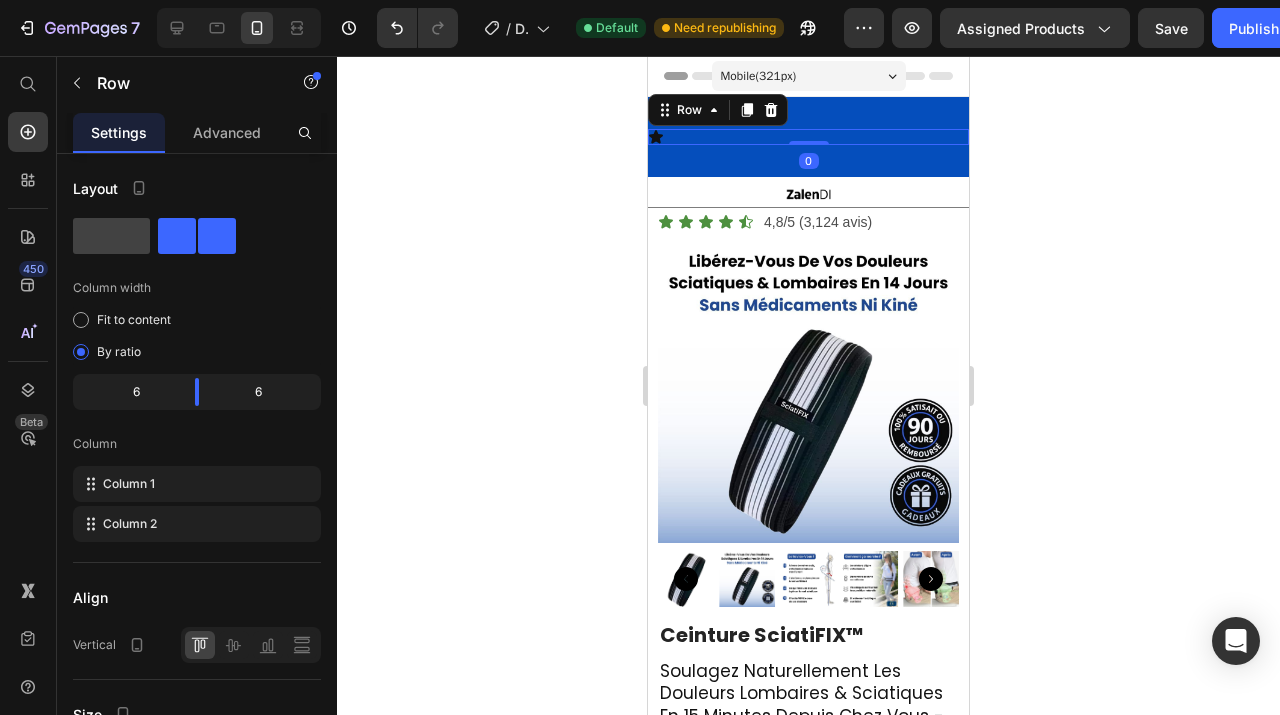 click on "Heading" at bounding box center [891, 137] 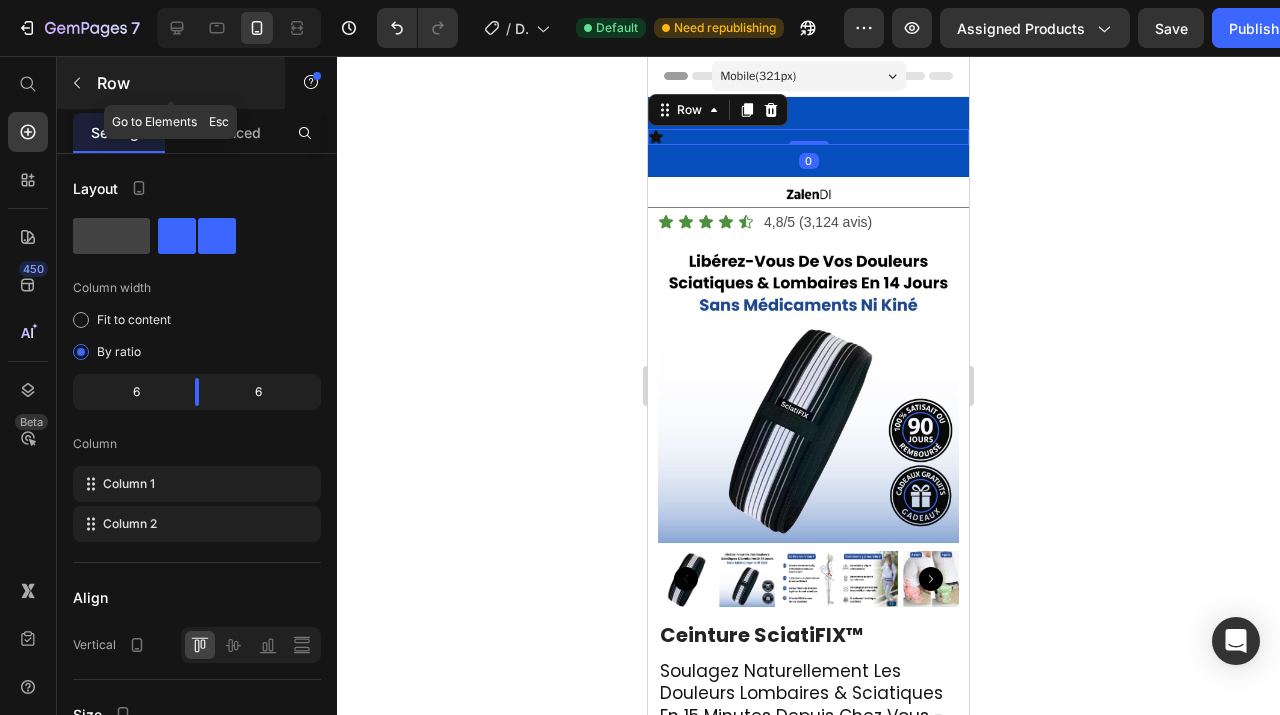 click at bounding box center [77, 83] 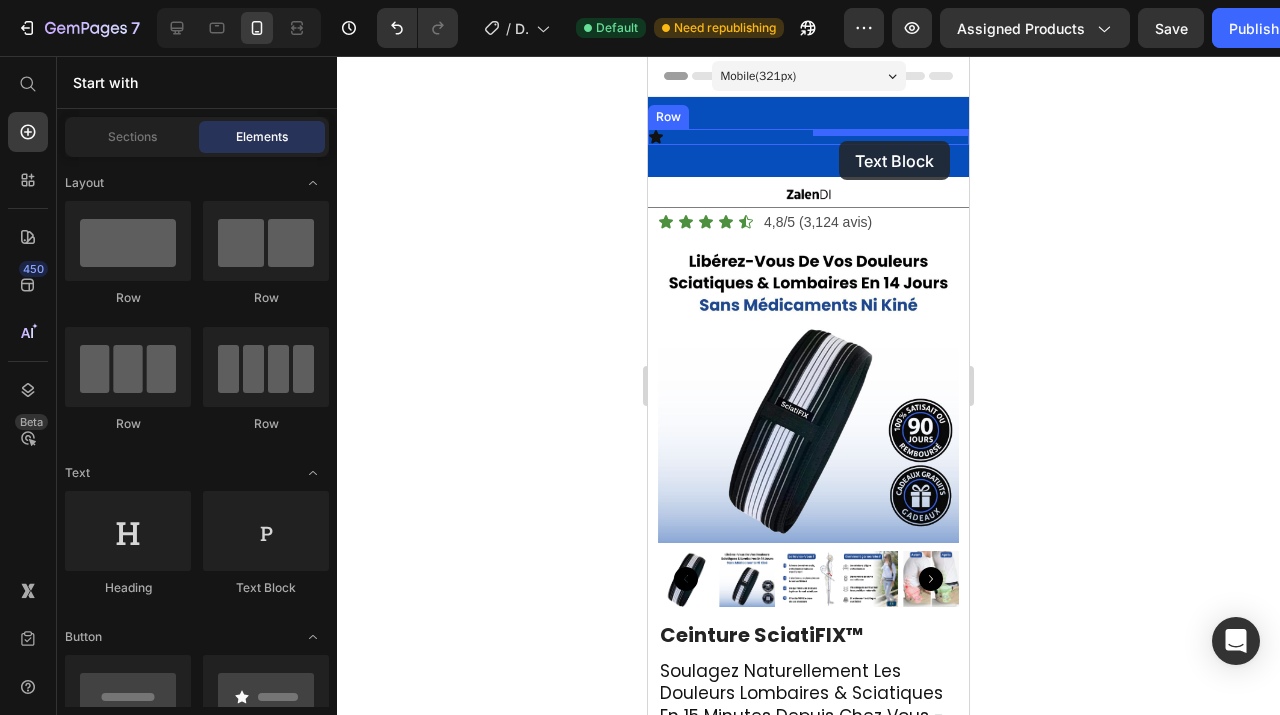 drag, startPoint x: 891, startPoint y: 623, endPoint x: 839, endPoint y: 141, distance: 484.79688 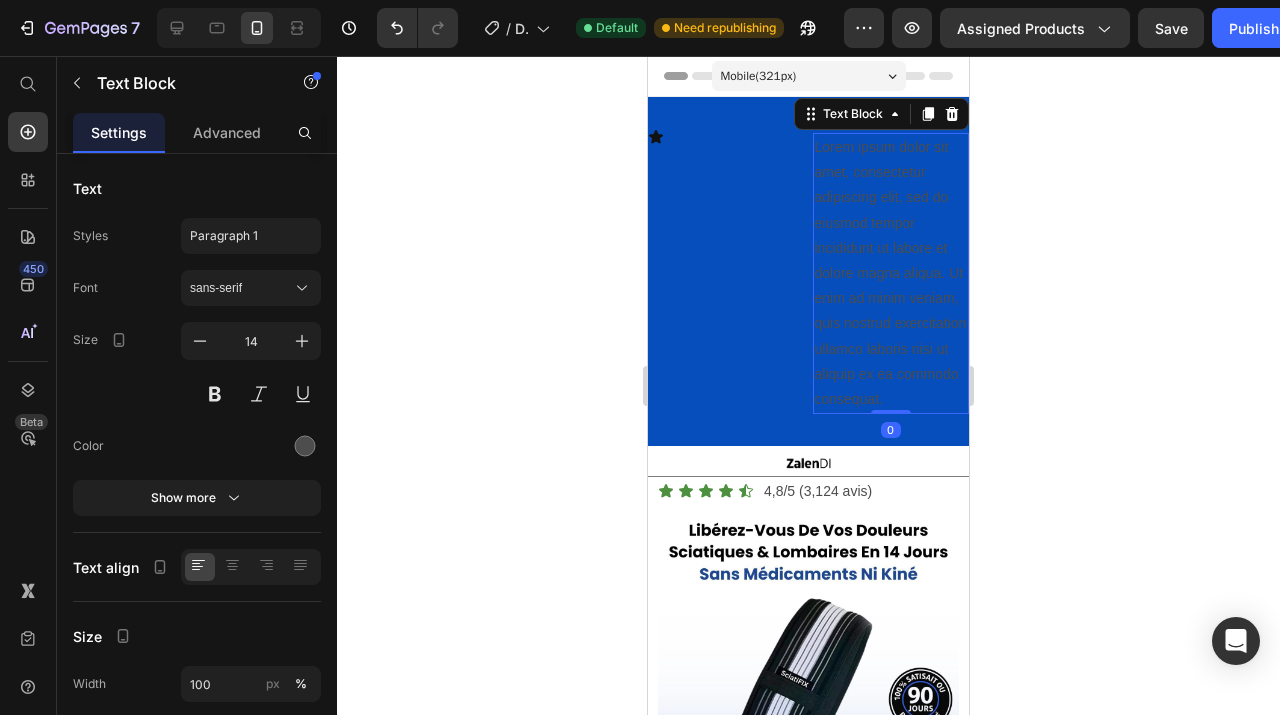 click on "Lorem ipsum dolor sit amet, consectetur adipiscing elit, sed do eiusmod tempor incididunt ut labore et dolore magna aliqua. Ut enim ad minim veniam, quis nostrud exercitation ullamco laboris nisi ut aliquip ex ea commodo consequat." at bounding box center (891, 273) 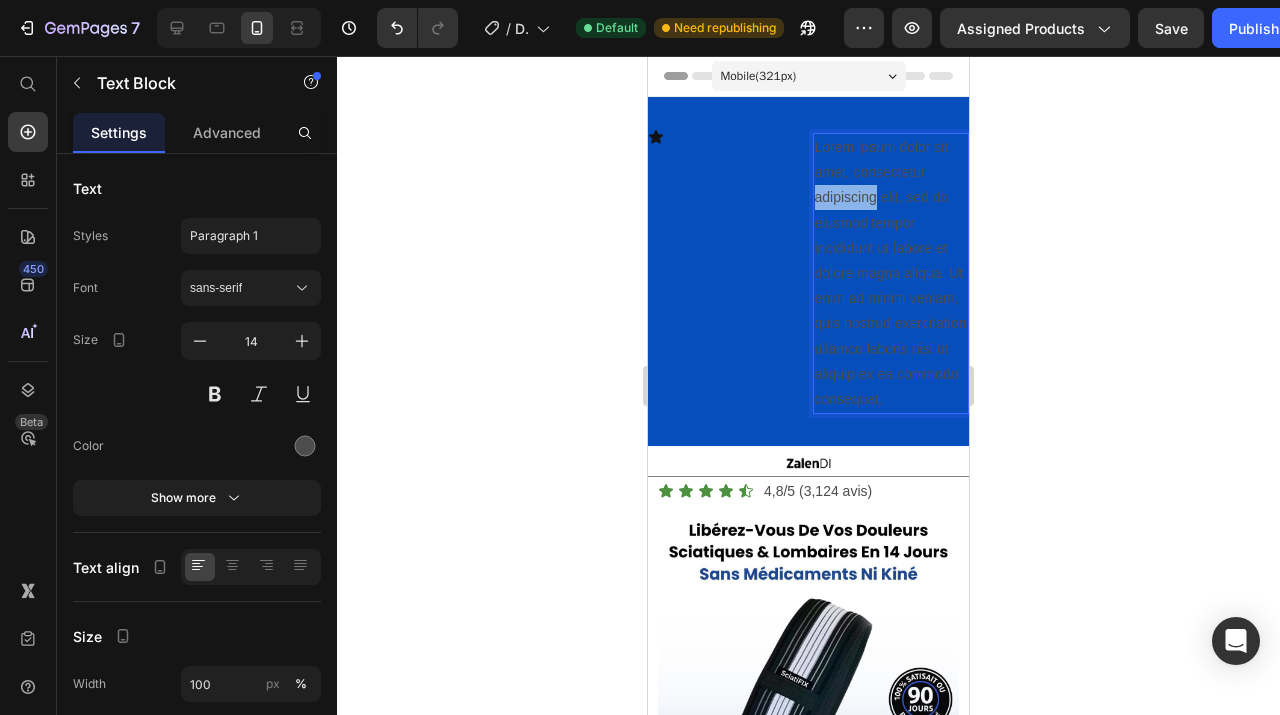 click on "Lorem ipsum dolor sit amet, consectetur adipiscing elit, sed do eiusmod tempor incididunt ut labore et dolore magna aliqua. Ut enim ad minim veniam, quis nostrud exercitation ullamco laboris nisi ut aliquip ex ea commodo consequat." at bounding box center (891, 273) 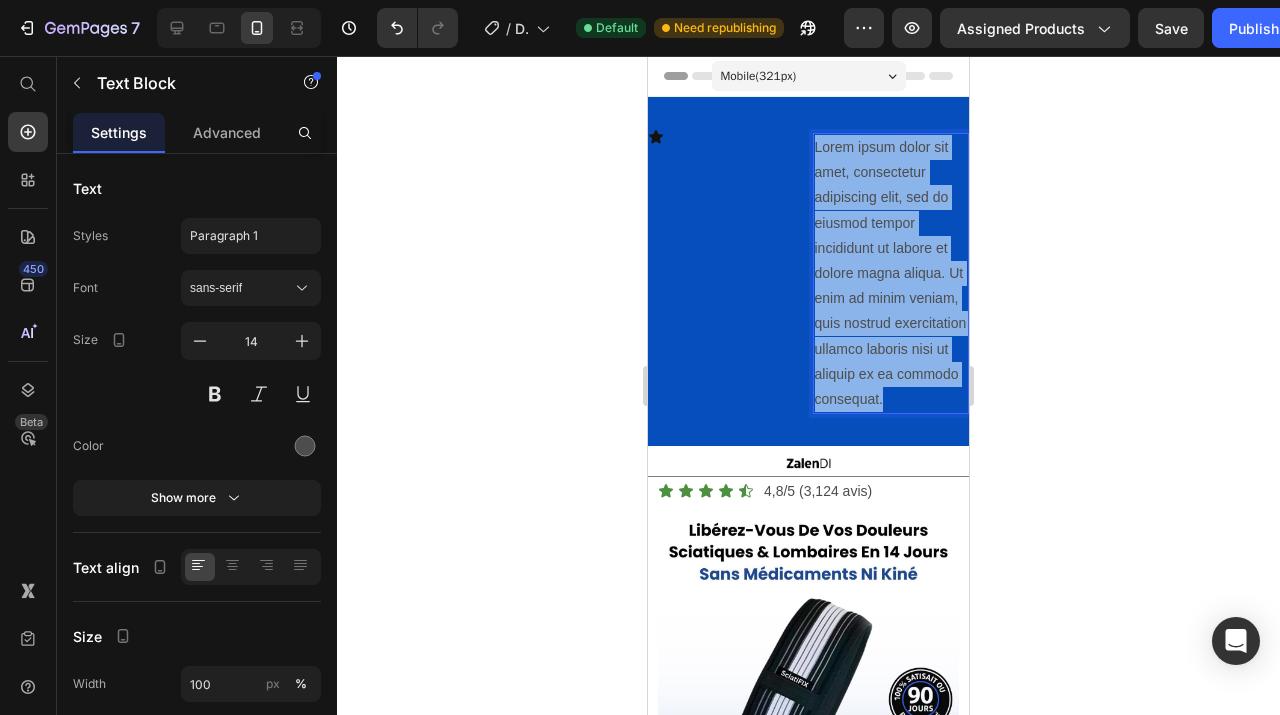 click on "Lorem ipsum dolor sit amet, consectetur adipiscing elit, sed do eiusmod tempor incididunt ut labore et dolore magna aliqua. Ut enim ad minim veniam, quis nostrud exercitation ullamco laboris nisi ut aliquip ex ea commodo consequat." at bounding box center [891, 273] 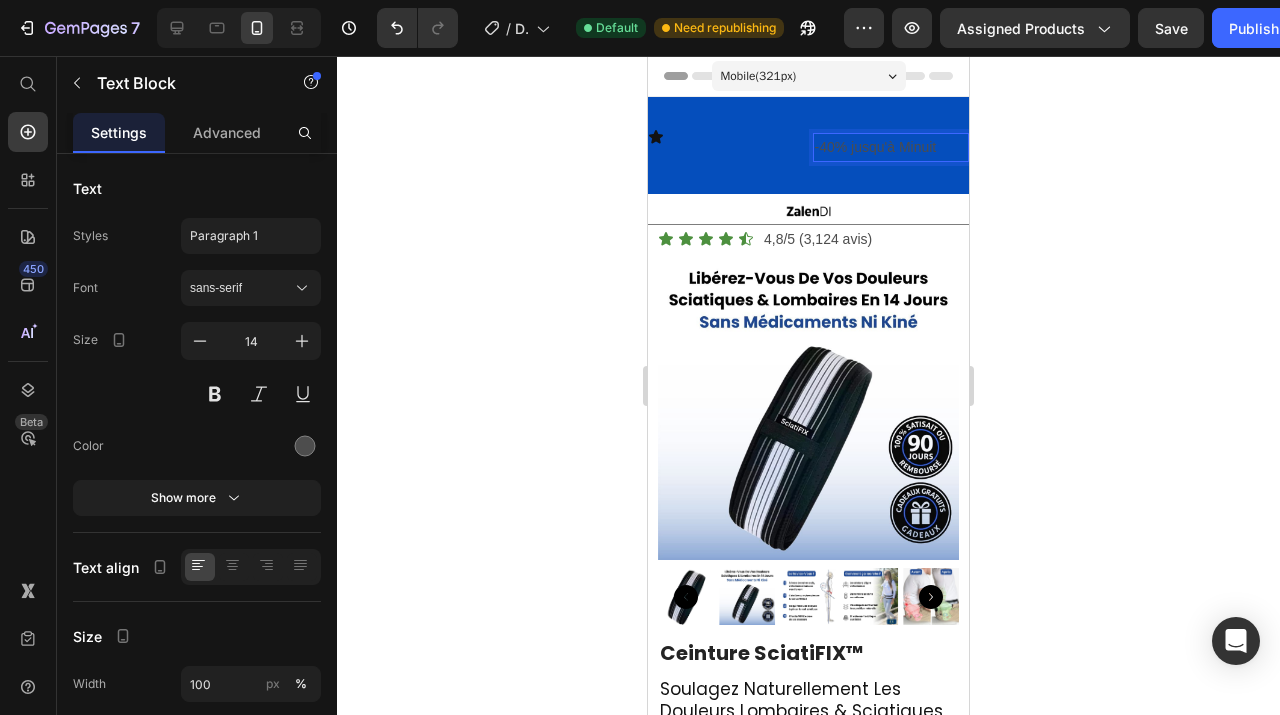 click on "-40% jusqu'à Minuit" at bounding box center (891, 147) 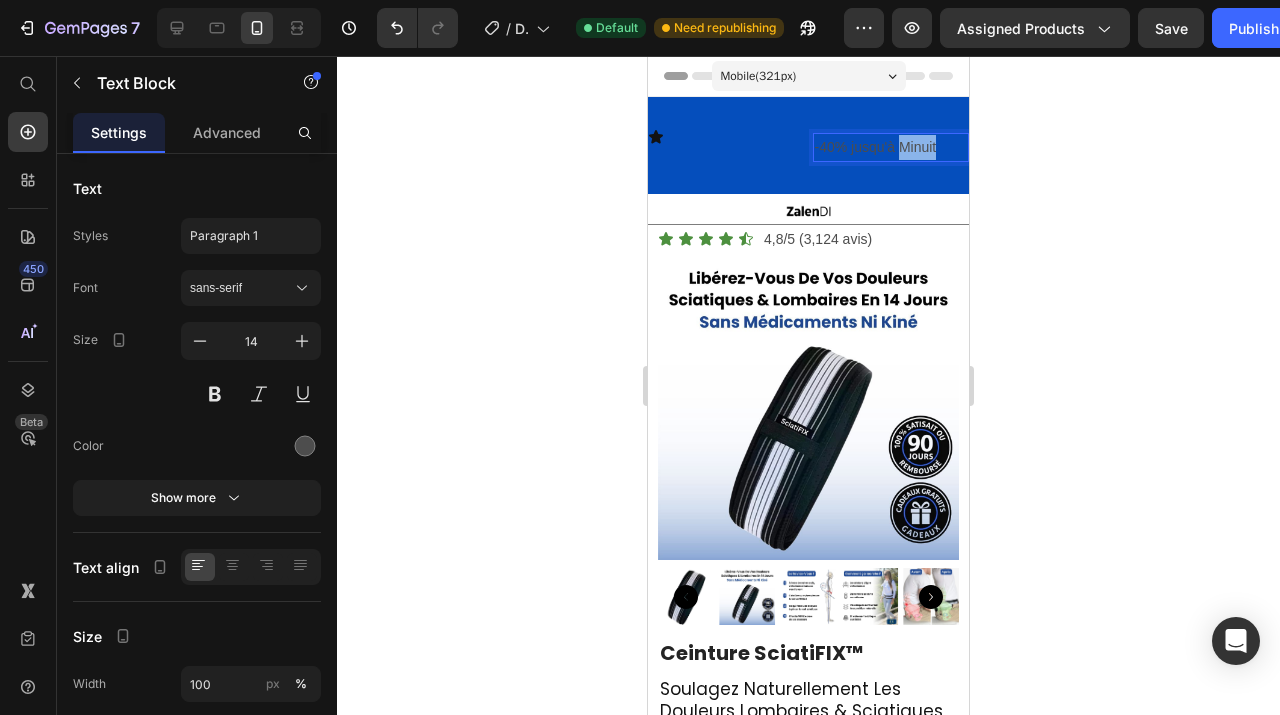 click on "-40% jusqu'à Minuit" at bounding box center [891, 147] 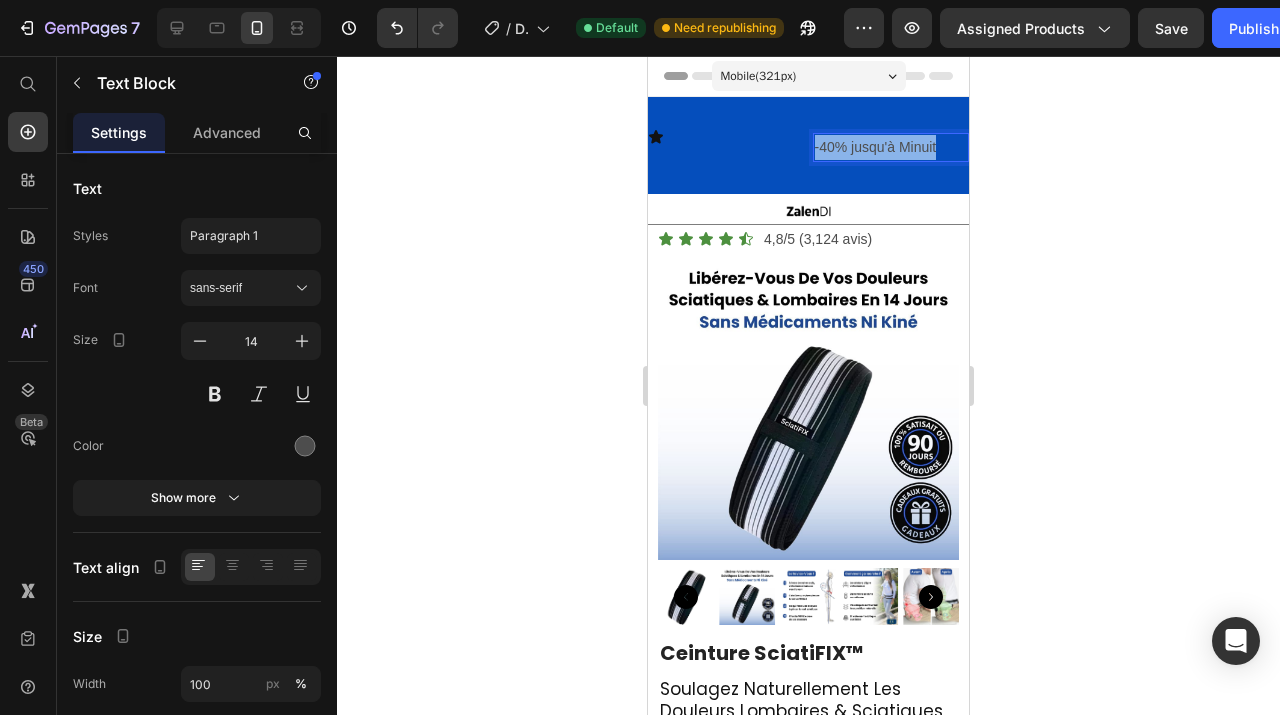 click on "-40% jusqu'à Minuit" at bounding box center [891, 147] 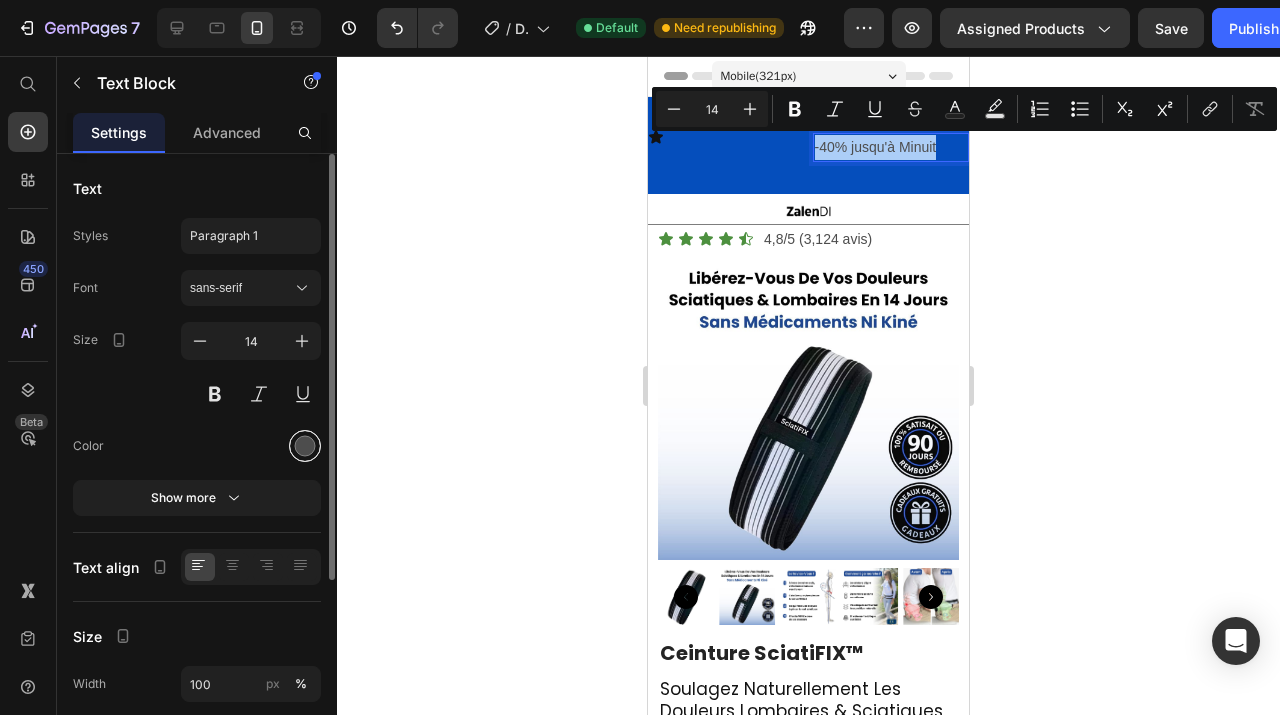 click at bounding box center [305, 446] 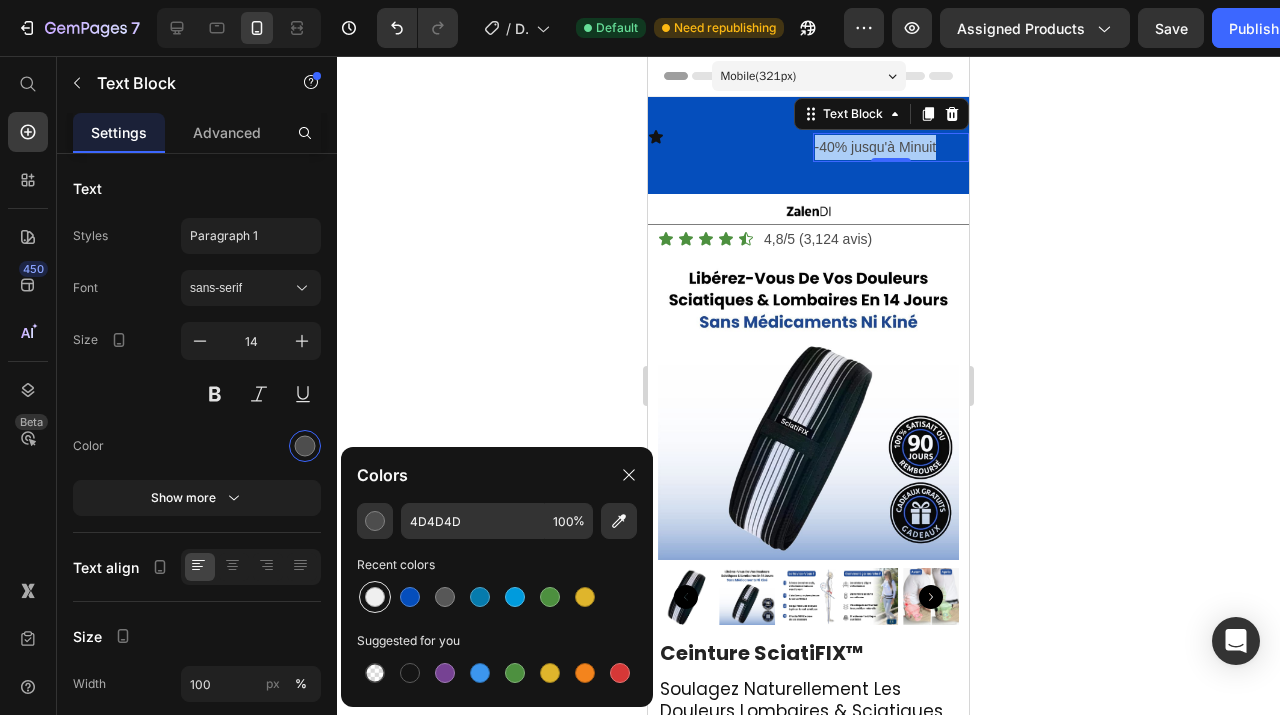 click at bounding box center [375, 597] 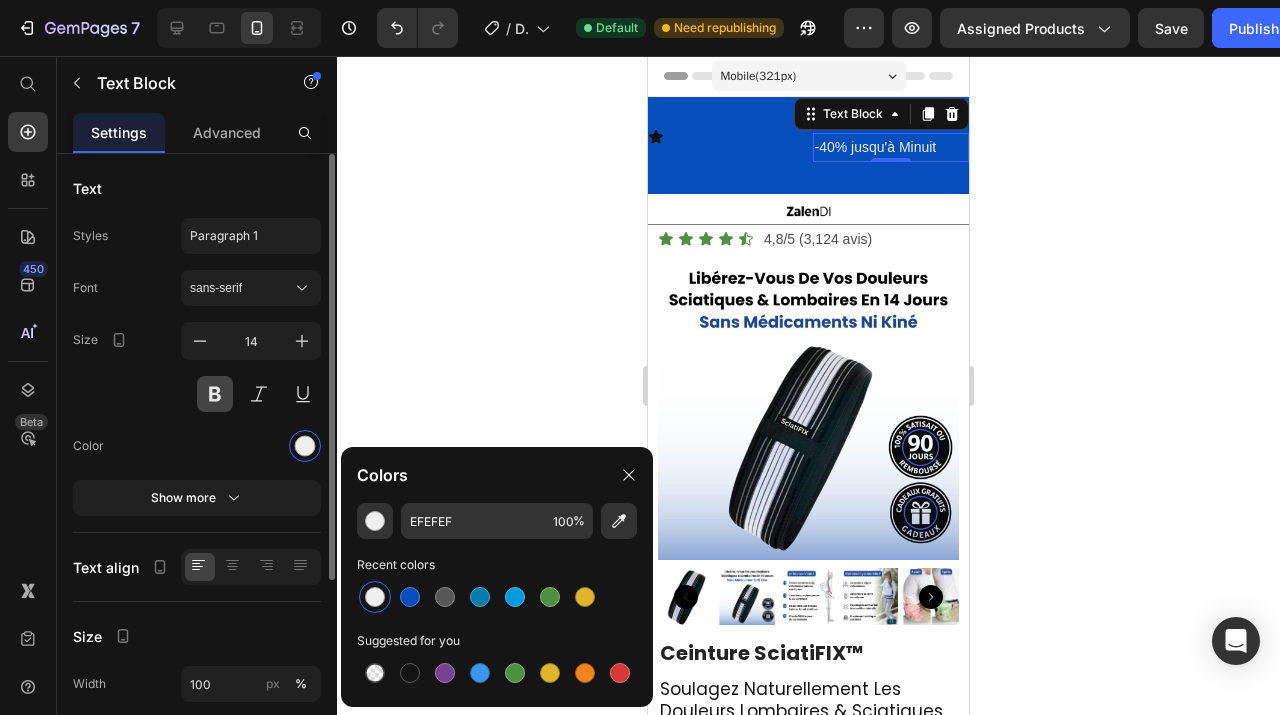 click at bounding box center (215, 394) 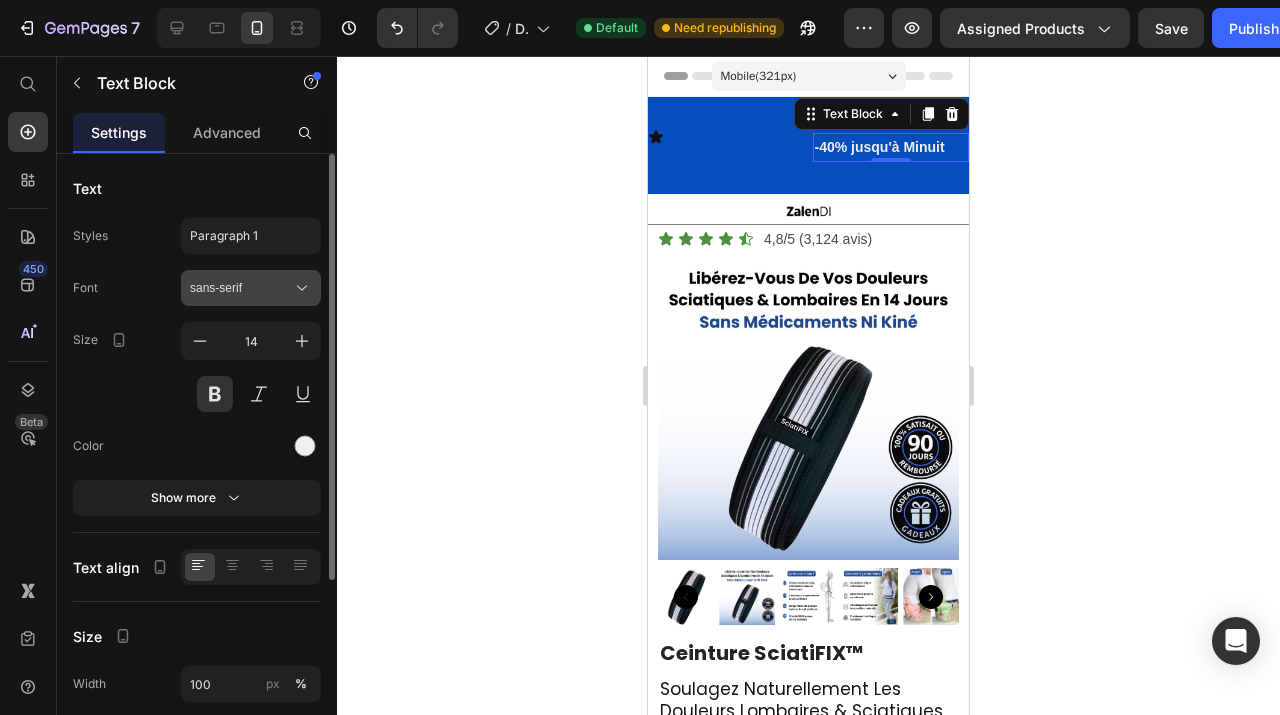 click on "sans-serif" at bounding box center [251, 288] 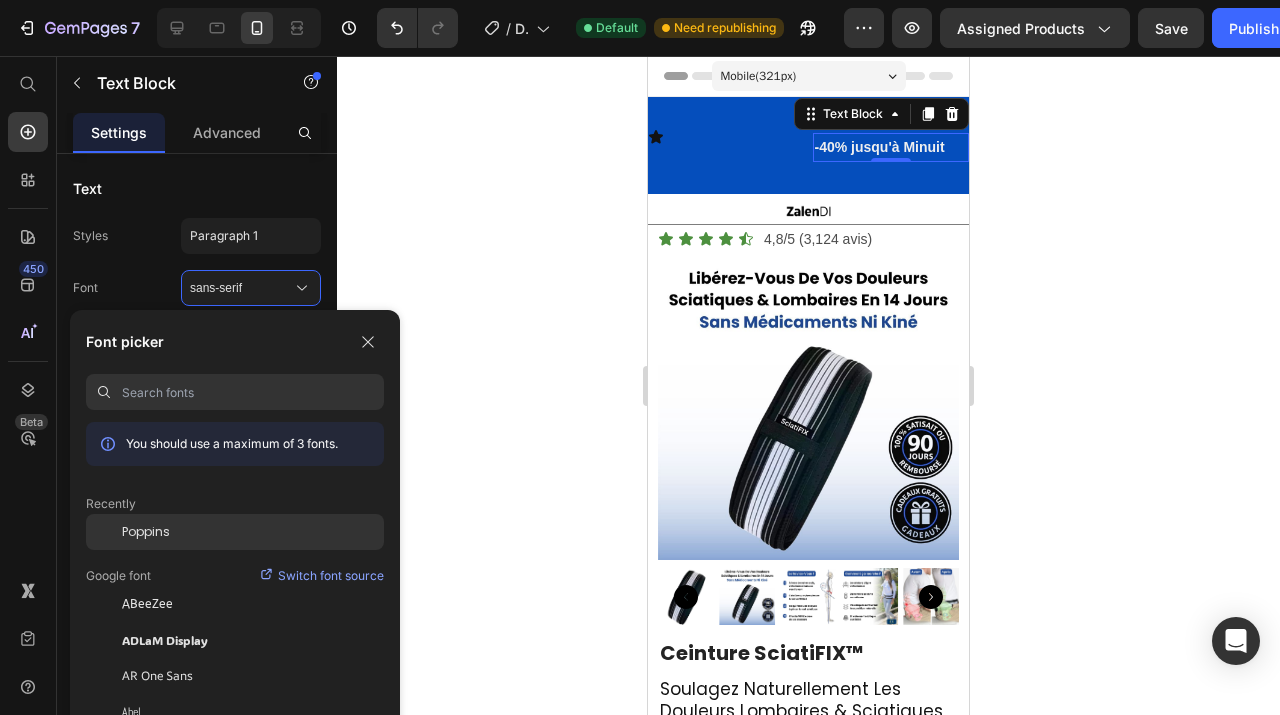 click on "Poppins" 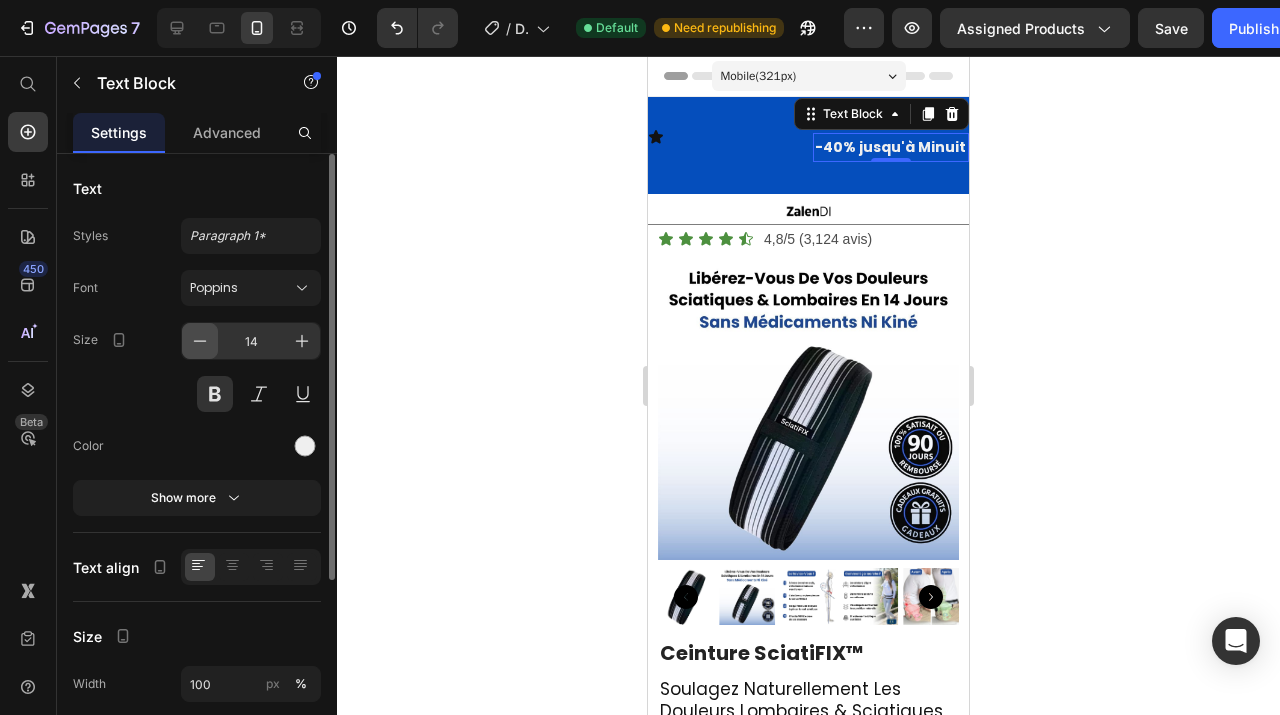 click 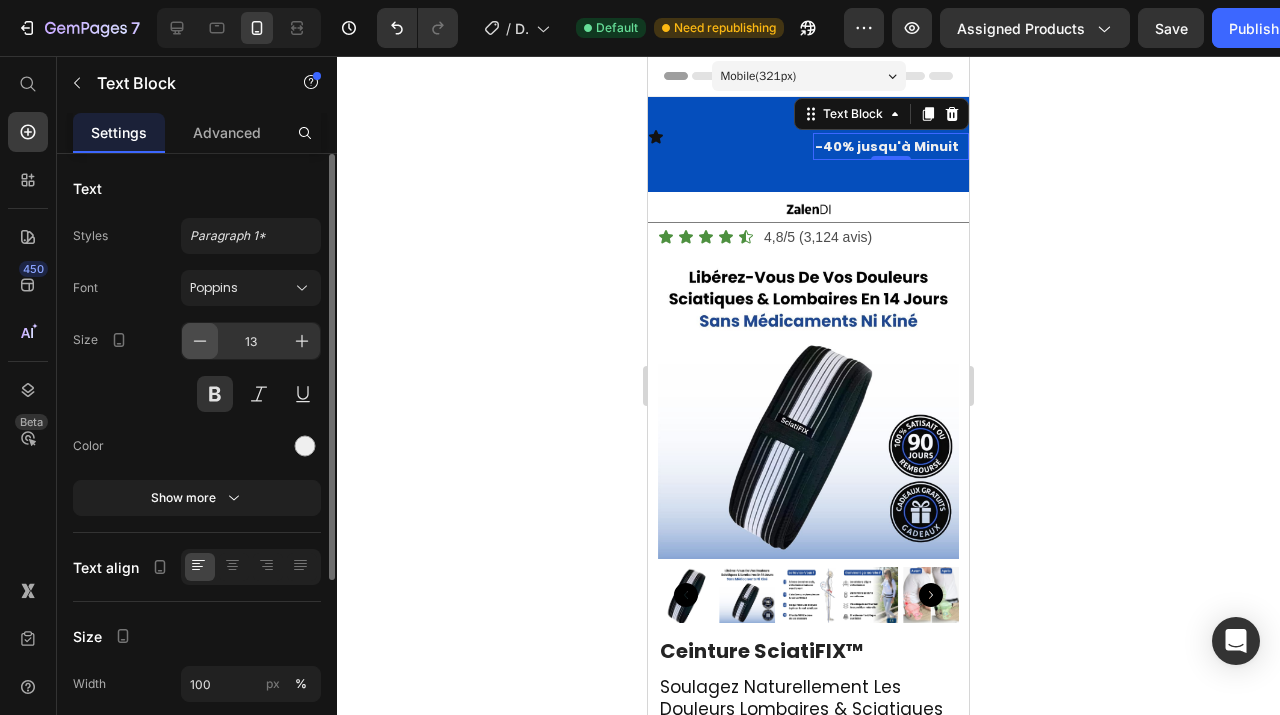 click 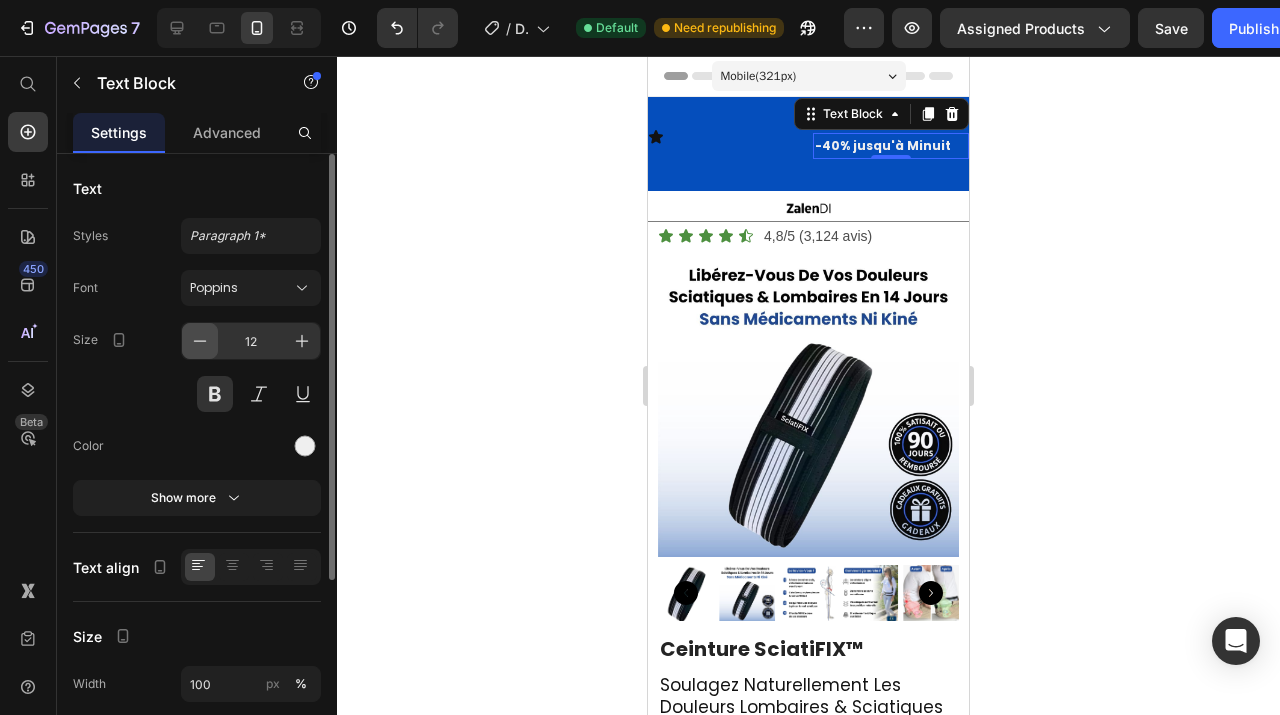 click 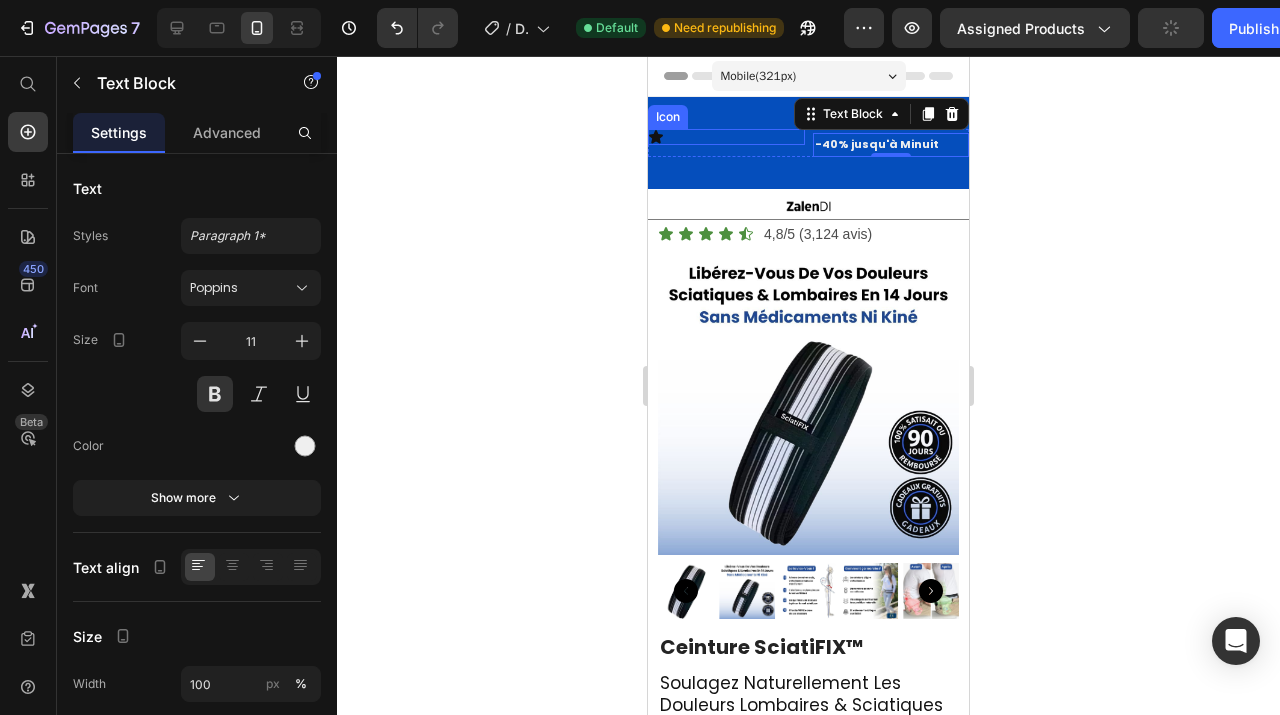 click on "Icon" at bounding box center (726, 137) 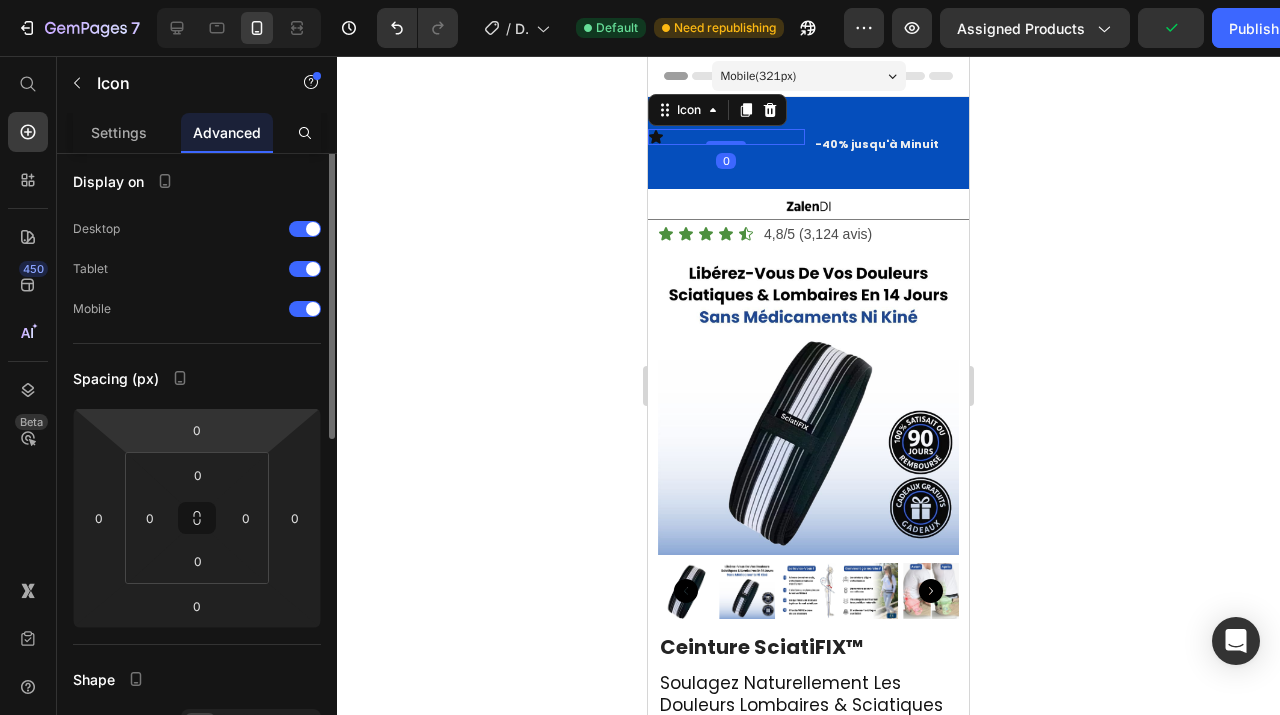 scroll, scrollTop: 0, scrollLeft: 0, axis: both 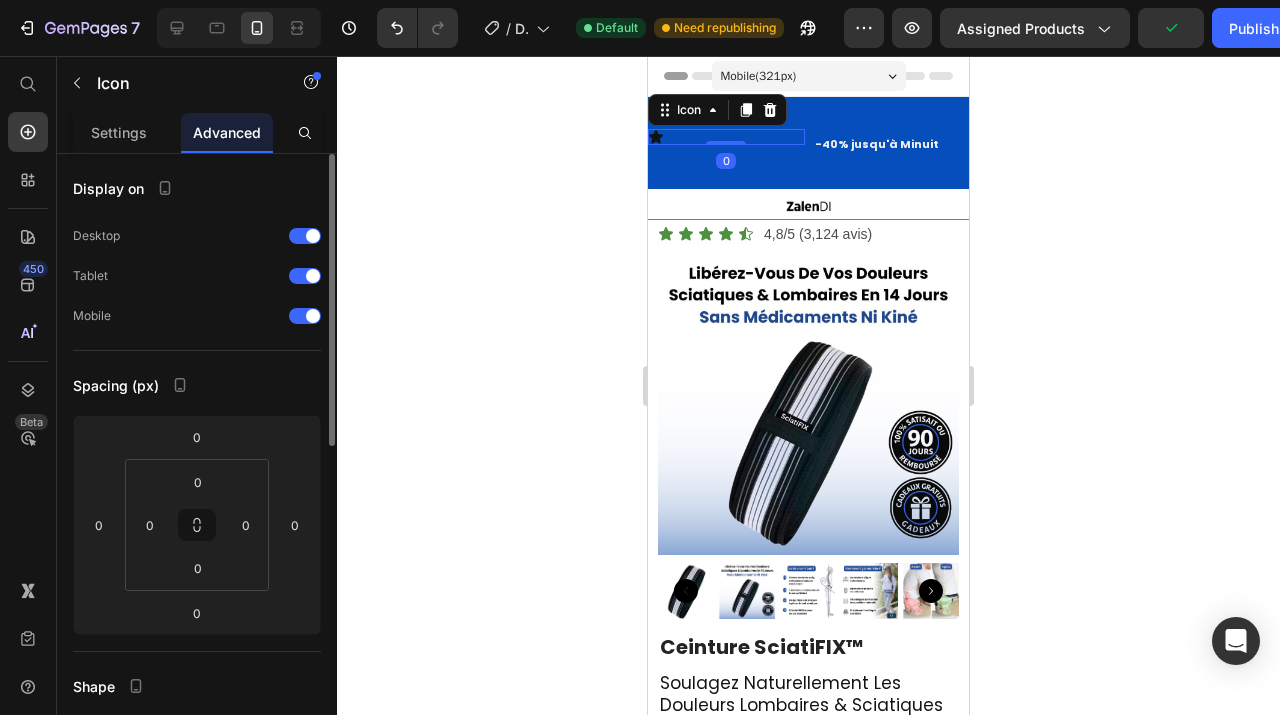 click 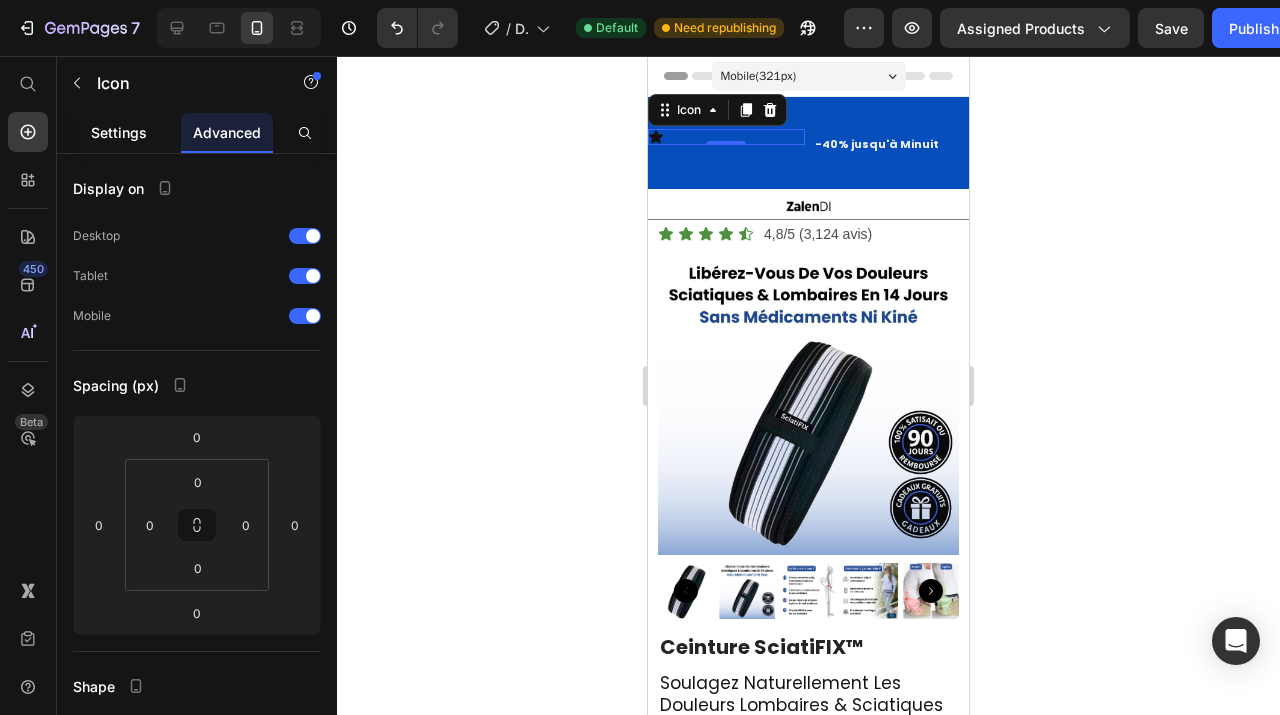 click on "Settings" 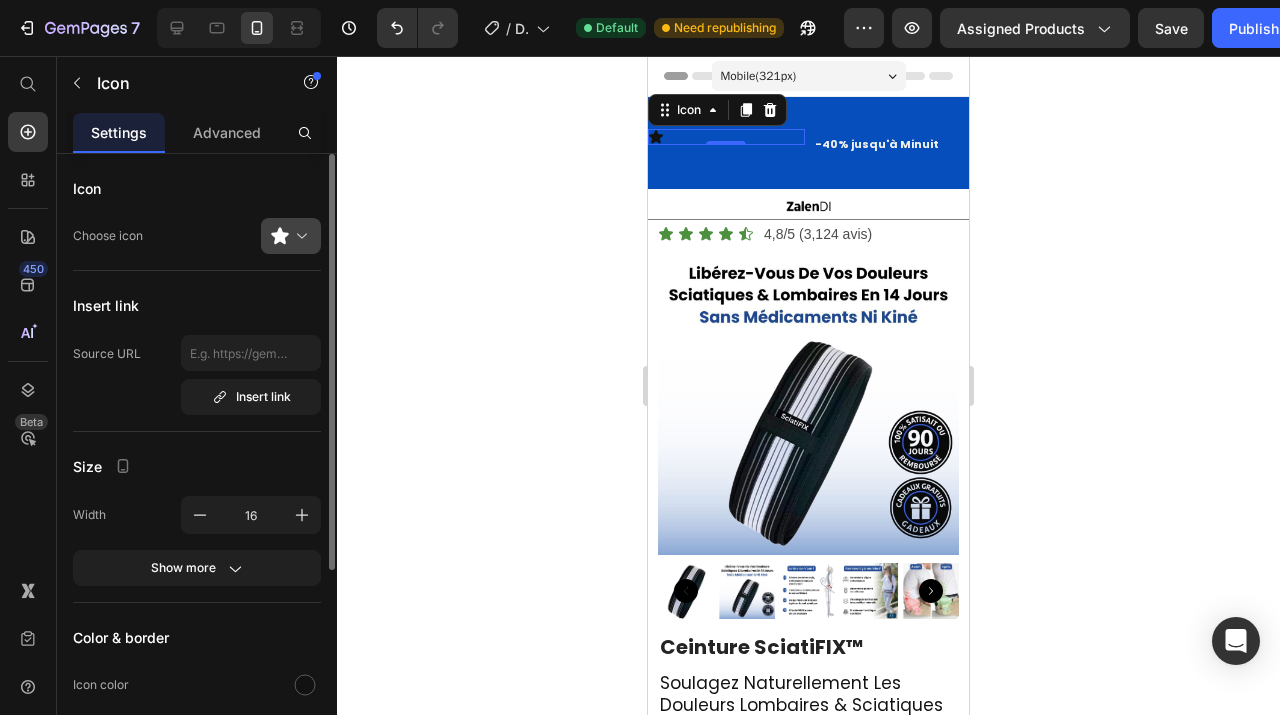 click at bounding box center (299, 236) 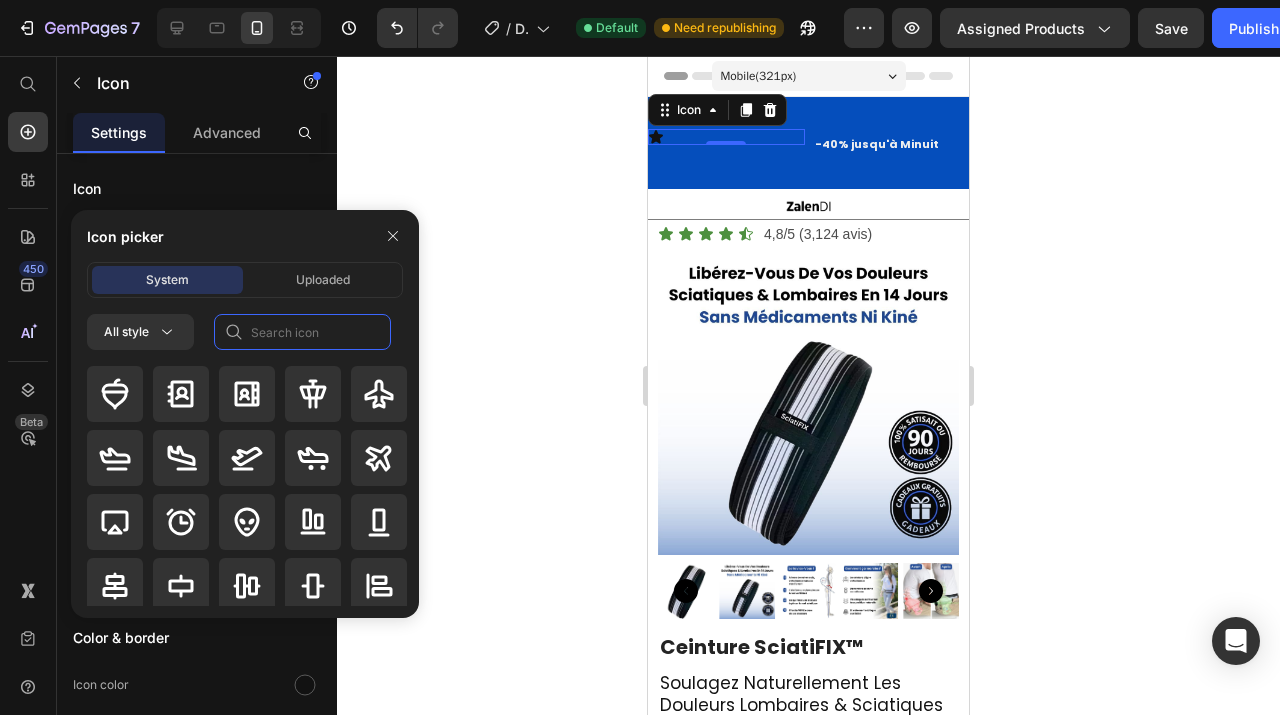 click 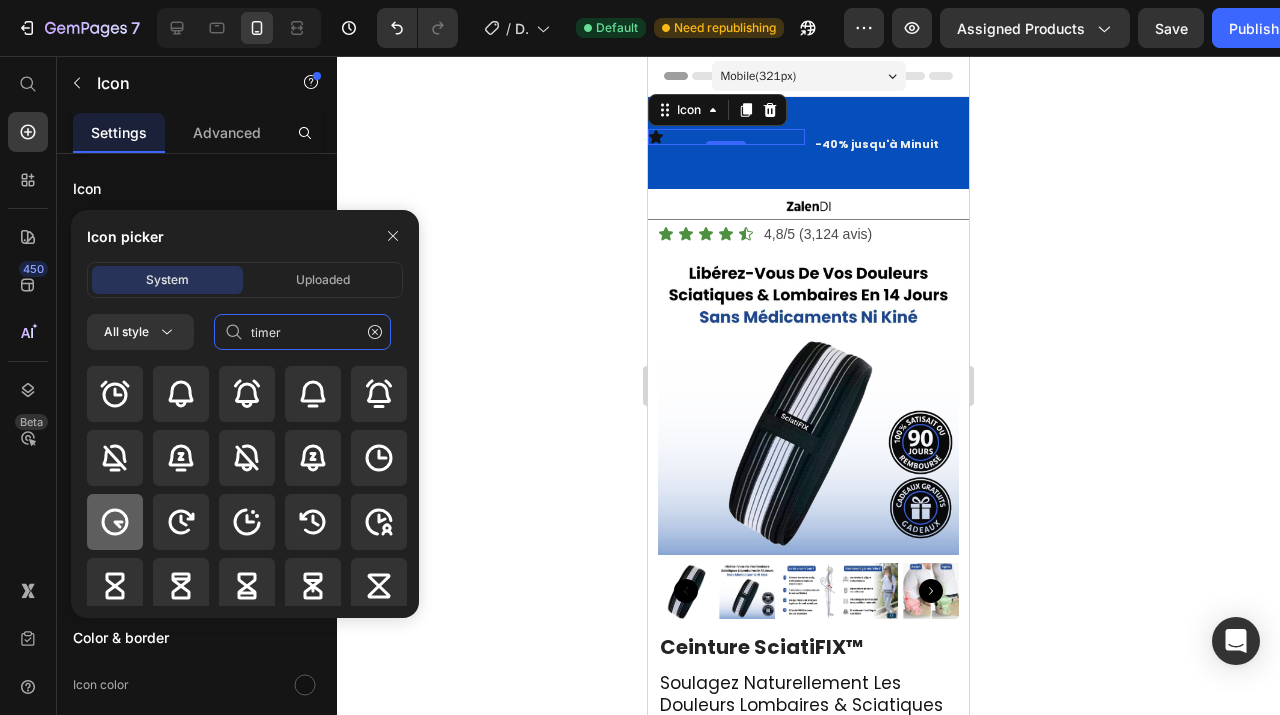 type on "timer" 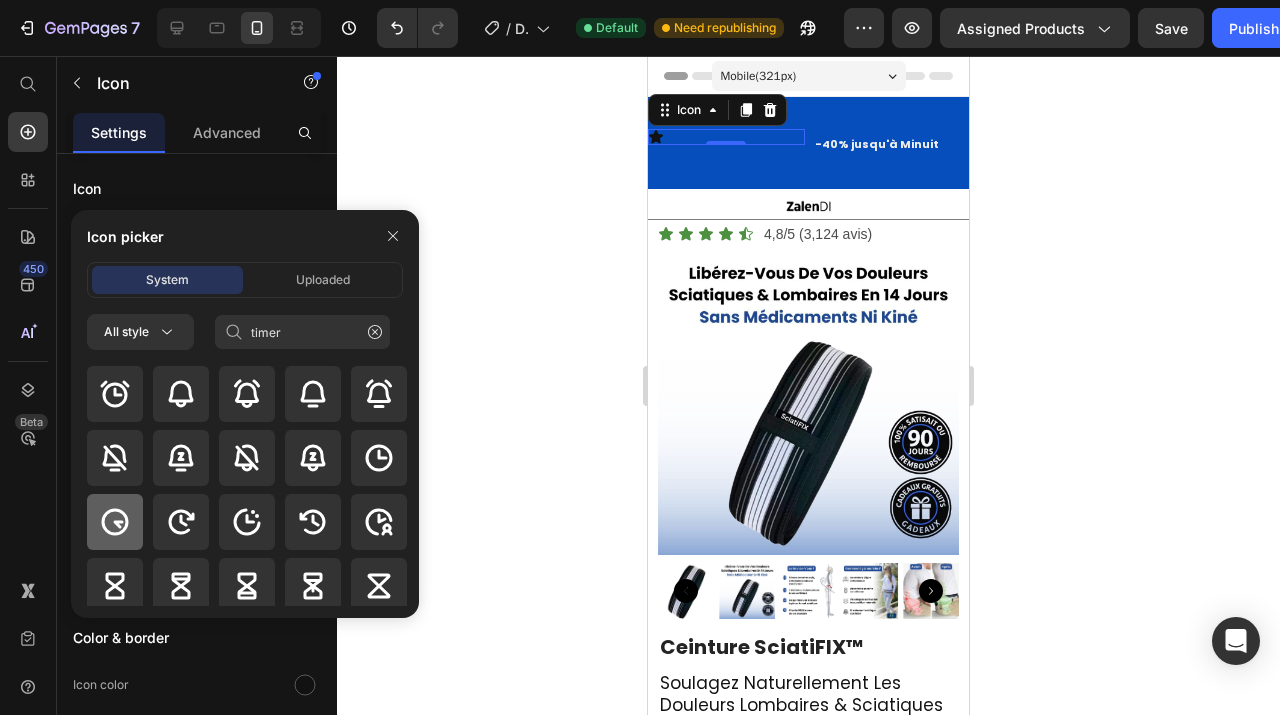 click 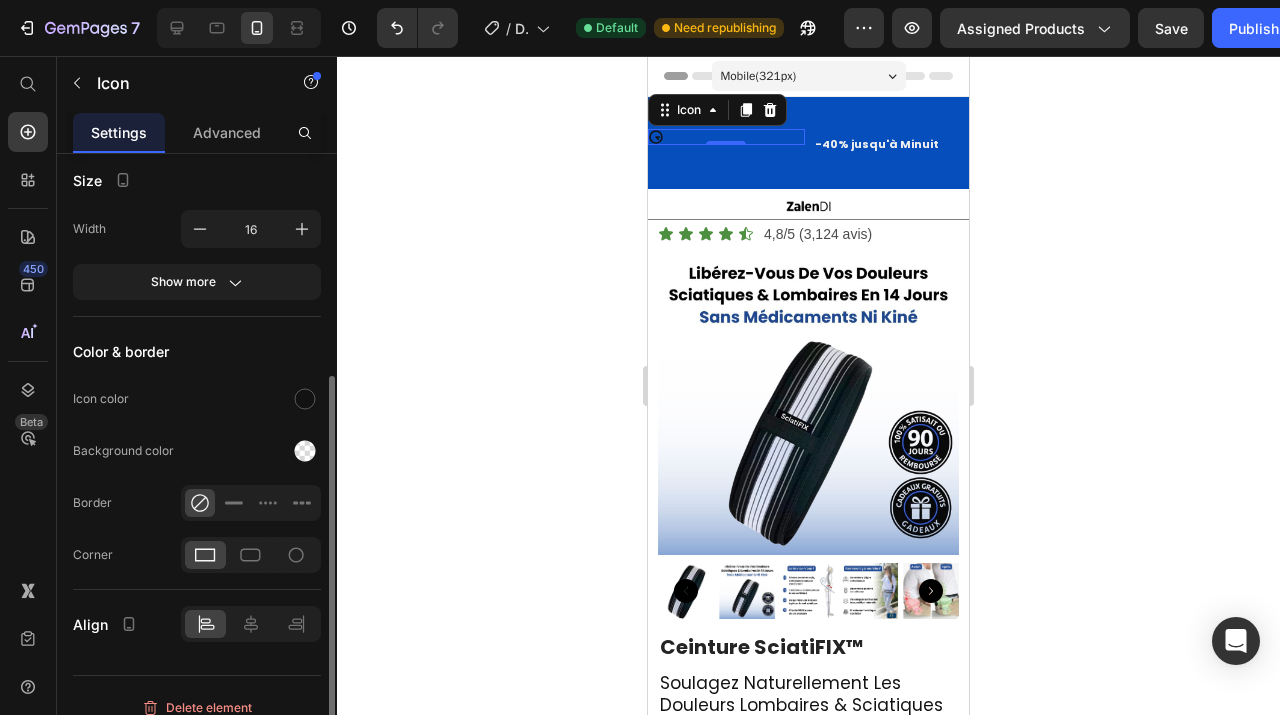 scroll, scrollTop: 304, scrollLeft: 0, axis: vertical 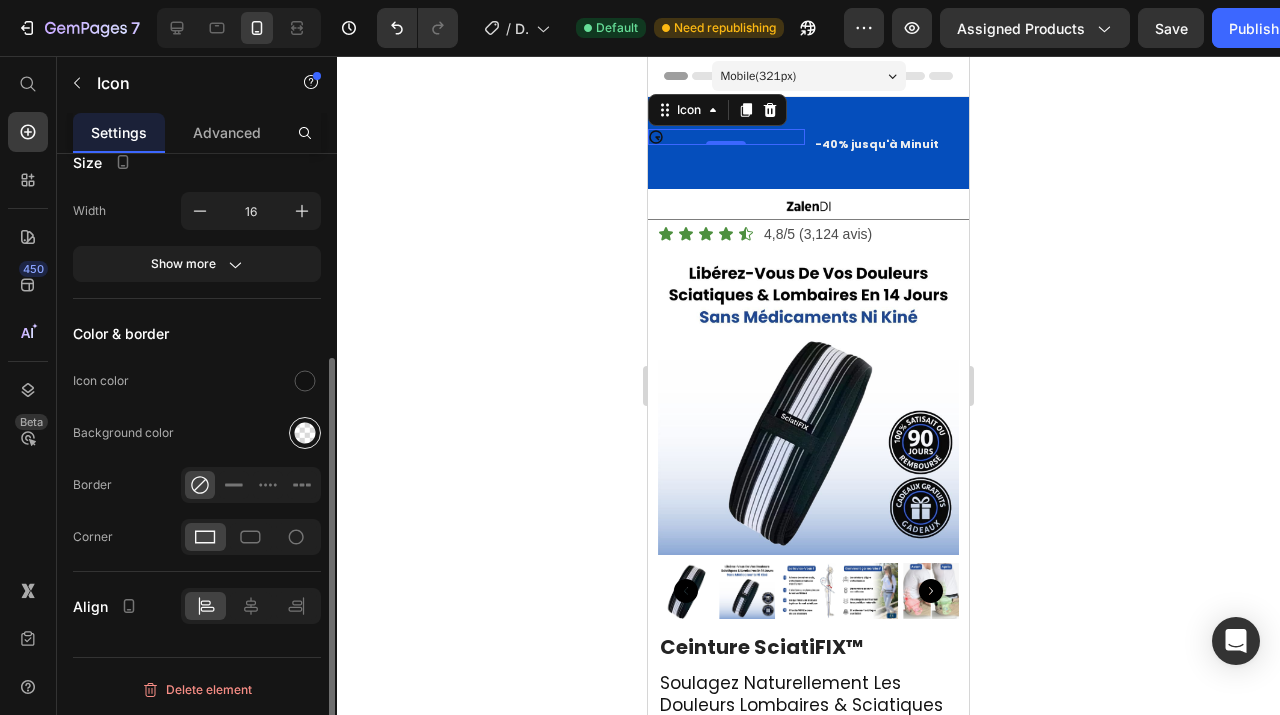 click 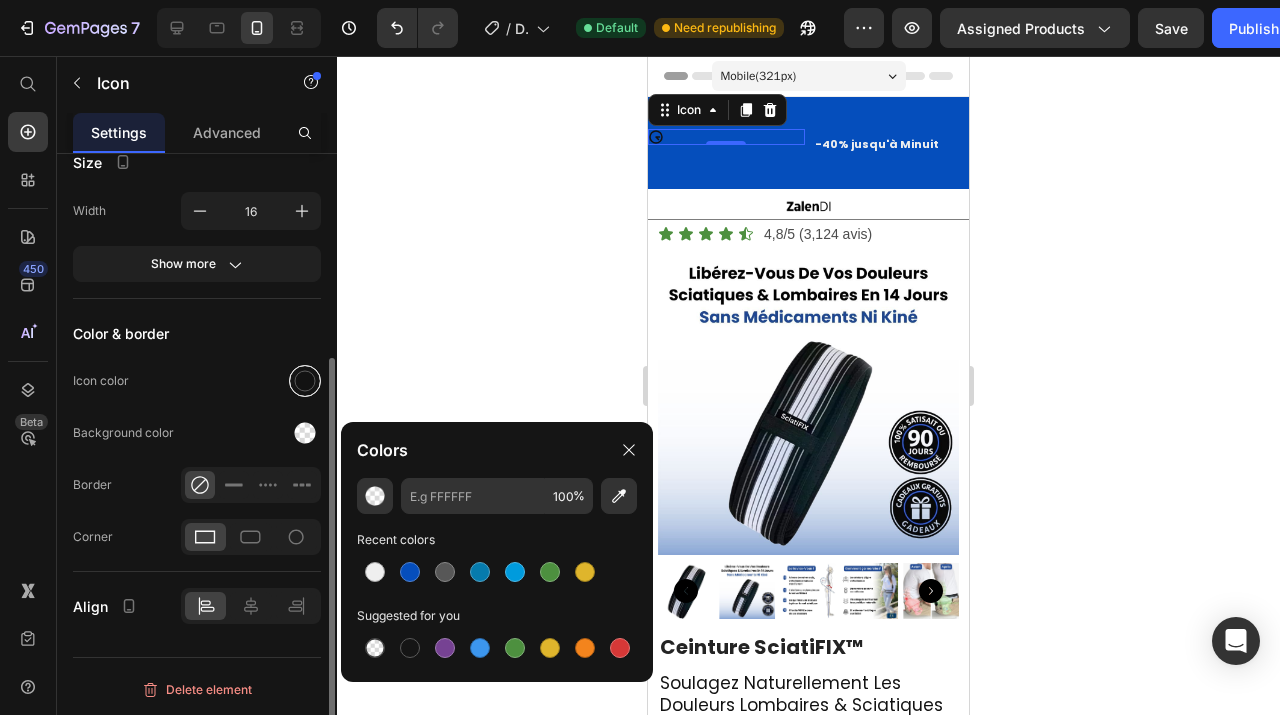 click at bounding box center [305, 381] 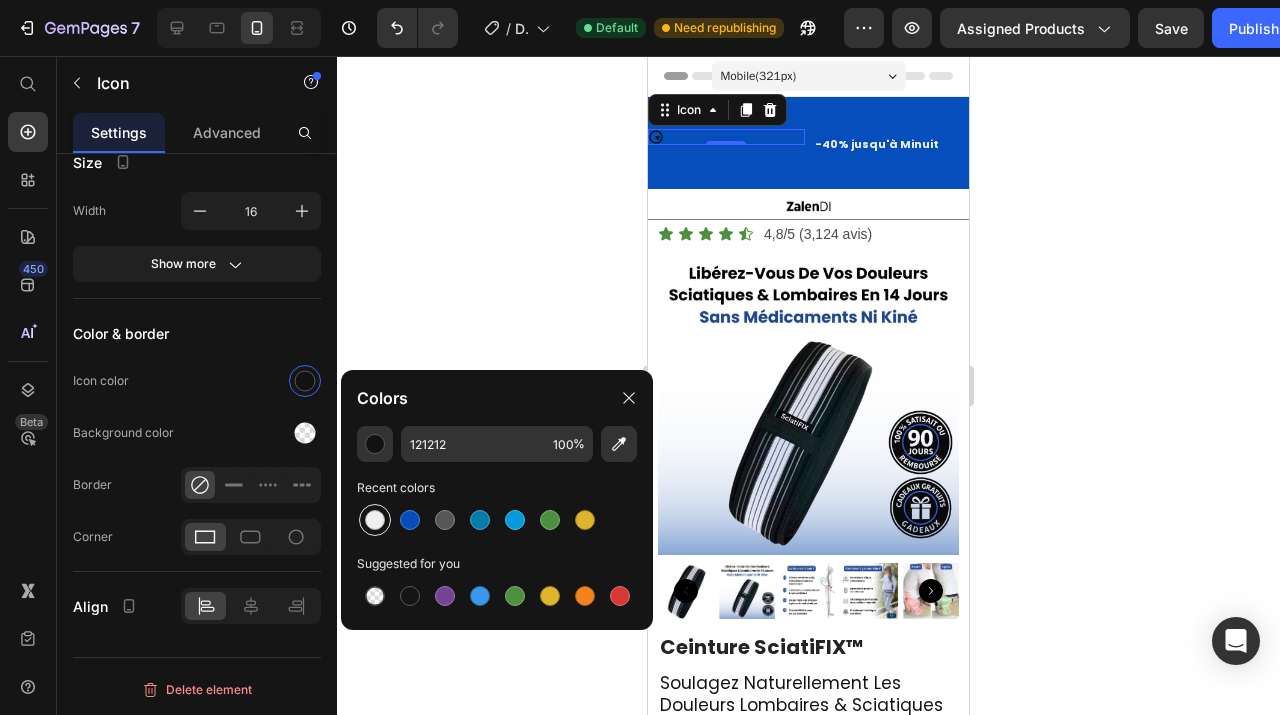 click at bounding box center [375, 520] 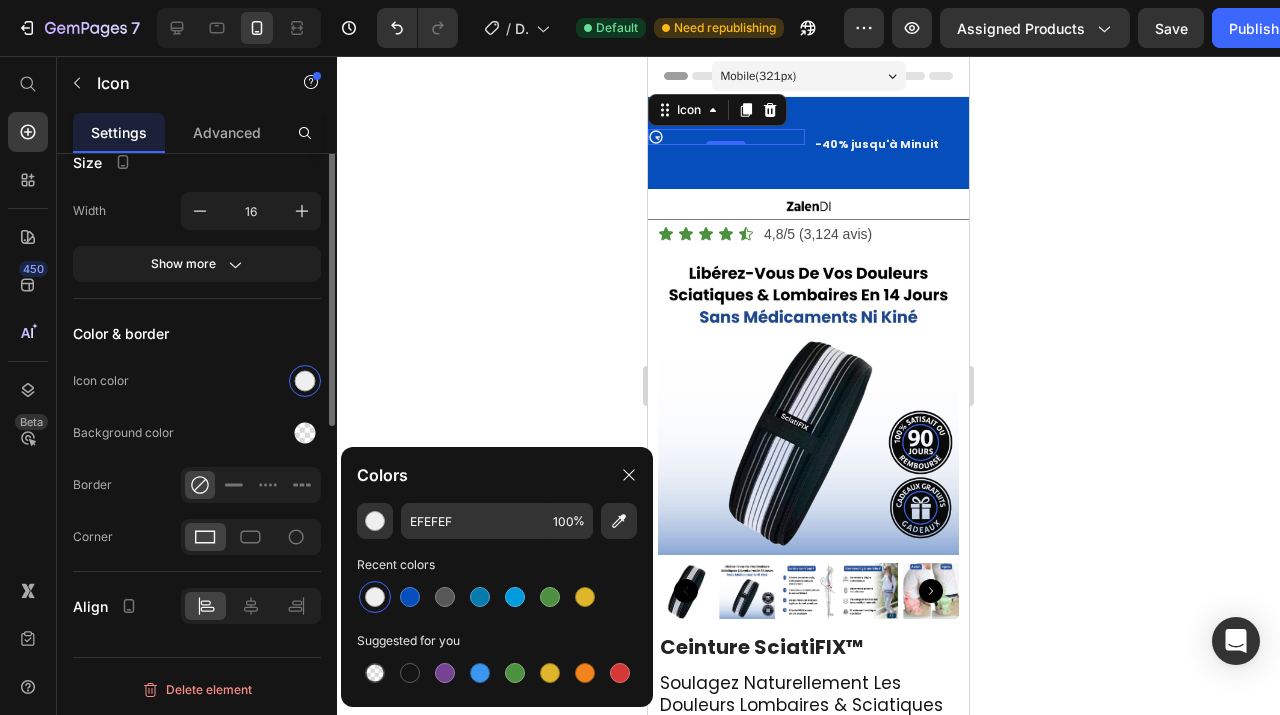 scroll, scrollTop: 0, scrollLeft: 0, axis: both 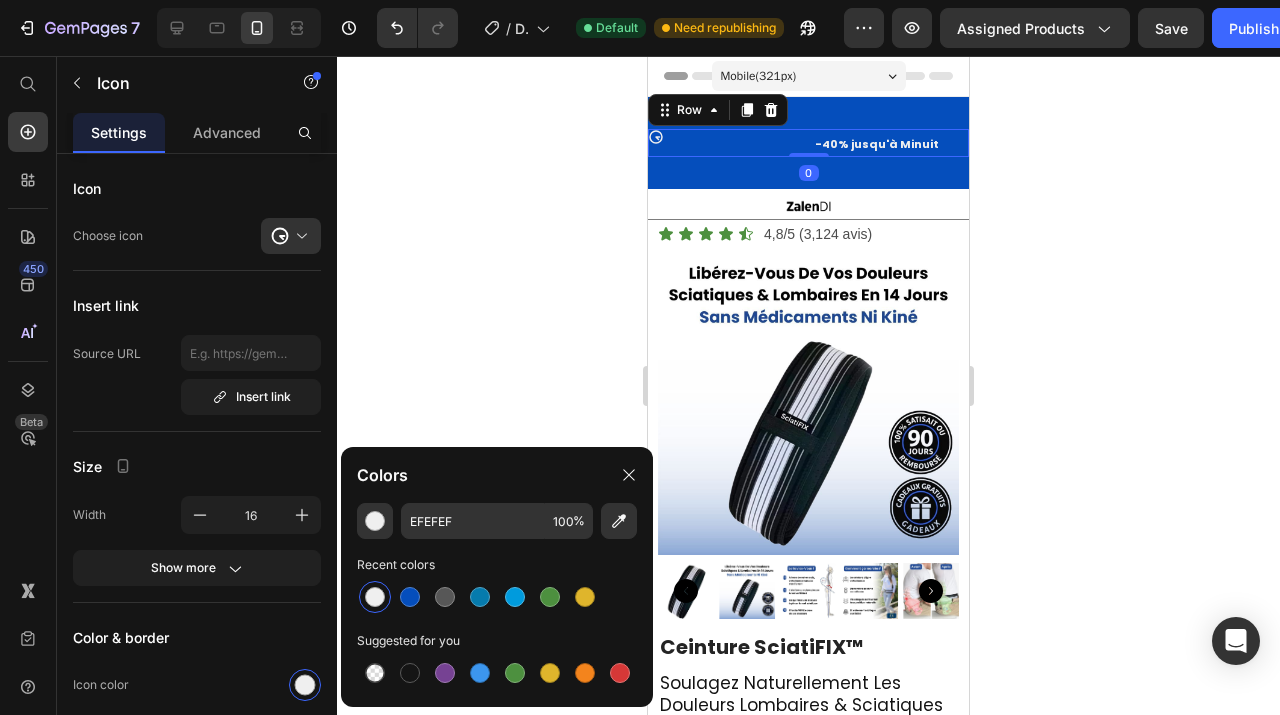 click on "Icon Heading -40% jusqu'à Minuit Text Block Row   0" at bounding box center (808, 143) 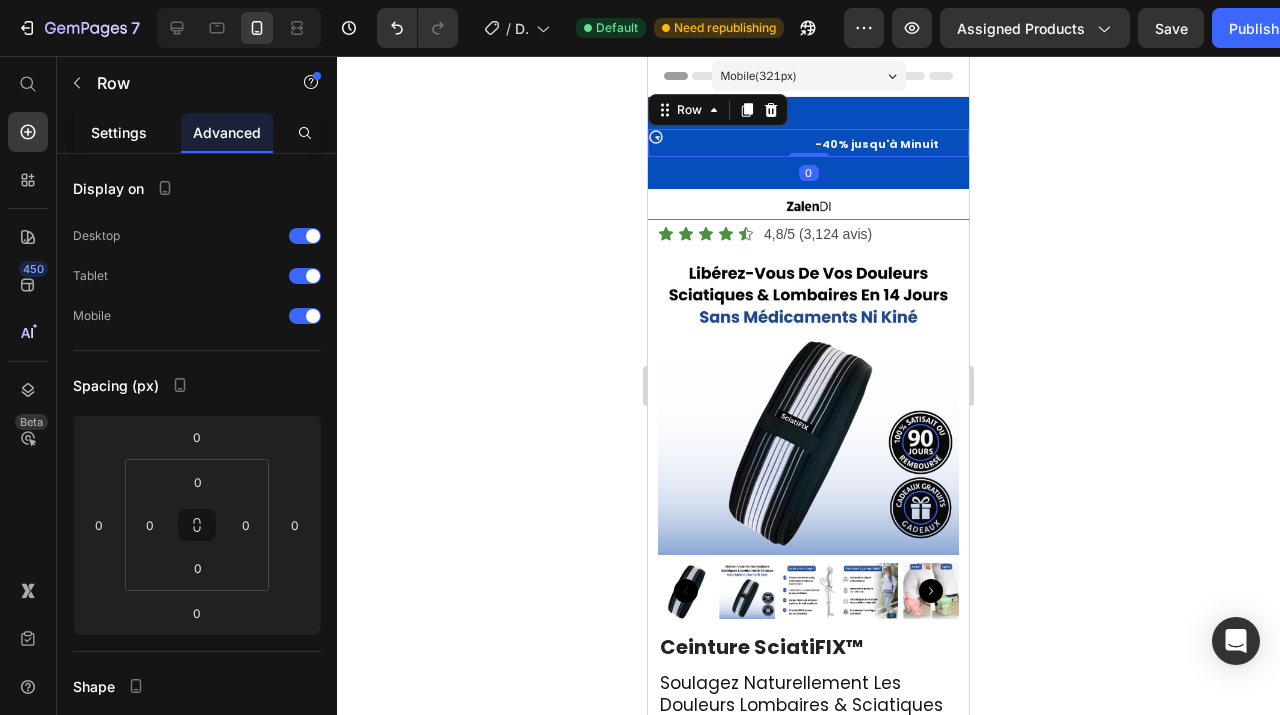 click on "Settings" at bounding box center [119, 132] 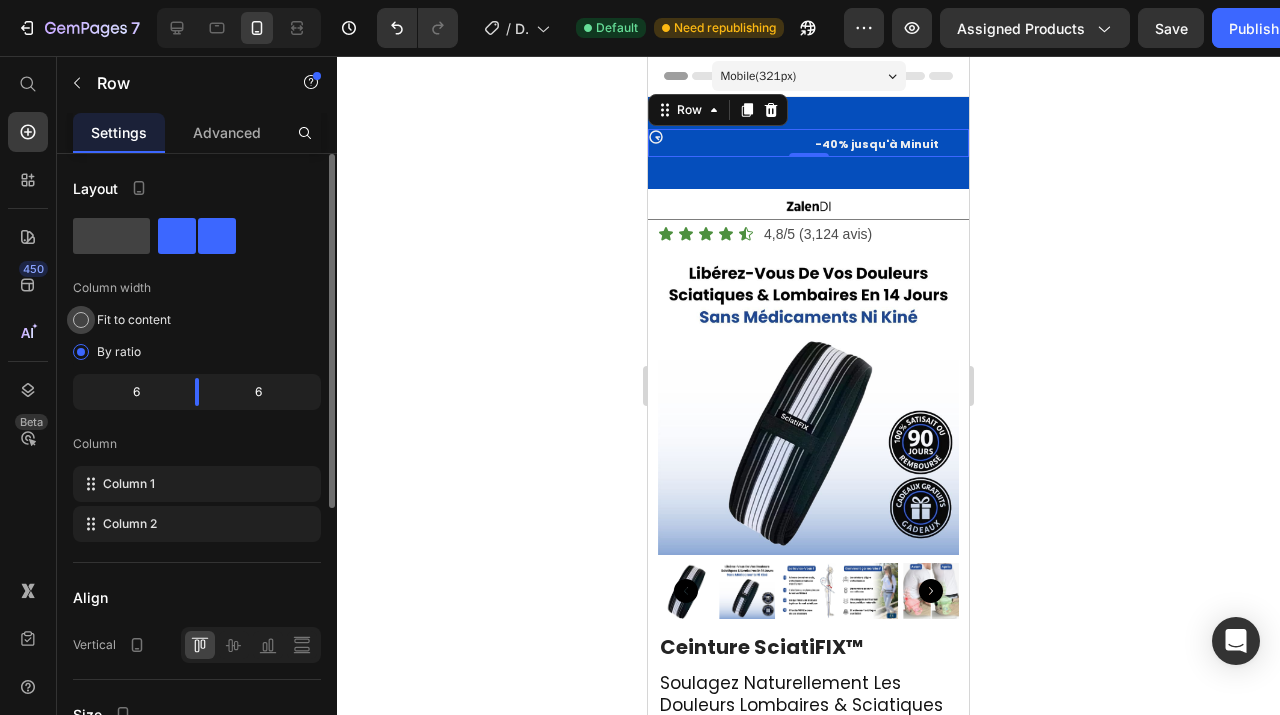 click on "Fit to content" at bounding box center (134, 320) 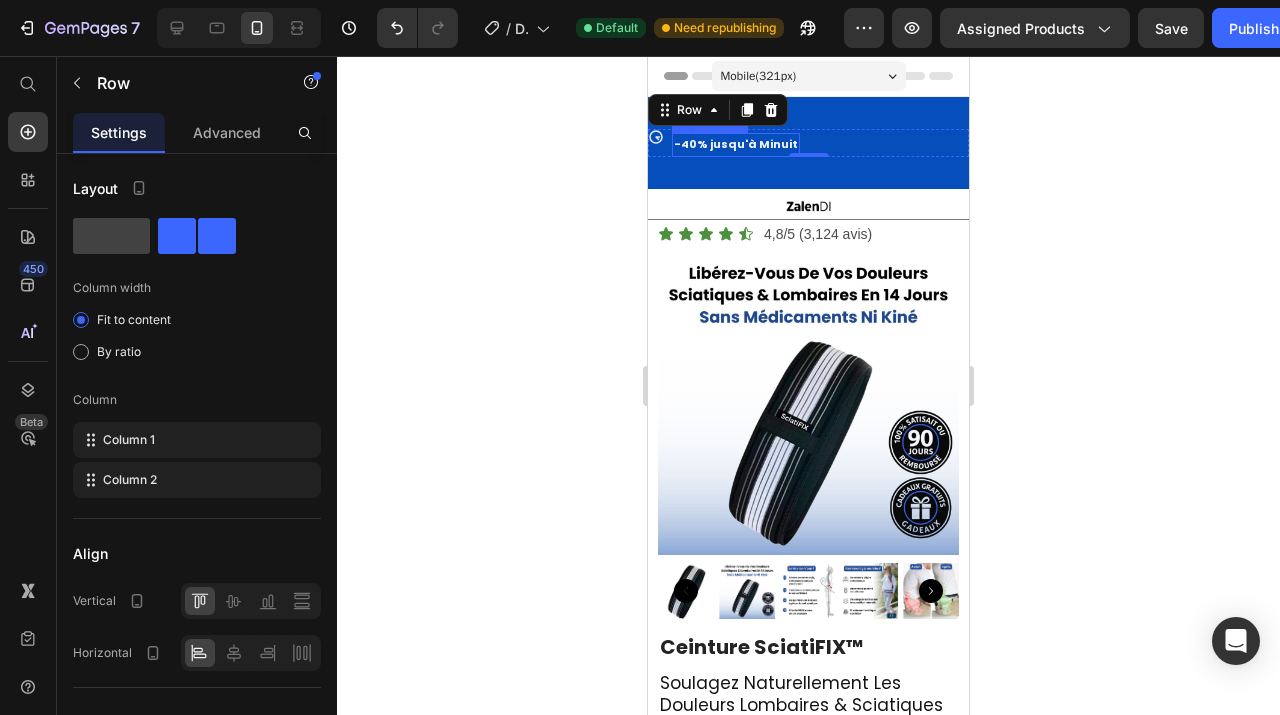 click on "-40% jusqu'à Minuit" at bounding box center (736, 145) 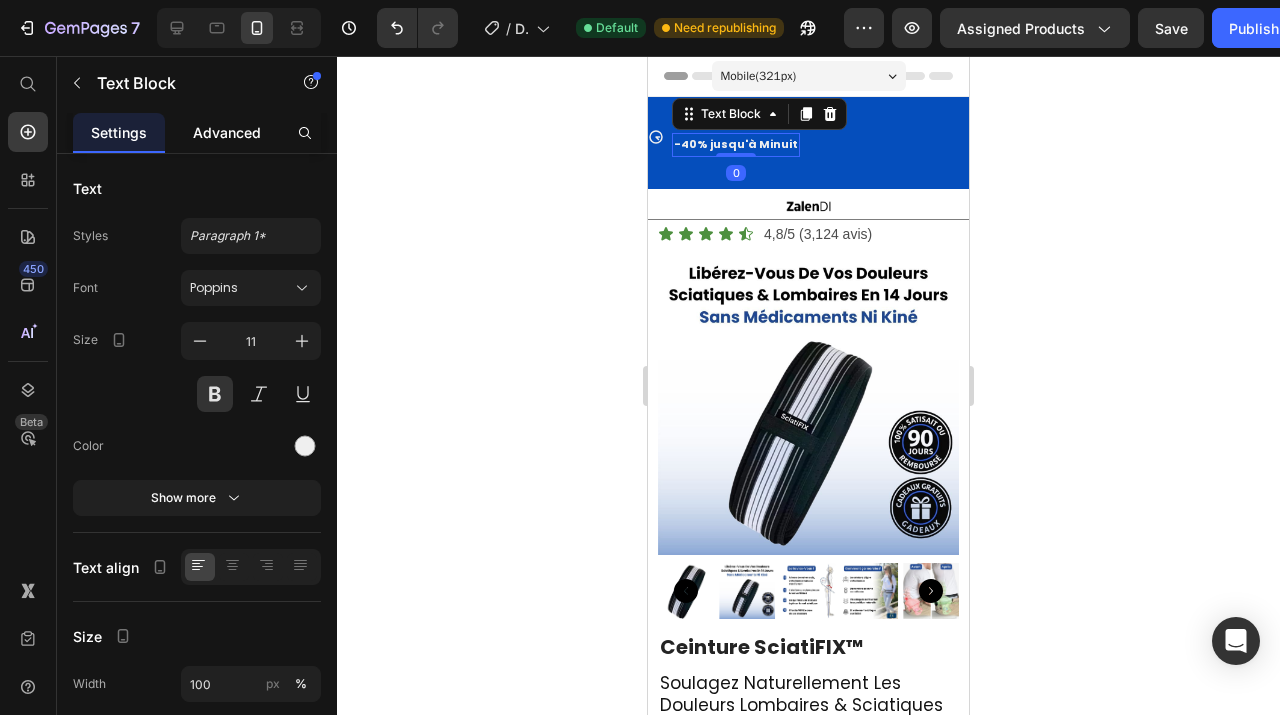 click on "Advanced" at bounding box center [227, 132] 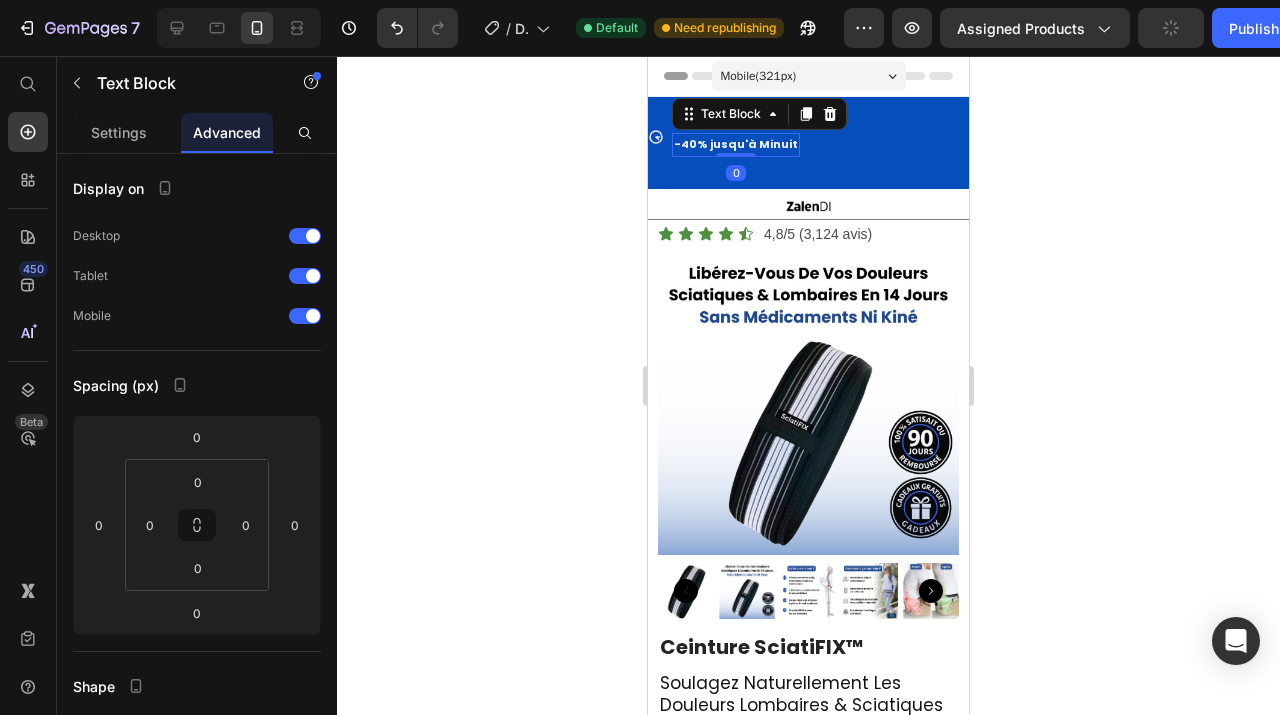 click 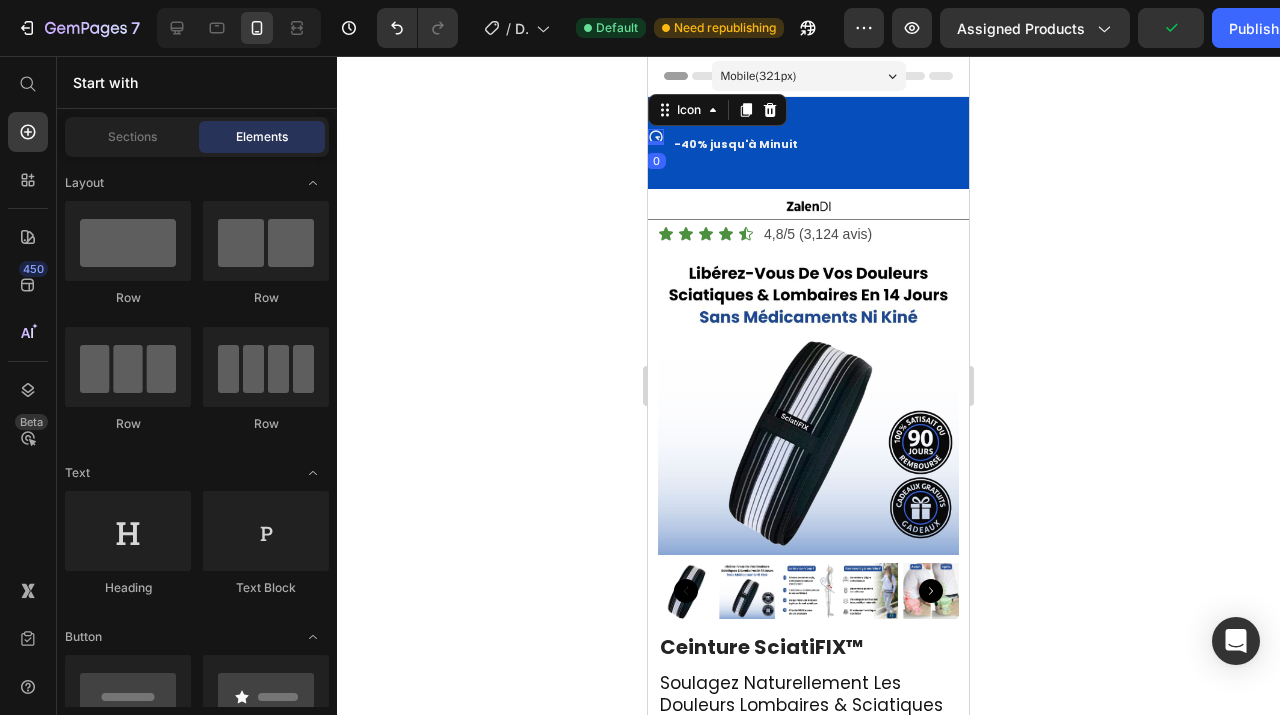 click 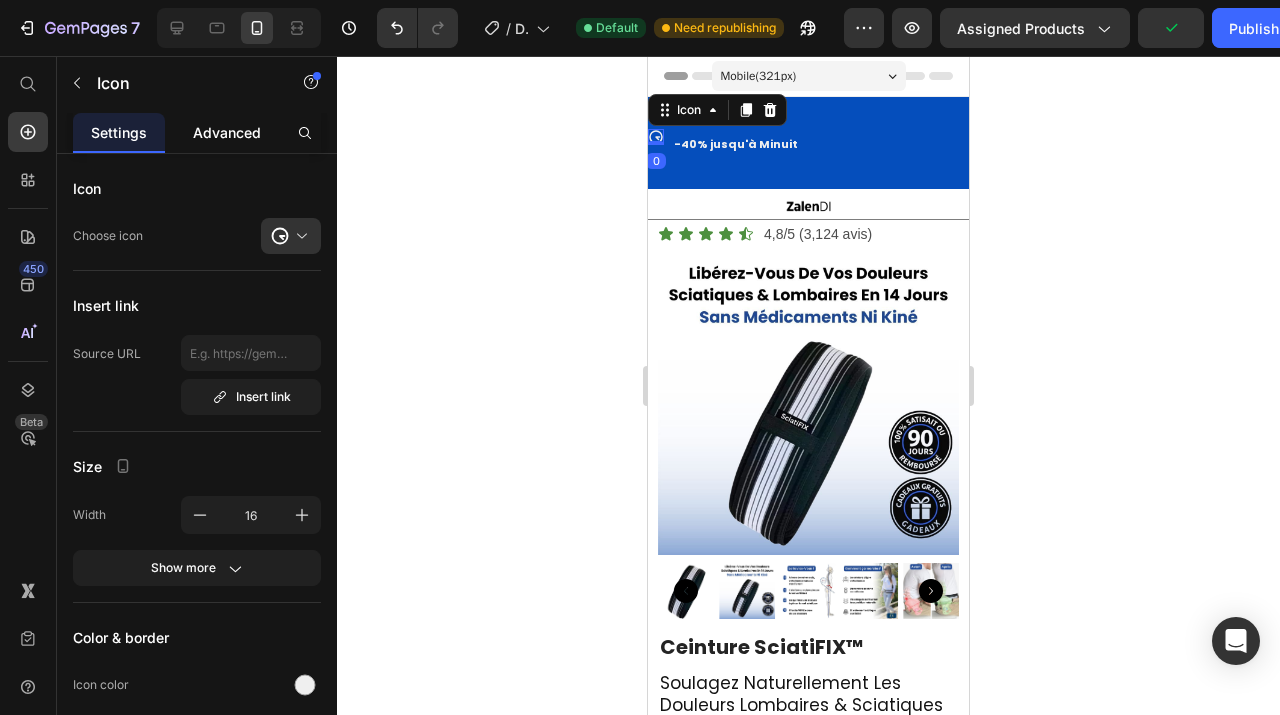 click on "Advanced" at bounding box center (227, 132) 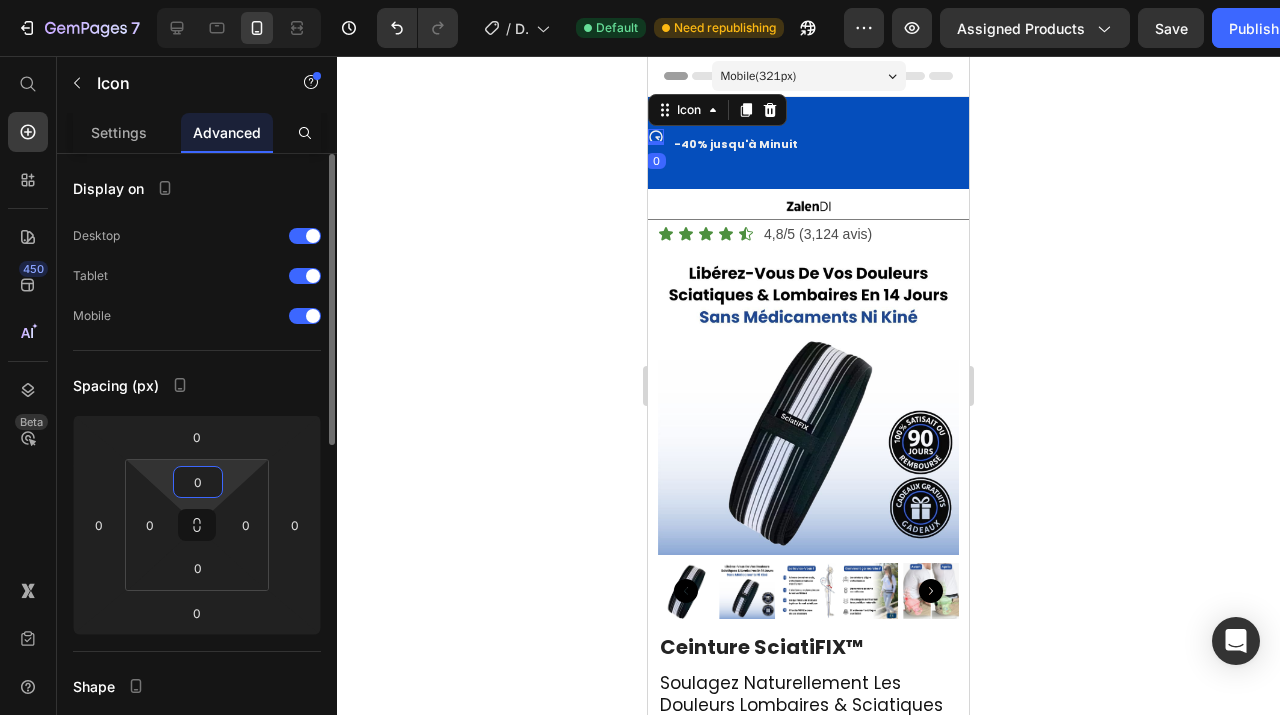 click on "0" at bounding box center (198, 482) 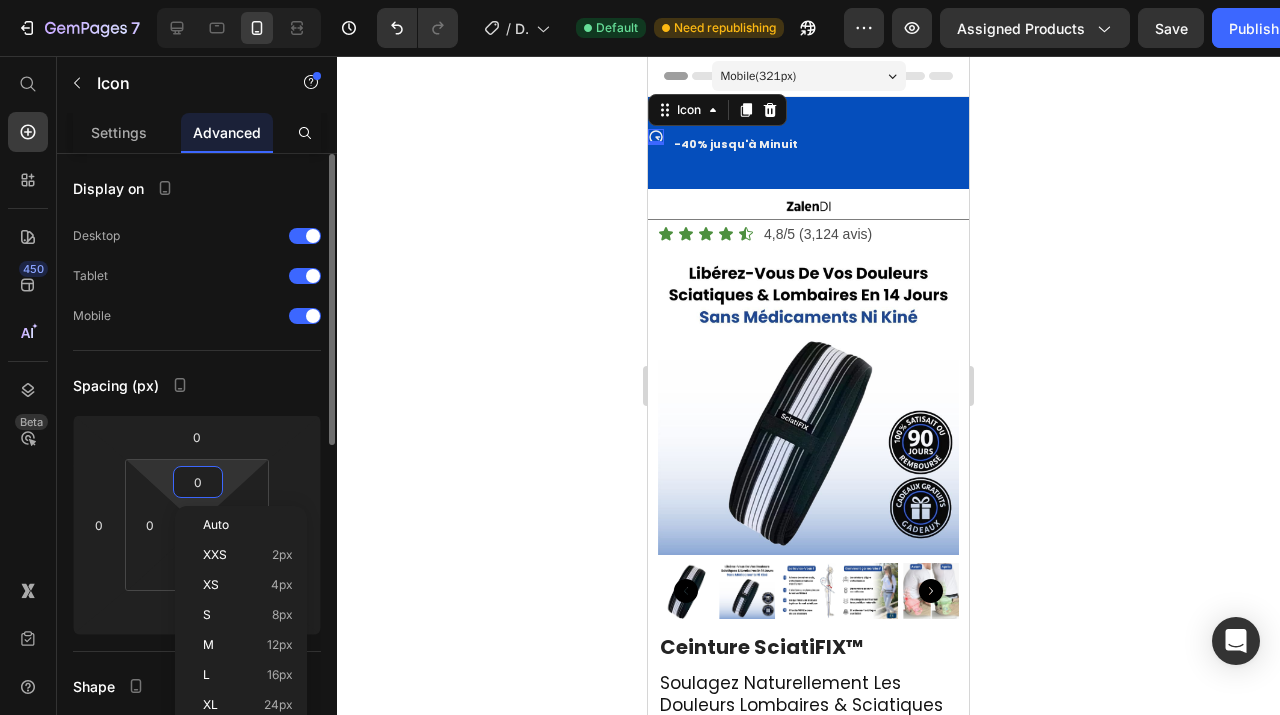 type on "5" 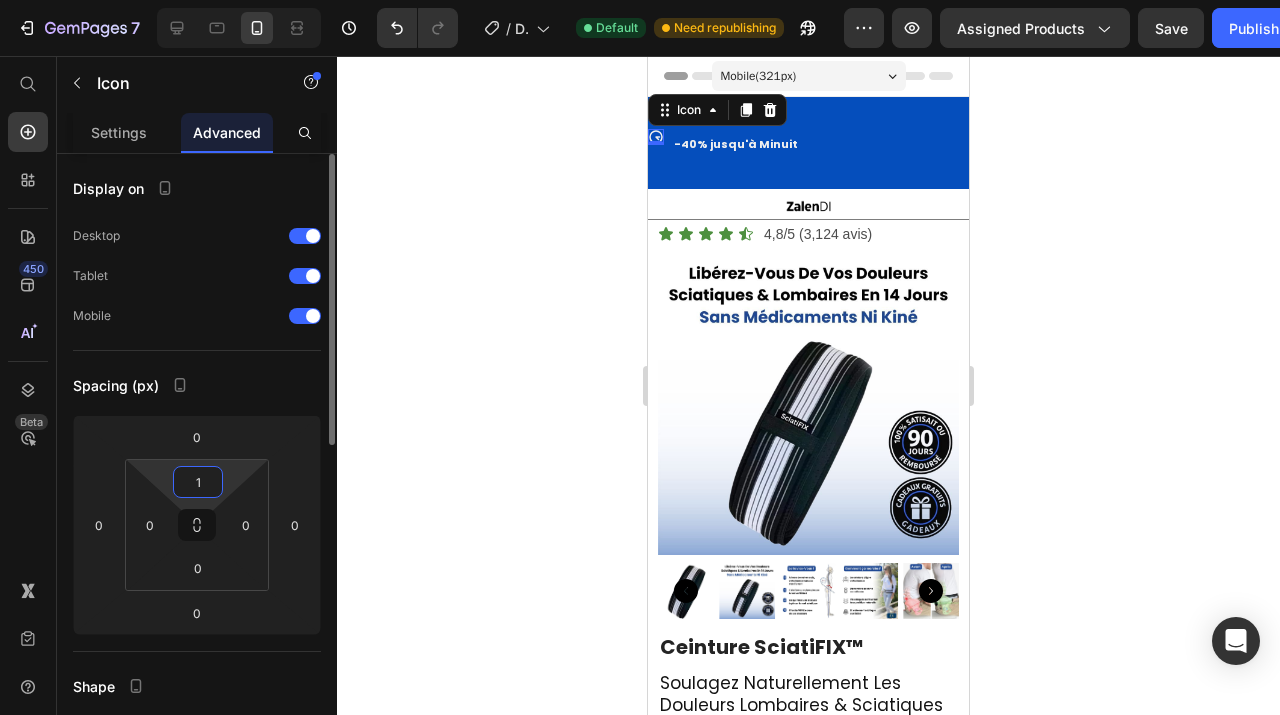 type on "10" 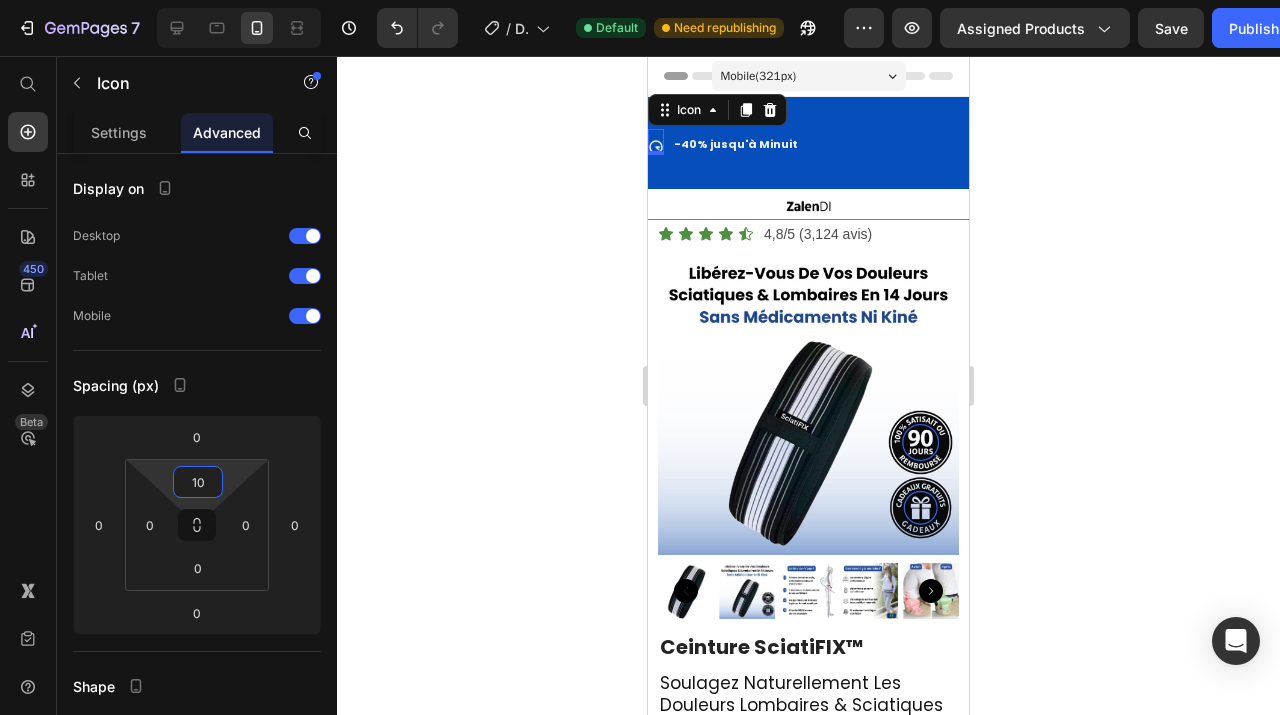 click 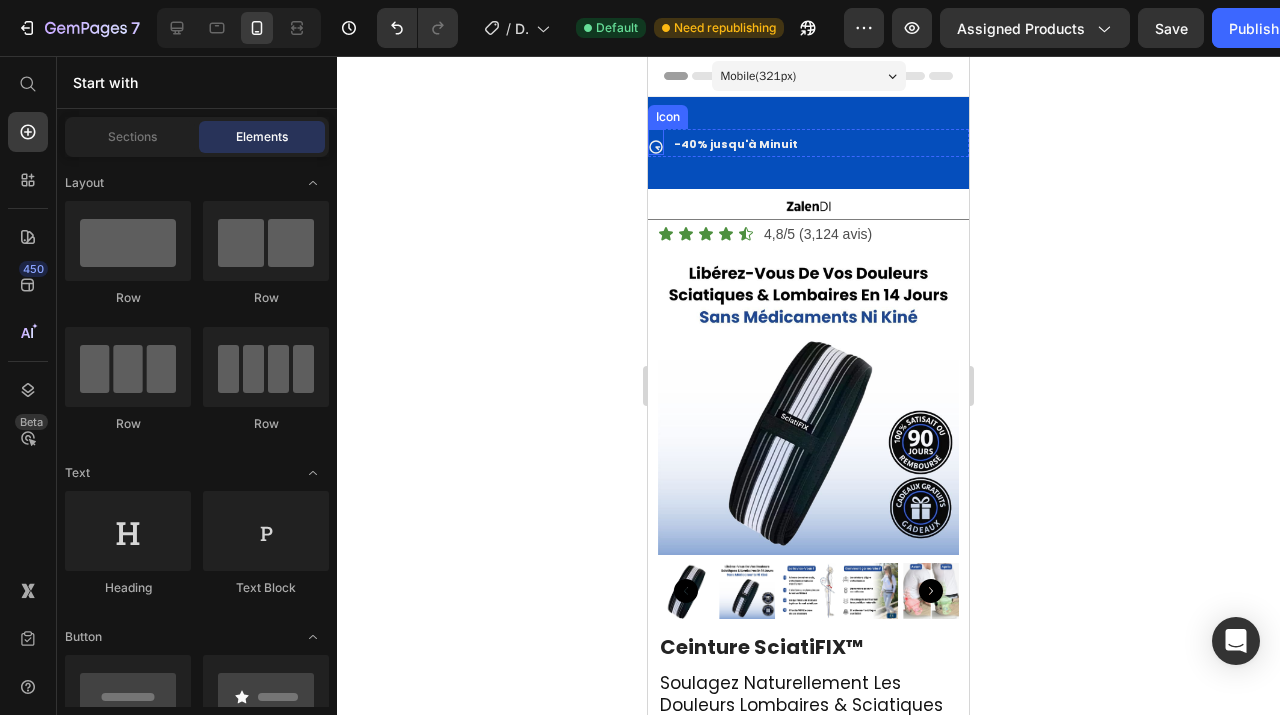 click 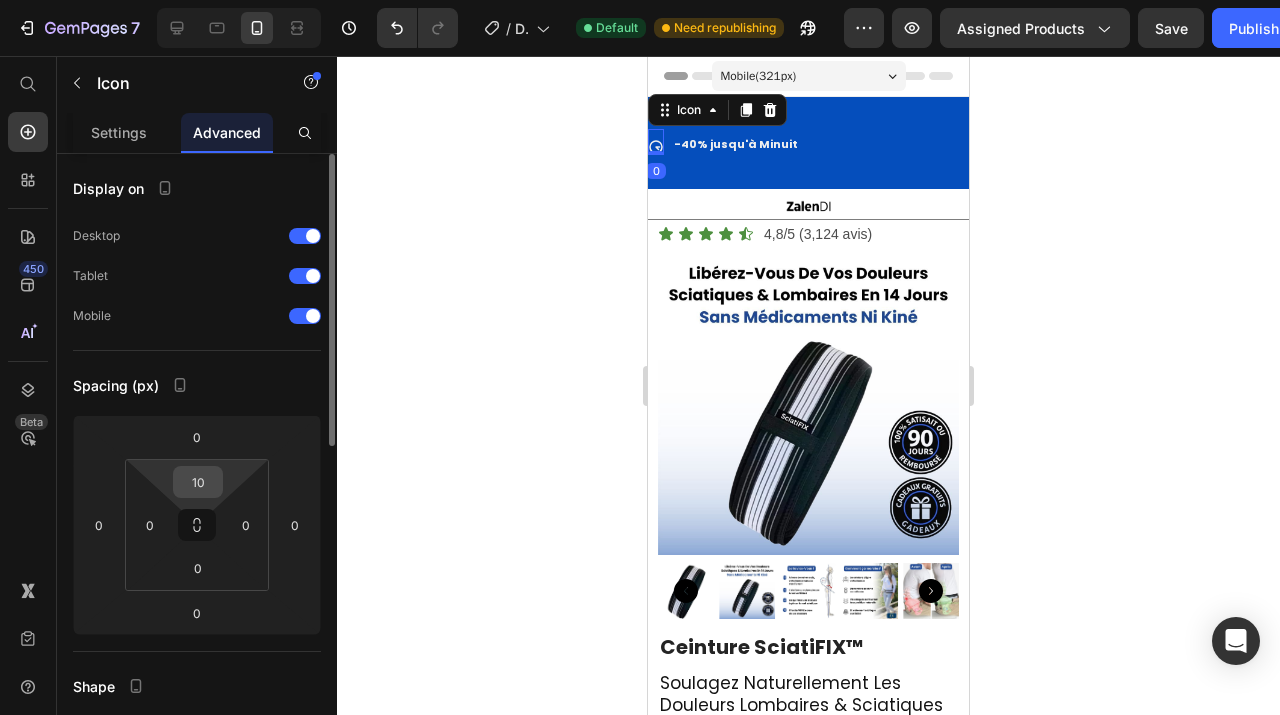click on "10" at bounding box center [198, 482] 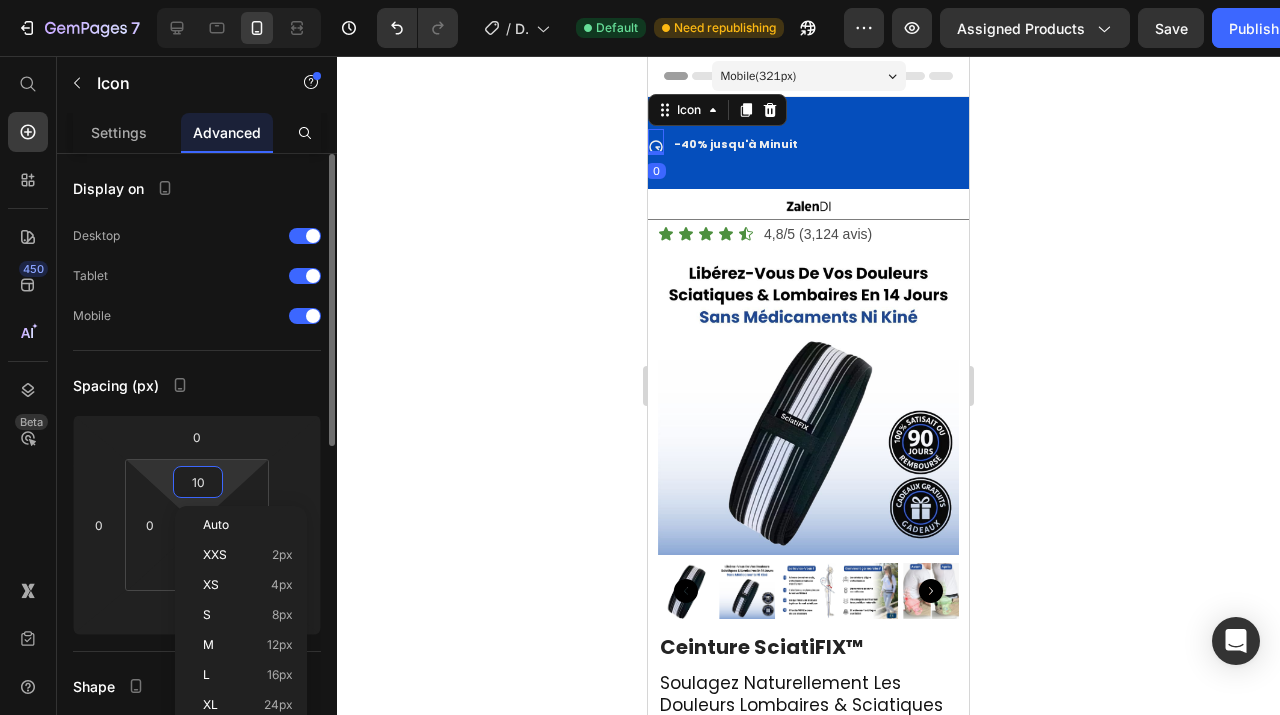 type on "5" 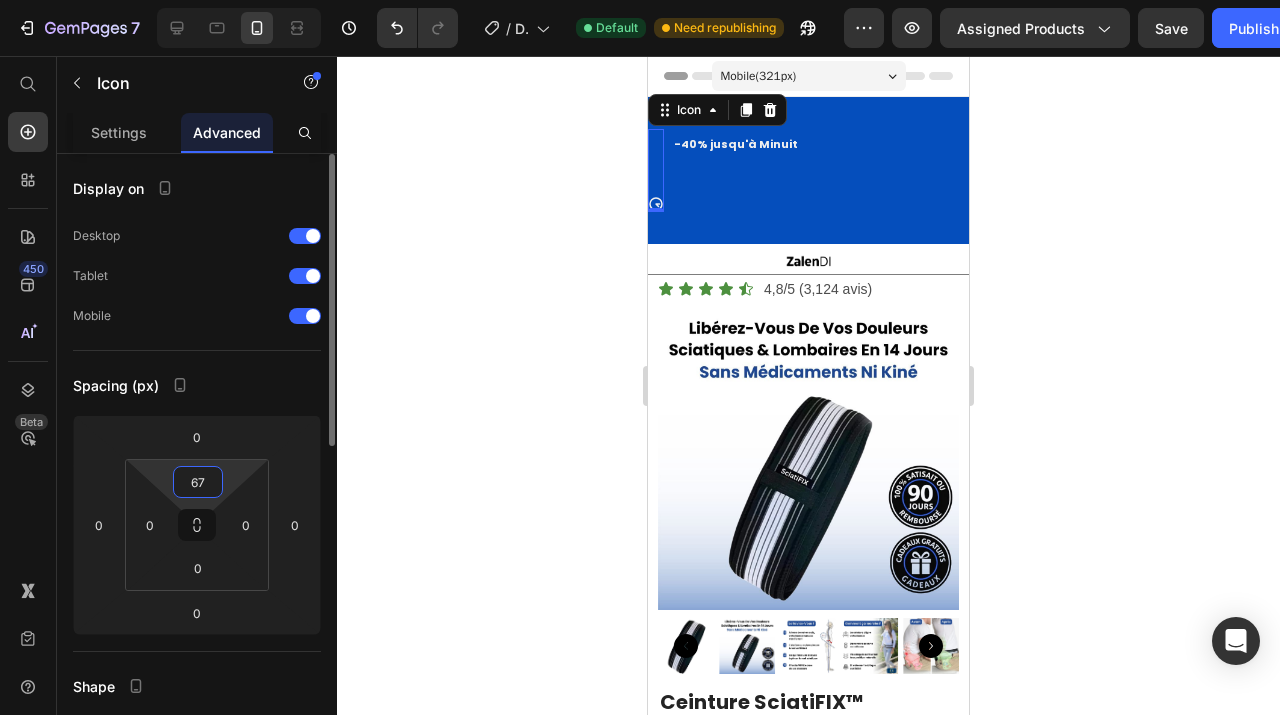 type on "6" 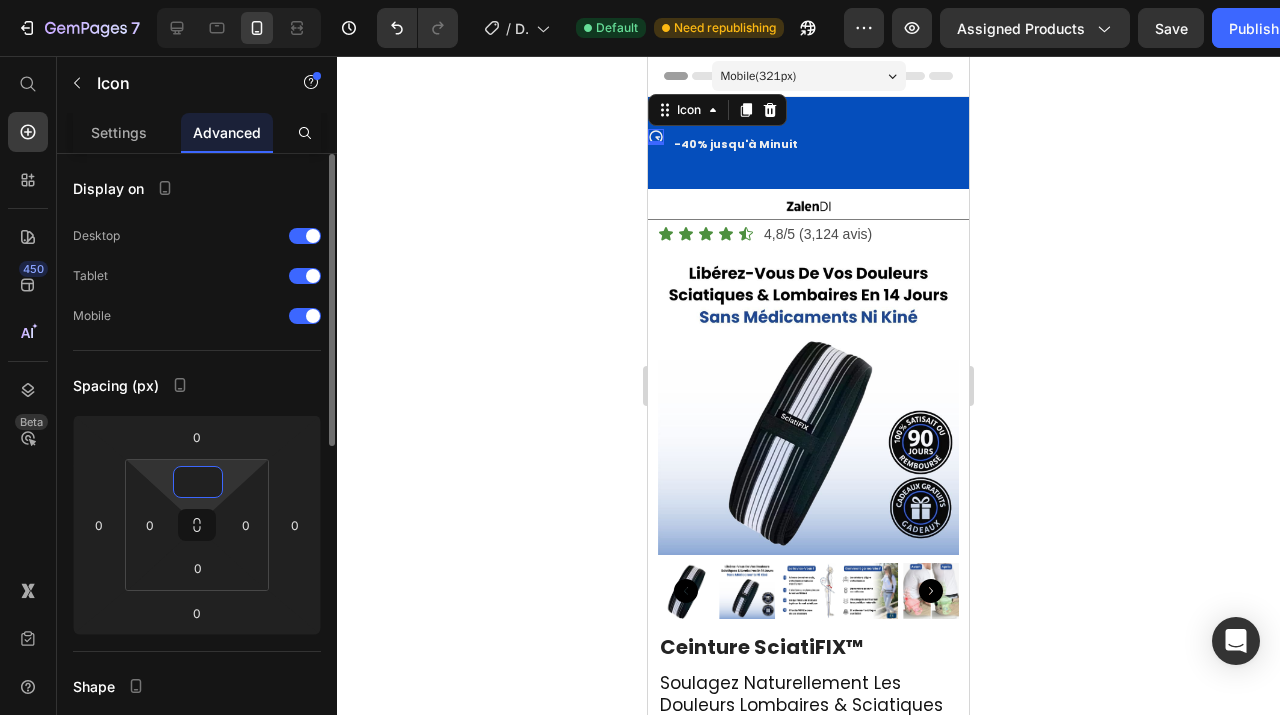 type on "7" 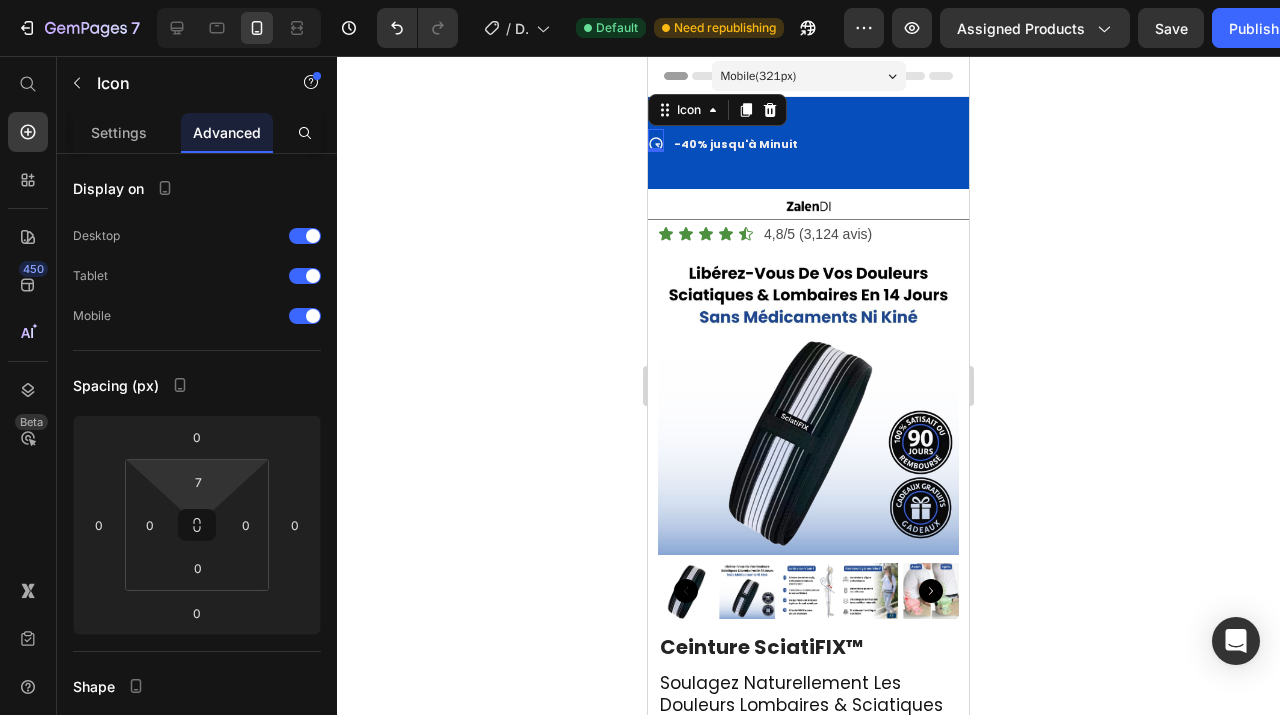 click 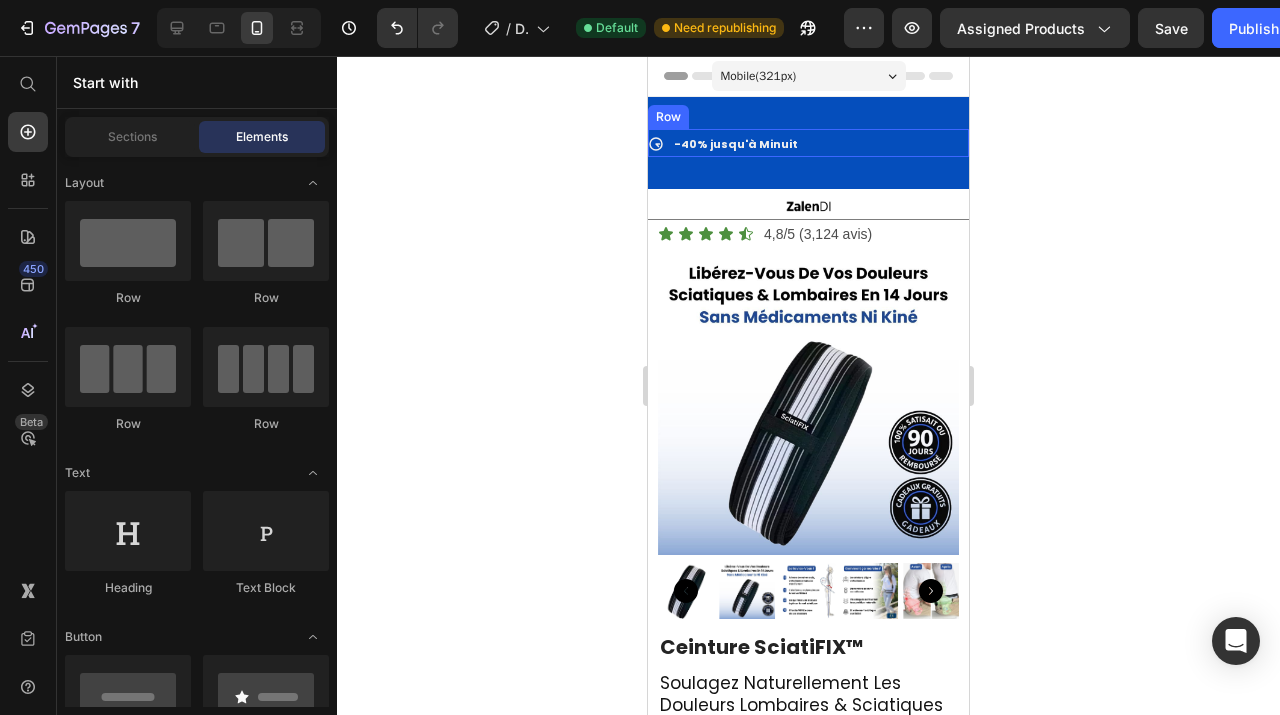 click on "Icon Heading -40% jusqu'à Minuit Text Block Row" at bounding box center [808, 143] 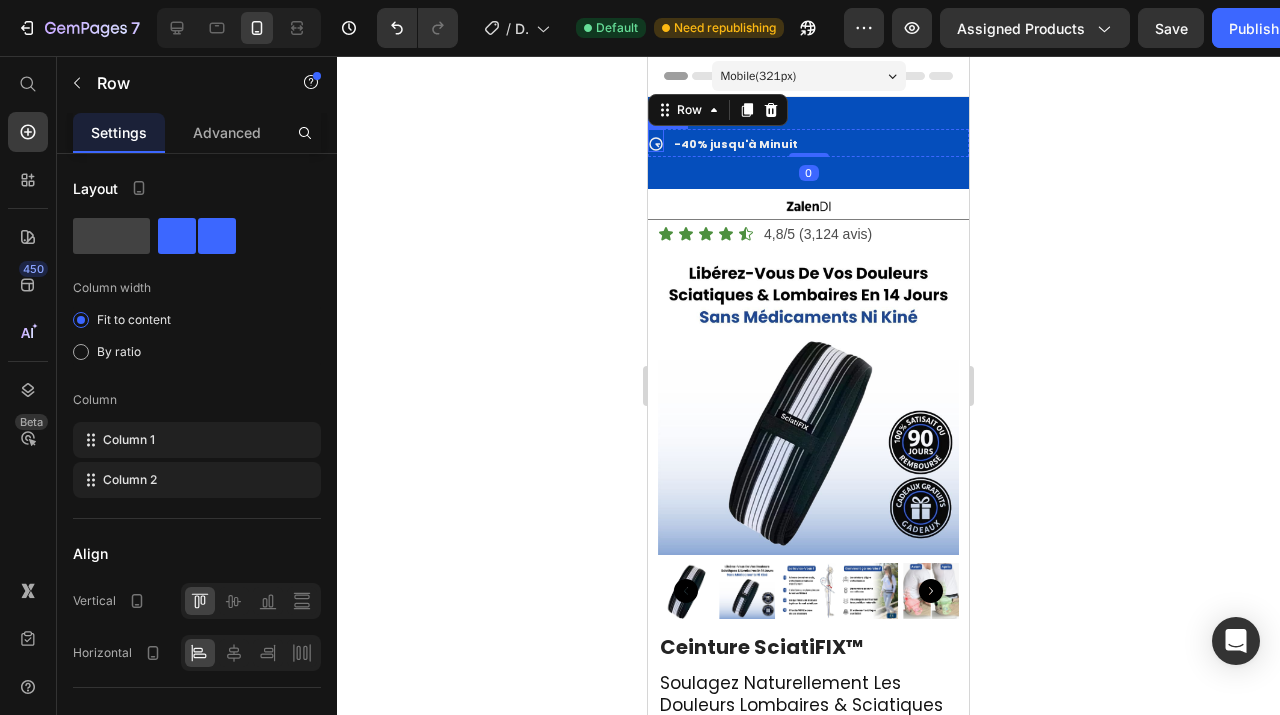 click on "Icon" at bounding box center [656, 140] 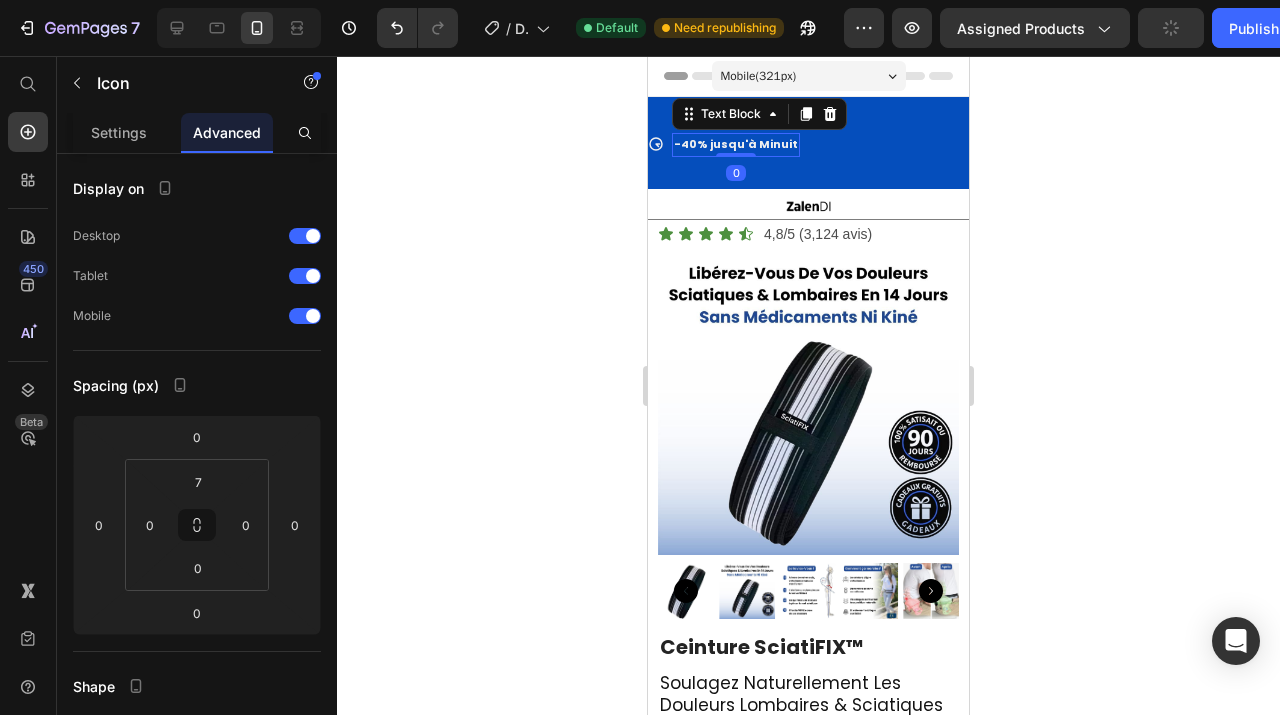 click on "-40% jusqu'à Minuit" at bounding box center [736, 145] 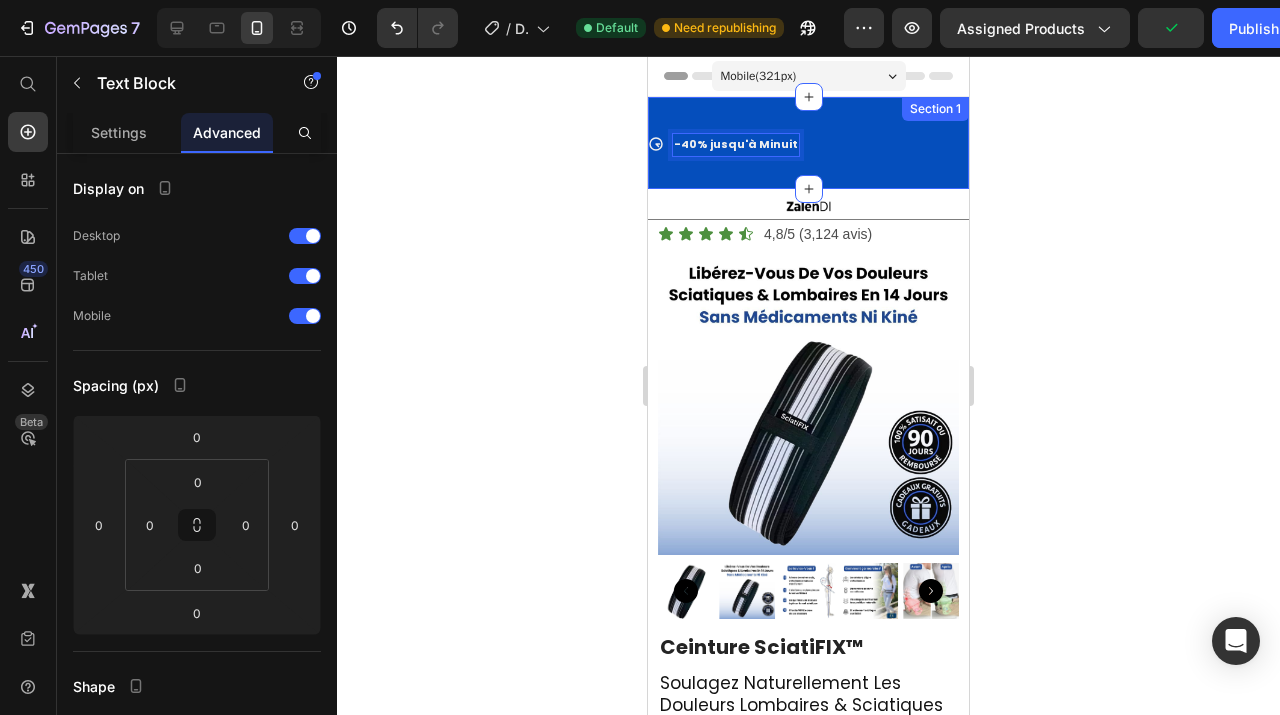 drag, startPoint x: 699, startPoint y: 141, endPoint x: 778, endPoint y: 168, distance: 83.48653 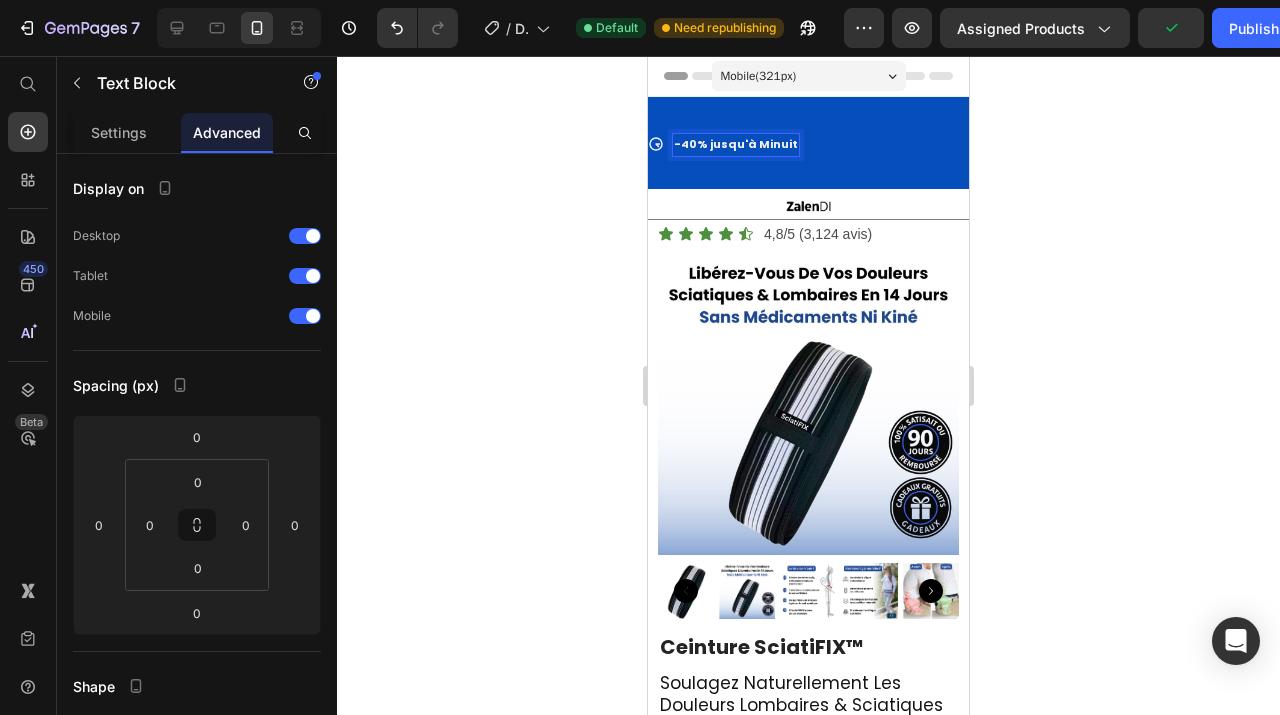 click 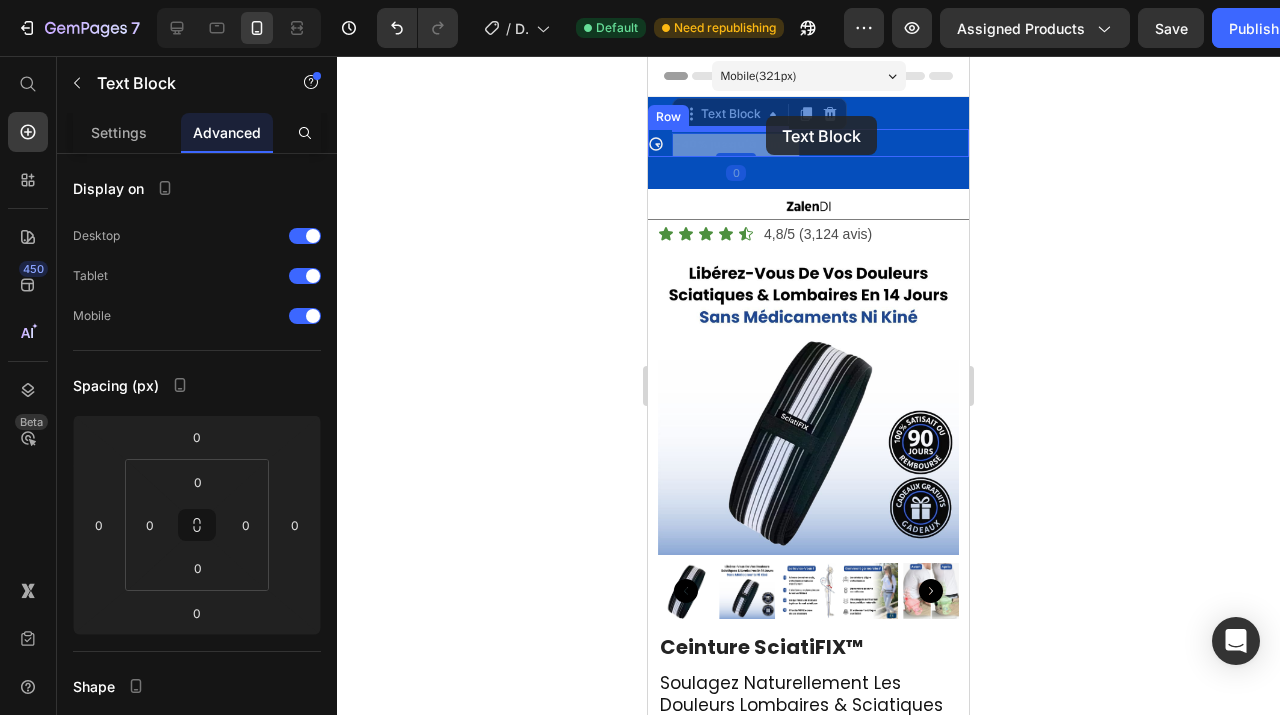 drag, startPoint x: 699, startPoint y: 142, endPoint x: 766, endPoint y: 116, distance: 71.867935 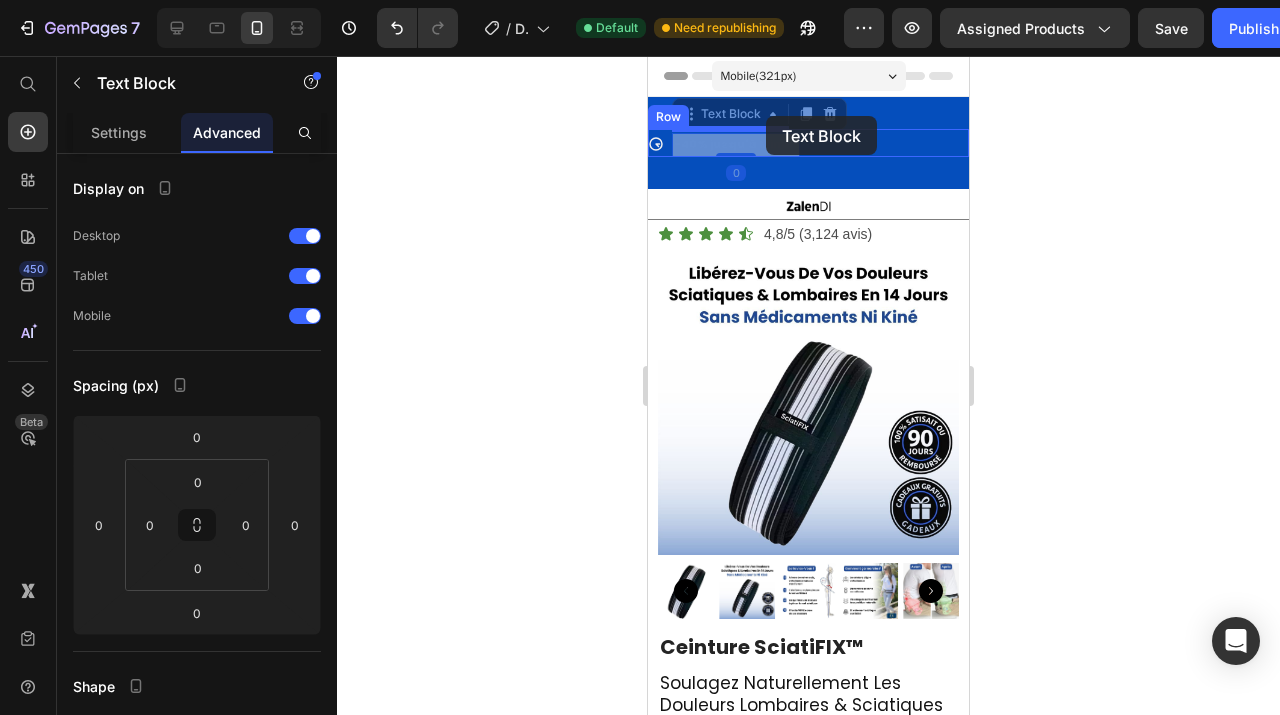 click on "Mobile  ( 321 px) iPhone 13 Mini iPhone 13 Pro iPhone 11 Pro Max iPhone 15 Pro Max Pixel 7 Galaxy S8+ Galaxy S20 Ultra iPad Mini iPad Air iPad Pro Header
Icon Heading -40% jusqu'à Minuit Text Block   0 -40% jusqu'à Minuit Text Block   0 Row Row Section 1 Image                Title Line Icon Icon Icon Icon Icon Icon List 4,8/5 (3,124 avis) Text Block Row
Product Images Row Icon Icon Icon Icon
Icon Icon List 4,8/5 (3,124 avis) Text Block Row Ceinture SciatiFIX™ Product Title Soulagez Naturellement Les Douleurs Lombaires & Sciatiques En 15 Minutes Depuis Chez Vous - Sans Médicaments Ni Opération Text Block Soulage la douleur naturellement Recommandé par les kinés Corrige la posture et aligne le bassin Efficace dès la 1ère utilisation Item List Image En stock - Quantités limités Text Block Row
ajouter au panier Add to Cart Taille unique Heading Taille unique Heading Image
Livraison prévu entre
Delivery Date" at bounding box center (808, 5291) 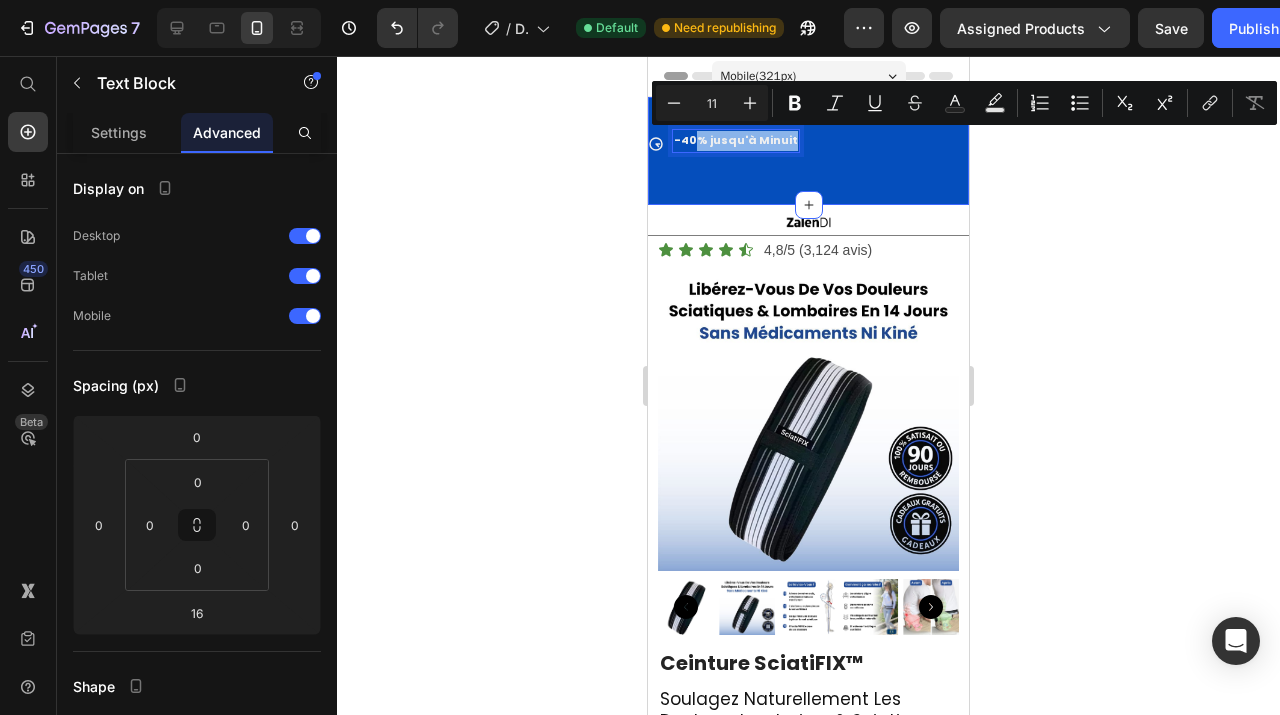 drag, startPoint x: 693, startPoint y: 141, endPoint x: 786, endPoint y: 197, distance: 108.55874 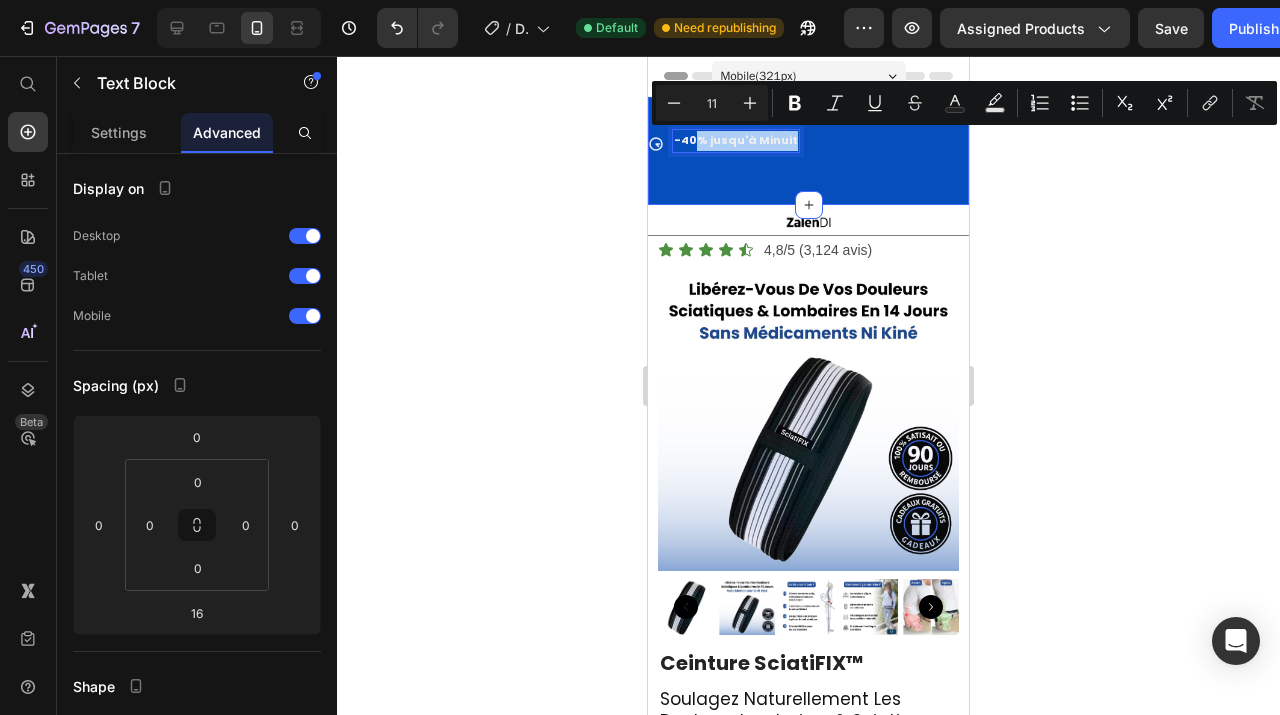 click 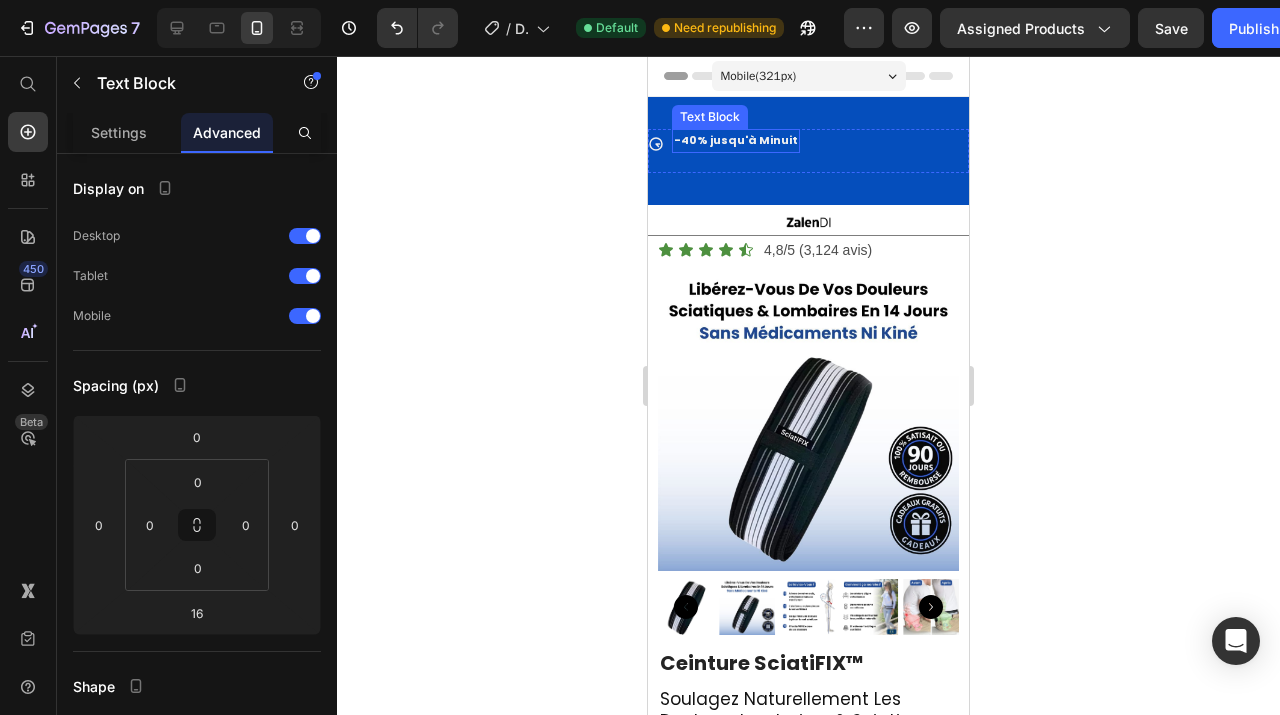 click on "-40% jusqu'à Minuit" at bounding box center [736, 141] 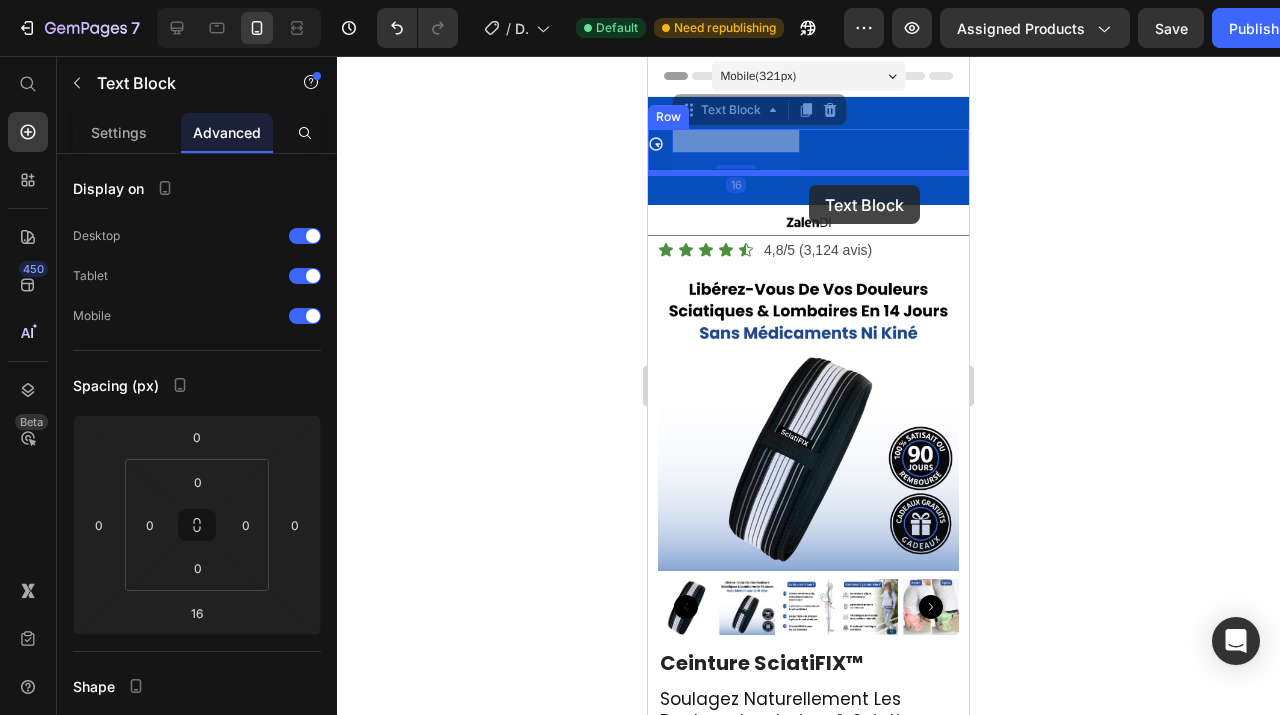 drag, startPoint x: 689, startPoint y: 109, endPoint x: 809, endPoint y: 185, distance: 142.04225 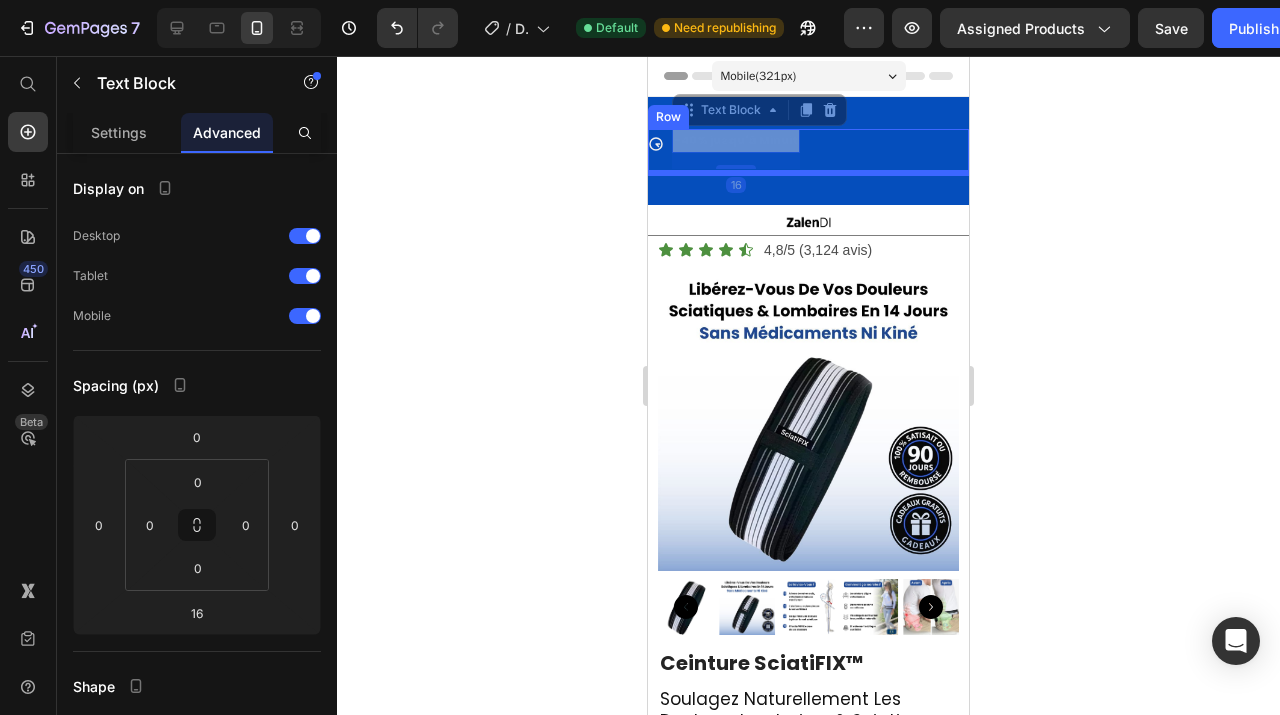 type on "0" 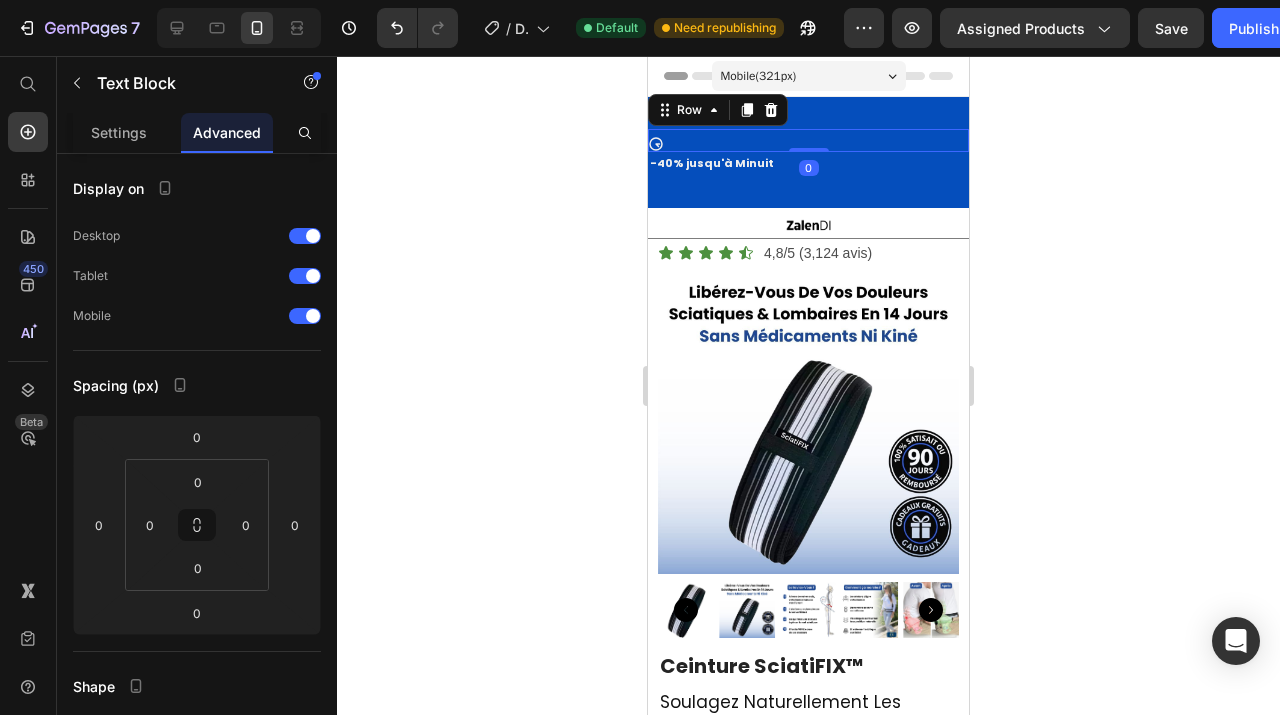 click on "Icon Heading Row   0" at bounding box center (808, 140) 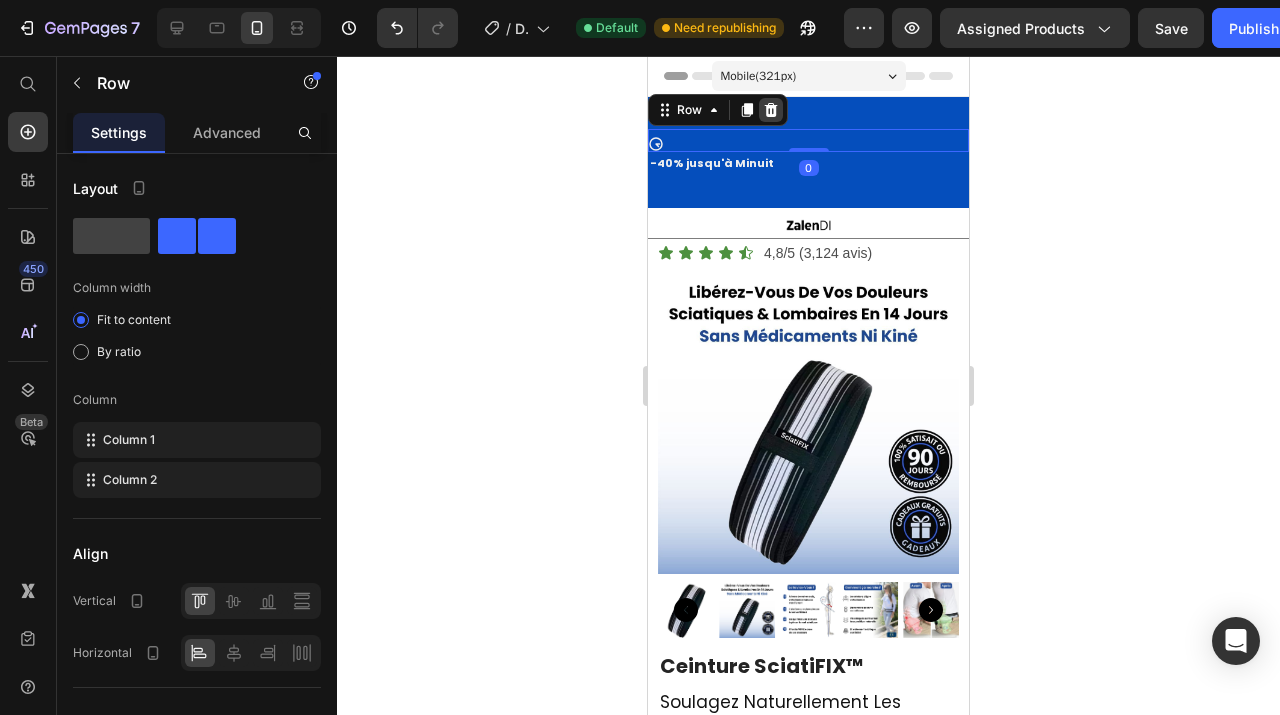 click 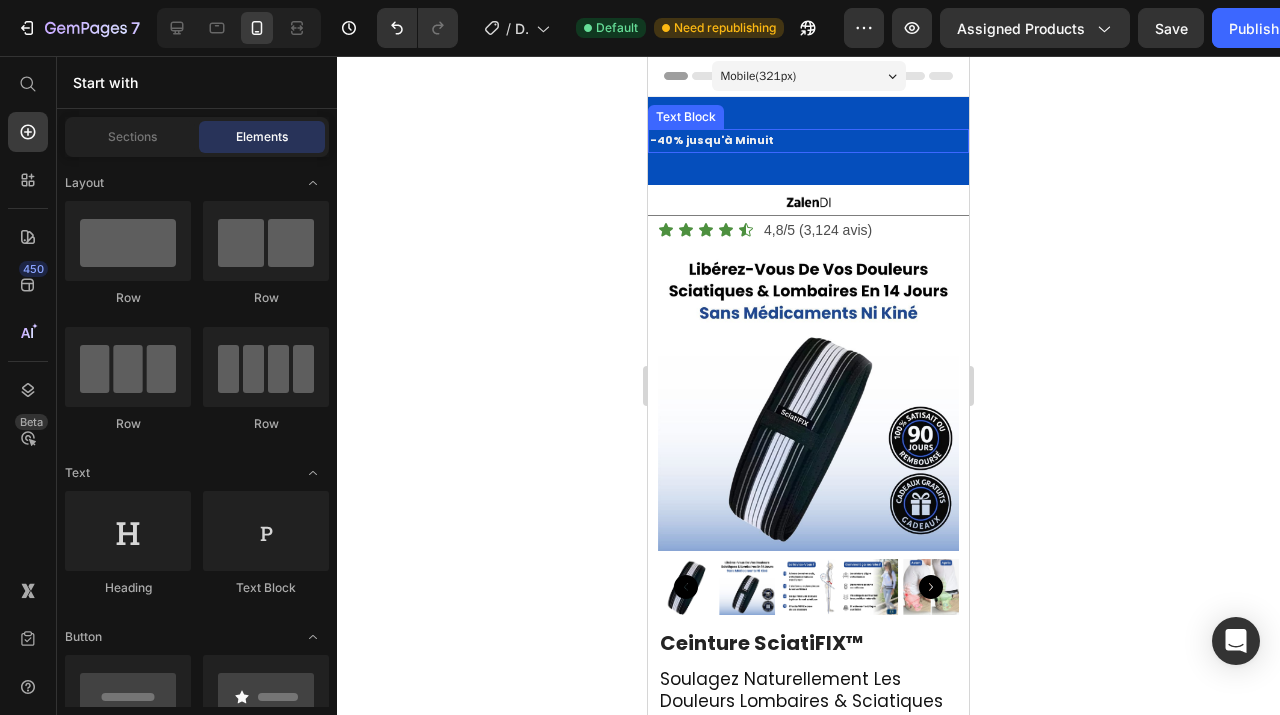 click on "-40% jusqu'à Minuit" at bounding box center [808, 141] 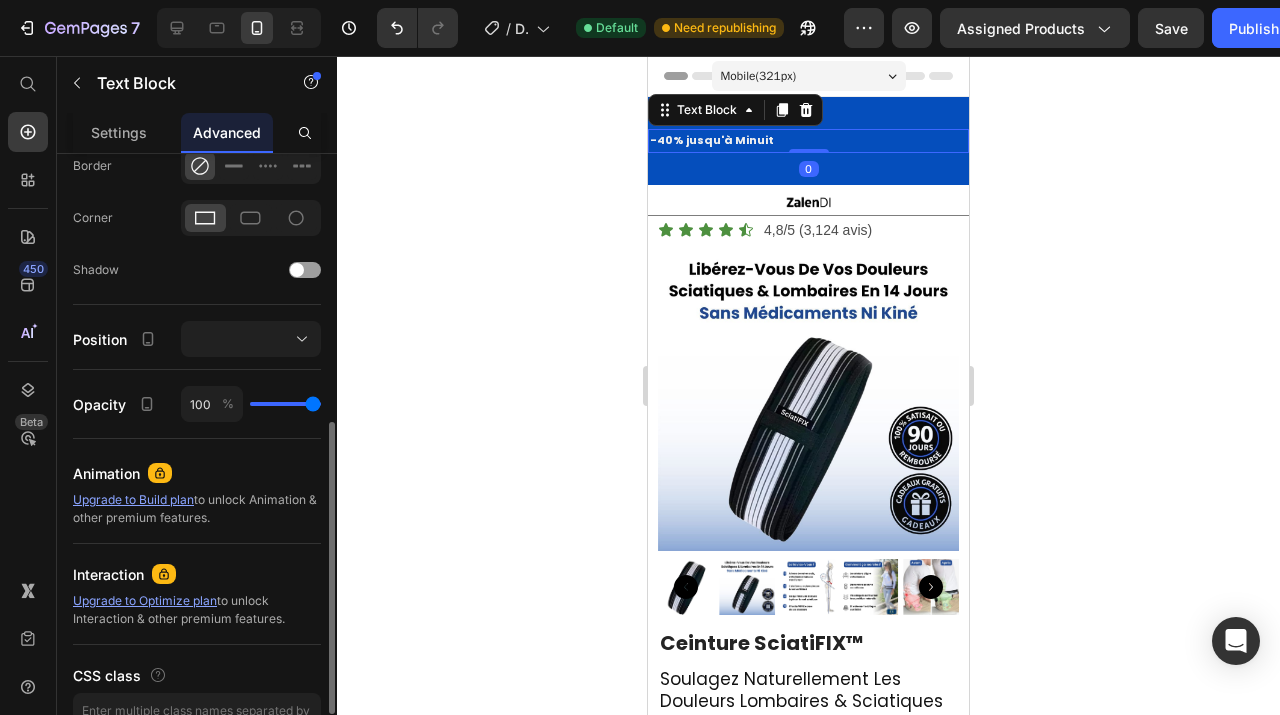 scroll, scrollTop: 0, scrollLeft: 0, axis: both 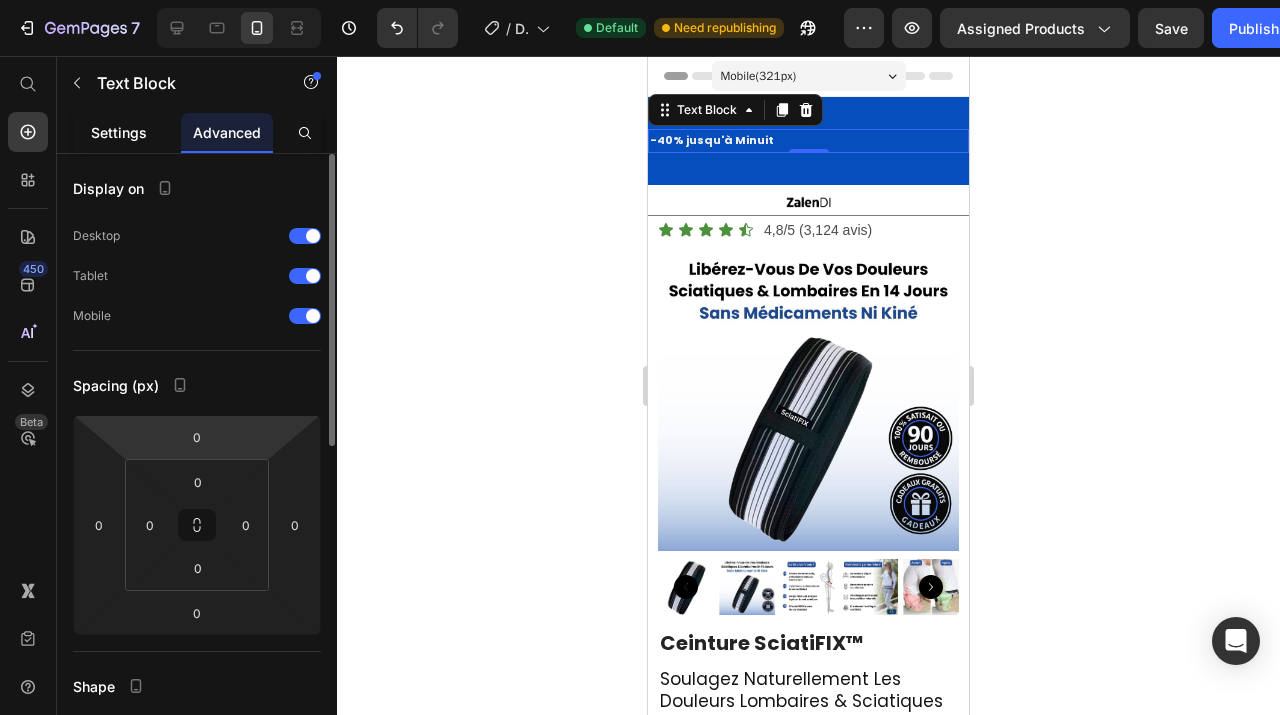 click on "Settings" at bounding box center (119, 132) 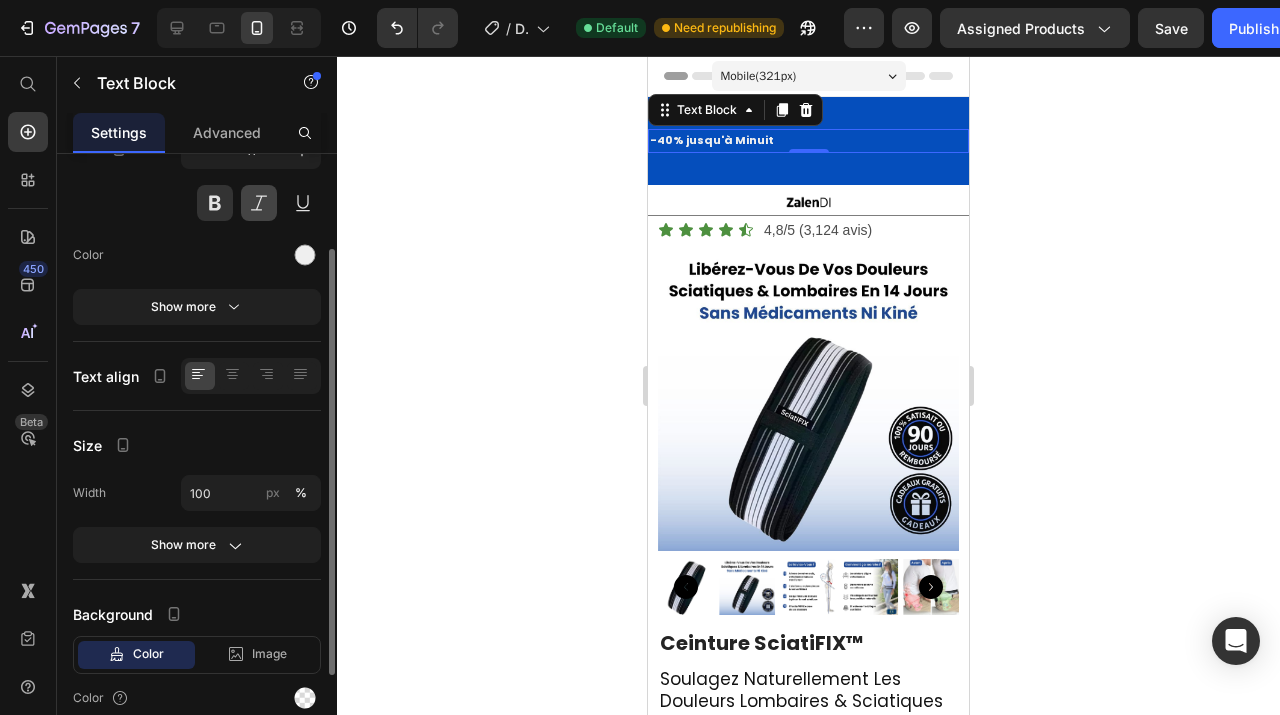 scroll, scrollTop: 193, scrollLeft: 0, axis: vertical 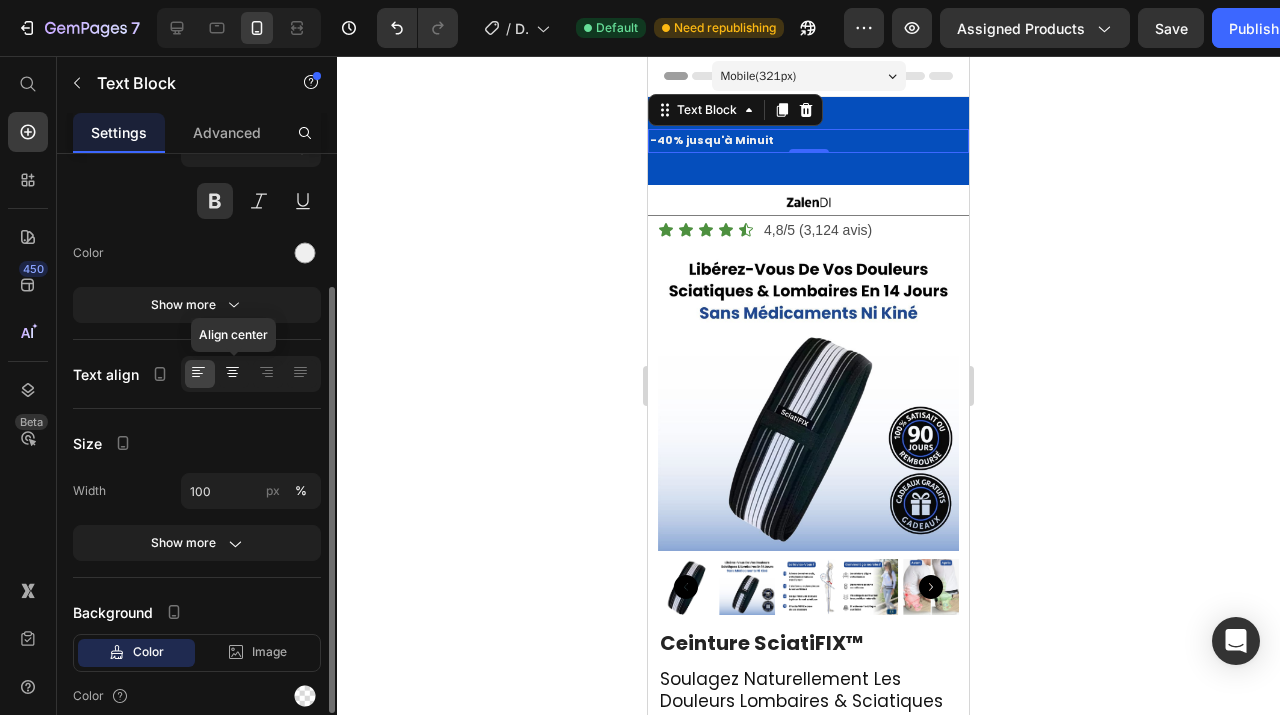 click 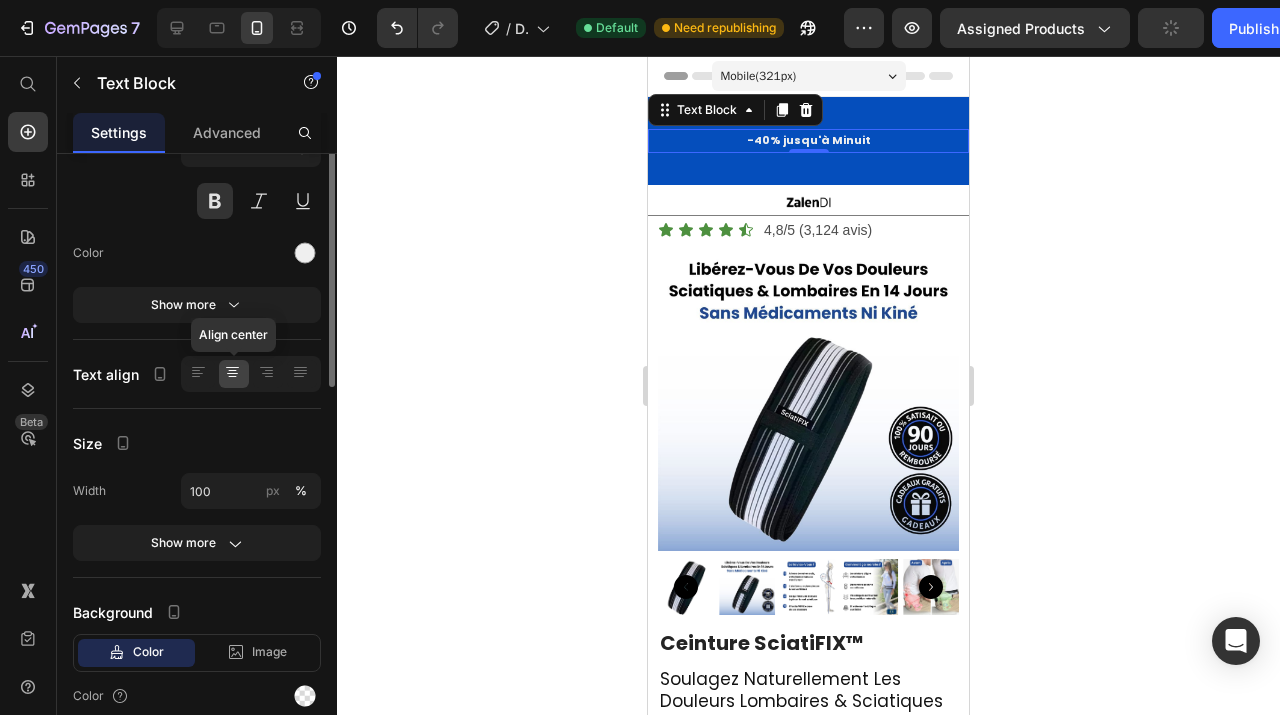 scroll, scrollTop: 0, scrollLeft: 0, axis: both 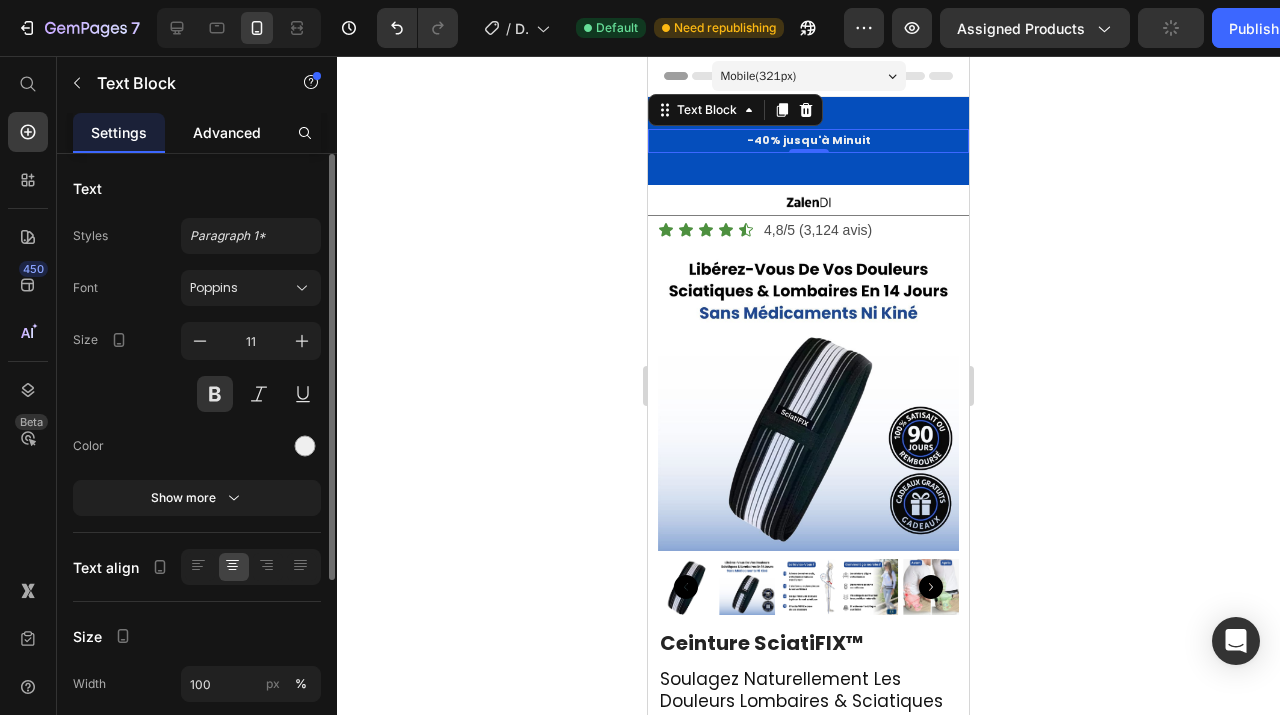 click on "Advanced" at bounding box center [227, 132] 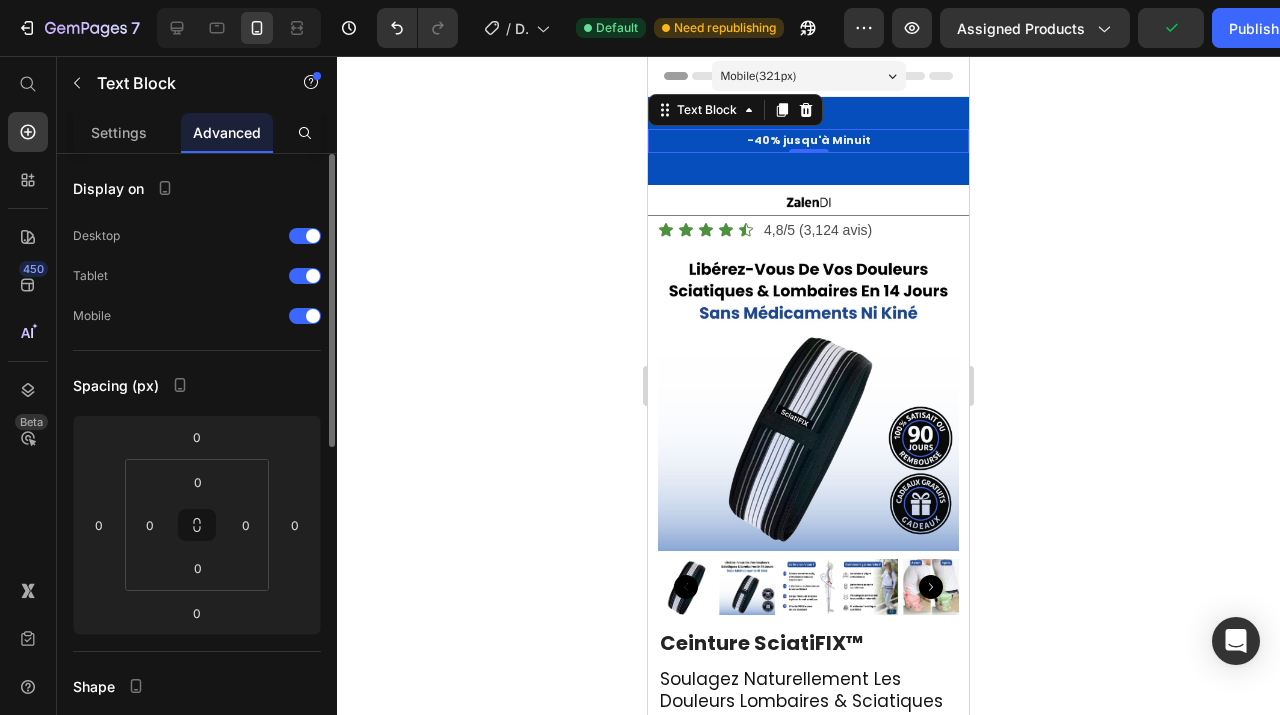 click 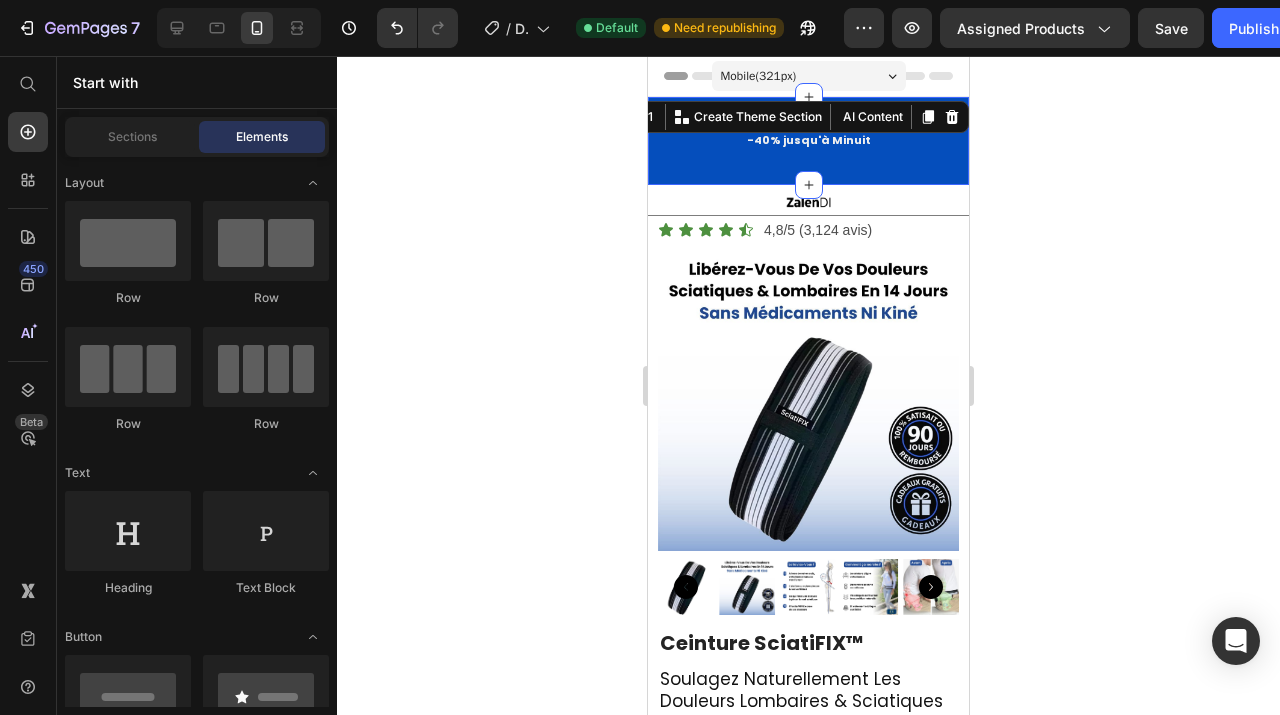 click on "-40% jusqu'à Minuit Text Block Row Section 1   You can create reusable sections Create Theme Section AI Content Write with GemAI What would you like to describe here? Tone and Voice Persuasive Product Guide Vaincre La Sciatique Show more Generate" at bounding box center (808, 141) 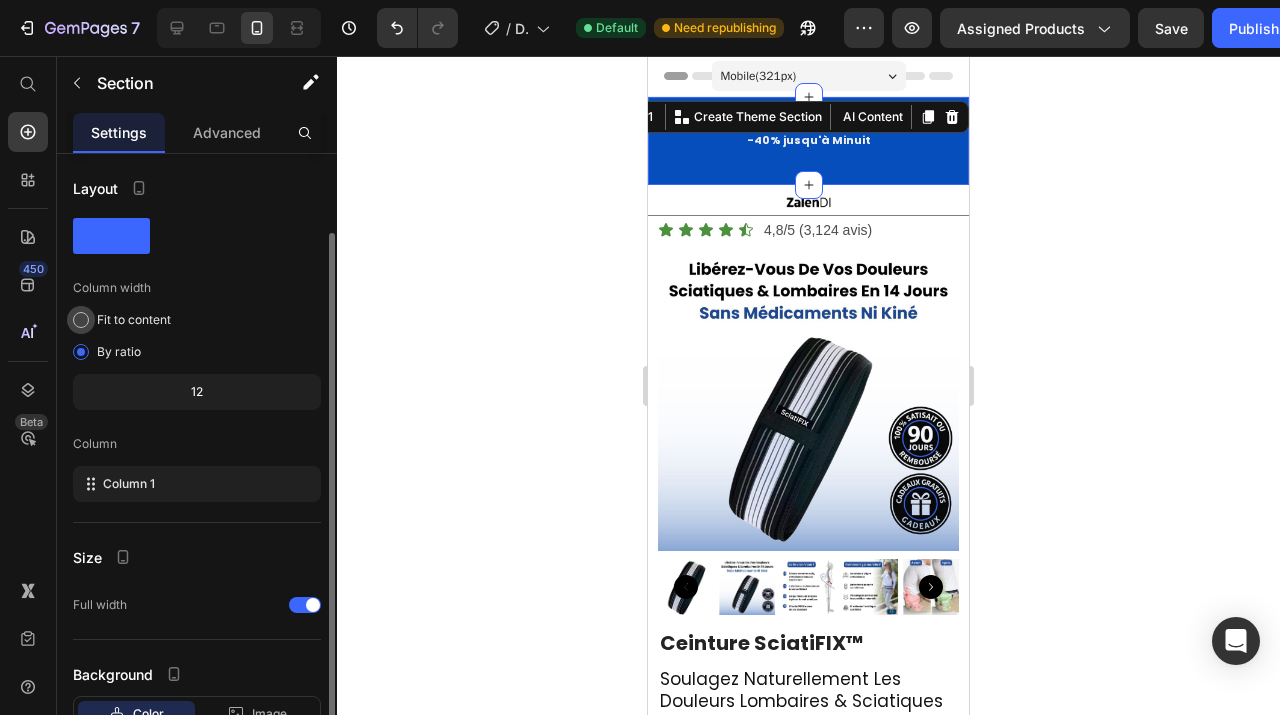 scroll, scrollTop: 146, scrollLeft: 0, axis: vertical 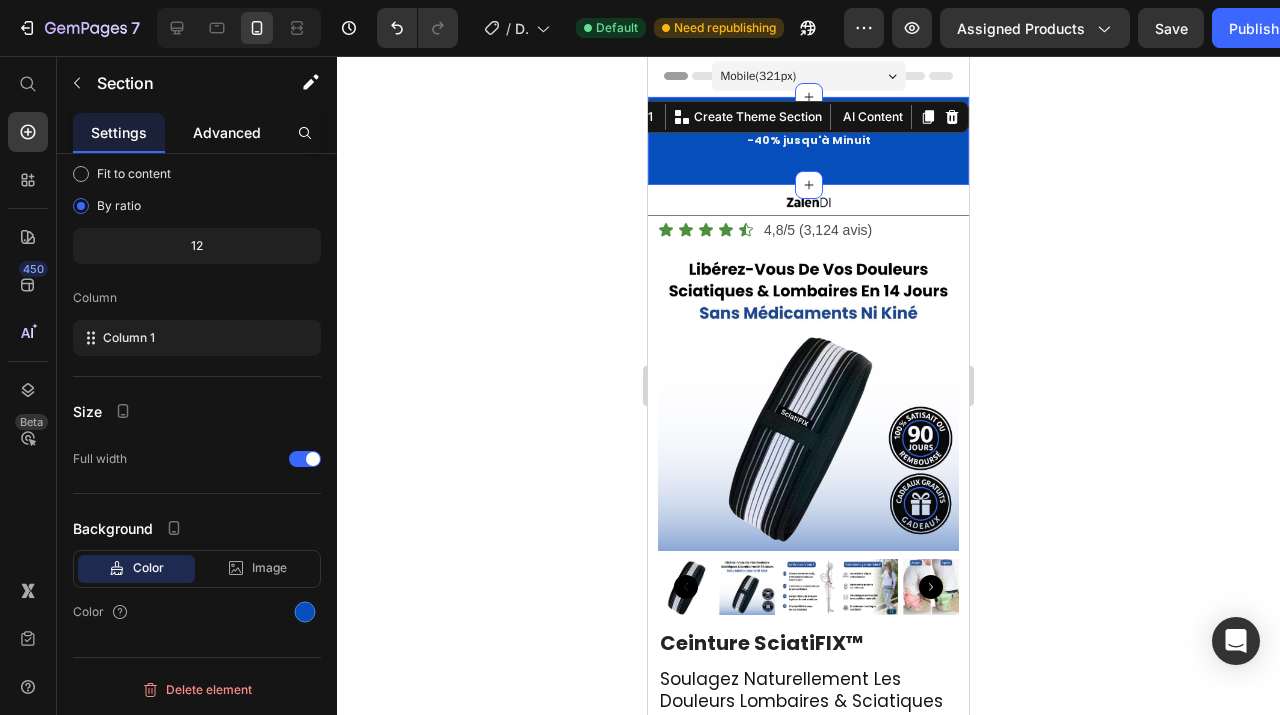 click on "Advanced" at bounding box center [227, 132] 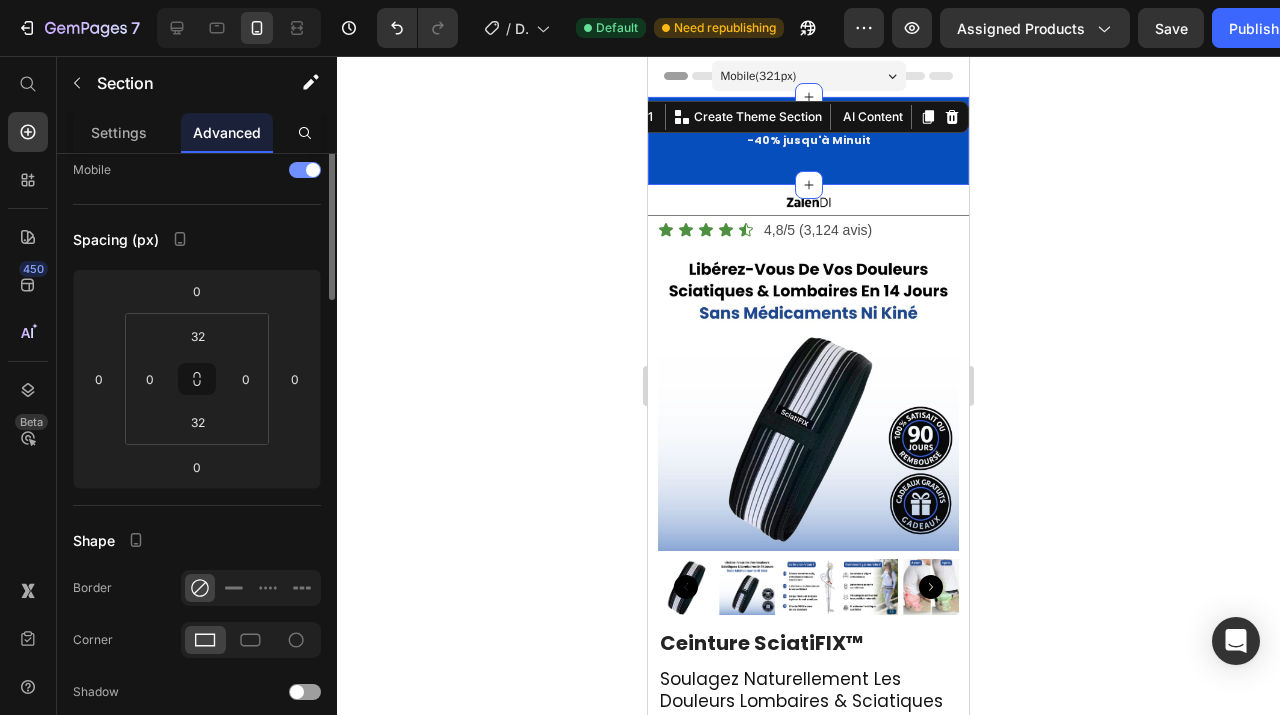 scroll, scrollTop: 0, scrollLeft: 0, axis: both 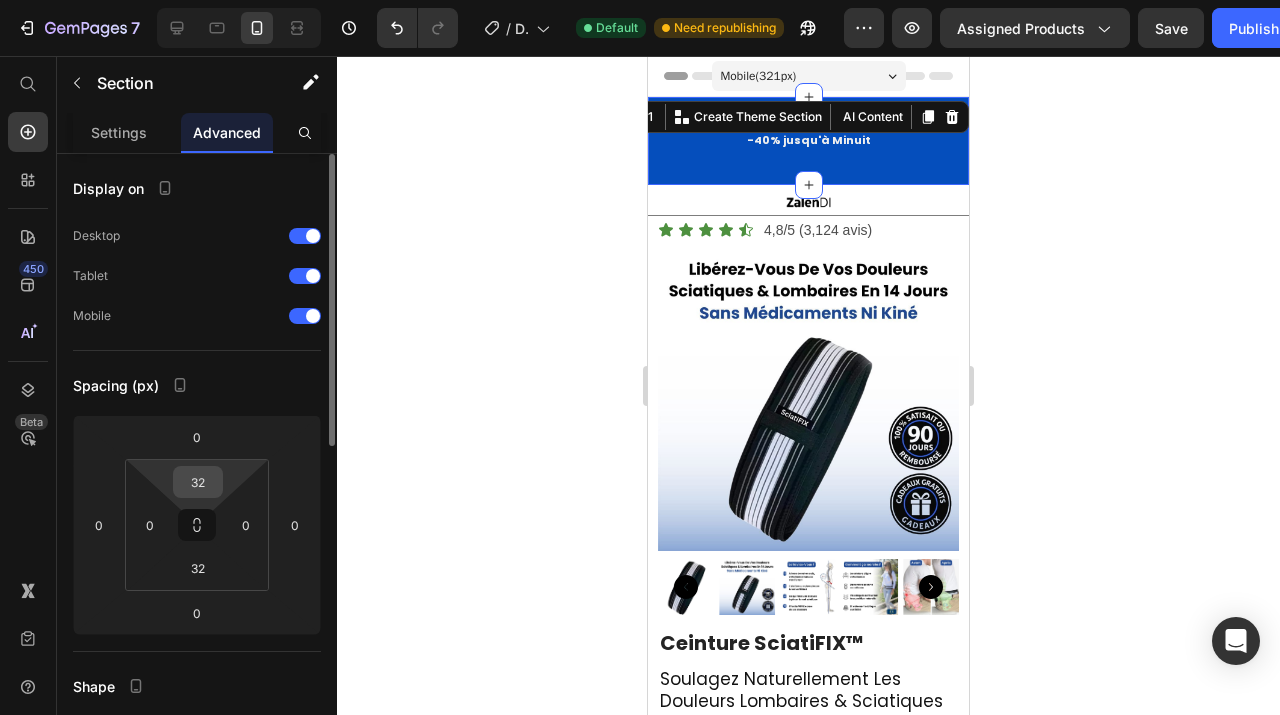 click on "32" at bounding box center [198, 482] 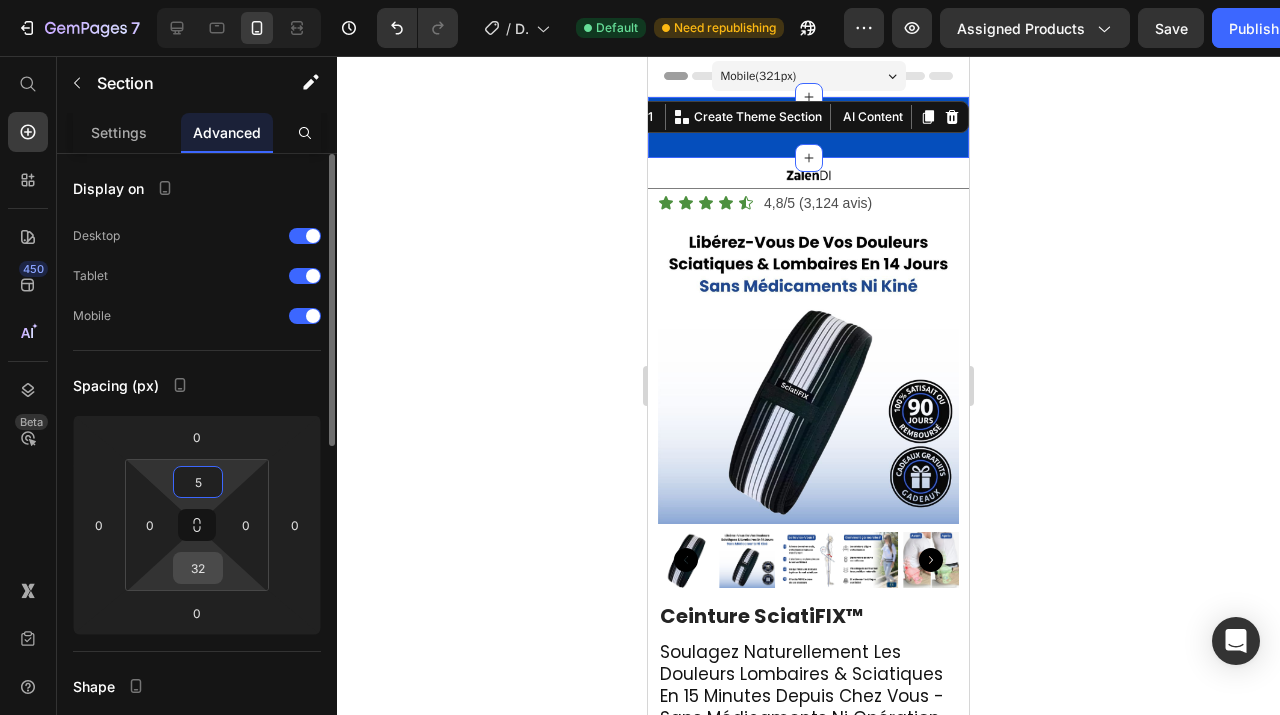 type on "5" 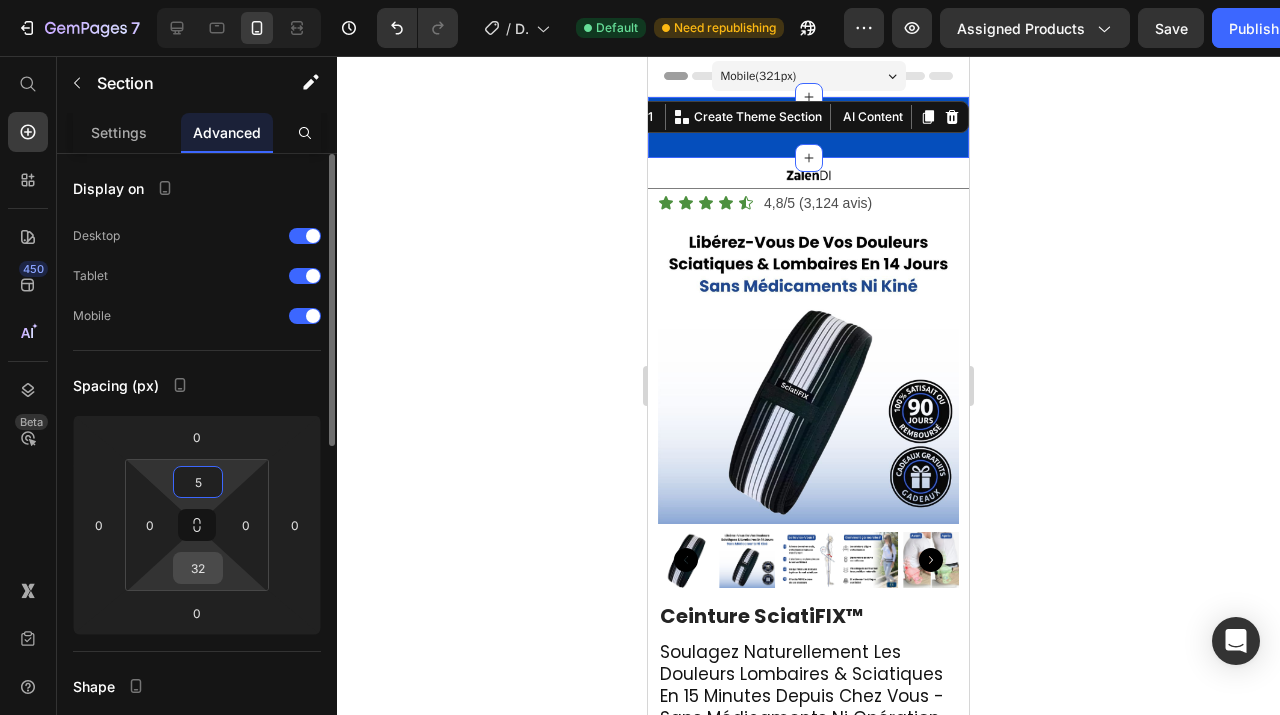 click on "32" at bounding box center (198, 568) 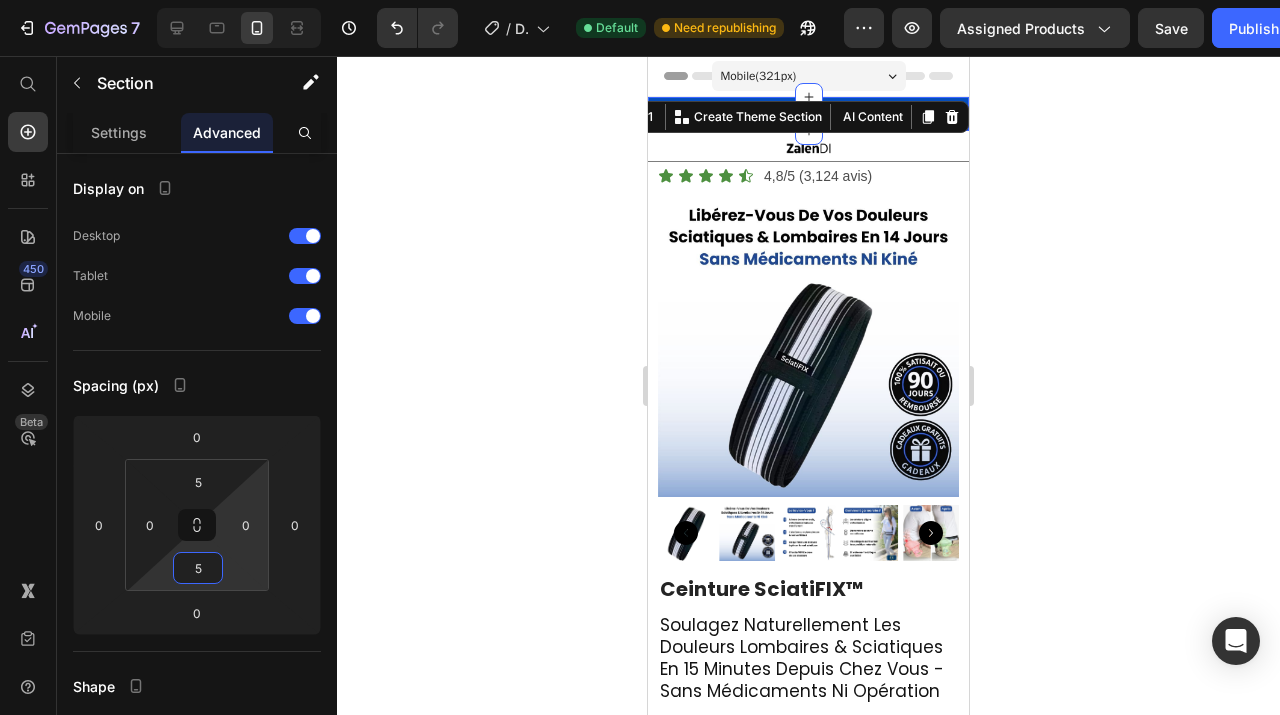 type on "5" 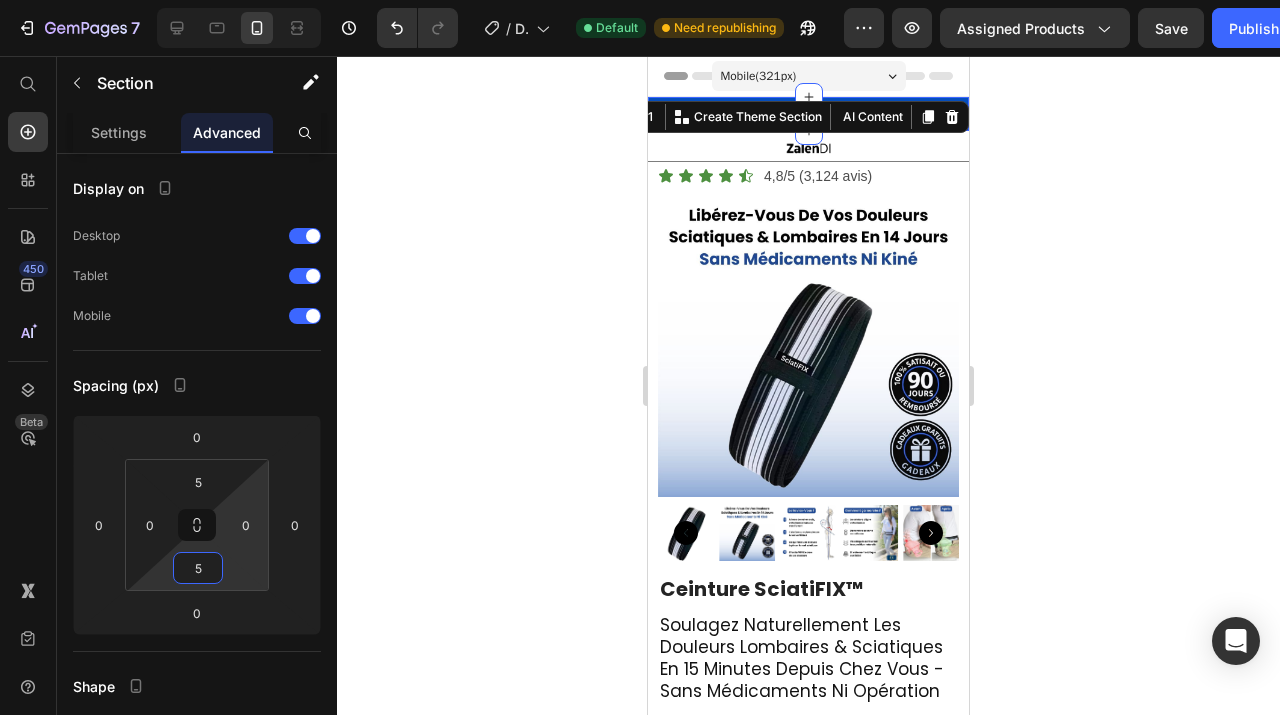 click 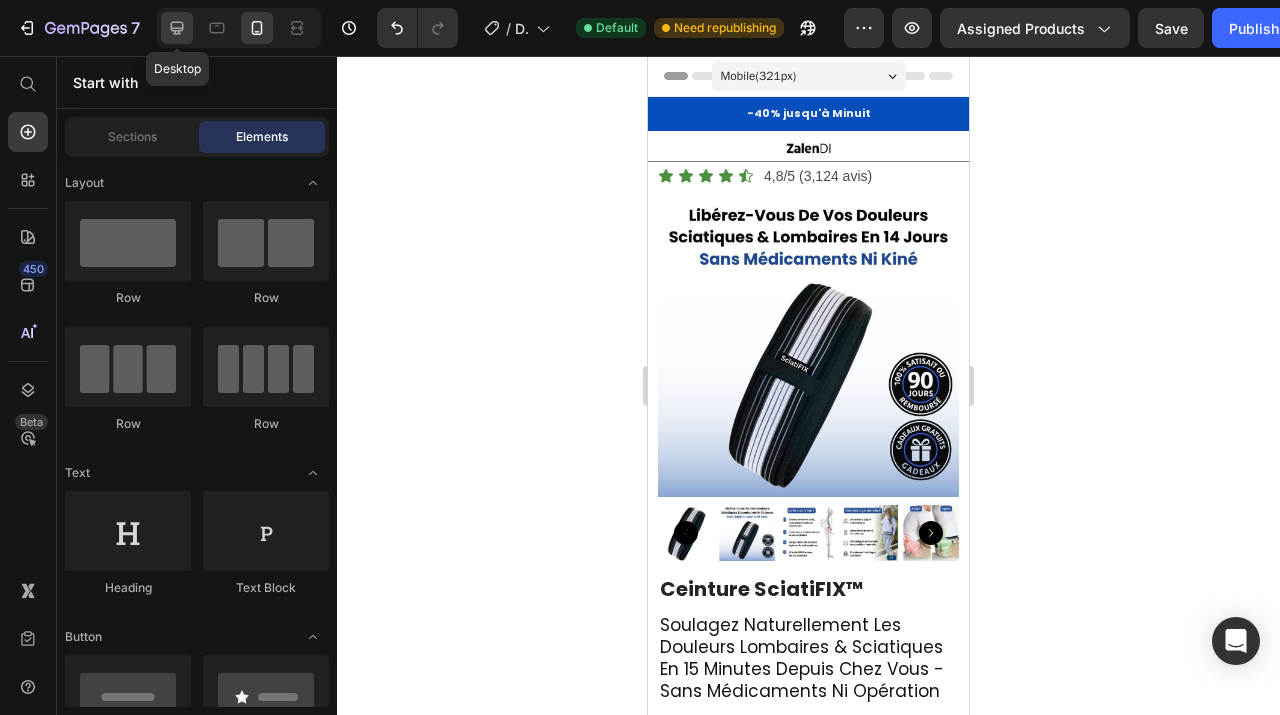 click 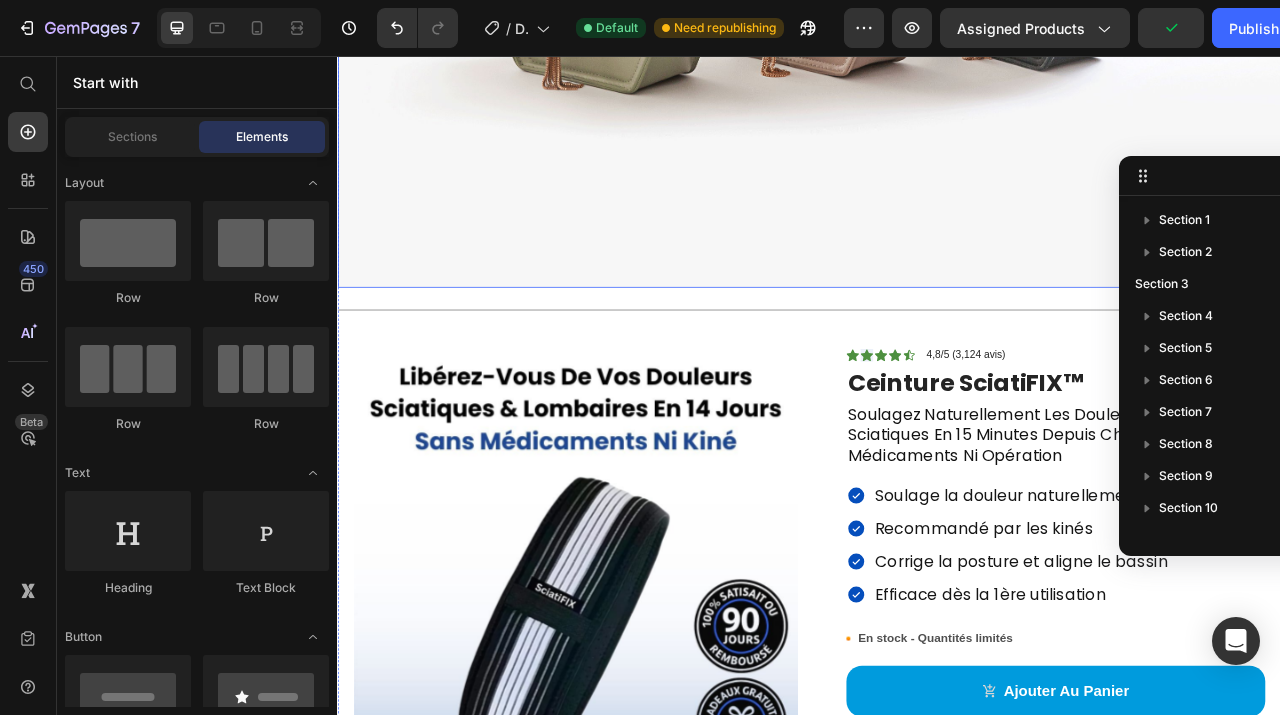 scroll, scrollTop: 740, scrollLeft: 0, axis: vertical 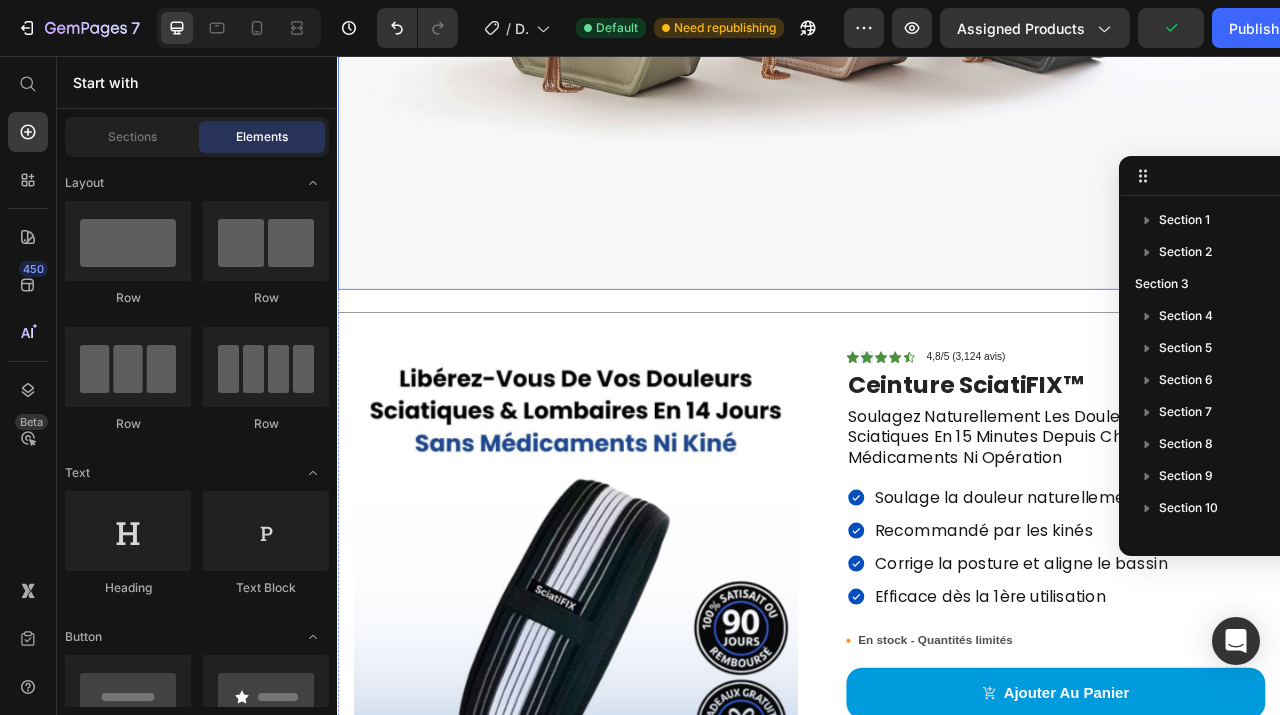click at bounding box center (937, -96) 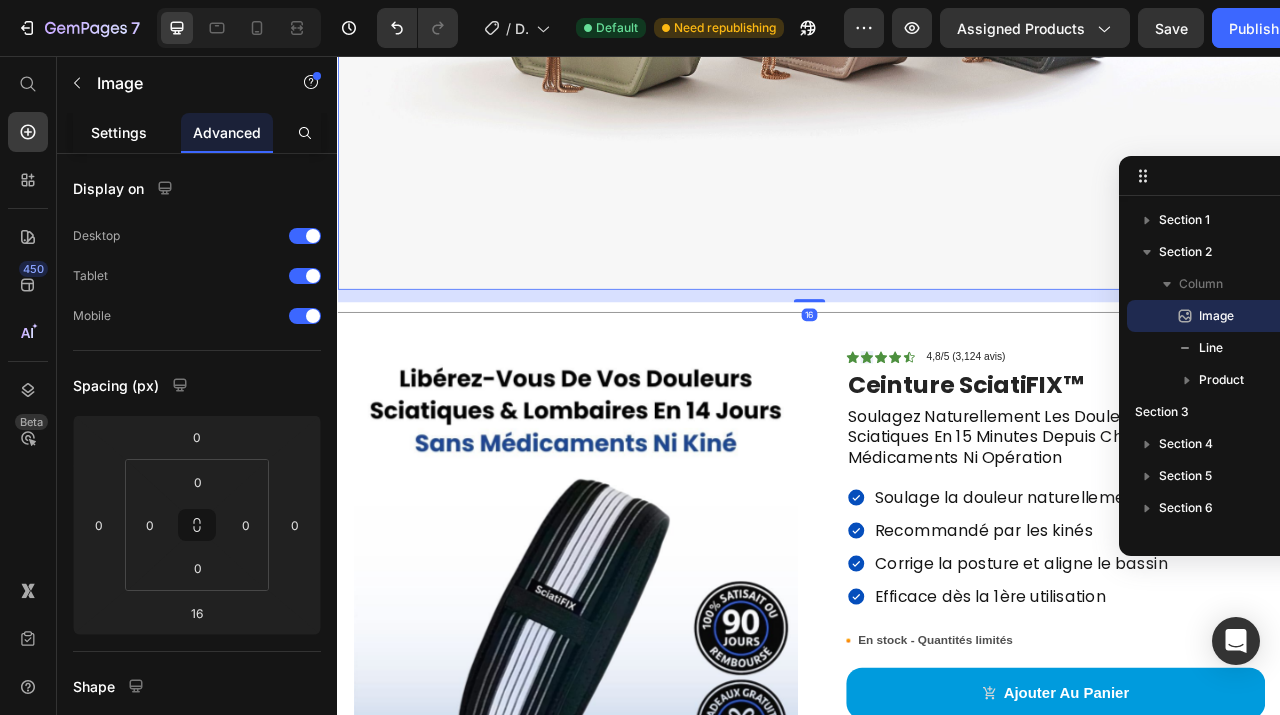 click on "Settings" at bounding box center [119, 132] 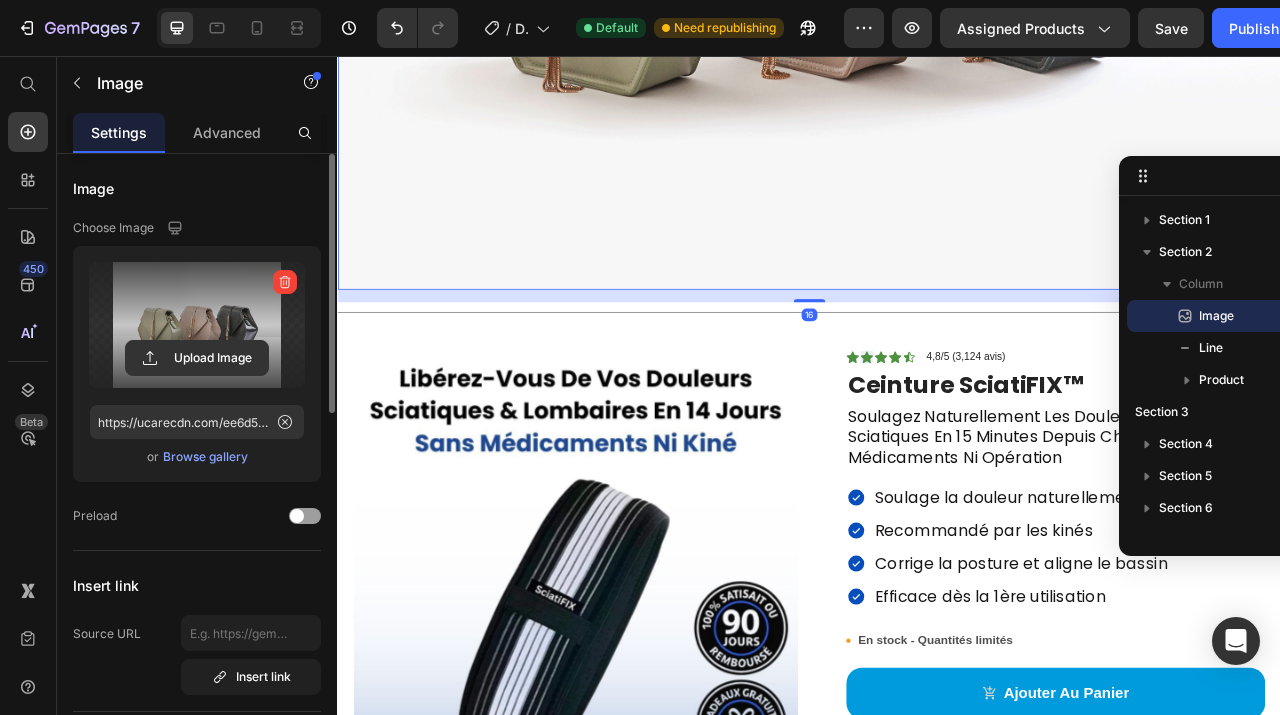 click at bounding box center [197, 325] 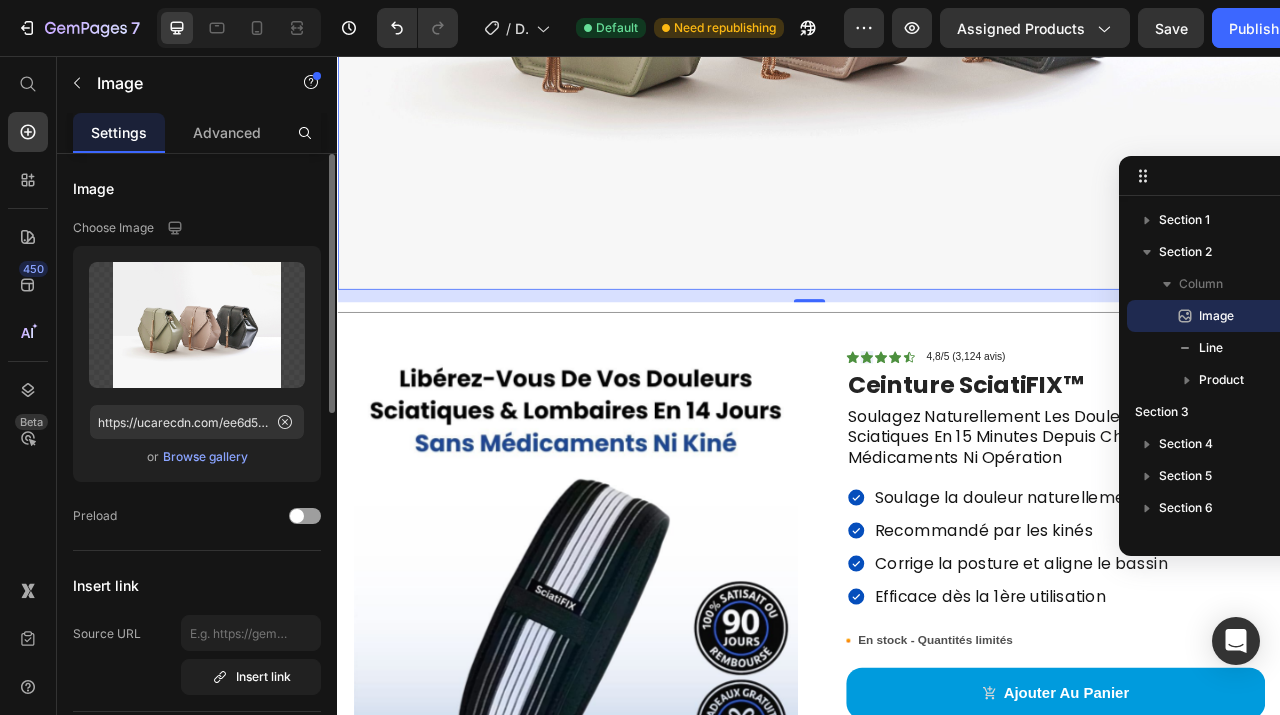 click on "Browse gallery" at bounding box center (205, 457) 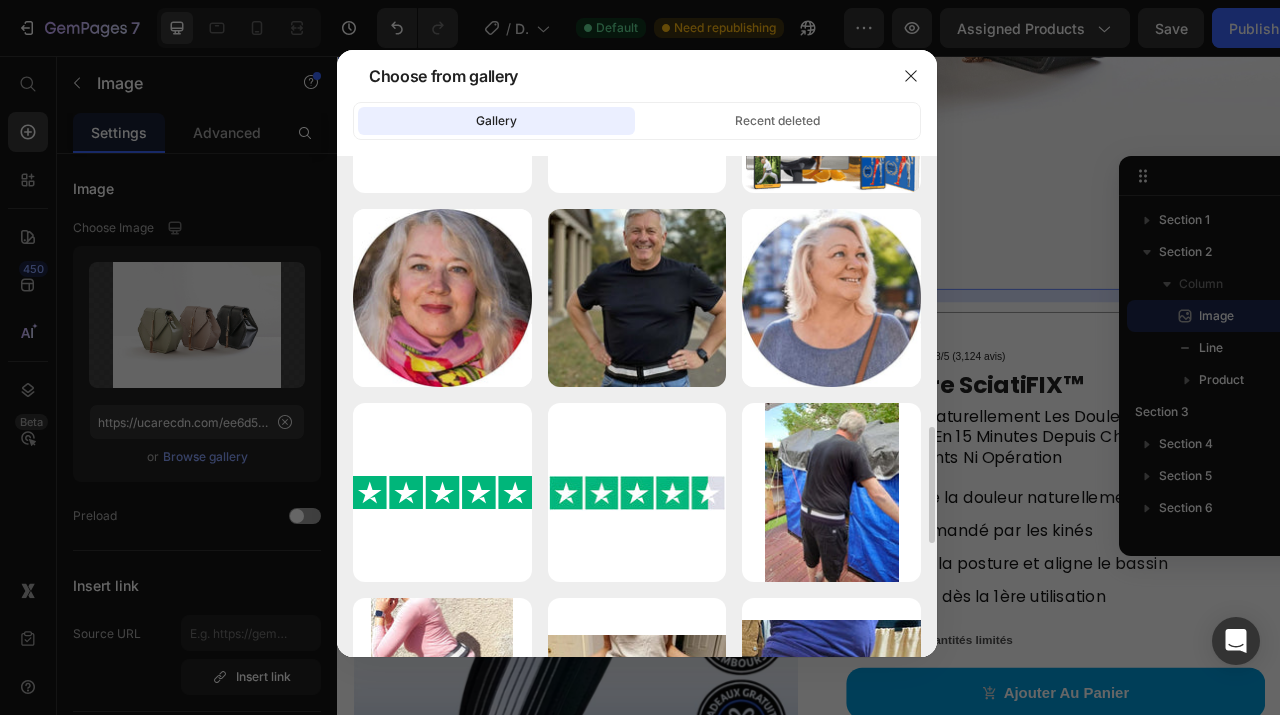 scroll, scrollTop: 512, scrollLeft: 0, axis: vertical 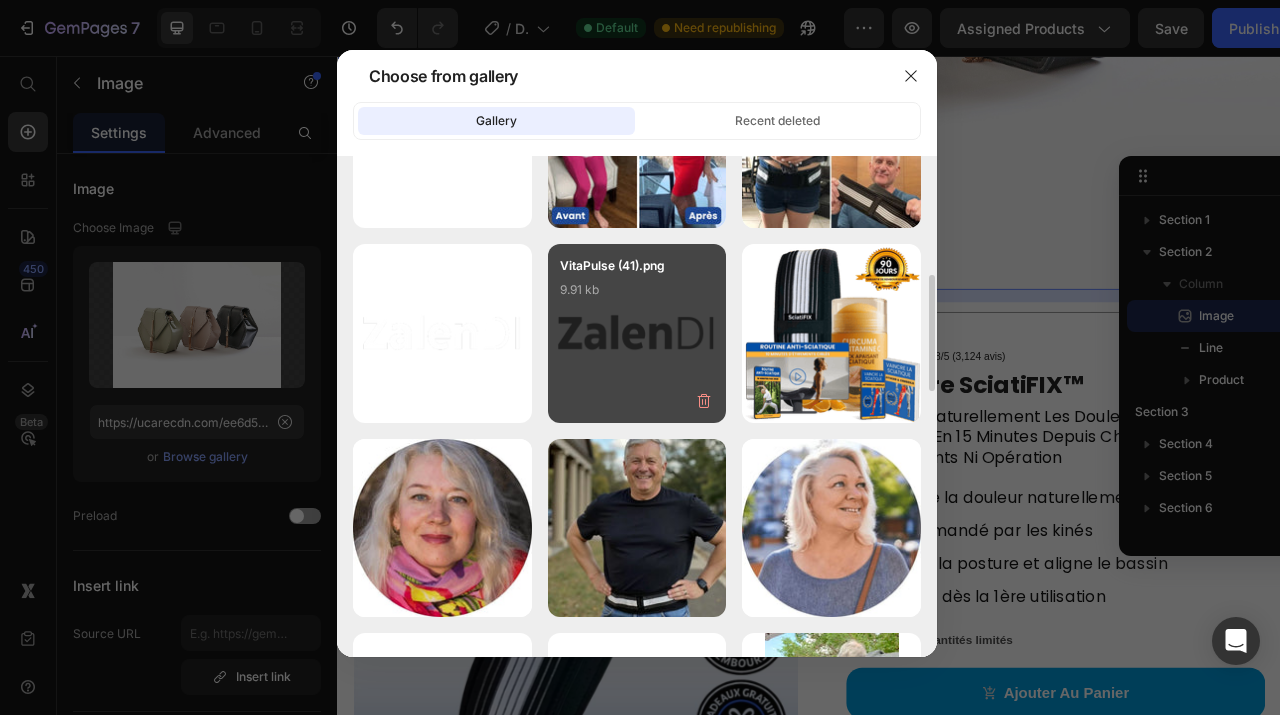 click on "VitaPulse (41).png 9.91 kb" at bounding box center (637, 296) 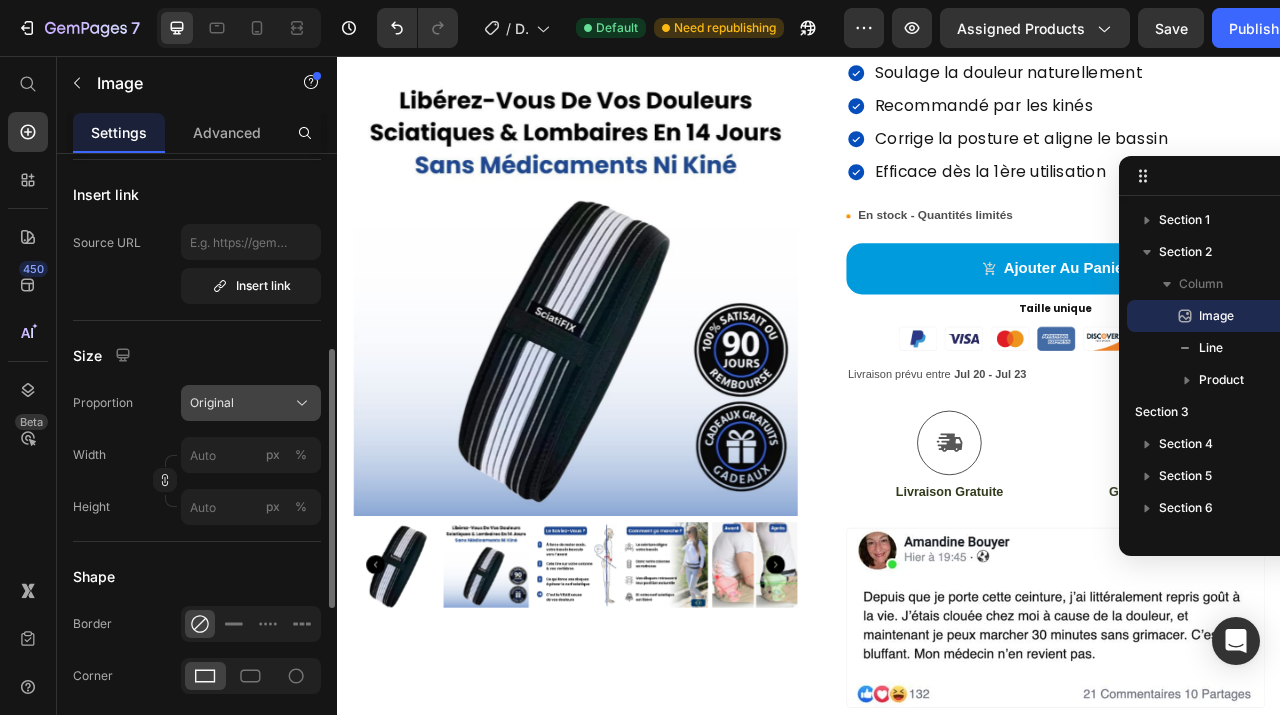 scroll, scrollTop: 413, scrollLeft: 0, axis: vertical 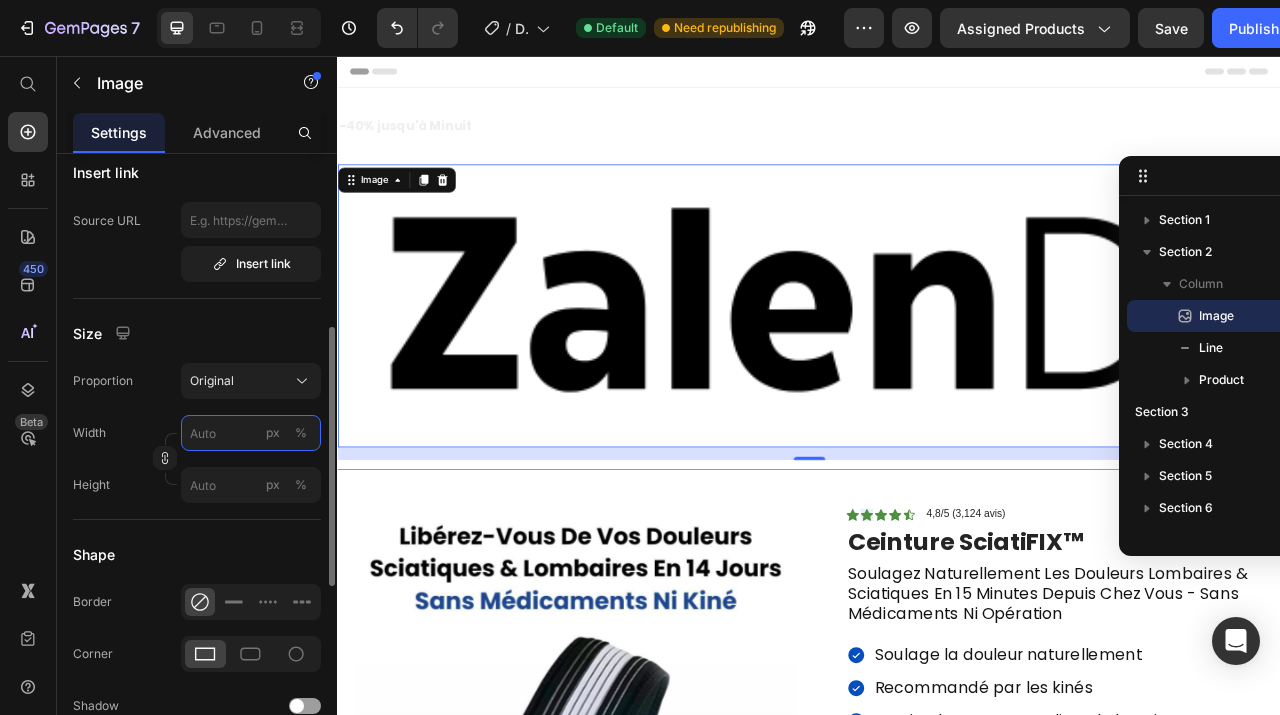 click on "px %" at bounding box center [251, 433] 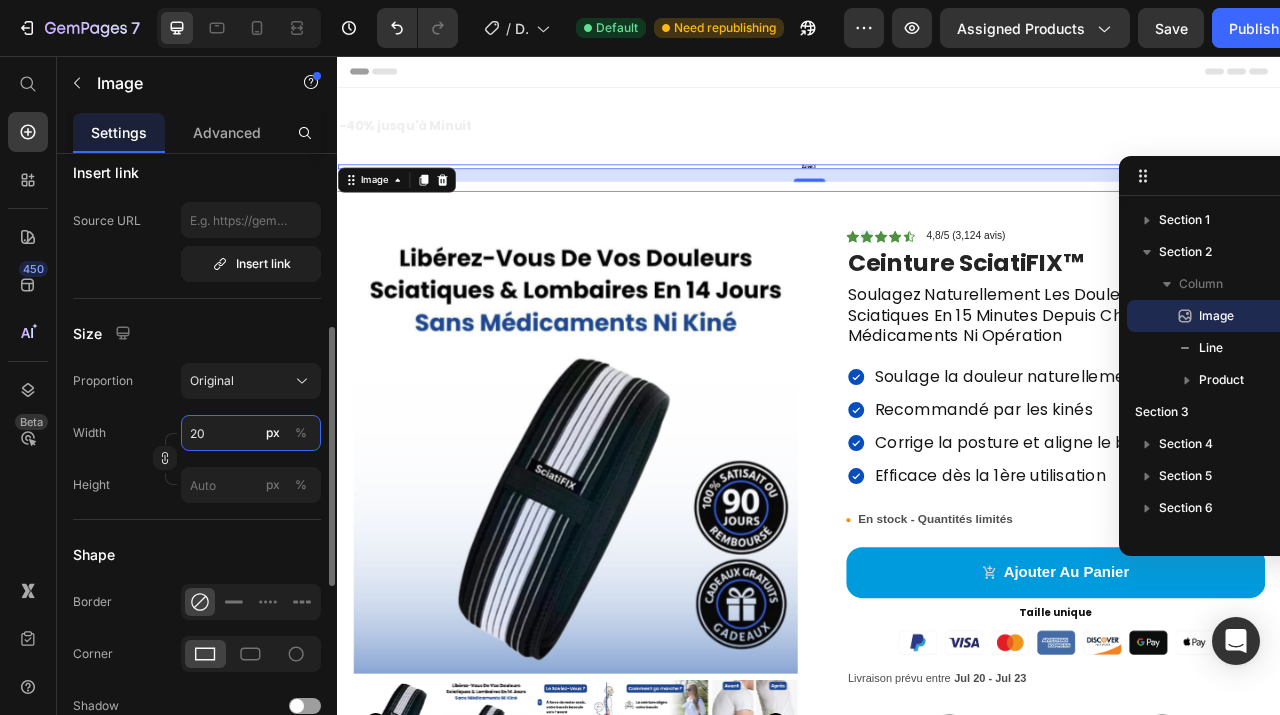 type on "2" 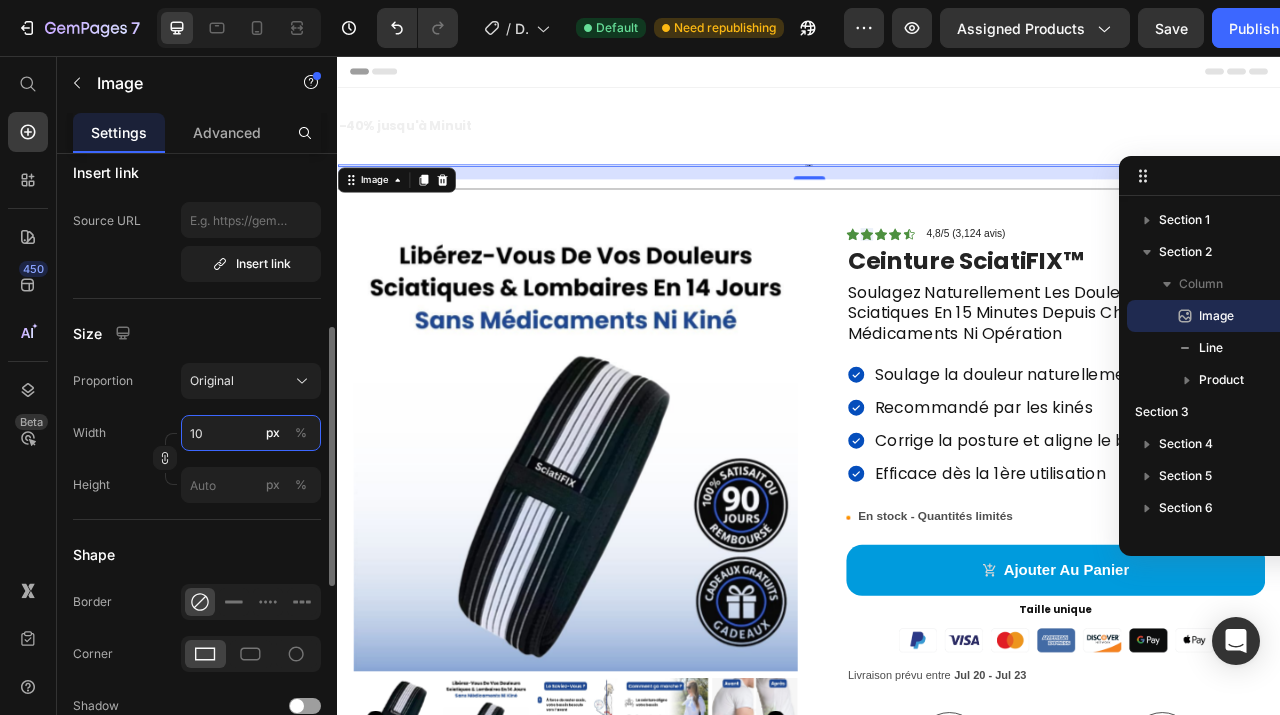 type on "100" 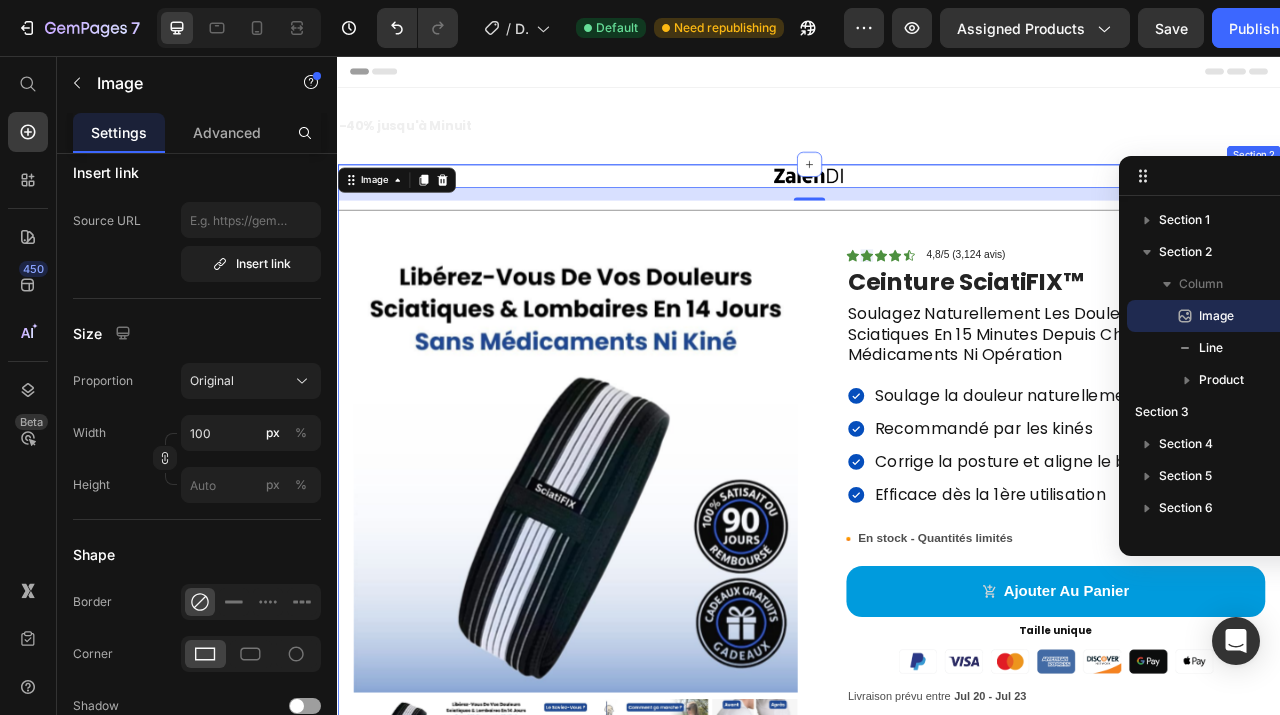 click on "Image   16                Title Line Icon Icon Icon Icon Icon Icon List 4,8/5 (3,124 avis) Text Block Row
Product Images Row Icon Icon Icon Icon
Icon Icon List 4,8/5 (3,124 avis) Text Block Row Ceinture SciatiFIX™ Product Title Soulagez Naturellement Les Douleurs Lombaires & Sciatiques En 15 Minutes Depuis Chez Vous - Sans Médicaments Ni Opération Text Block Soulage la douleur naturellement Recommandé par les kinés Corrige la posture et aligne le bassin Efficace dès la 1ère utilisation Item List Image En stock - Quantités limités Text Block Row
ajouter au panier Add to Cart Taille unique Heading Taille unique Heading Image
Livraison prévu entre
Jul 20 - Jul 23
Delivery Date
Icon Livraison Gratuite Text Block
Icon Garantie 90 Jours Text Block Row Image
Livraison
Garantie" at bounding box center (937, 904) 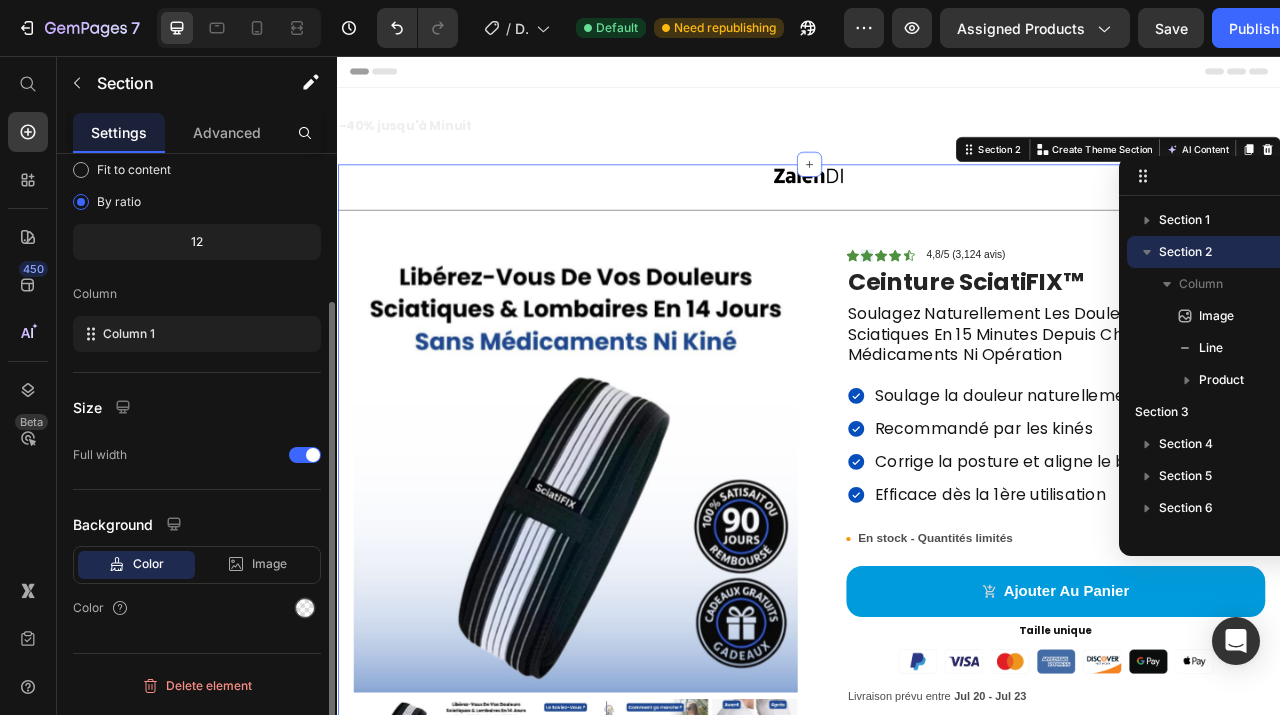 scroll, scrollTop: 0, scrollLeft: 0, axis: both 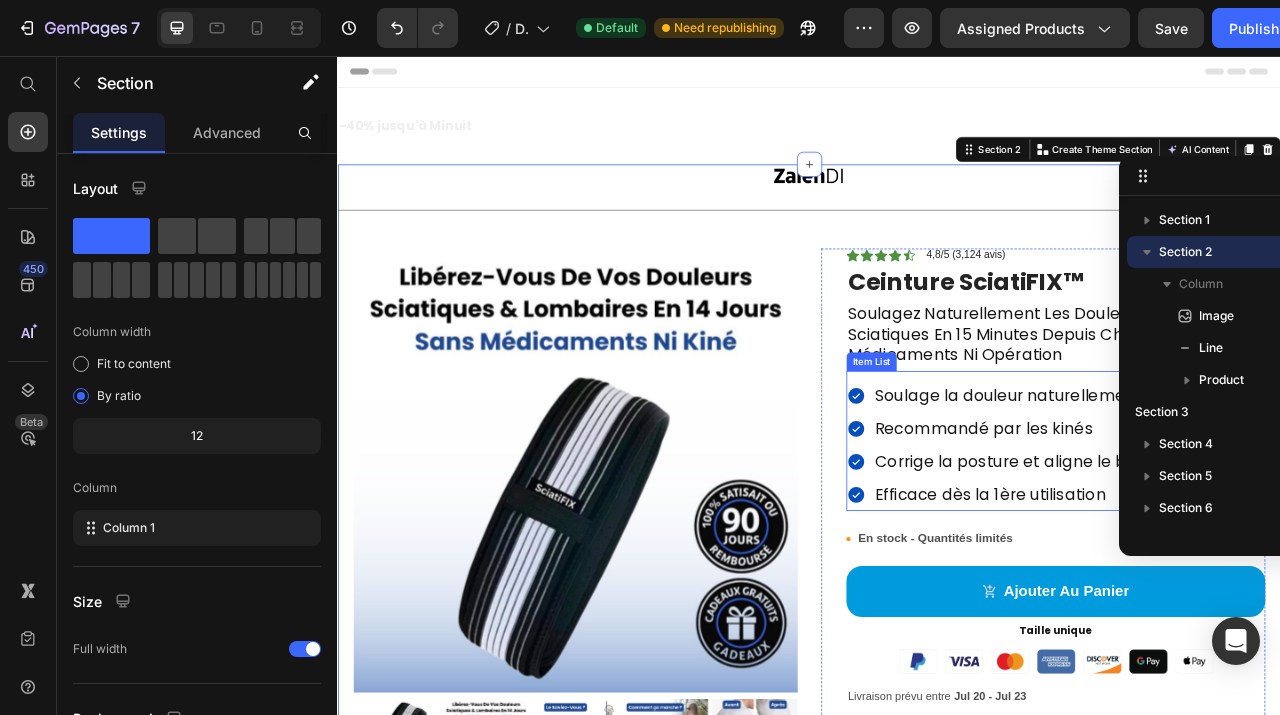 click on "Soulage la douleur naturellement" at bounding box center (1190, 488) 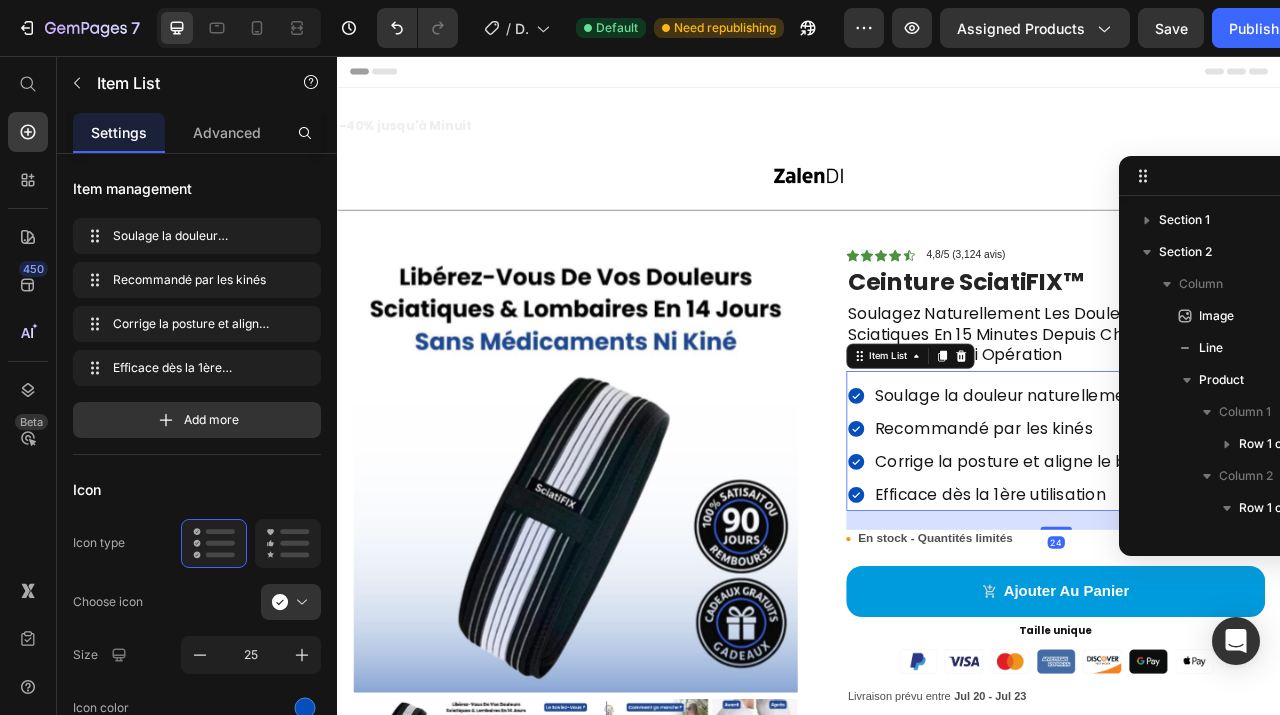 scroll, scrollTop: 314, scrollLeft: 0, axis: vertical 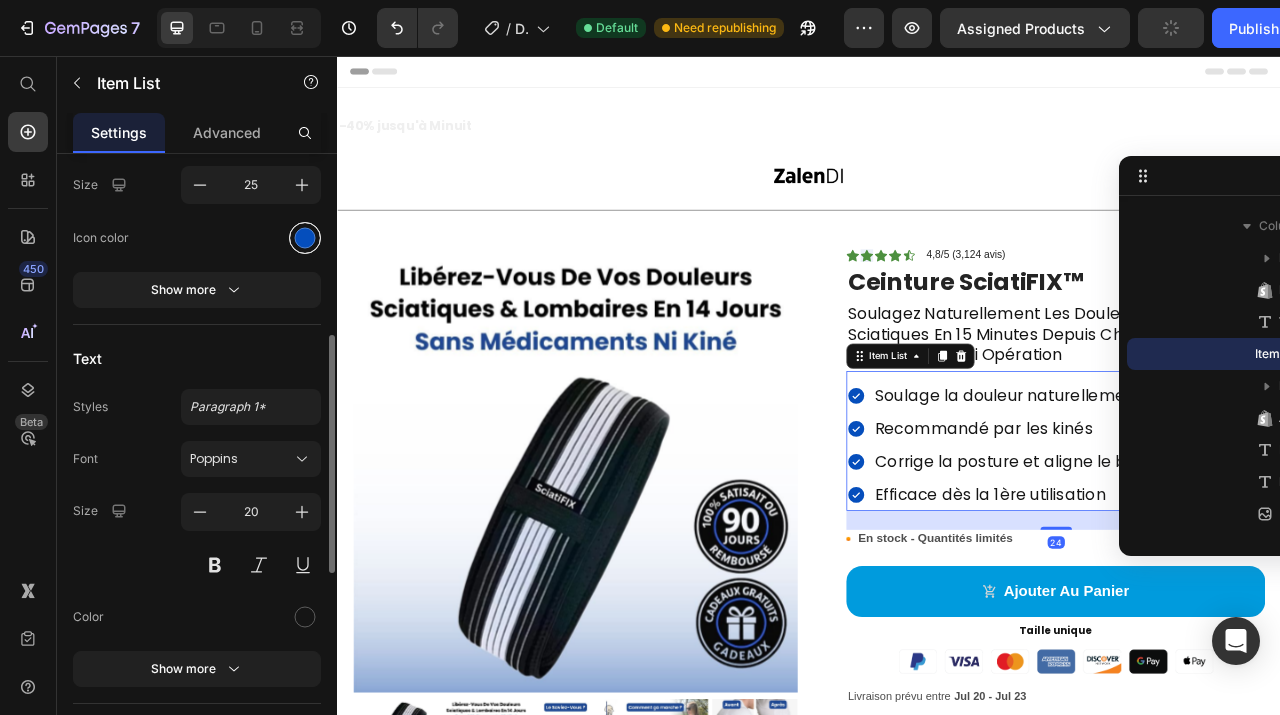 click at bounding box center (305, 237) 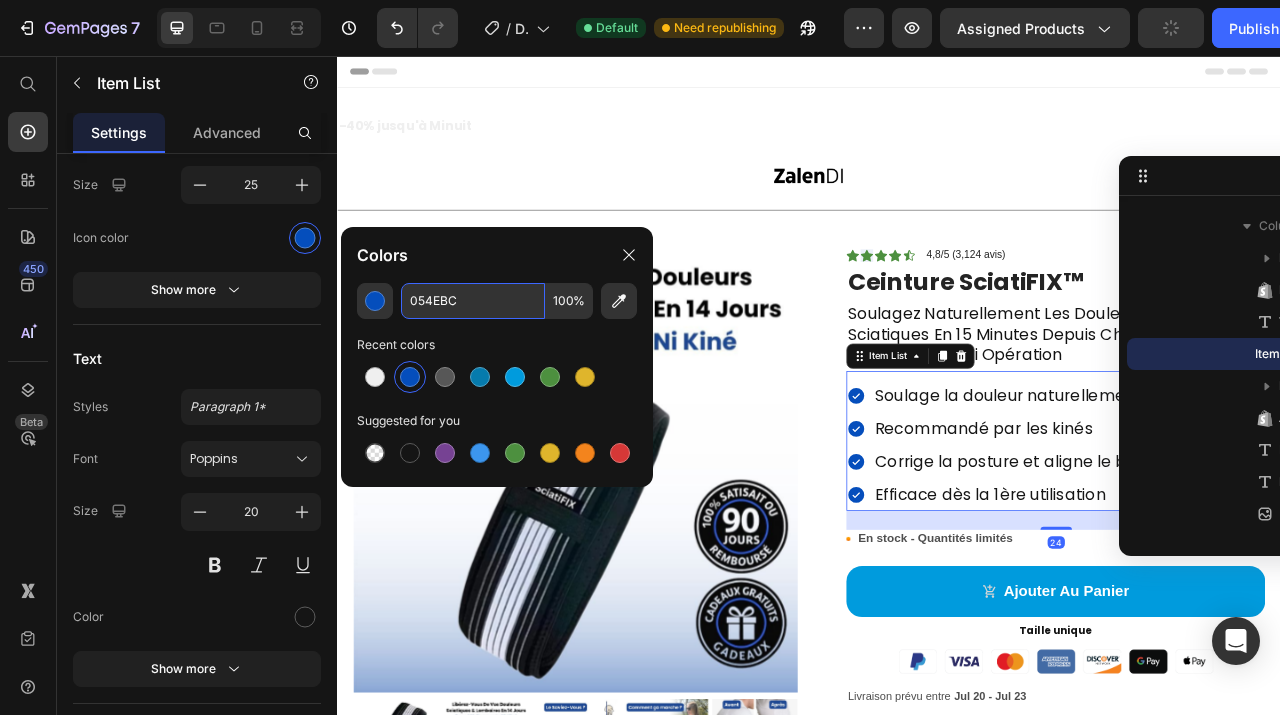 click on "054EBC" at bounding box center (473, 301) 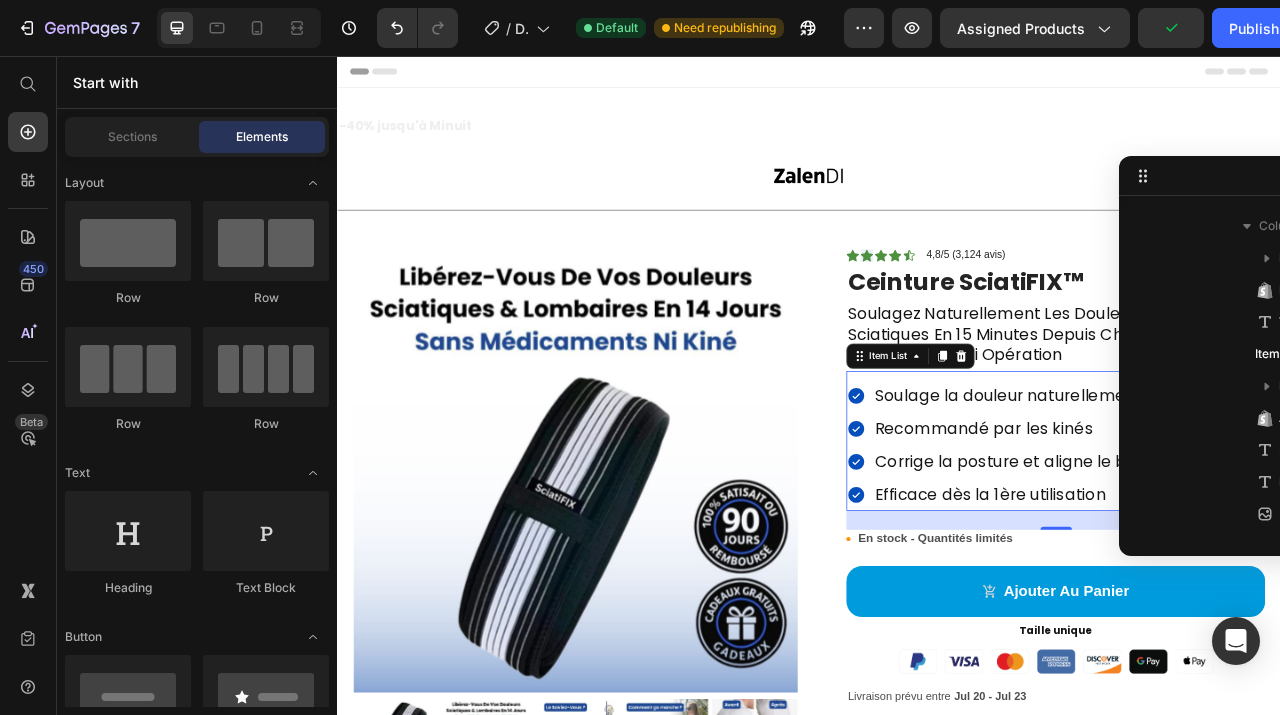 click on "Header" at bounding box center (937, 76) 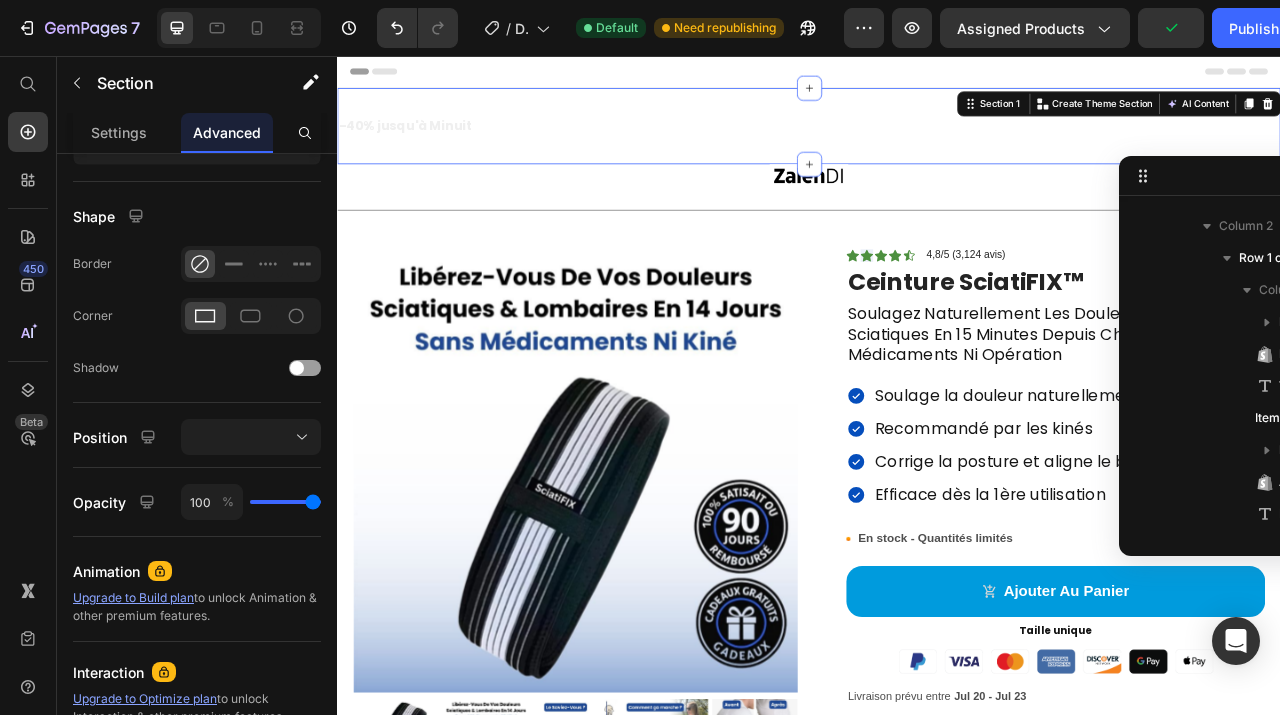 click on "-40% jusqu'à Minuit Text Block Row Section 1   You can create reusable sections Create Theme Section AI Content Write with GemAI What would you like to describe here? Tone and Voice Persuasive Product Guide Vaincre La Sciatique Show more Generate" at bounding box center [937, 145] 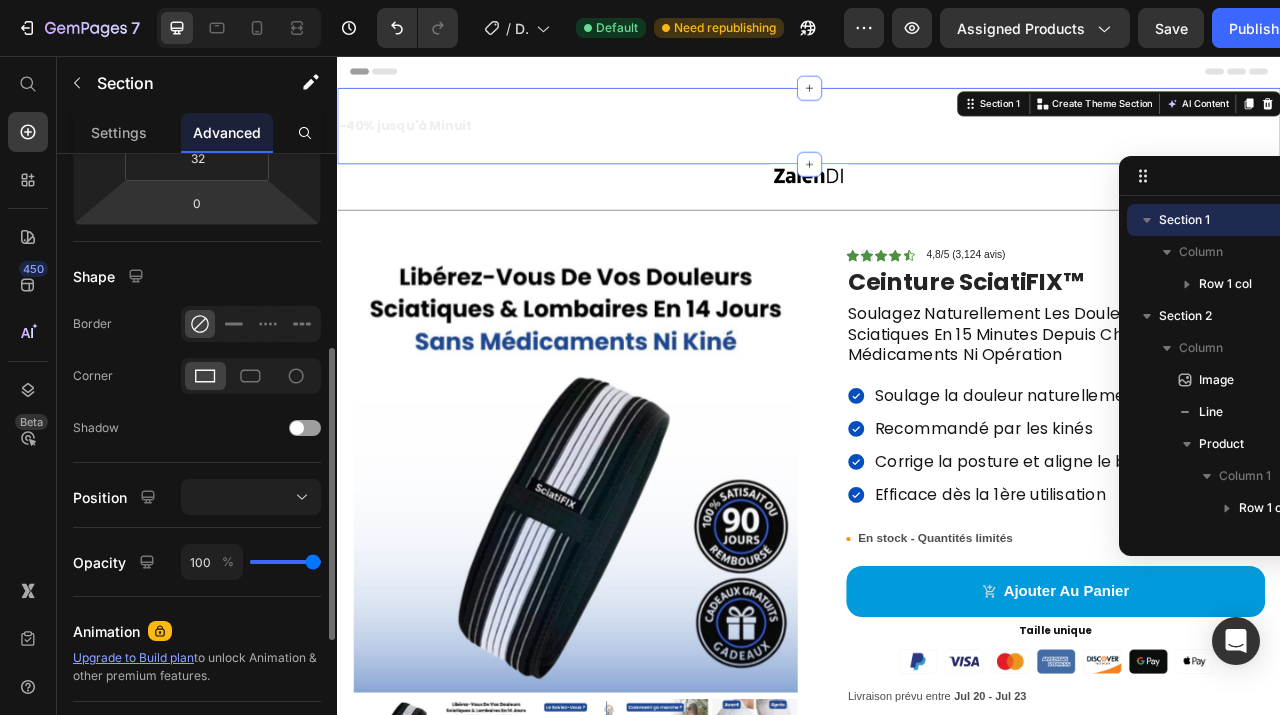 scroll, scrollTop: 379, scrollLeft: 0, axis: vertical 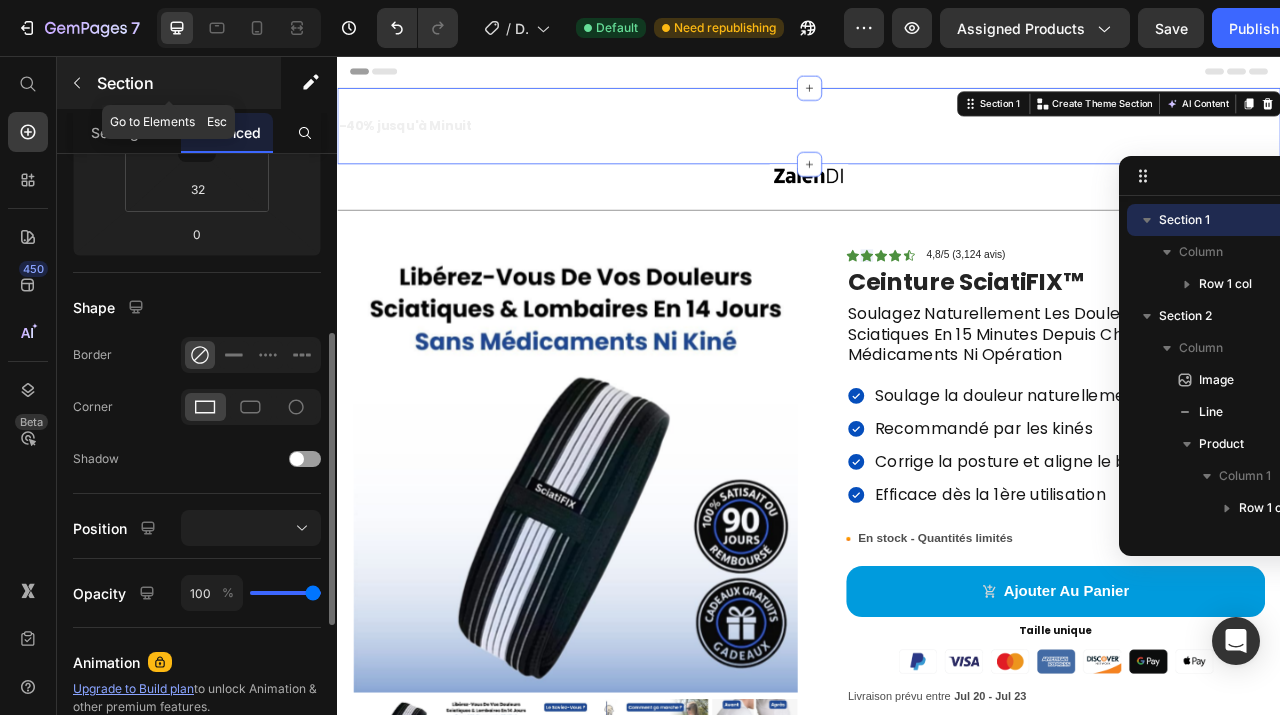 click on "Section" at bounding box center (169, 83) 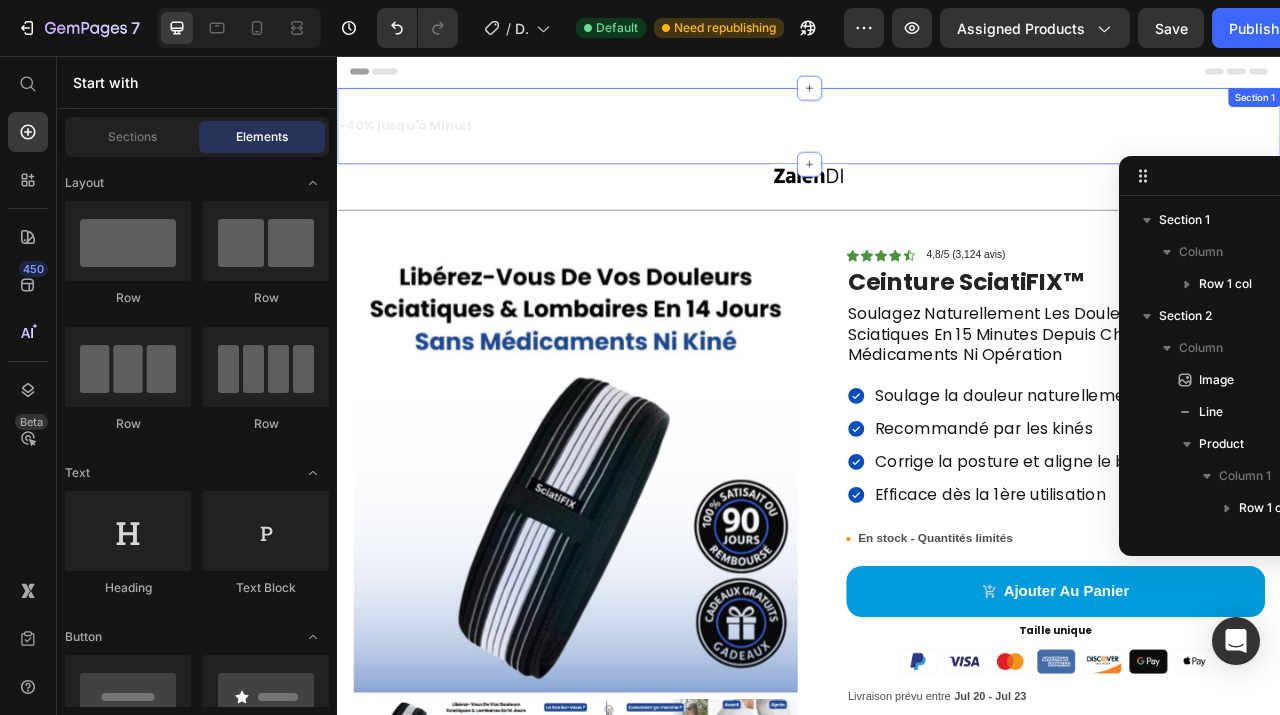 click on "-40% jusqu'à Minuit Text Block Row Section 1" at bounding box center [937, 145] 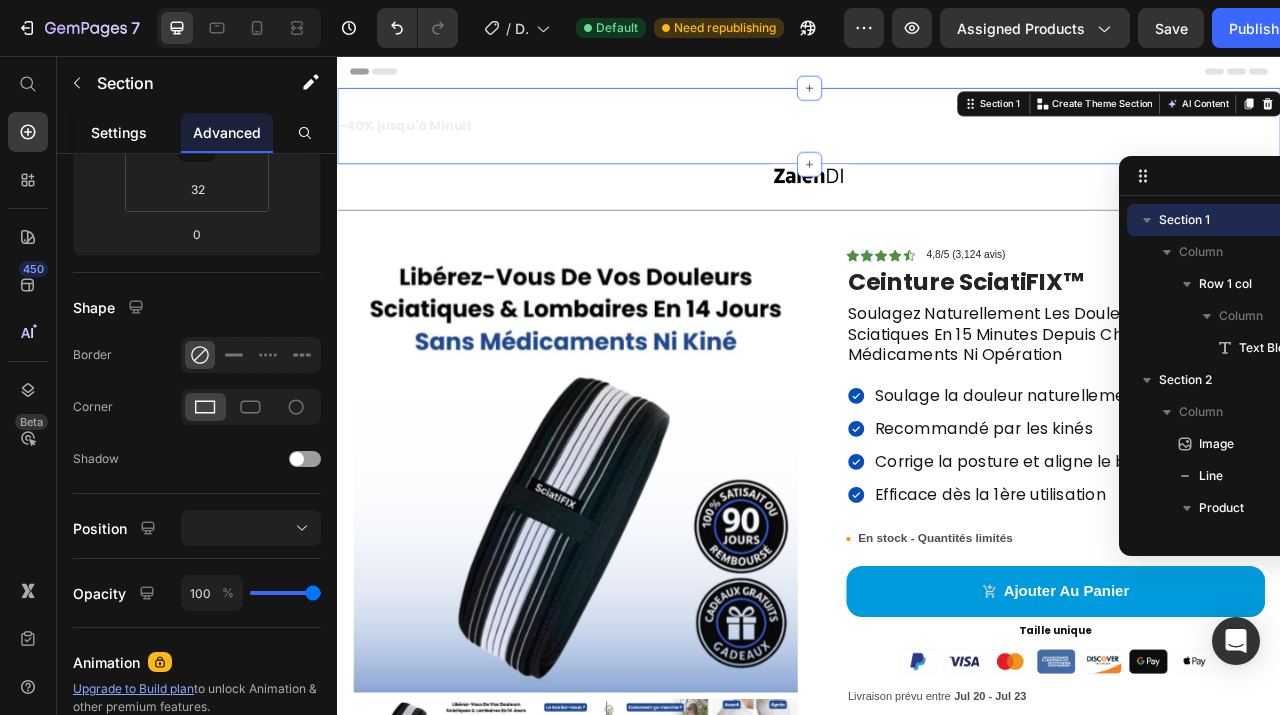 click on "Settings" at bounding box center (119, 132) 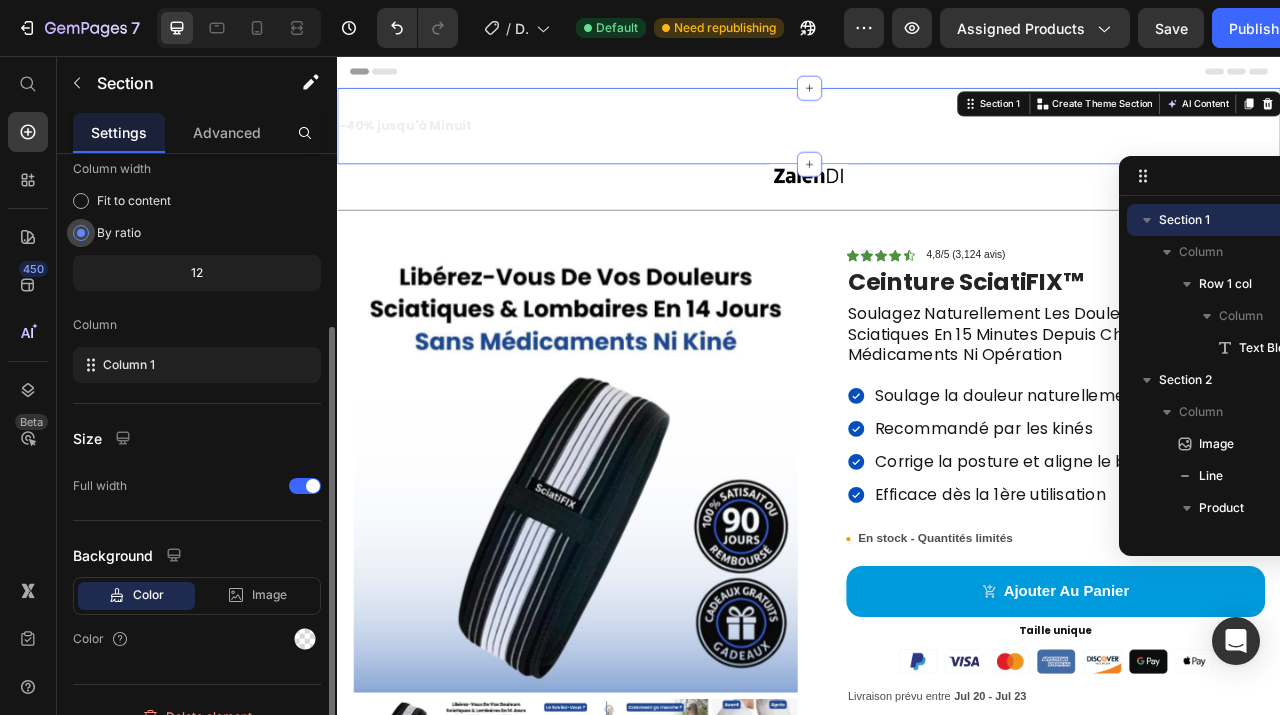 scroll, scrollTop: 190, scrollLeft: 0, axis: vertical 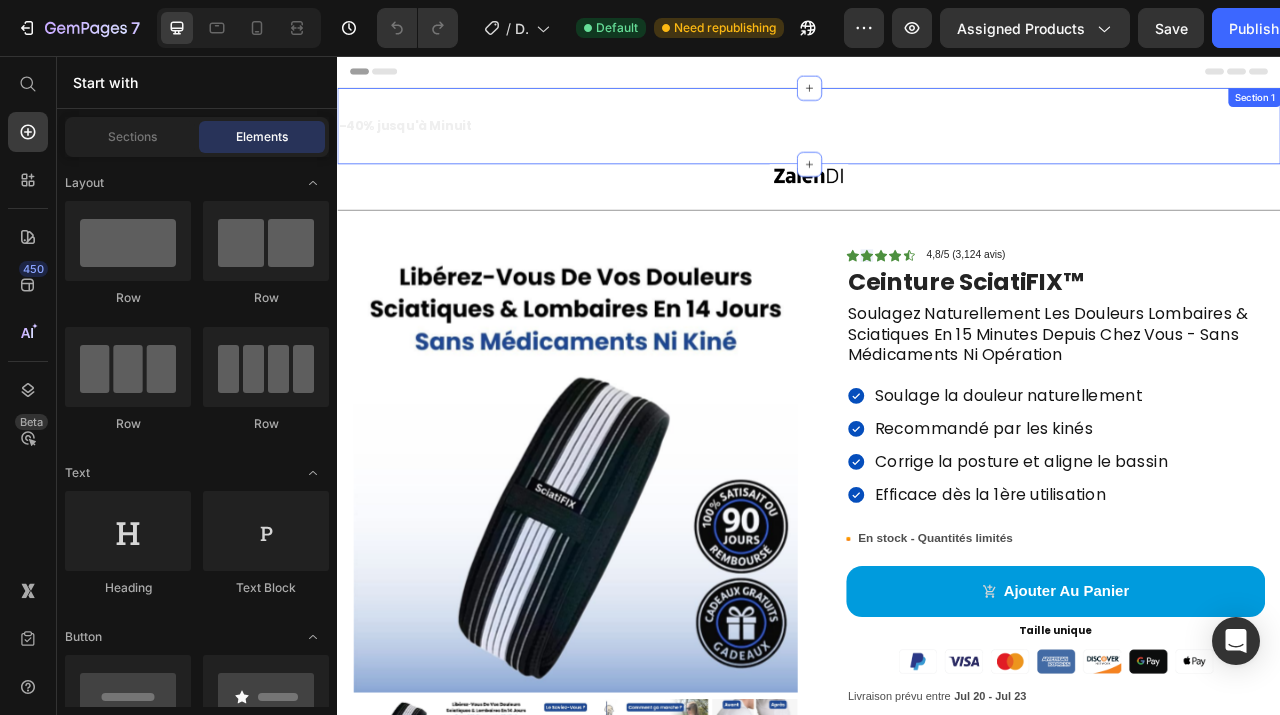 click on "-40% jusqu'à Minuit Text Block Row Section 1" at bounding box center (937, 145) 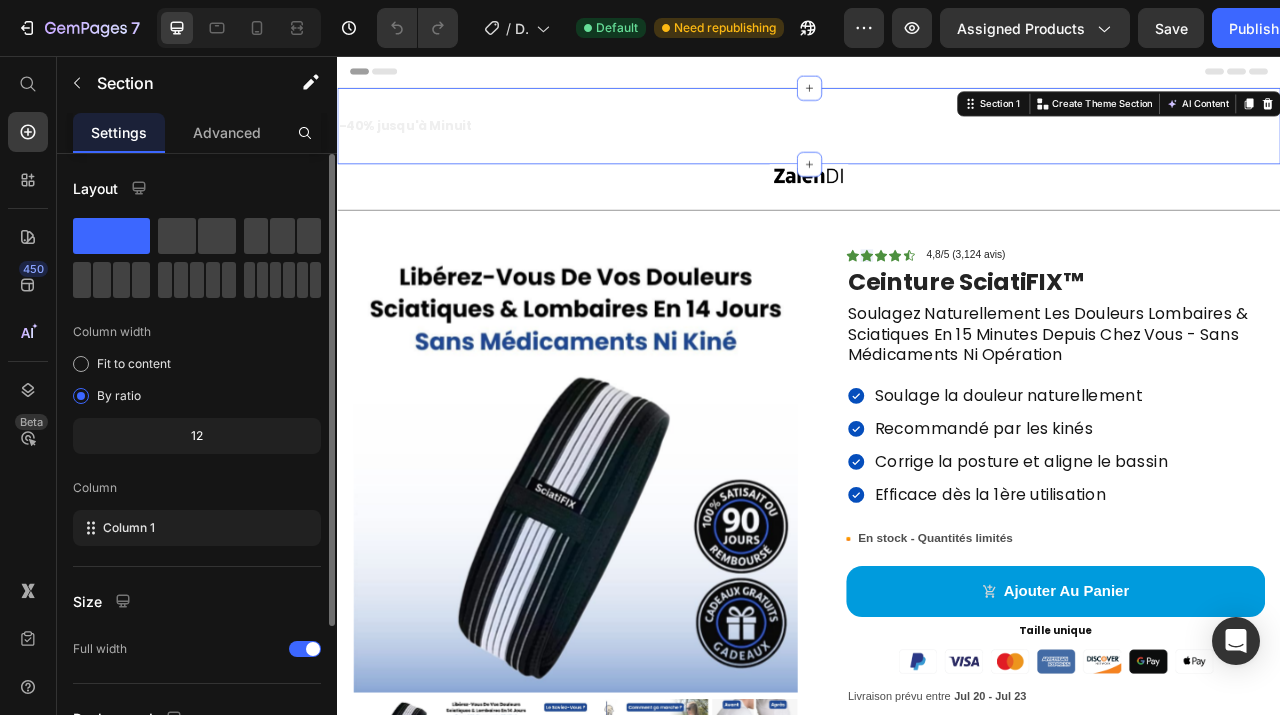scroll, scrollTop: 190, scrollLeft: 0, axis: vertical 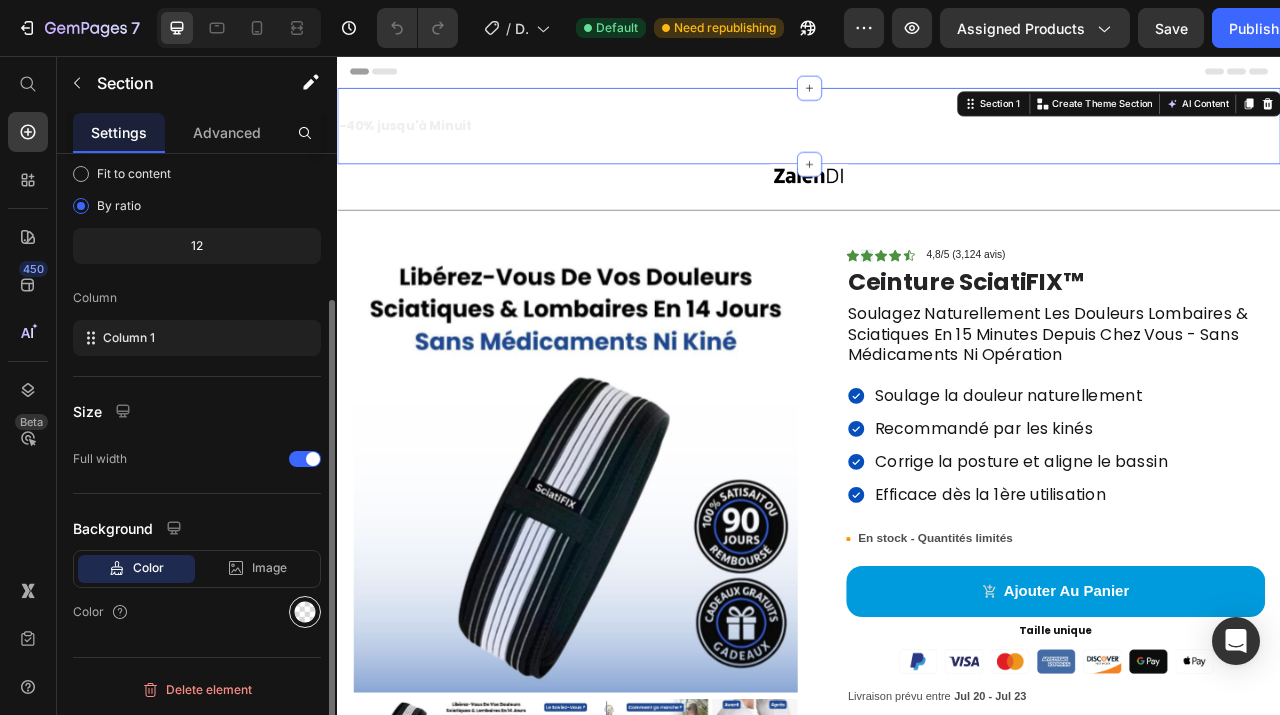click at bounding box center (305, 612) 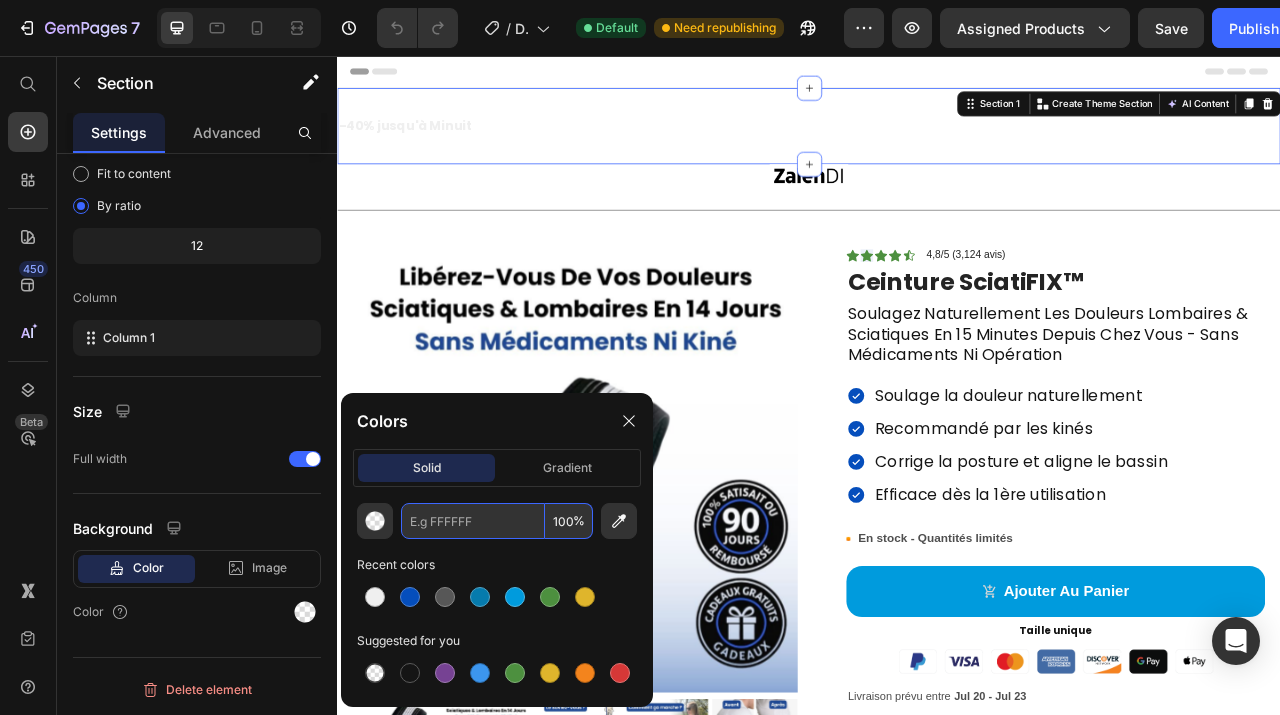 click at bounding box center (473, 521) 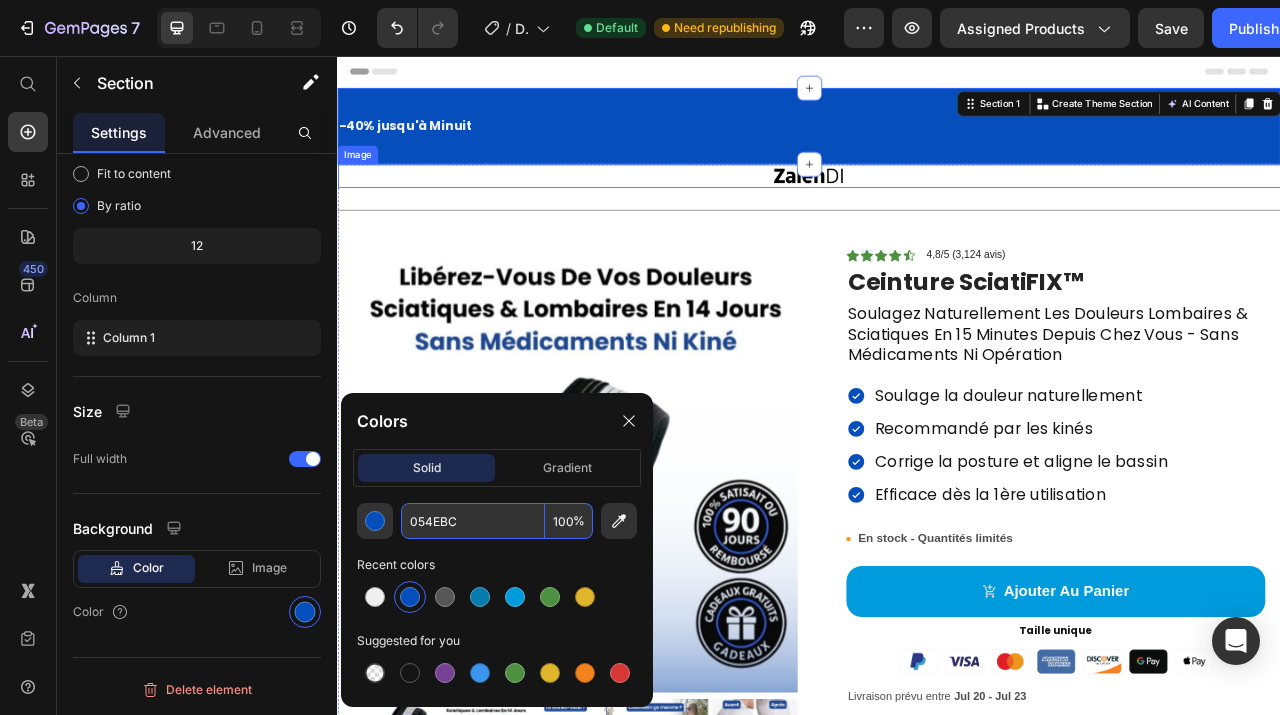 click at bounding box center (937, 209) 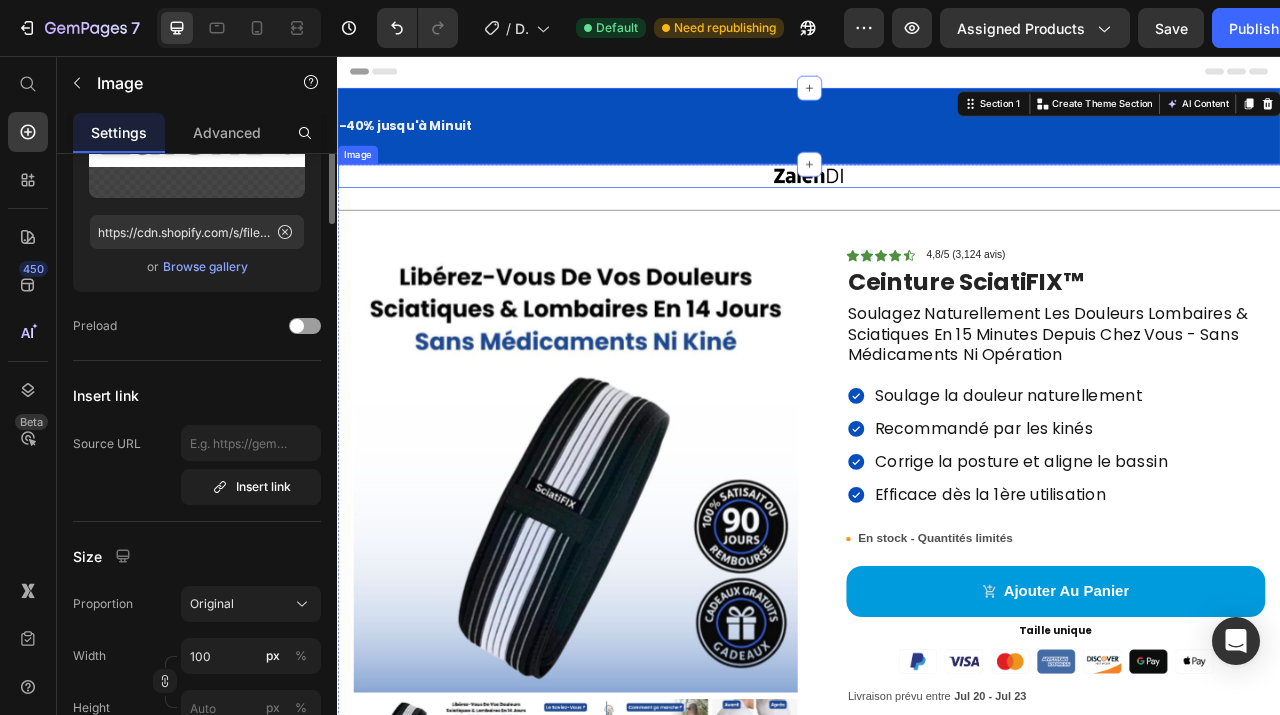 scroll, scrollTop: 0, scrollLeft: 0, axis: both 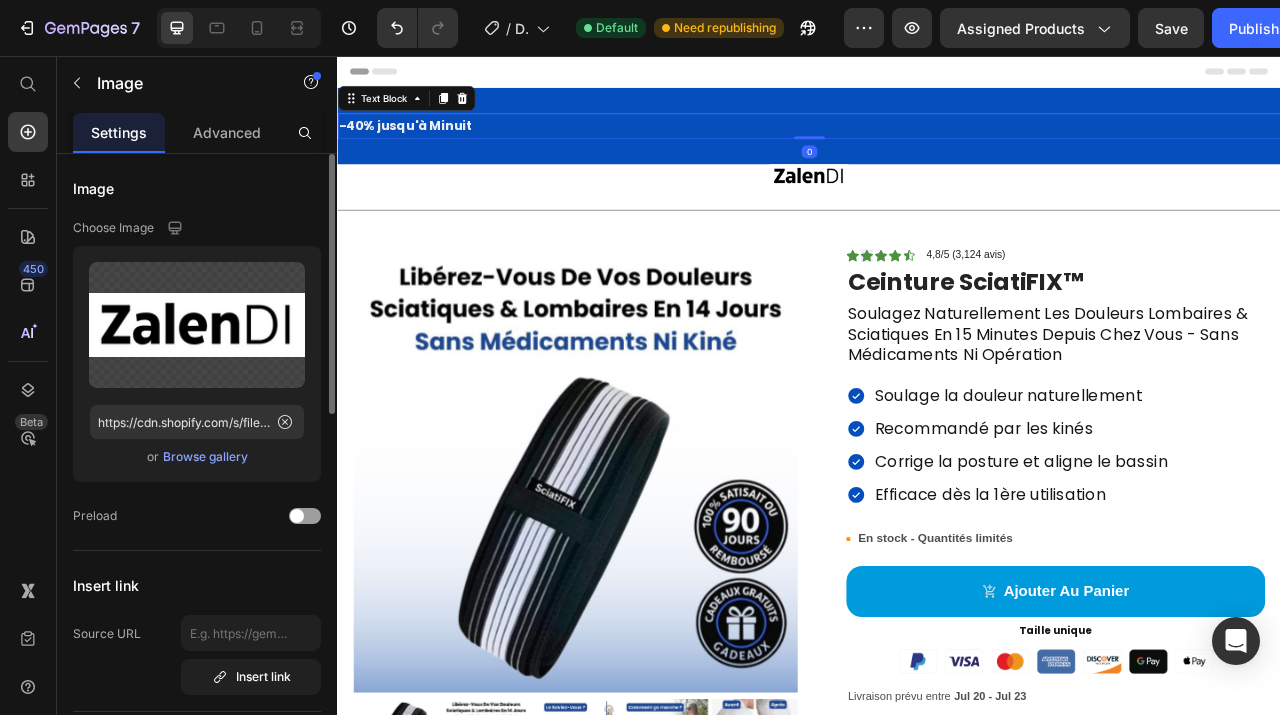 click on "-40% jusqu'à Minuit" at bounding box center (937, 145) 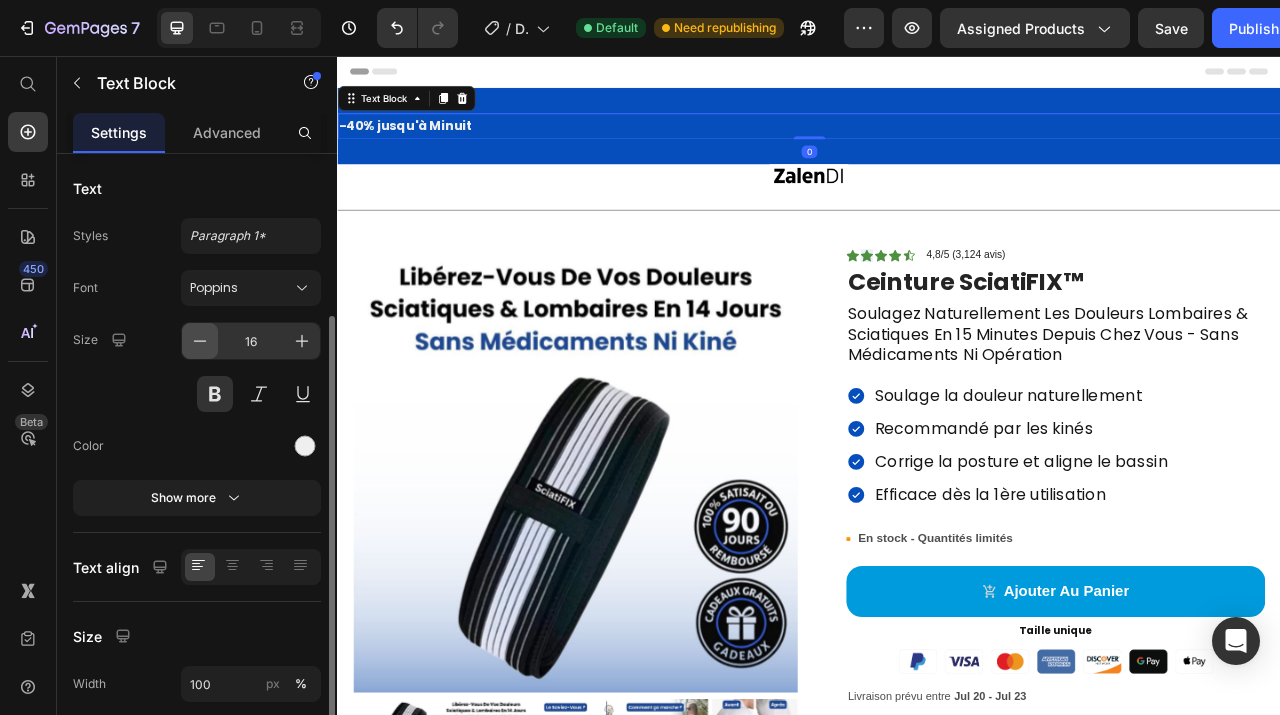 scroll, scrollTop: 145, scrollLeft: 0, axis: vertical 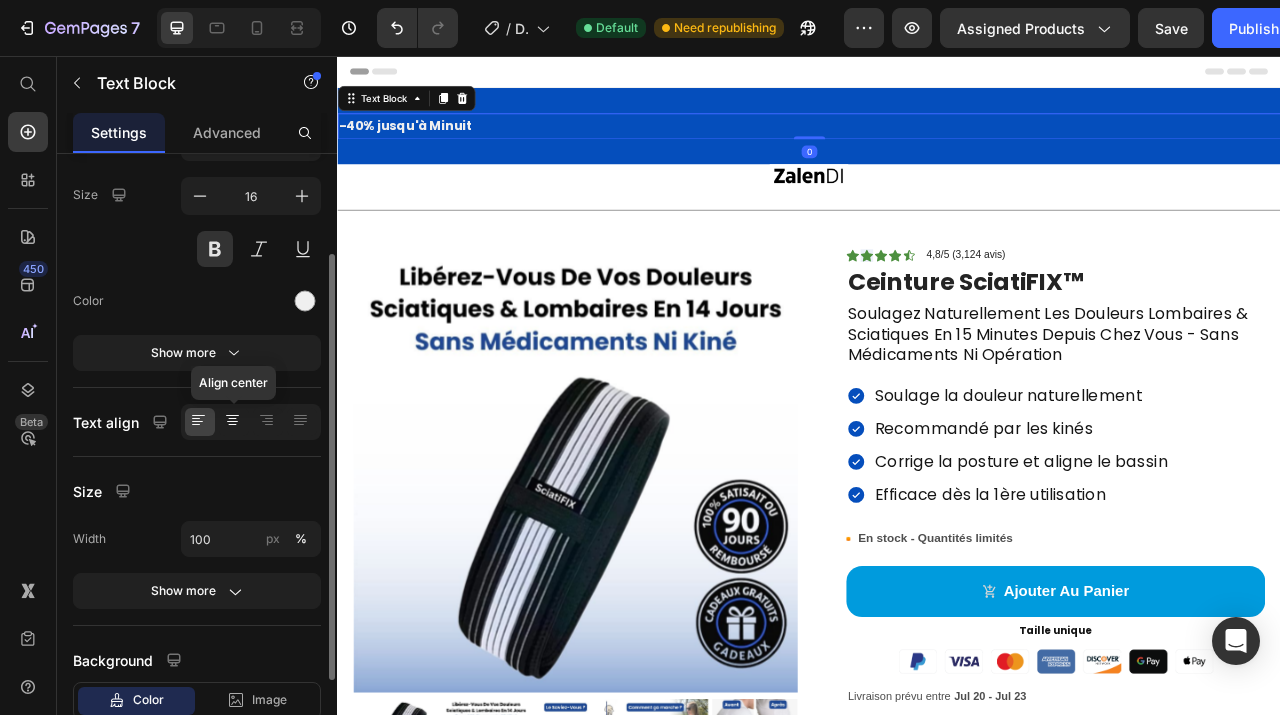 click 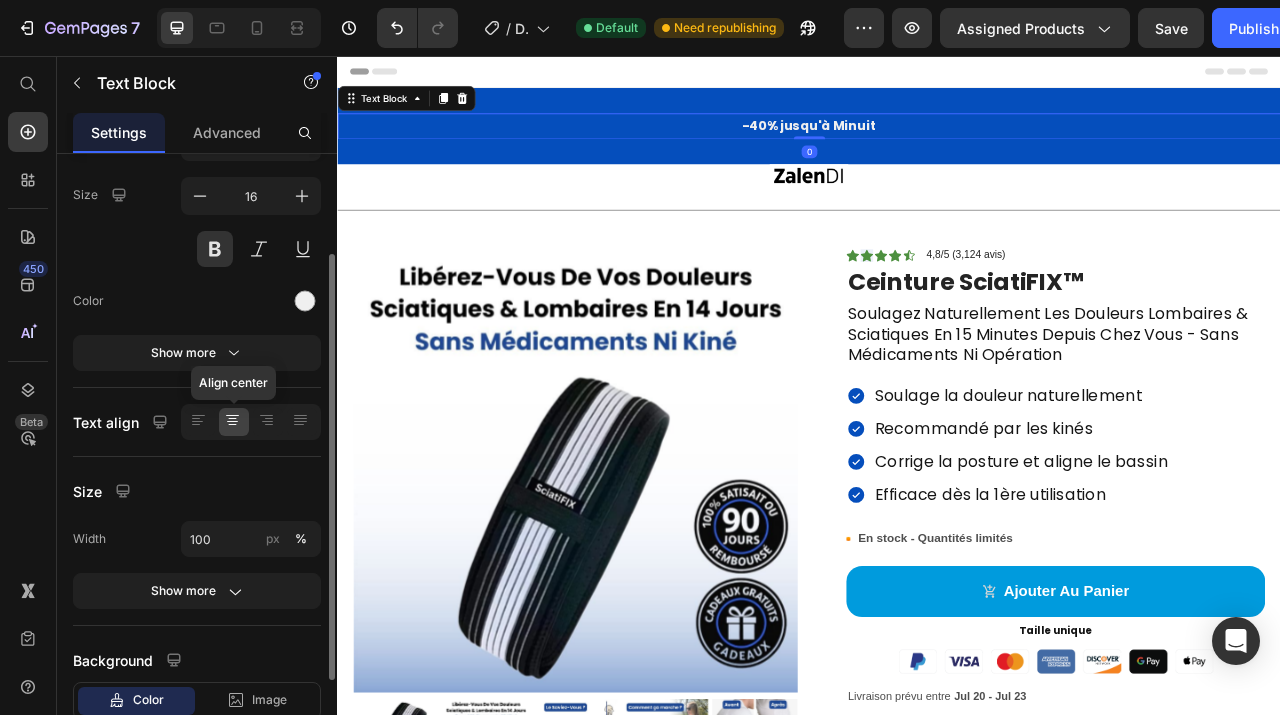 scroll, scrollTop: 0, scrollLeft: 0, axis: both 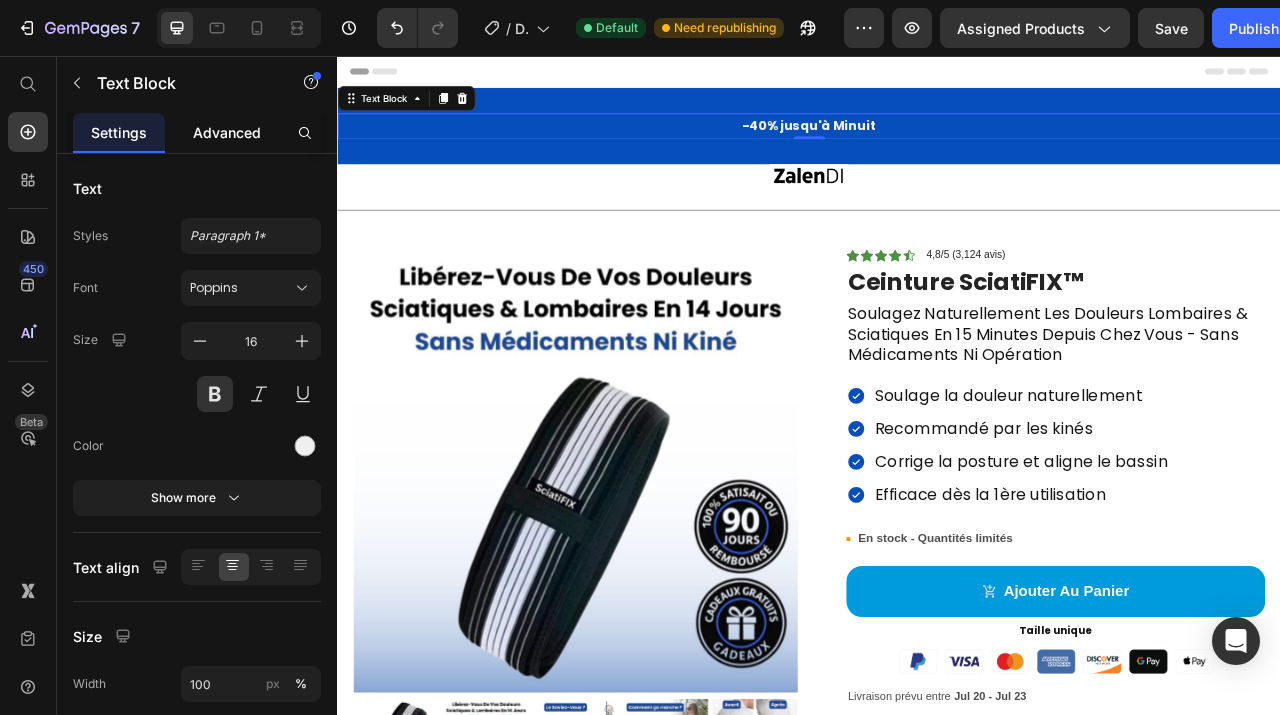 click on "Advanced" at bounding box center [227, 132] 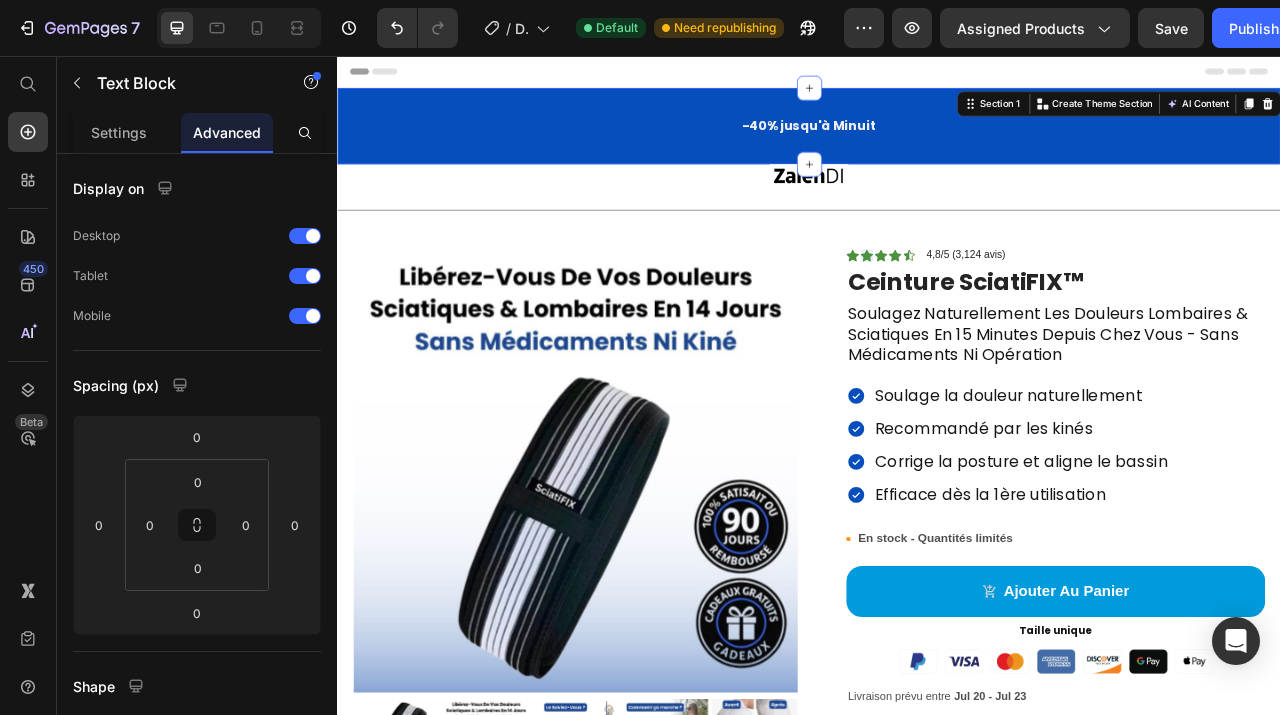 click on "-40% jusqu'à Minuit Text Block Row Section 1   You can create reusable sections Create Theme Section AI Content Write with GemAI What would you like to describe here? Tone and Voice Persuasive Product Show more Generate" at bounding box center [937, 145] 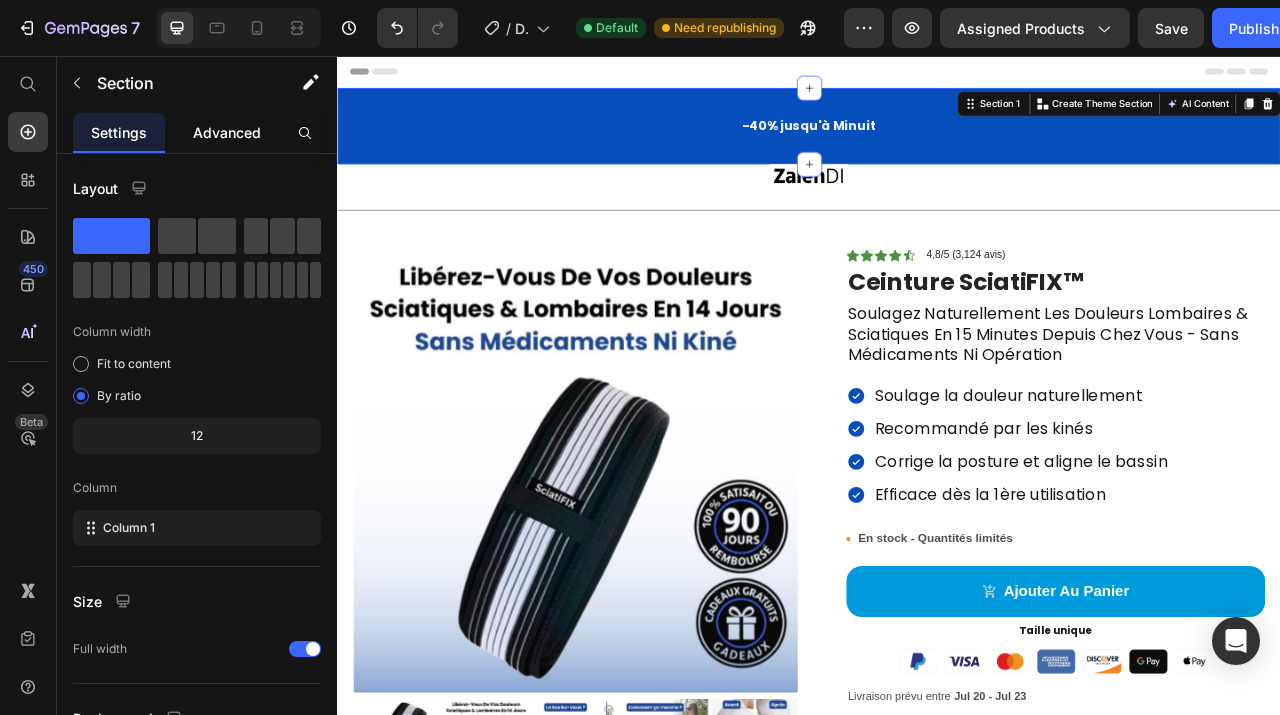 click on "Advanced" 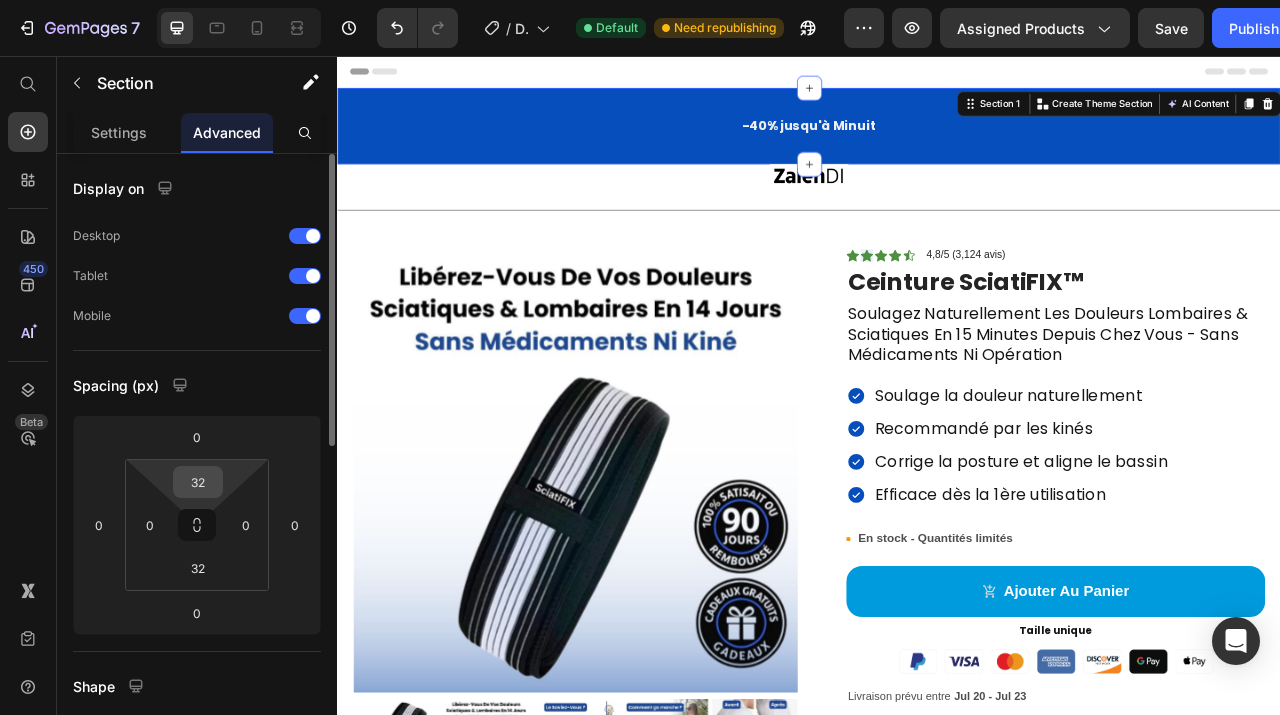 click on "32" at bounding box center [198, 482] 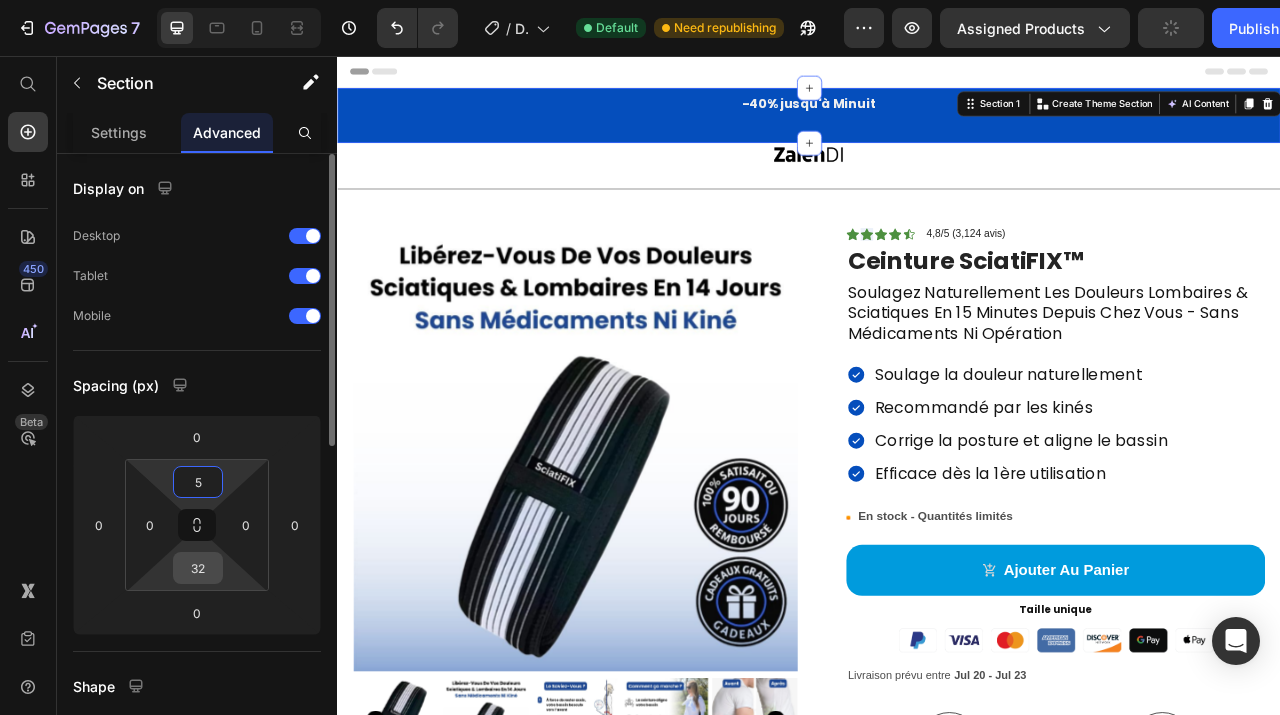 type on "5" 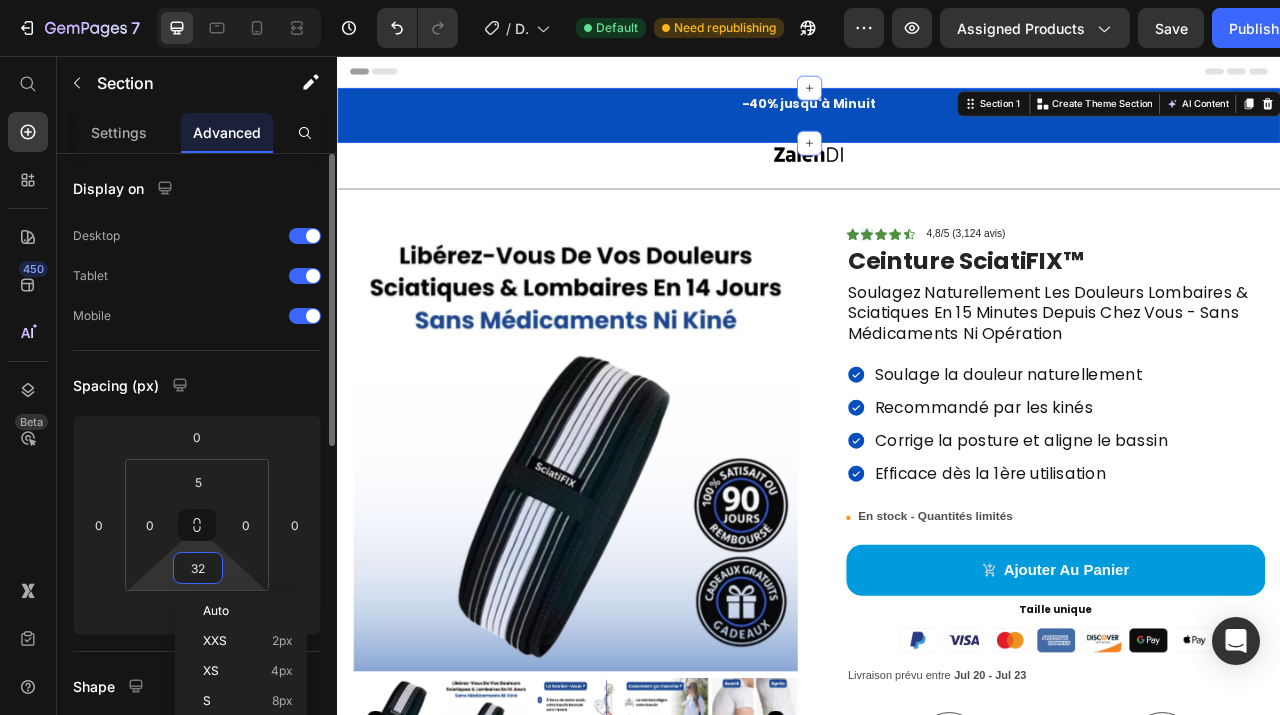 type on "5" 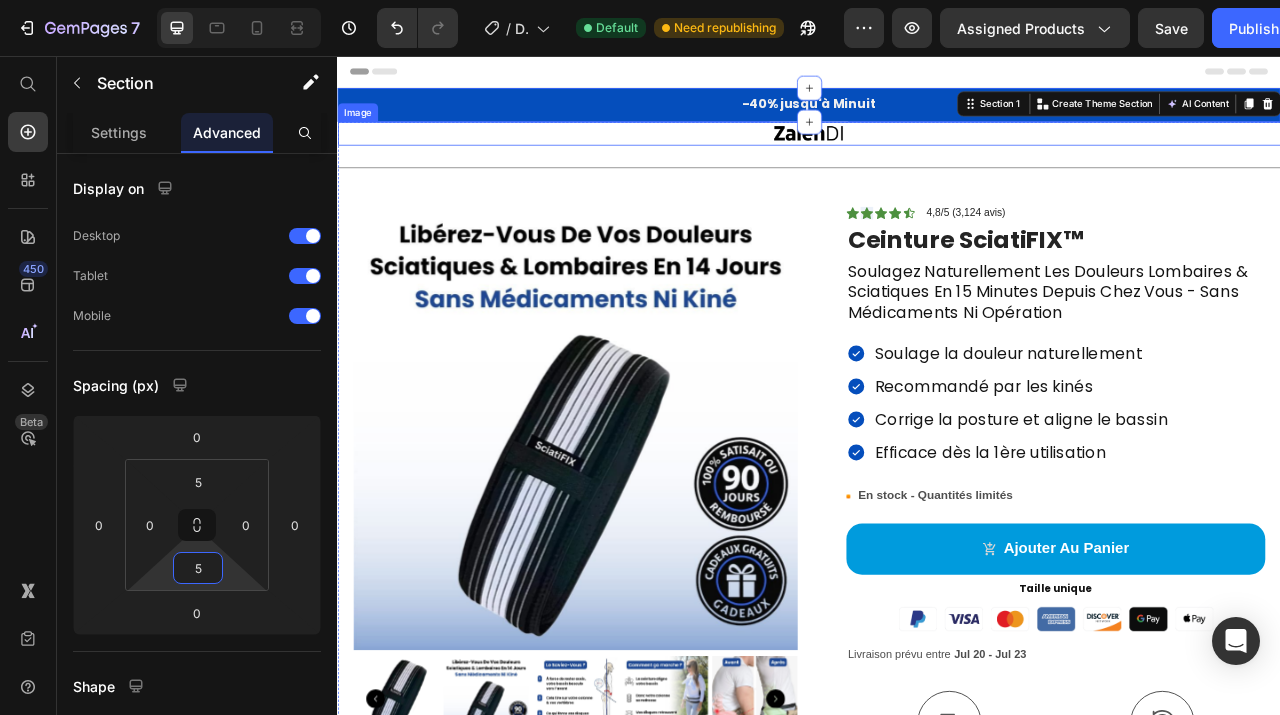 click at bounding box center [937, 155] 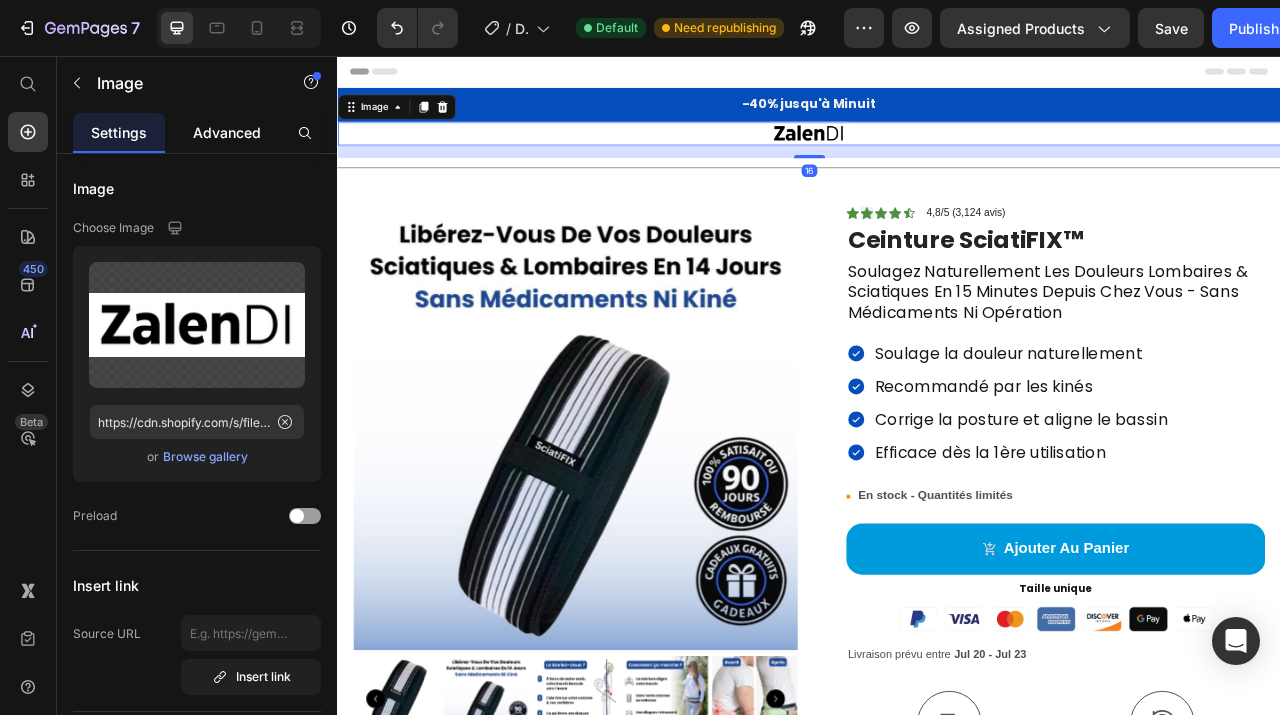 click on "Advanced" at bounding box center [227, 132] 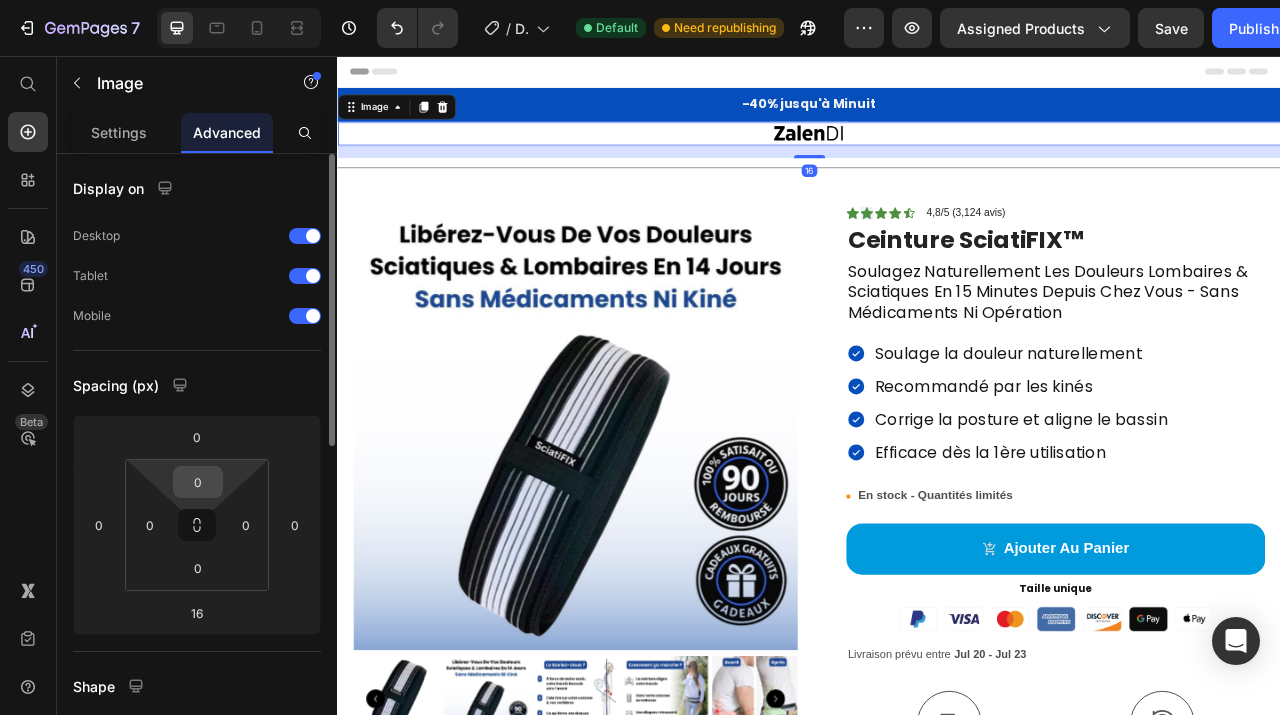 click on "0" at bounding box center [198, 482] 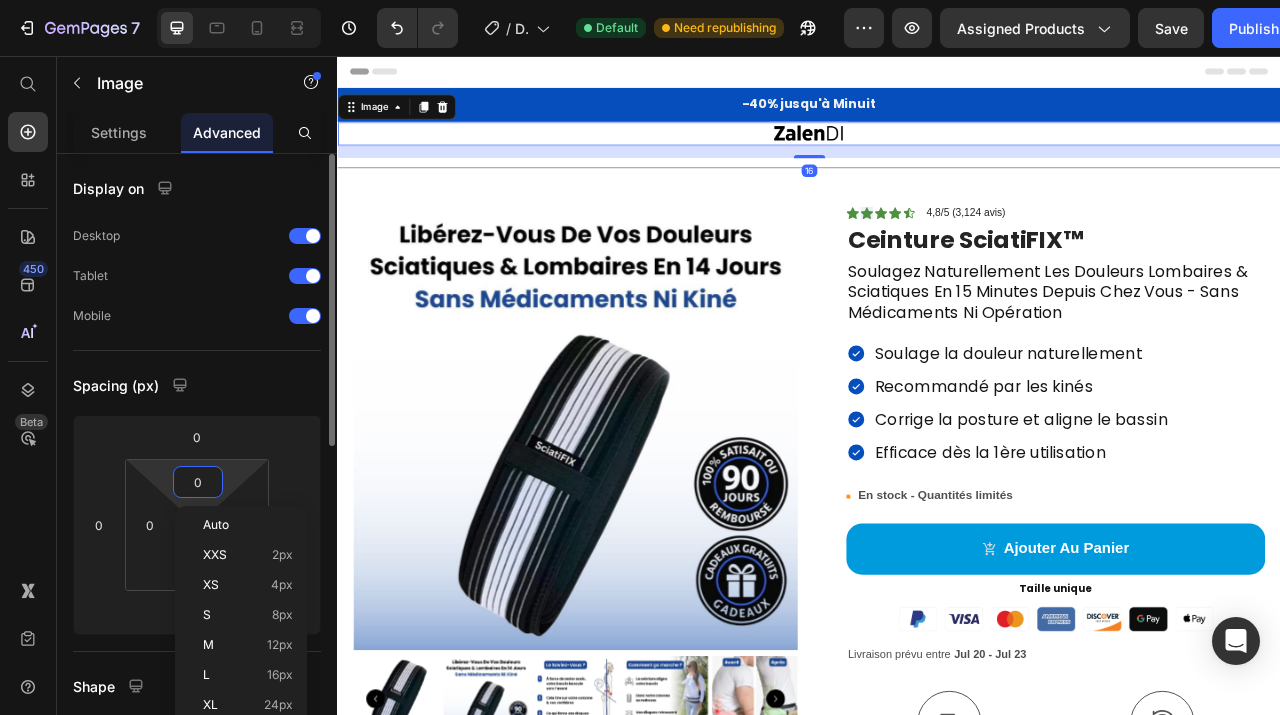 type on "5" 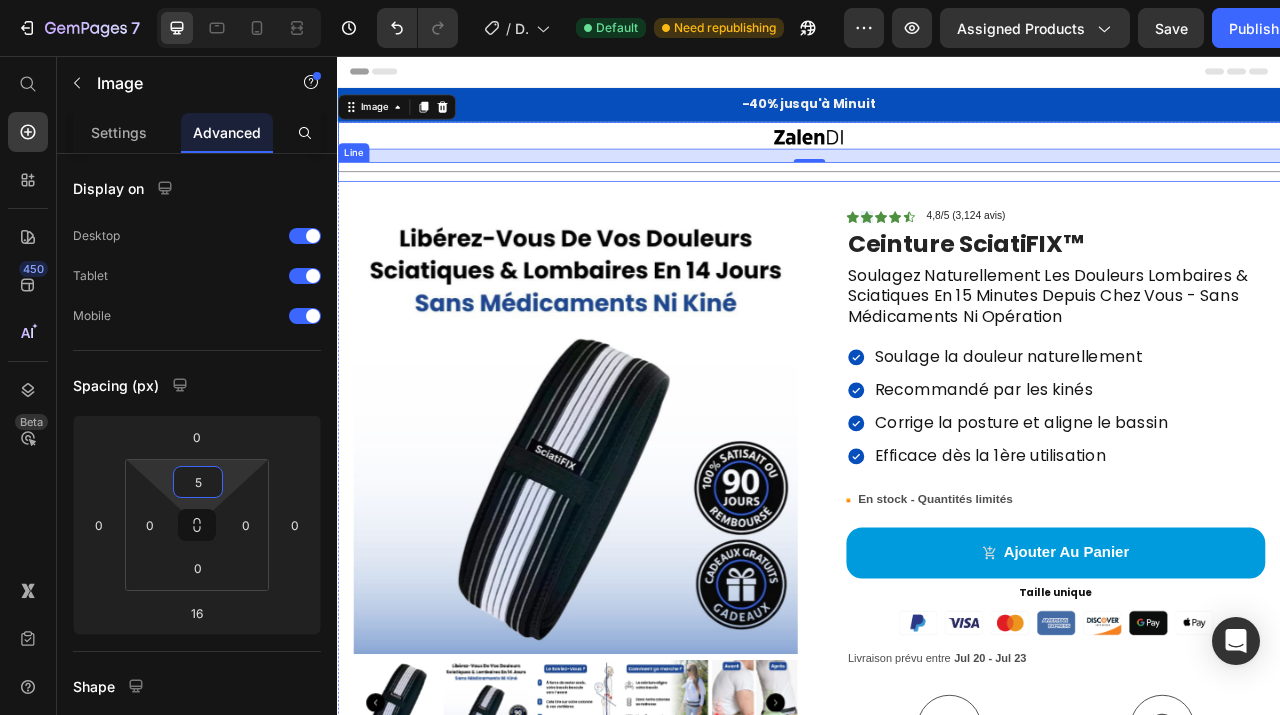 click on "Title Line" at bounding box center [937, 203] 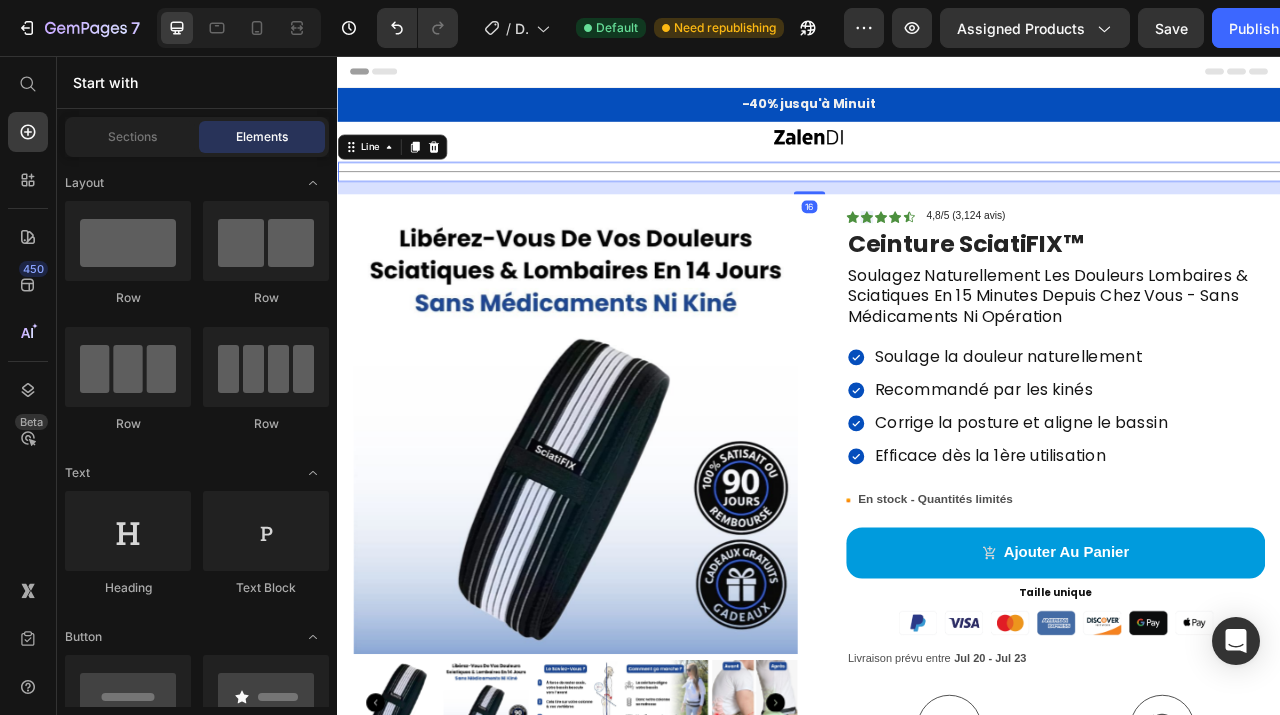 click on "Header" at bounding box center (937, 76) 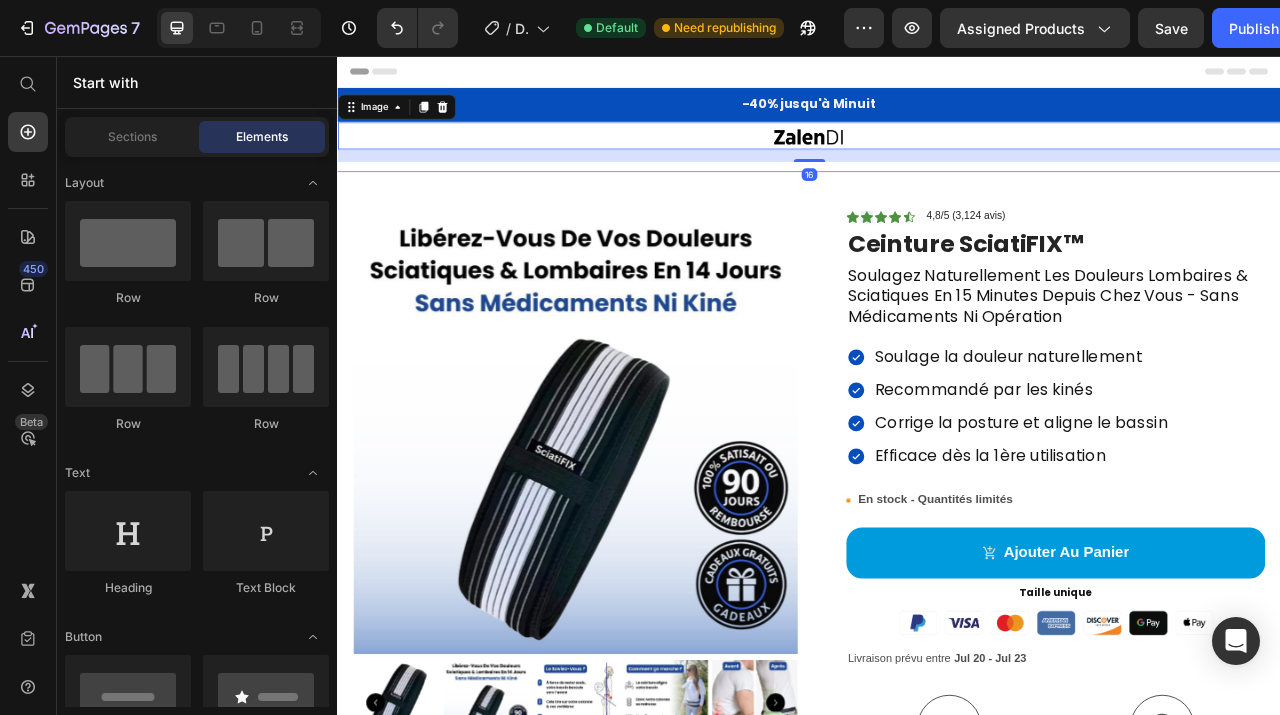 click at bounding box center [937, 157] 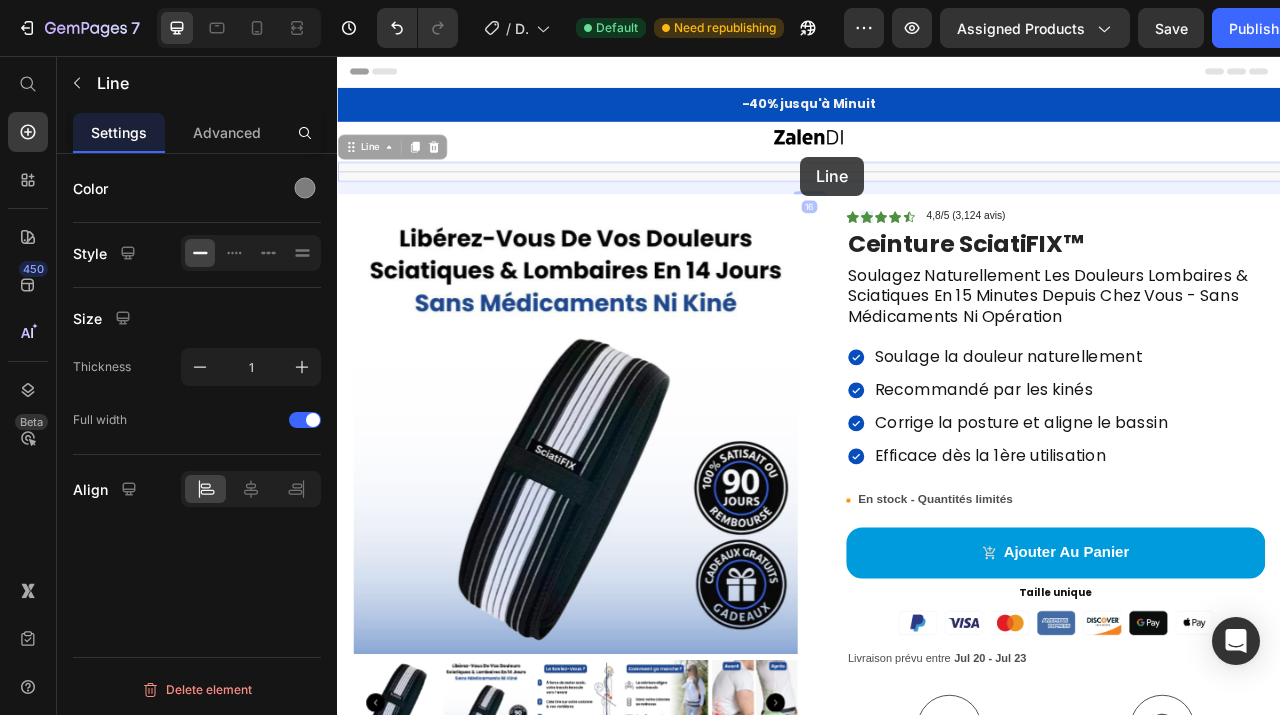 click on "Header -40% jusqu'à Minuit Text Block Row Section 1 Image                Title Line   16                Title Line   16 Icon Icon Icon Icon Icon Icon List 4,8/5 (3,124 avis) Text Block Row
Product Images Row Icon Icon Icon Icon
Icon Icon List 4,8/5 (3,124 avis) Text Block Row Ceinture SciatiFIX™ Product Title Soulagez Naturellement Les Douleurs Lombaires & Sciatiques En 15 Minutes Depuis Chez Vous - Sans Médicaments Ni Opération Text Block Soulage la douleur naturellement Recommandé par les kinés Corrige la posture et aligne le bassin Efficace dès la 1ère utilisation Item List Image En stock - Quantités limités Text Block Row
ajouter au panier Add to Cart Taille unique Heading Taille unique Heading Image
Livraison prévu entre
Jul 20 - Jul 23
Delivery Date
Icon Livraison Gratuite Text Block
Icon Garantie 90 Jours Text Block Row Image
Livraison" at bounding box center (937, 5098) 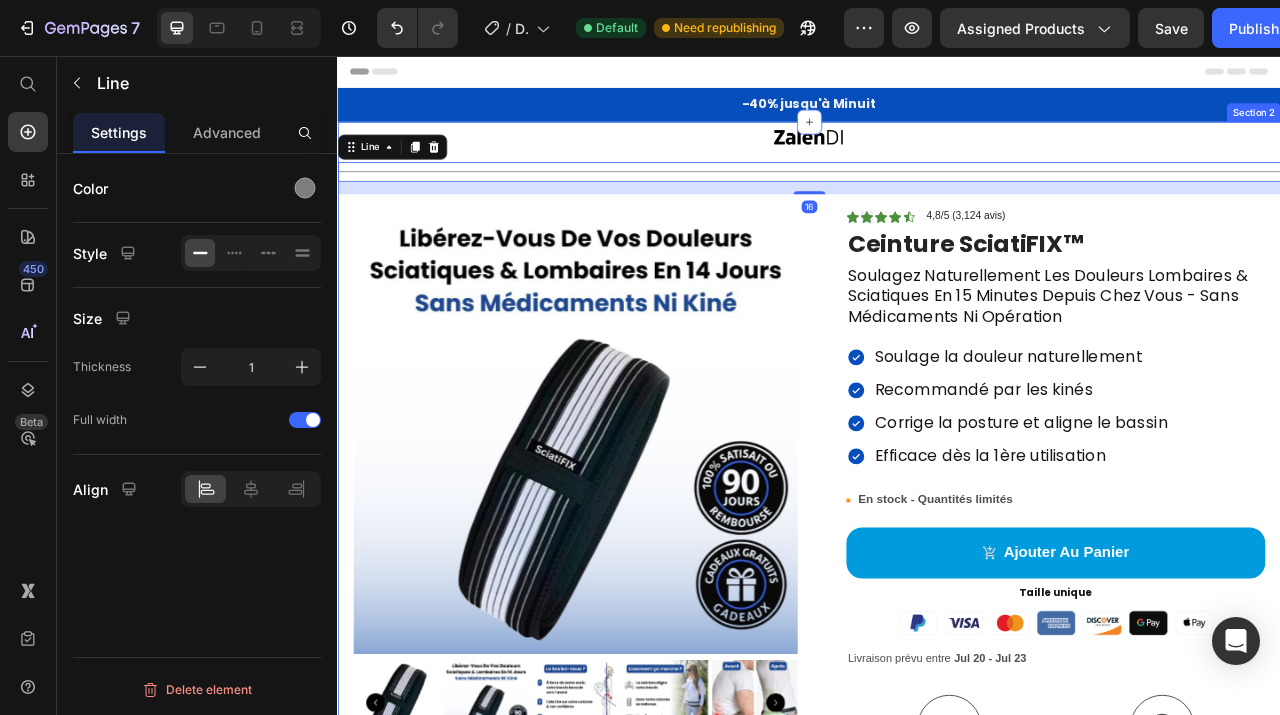 click on "Image                Title Line   16 Icon Icon Icon Icon Icon Icon List 4,8/5 (3,124 avis) Text Block Row
Product Images Row Icon Icon Icon Icon
Icon Icon List 4,8/5 (3,124 avis) Text Block Row Ceinture SciatiFIX™ Product Title Soulagez Naturellement Les Douleurs Lombaires & Sciatiques En 15 Minutes Depuis Chez Vous - Sans Médicaments Ni Opération Text Block Soulage la douleur naturellement Recommandé par les kinés Corrige la posture et aligne le bassin Efficace dès la 1ère utilisation Item List Image En stock - Quantités limités Text Block Row
ajouter au panier Add to Cart Taille unique Heading Taille unique Heading Image
Livraison prévu entre
Jul 20 - Jul 23
Delivery Date
Icon Livraison Gratuite Text Block
Icon Garantie 90 Jours Text Block Row Image
Livraison
Garantie" at bounding box center [937, 739] 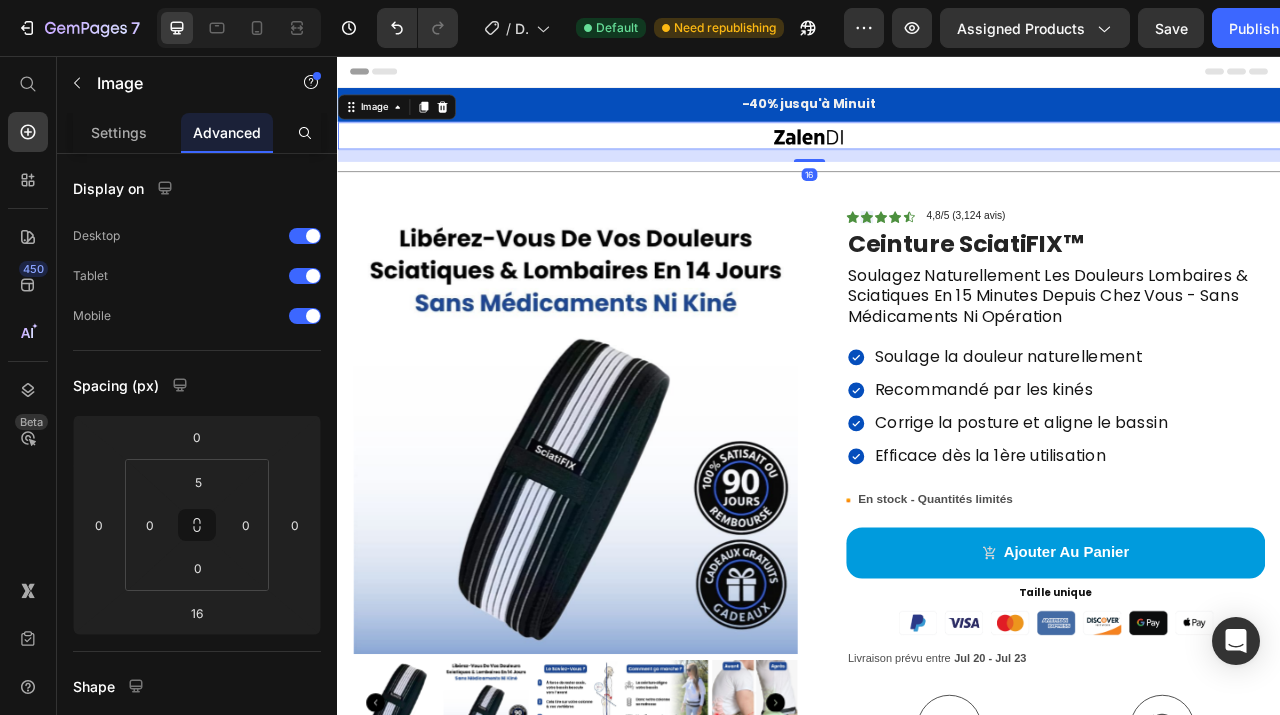 click at bounding box center [937, 157] 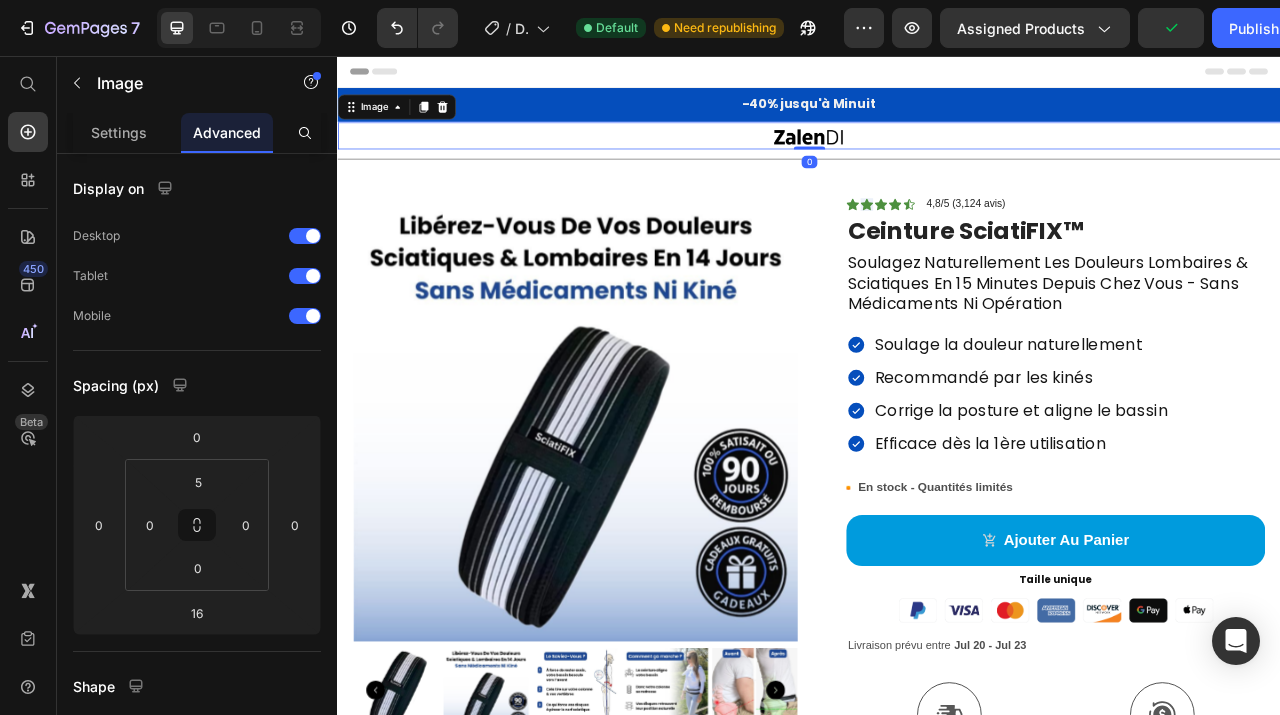 drag, startPoint x: 933, startPoint y: 188, endPoint x: 935, endPoint y: 162, distance: 26.076809 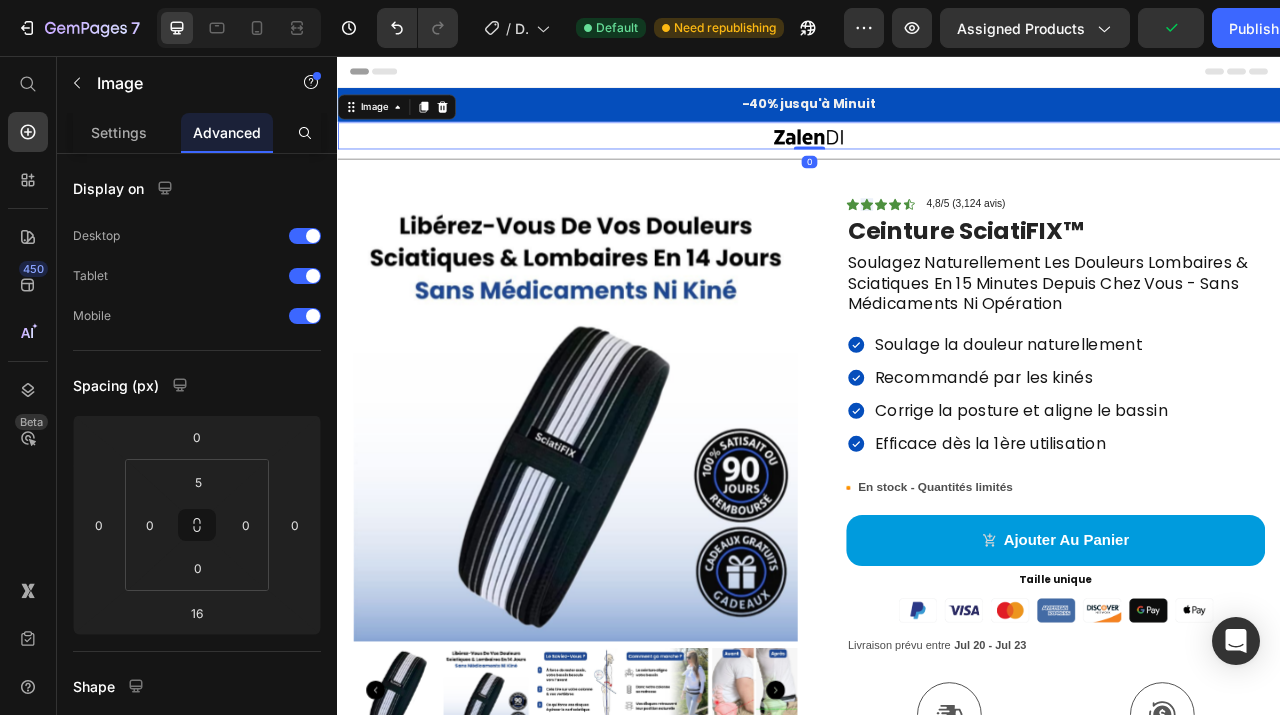 click on "Image   0" at bounding box center (937, 157) 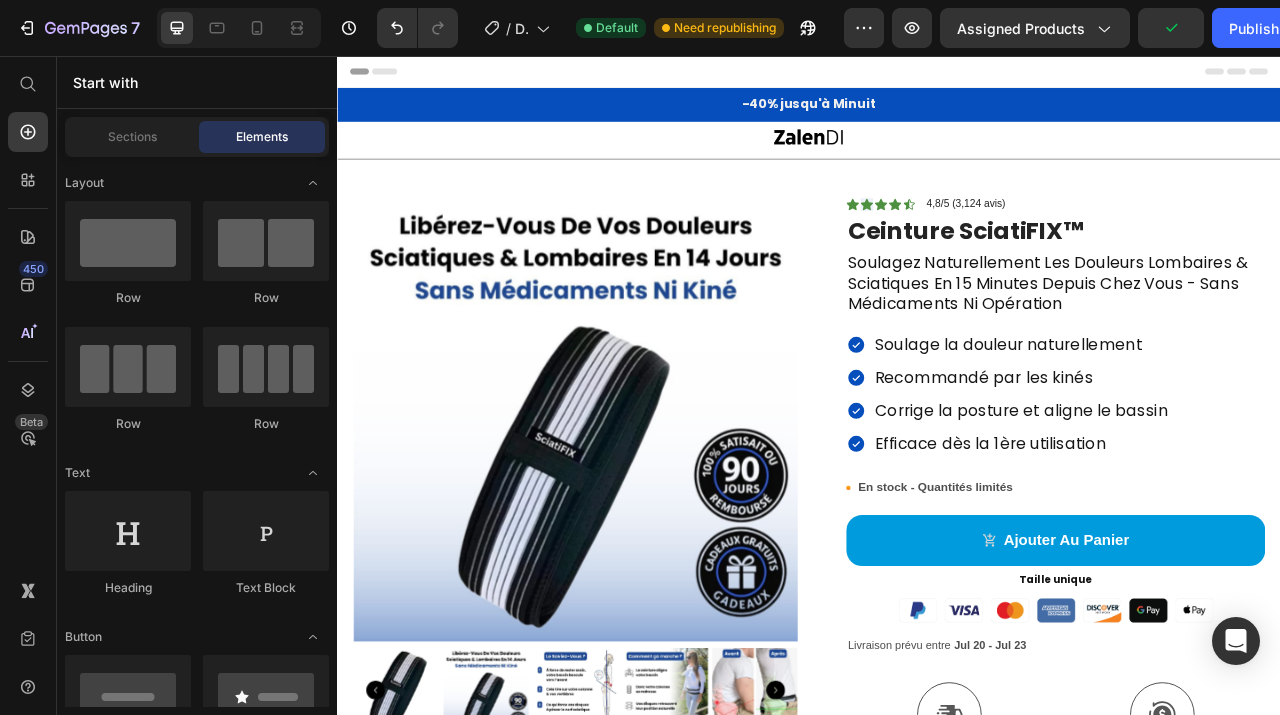 click on "Header" at bounding box center [937, 76] 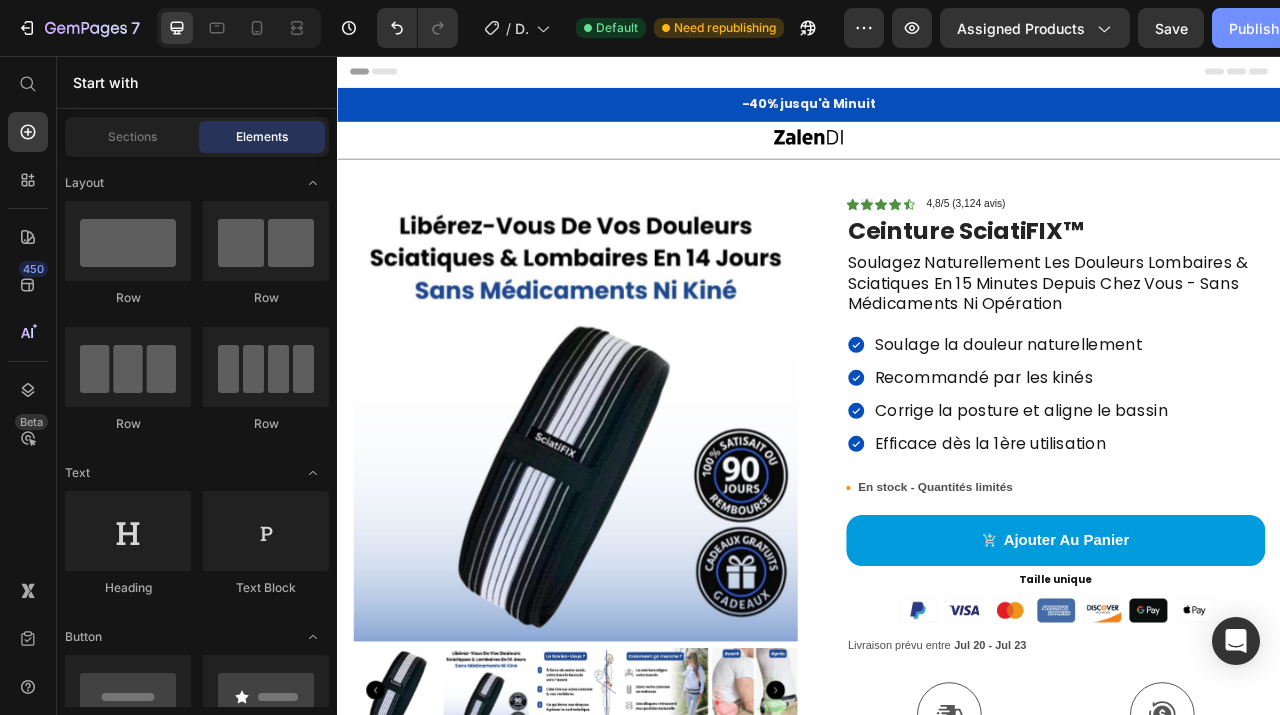 drag, startPoint x: 1259, startPoint y: 15, endPoint x: 597, endPoint y: 175, distance: 681.0609 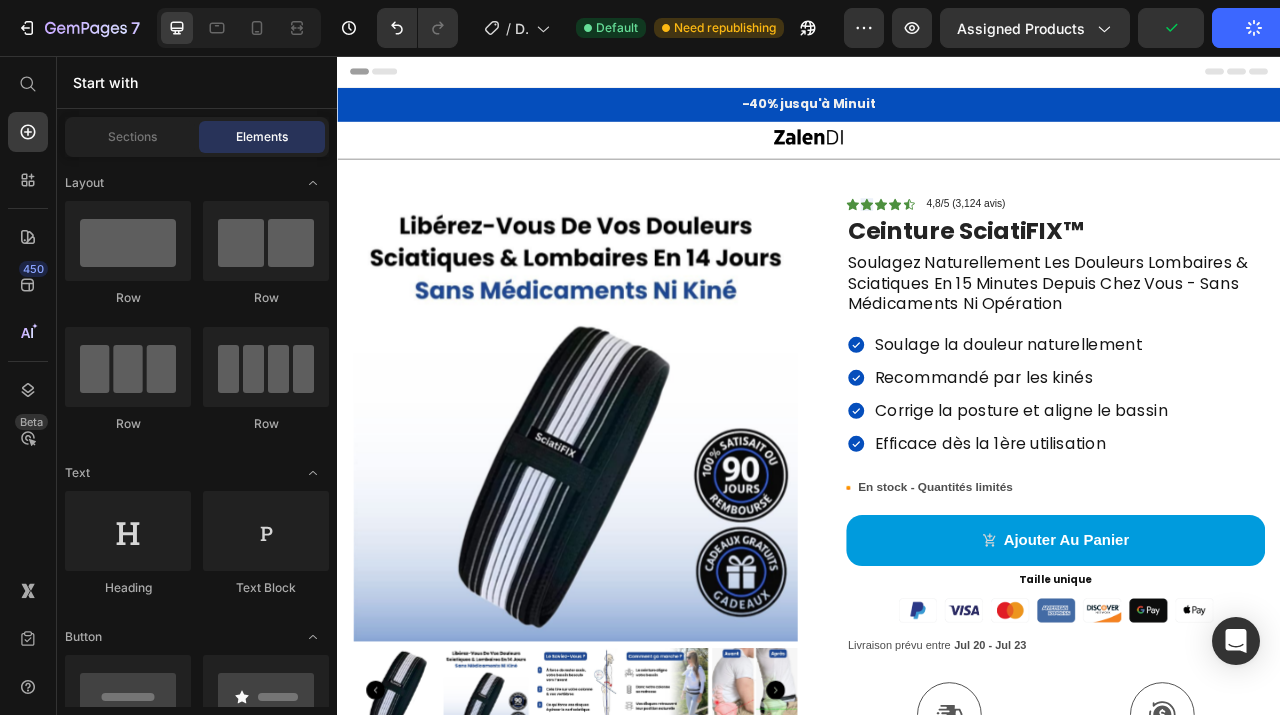 click on "Header" at bounding box center [937, 76] 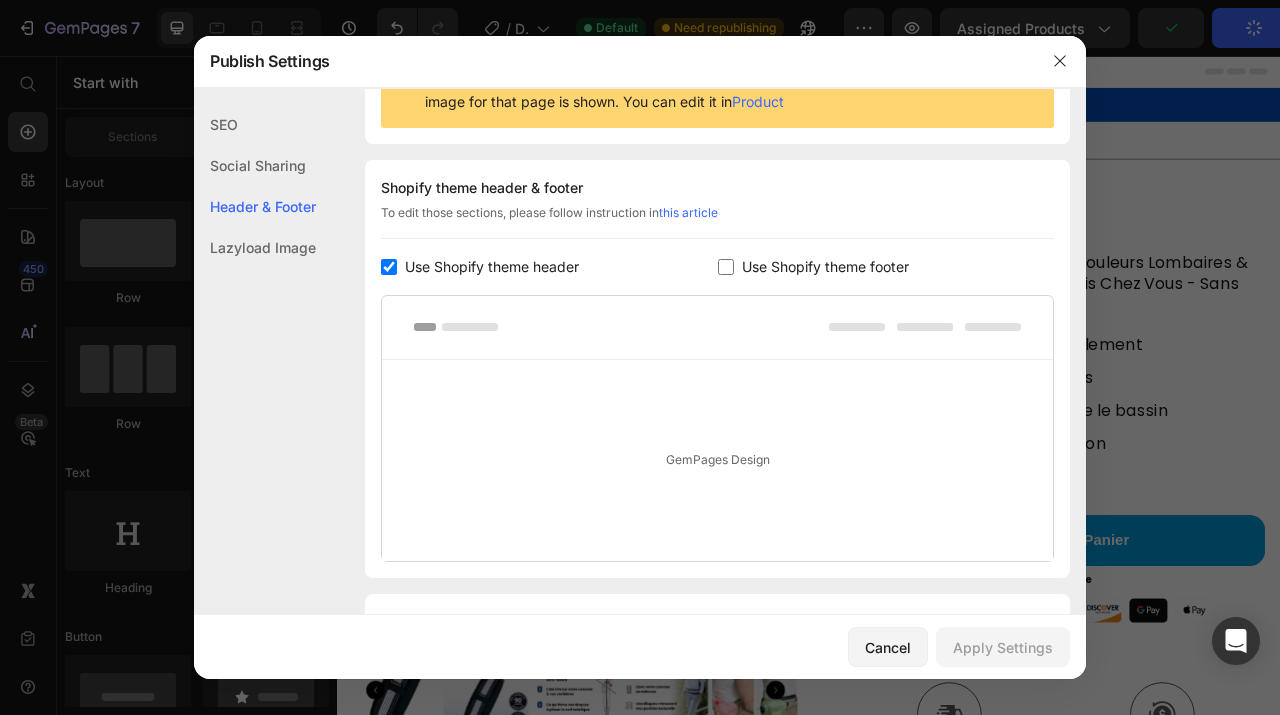 scroll, scrollTop: 291, scrollLeft: 0, axis: vertical 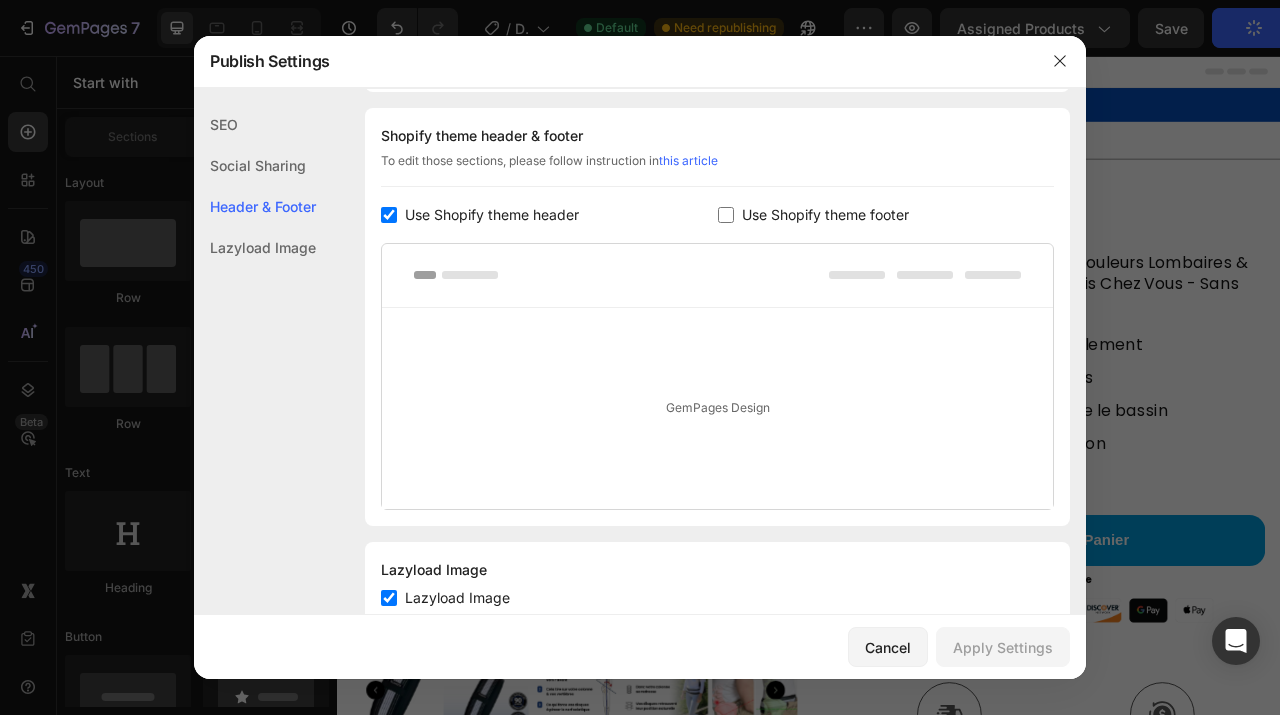 click at bounding box center (389, 215) 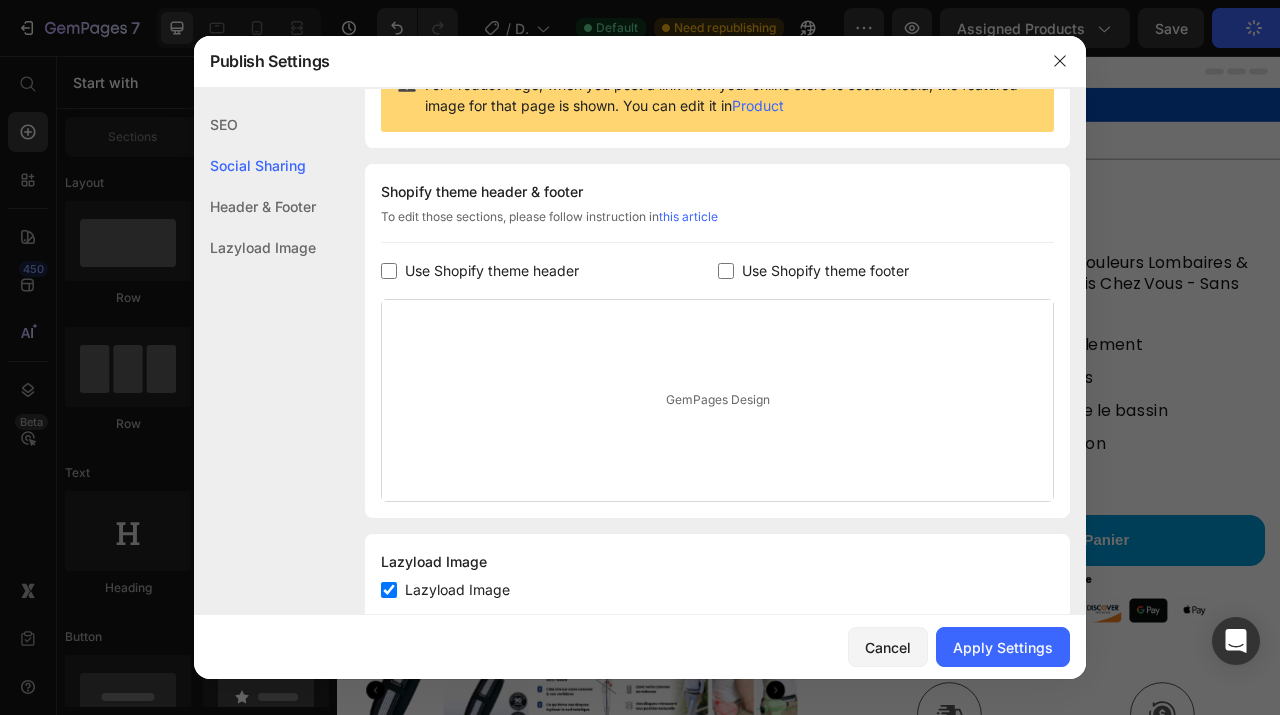 scroll, scrollTop: 0, scrollLeft: 0, axis: both 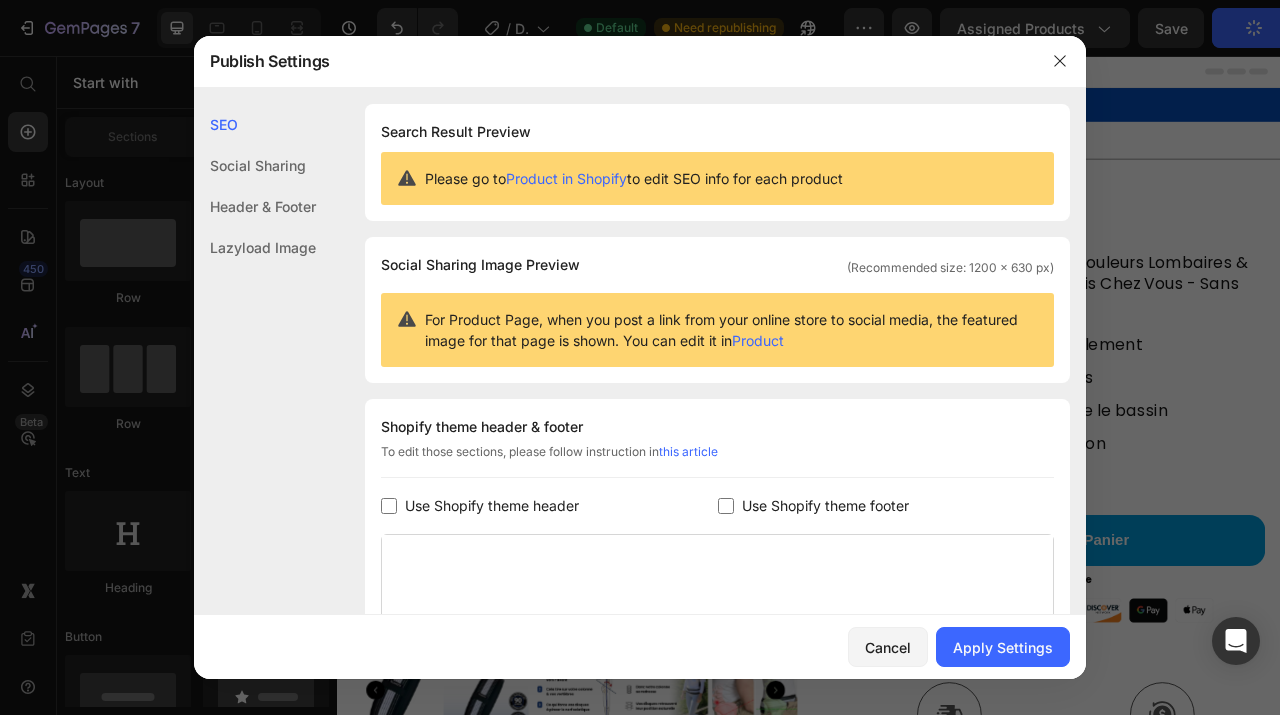 click on "For Product Page, when you post a link from your online store to social media, the featured image for that page is shown. You can edit it in  Product" at bounding box center [731, 330] 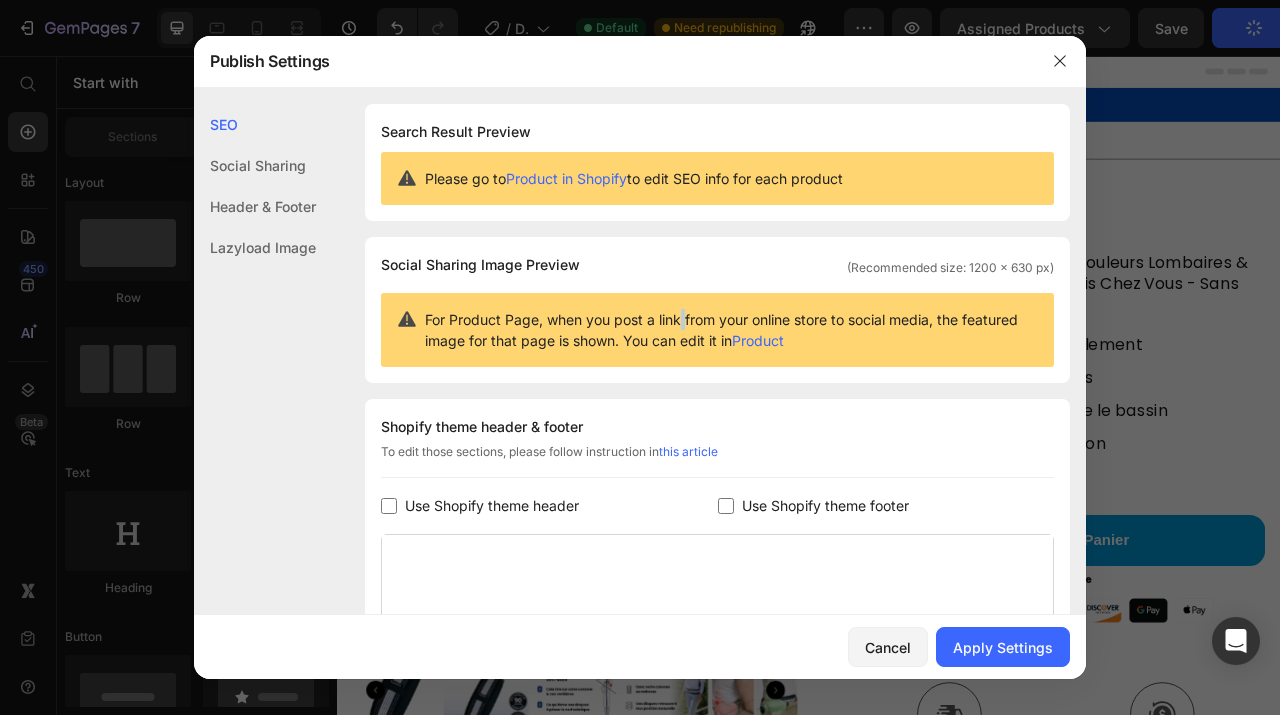 click on "For Product Page, when you post a link from your online store to social media, the featured image for that page is shown. You can edit it in  Product" at bounding box center (731, 330) 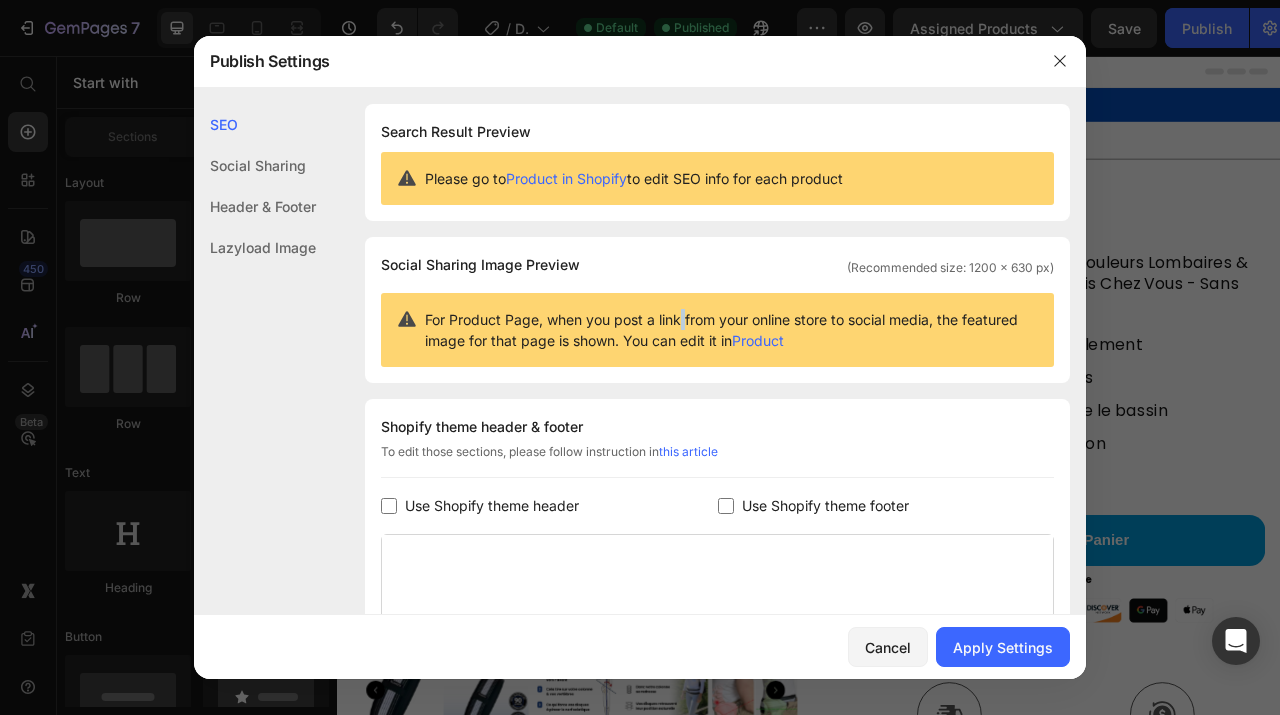 click on "For Product Page, when you post a link from your online store to social media, the featured image for that page is shown. You can edit it in  Product" at bounding box center [731, 330] 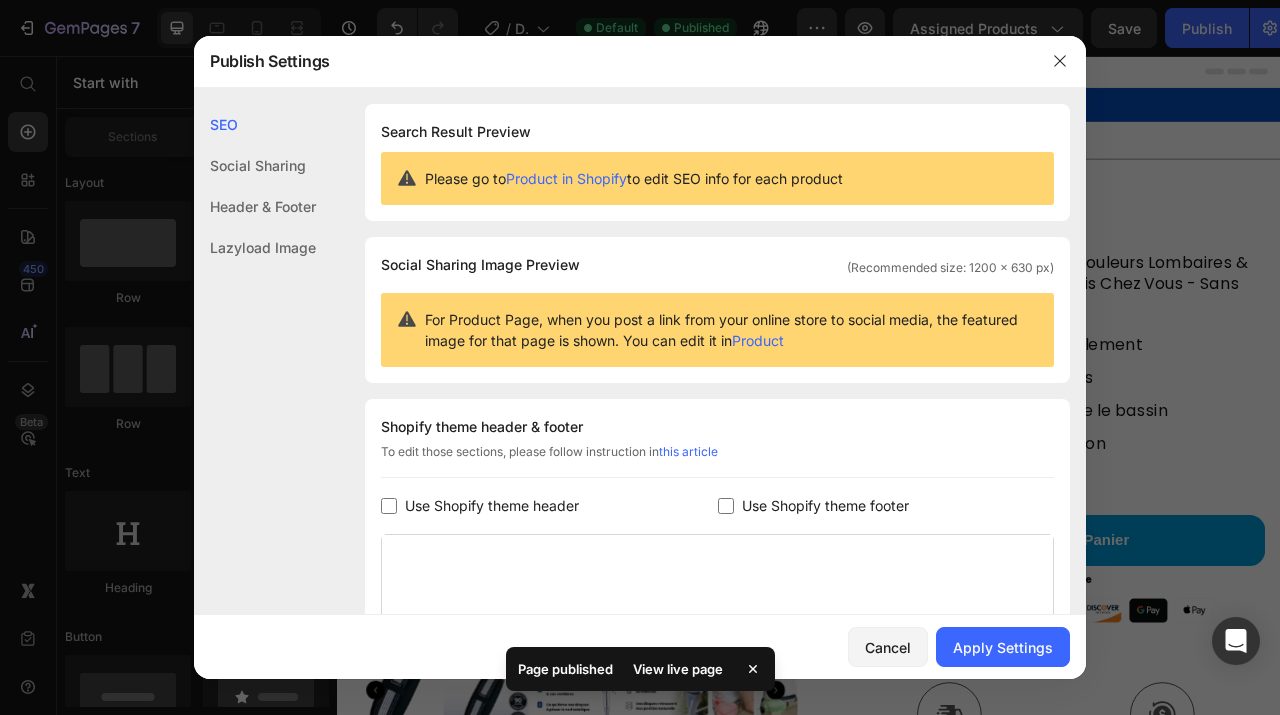 click on "For Product Page, when you post a link from your online store to social media, the featured image for that page is shown. You can edit it in  Product" at bounding box center [731, 330] 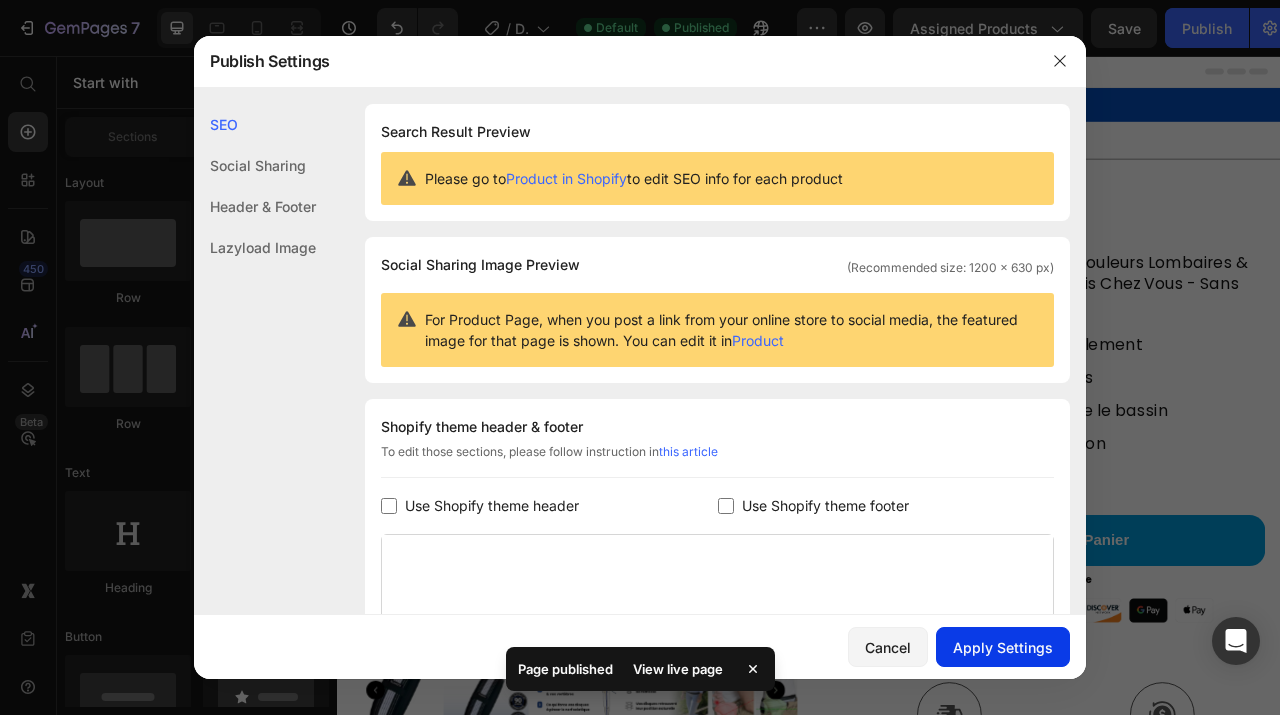 click on "Apply Settings" at bounding box center (1003, 647) 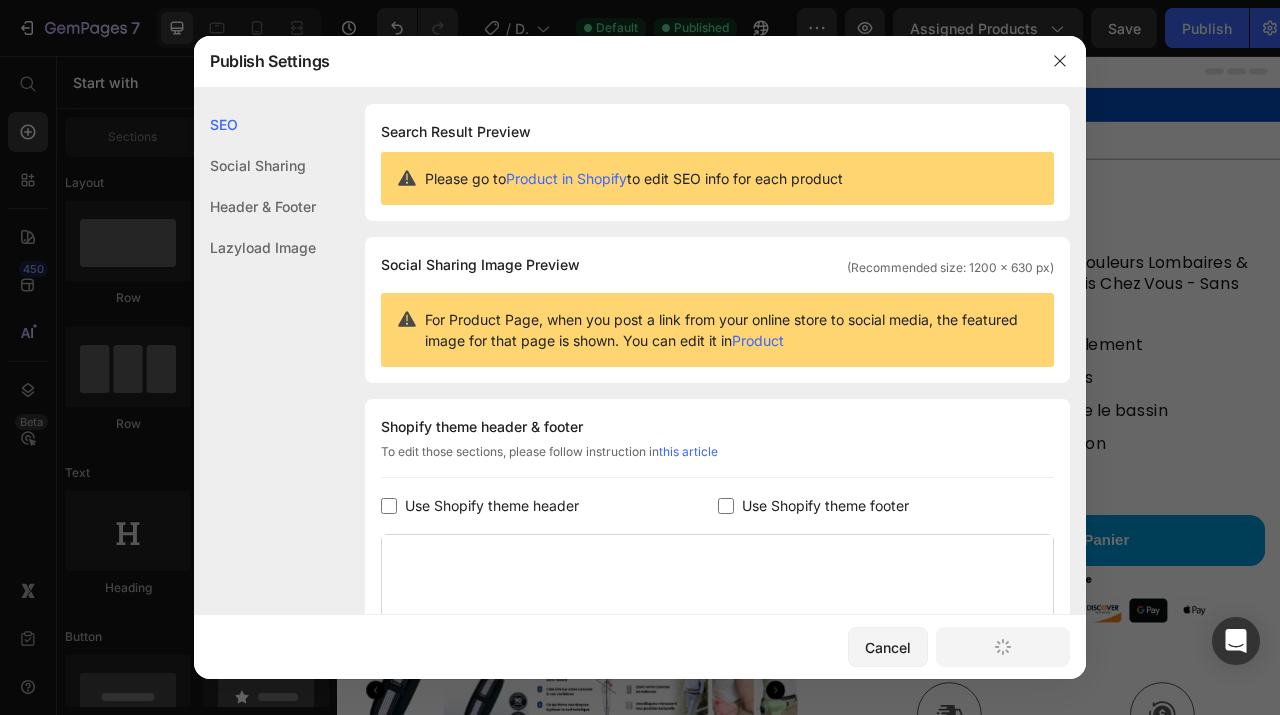 click on "Header & Footer" 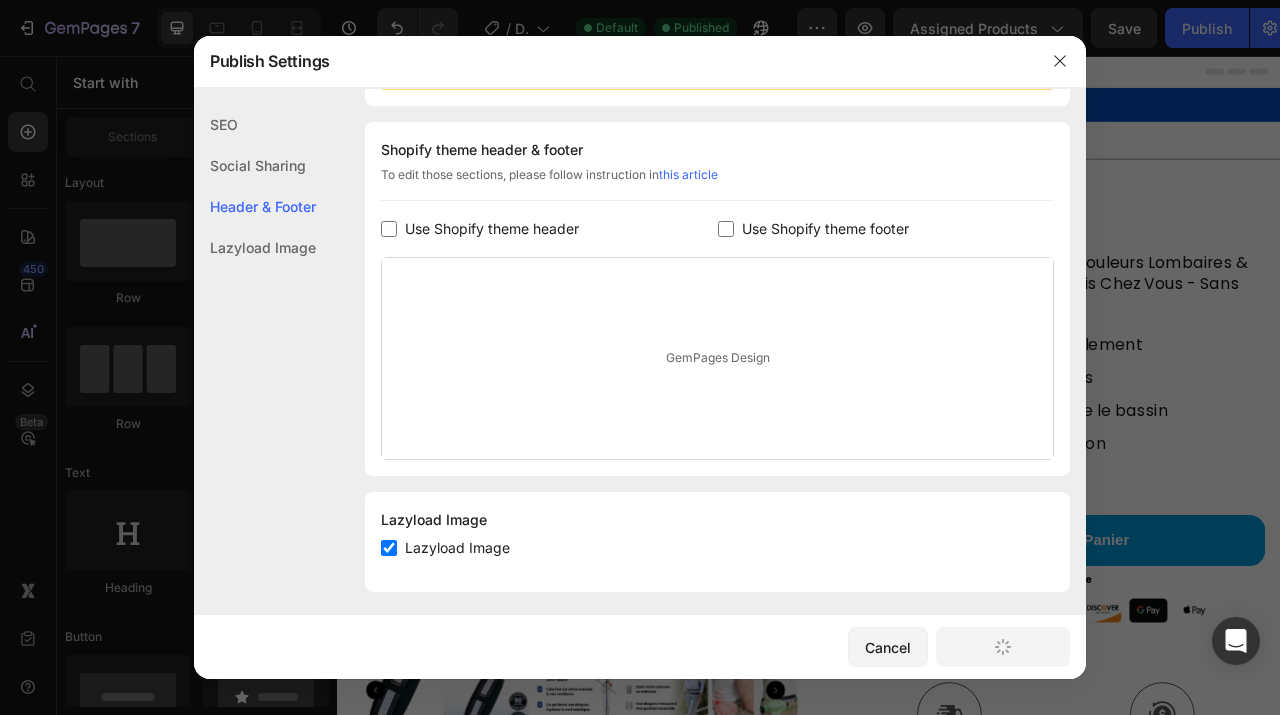 scroll, scrollTop: 285, scrollLeft: 0, axis: vertical 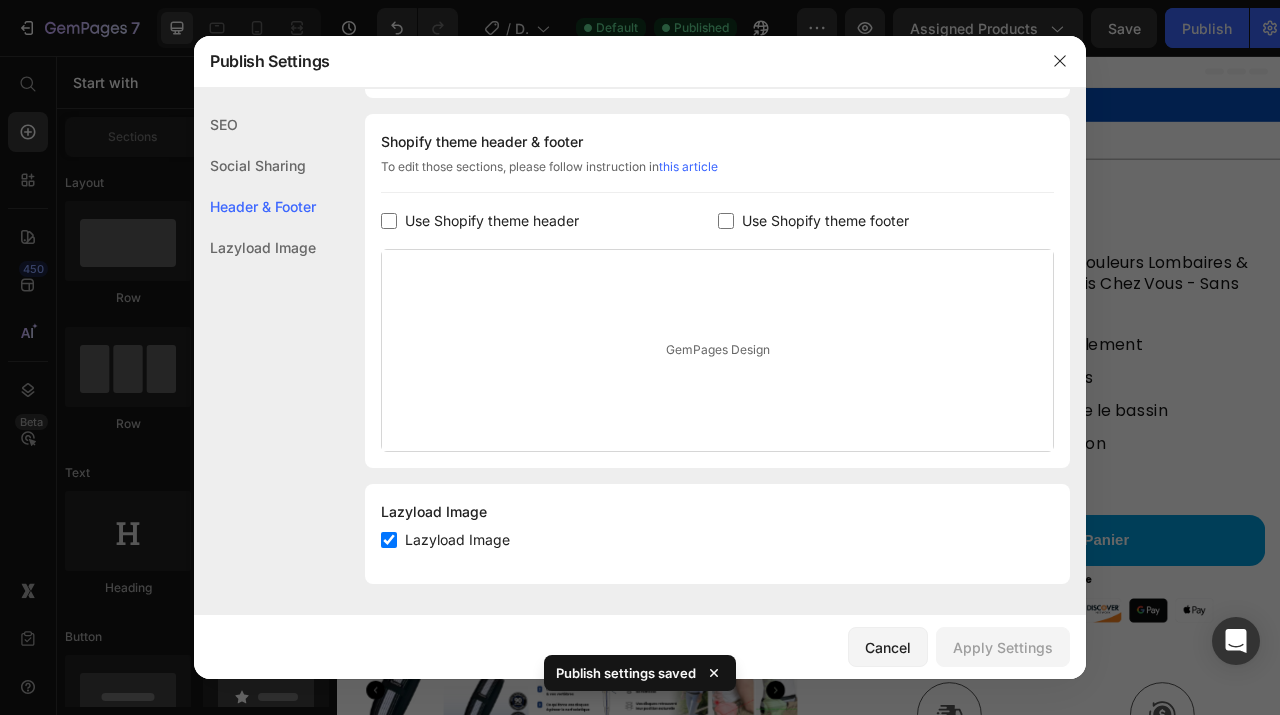 click on "Social Sharing" 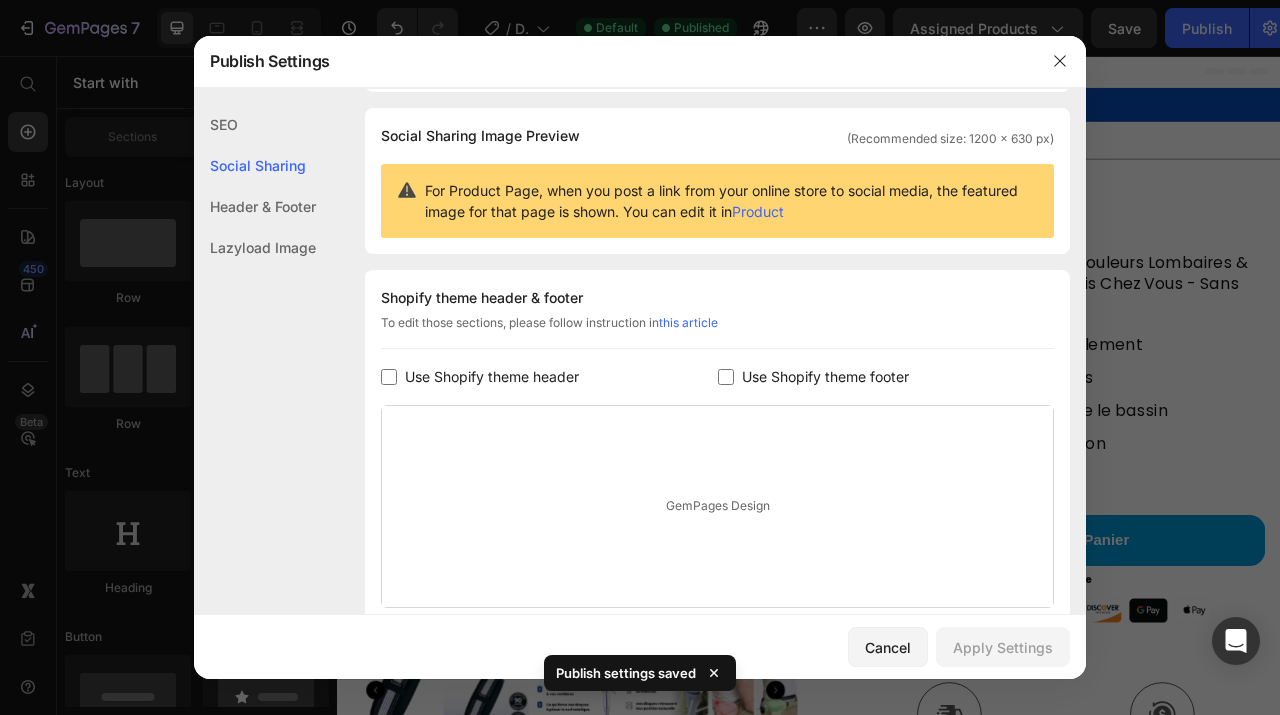 click on "SEO" 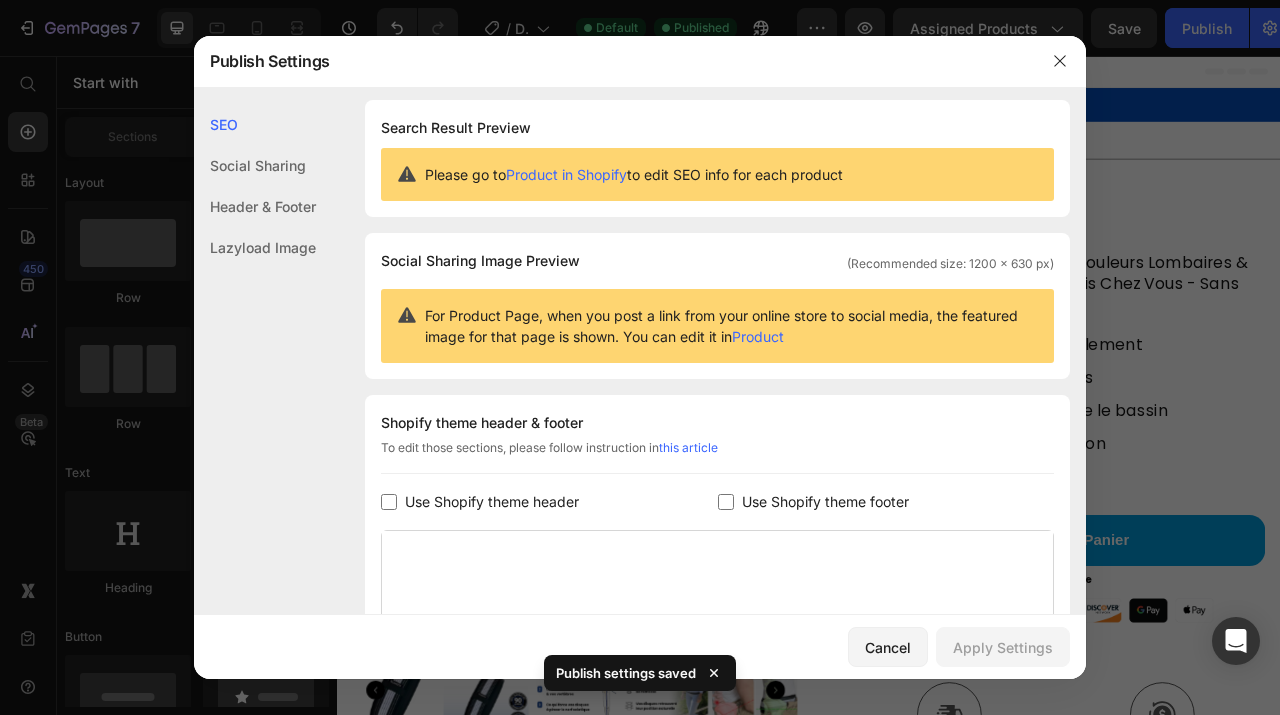 scroll, scrollTop: 0, scrollLeft: 0, axis: both 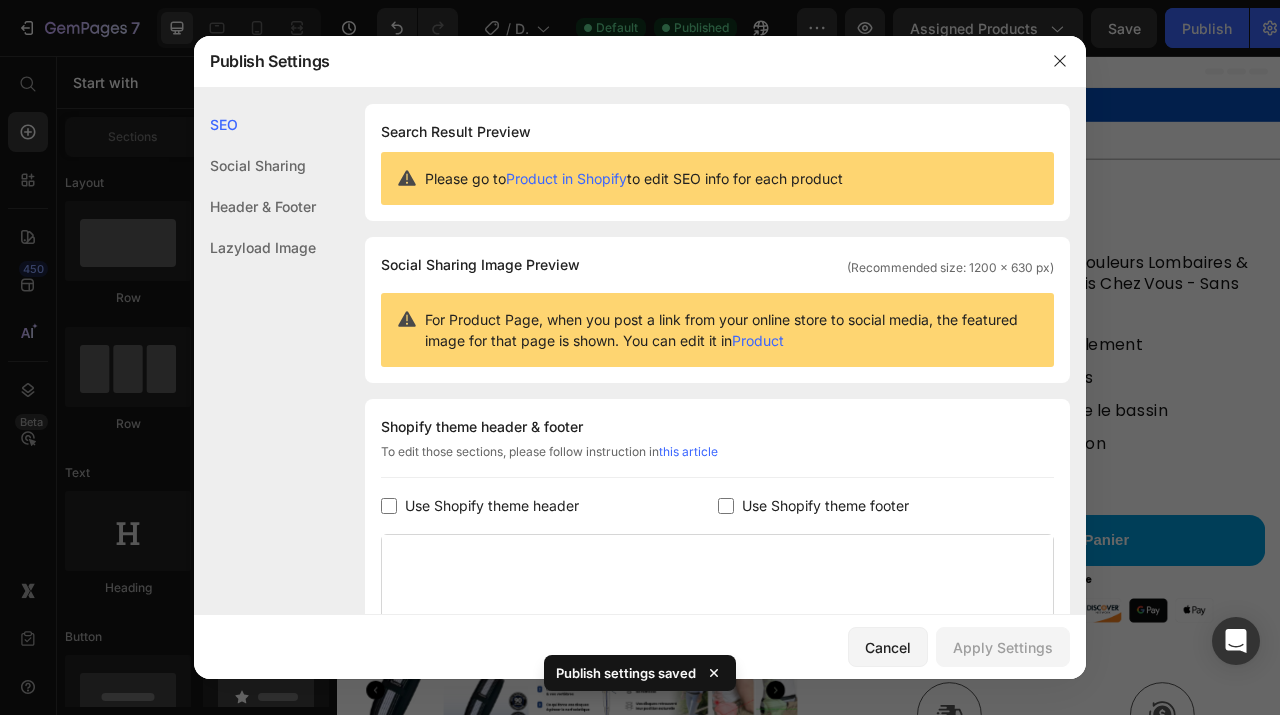 click on "Header & Footer" 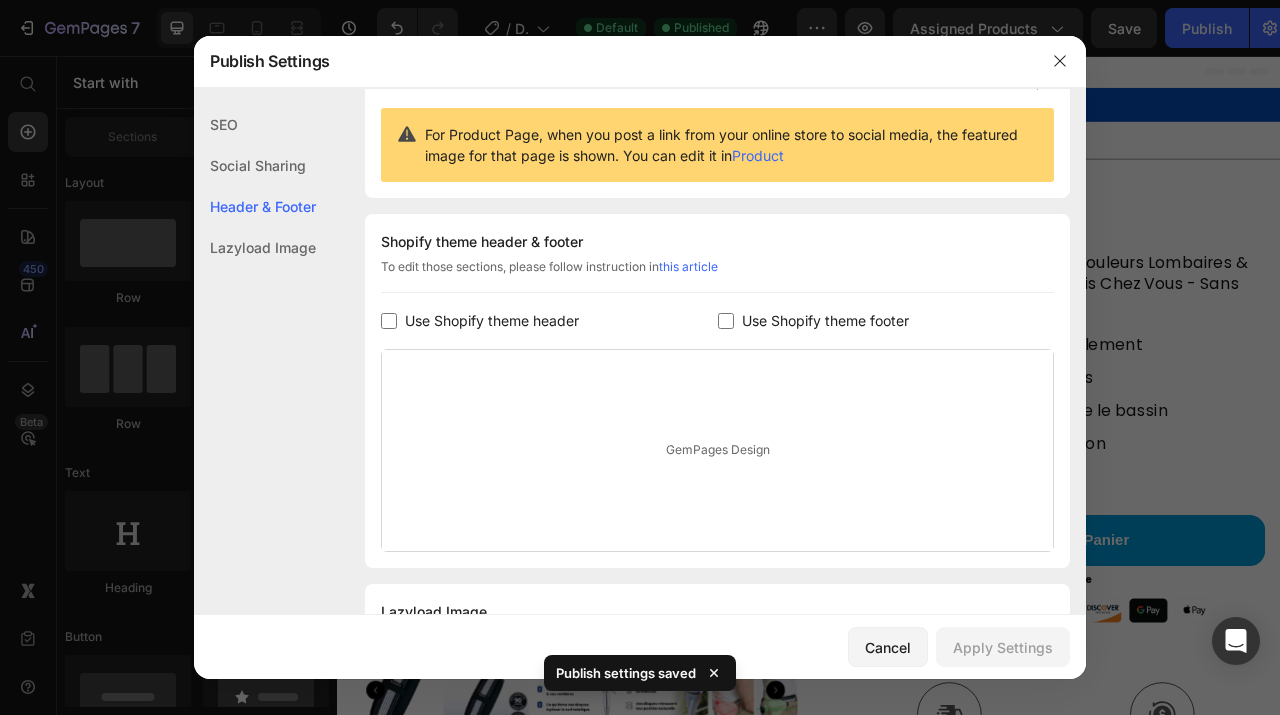 scroll, scrollTop: 285, scrollLeft: 0, axis: vertical 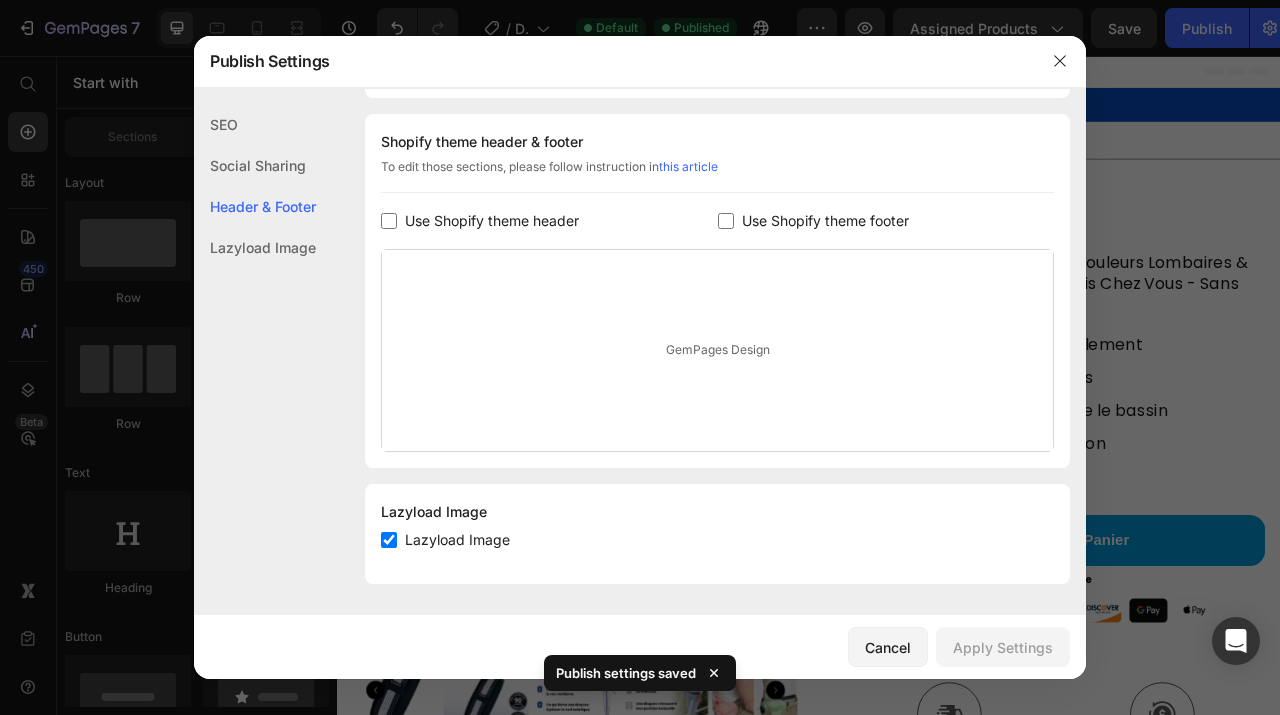 click on "Lazyload Image" 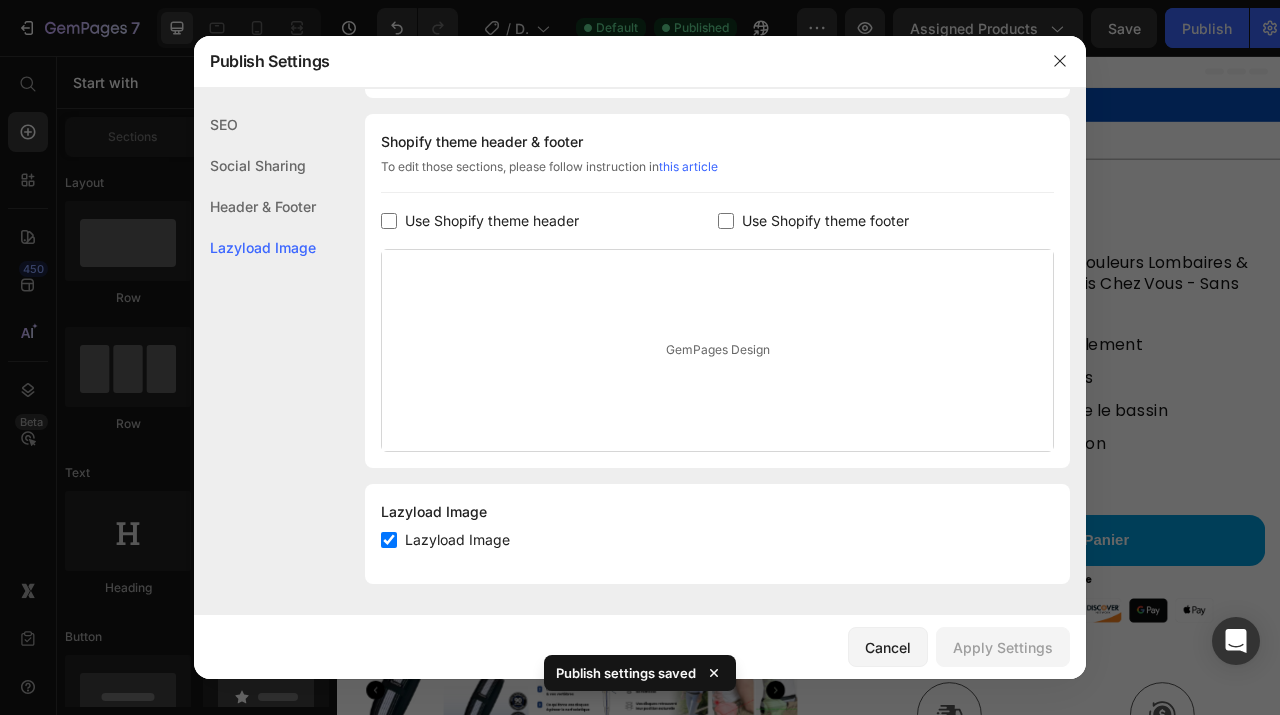 click on "Header & Footer" 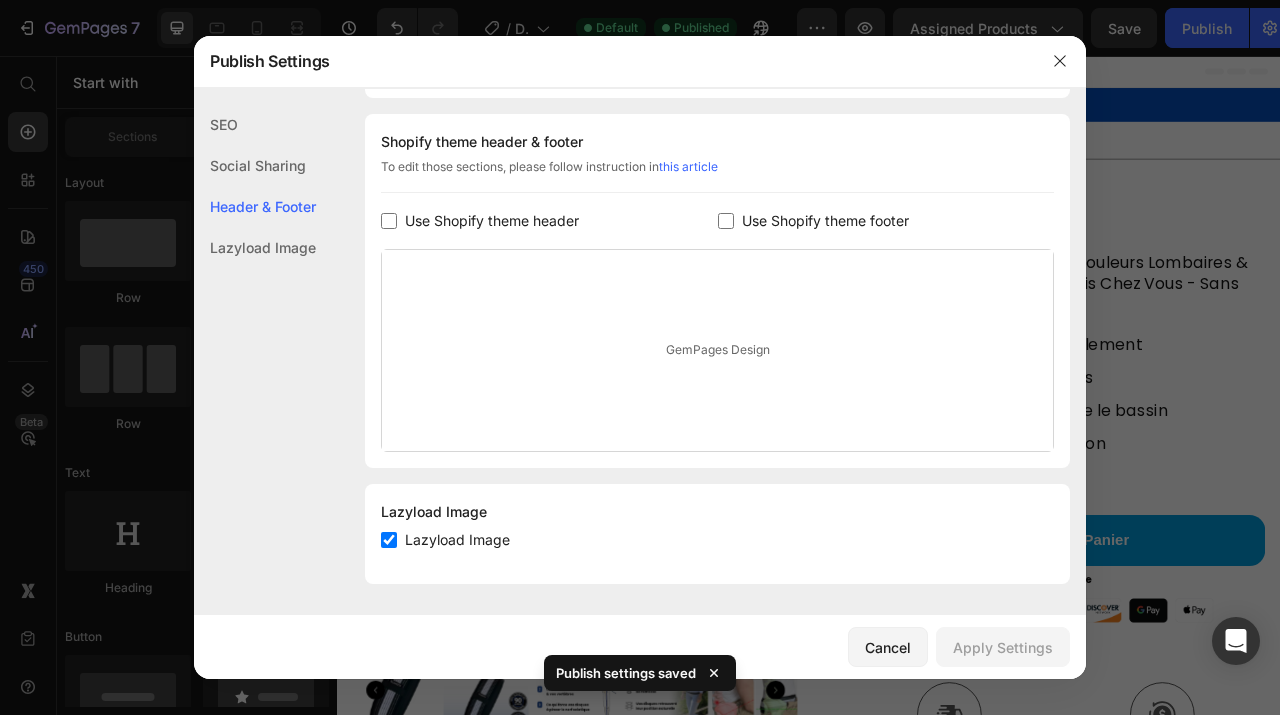 click on "Social Sharing" 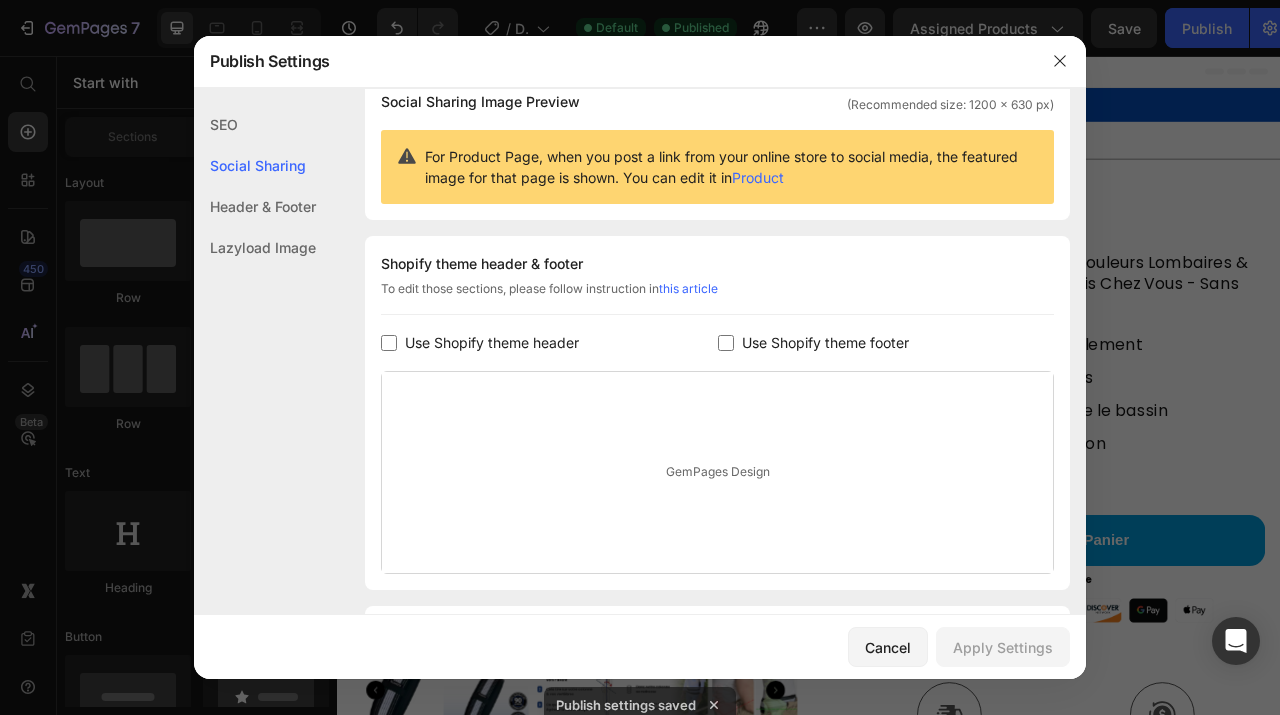 click on "SEO" 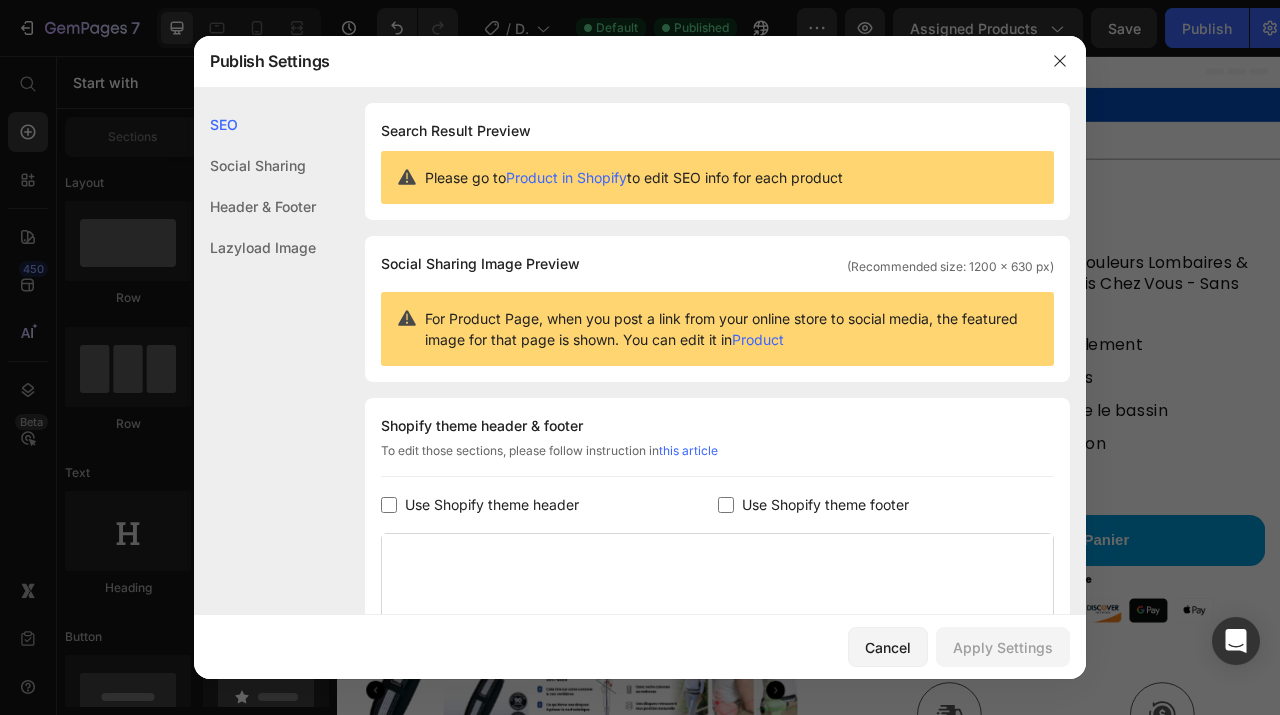 scroll, scrollTop: 0, scrollLeft: 0, axis: both 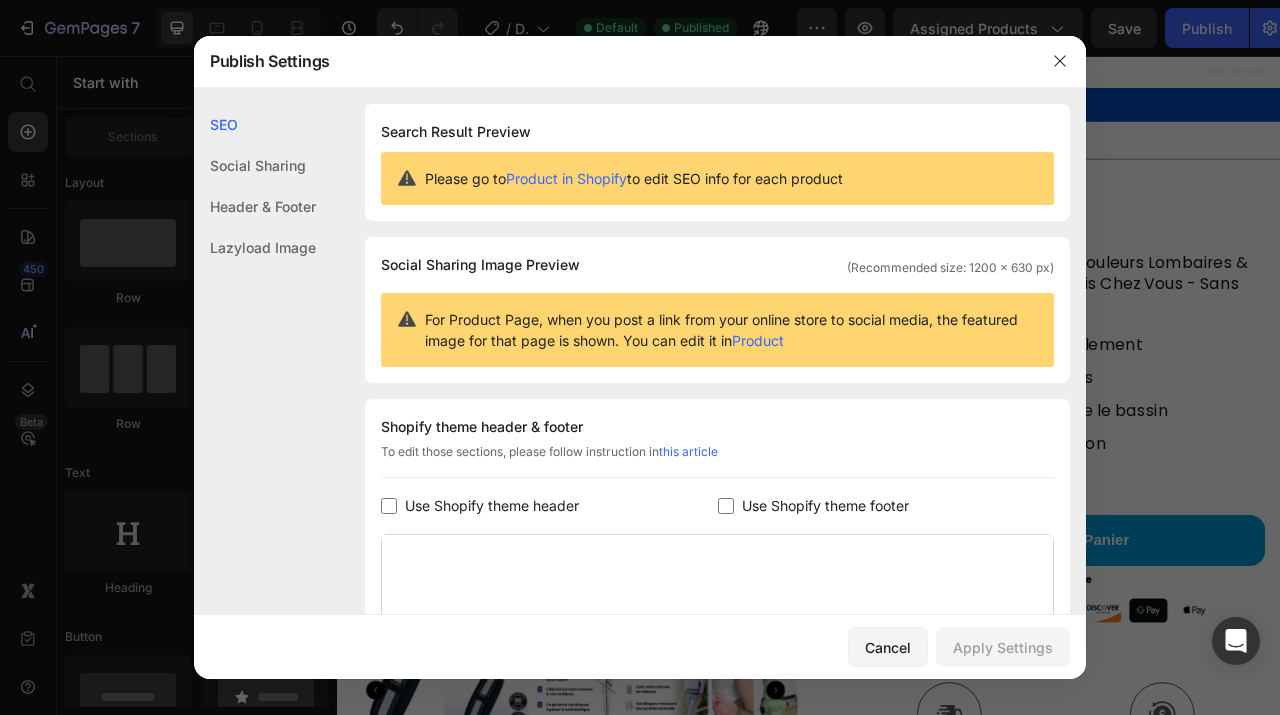 click 